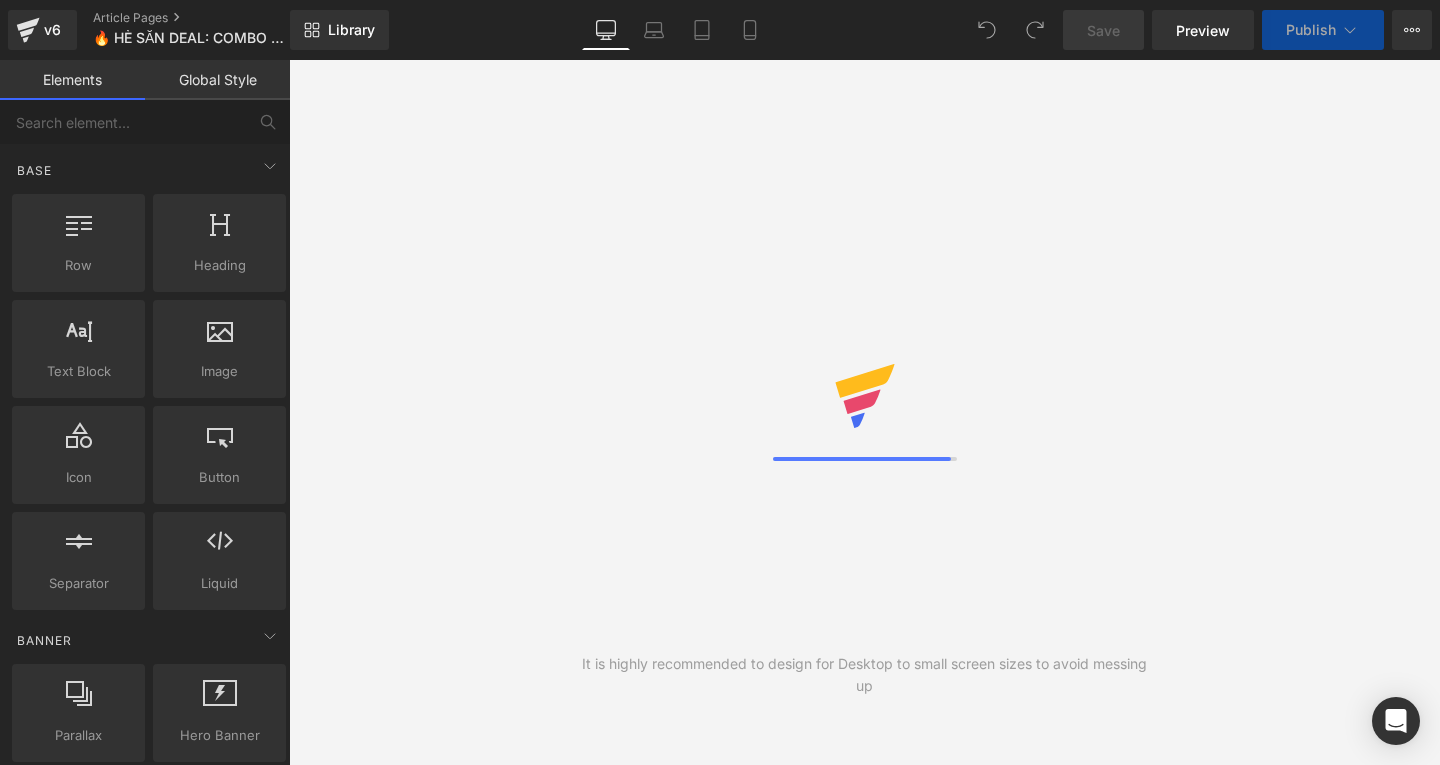 scroll, scrollTop: 0, scrollLeft: 0, axis: both 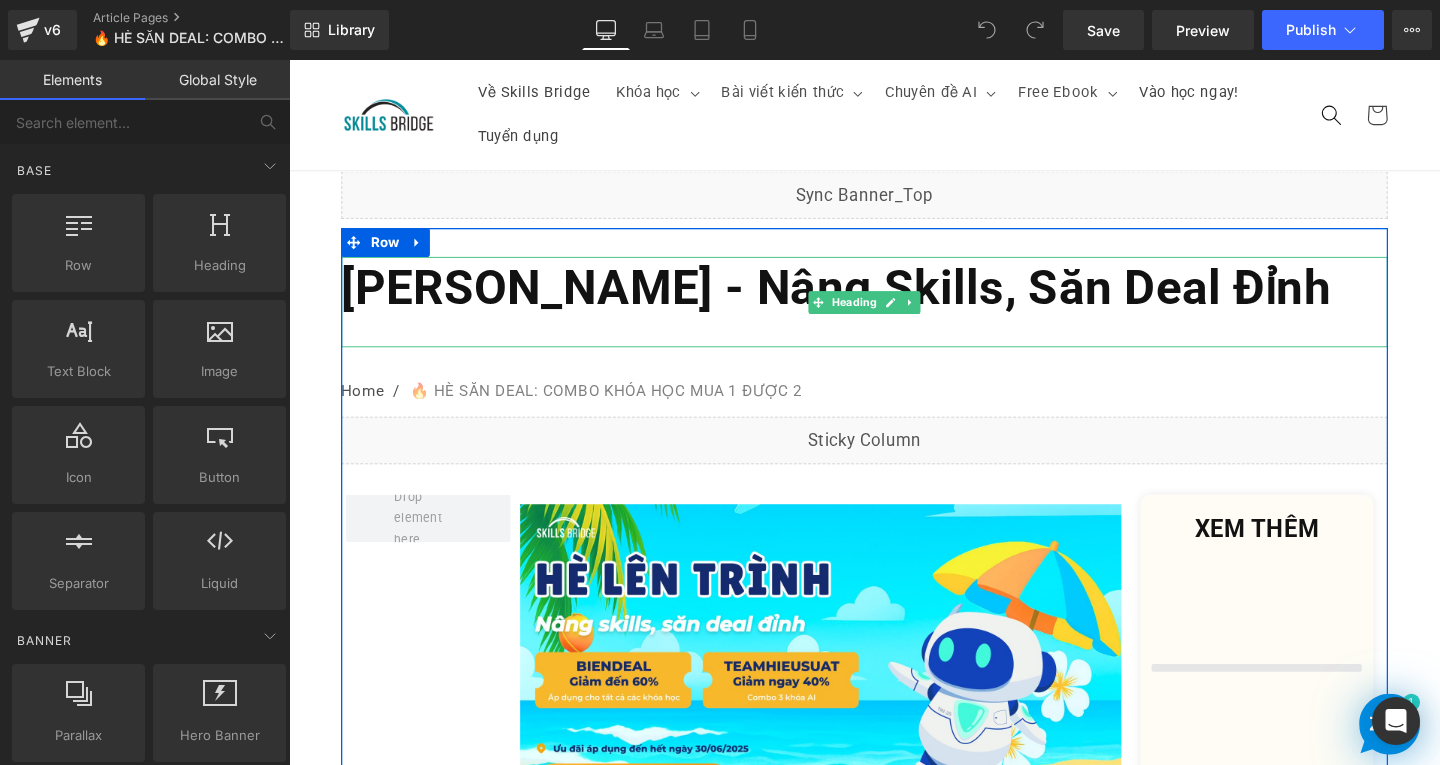 click on "Hè Lên Trình - Nâng Skills, Săn Deal Đỉnh" at bounding box center (864, 299) 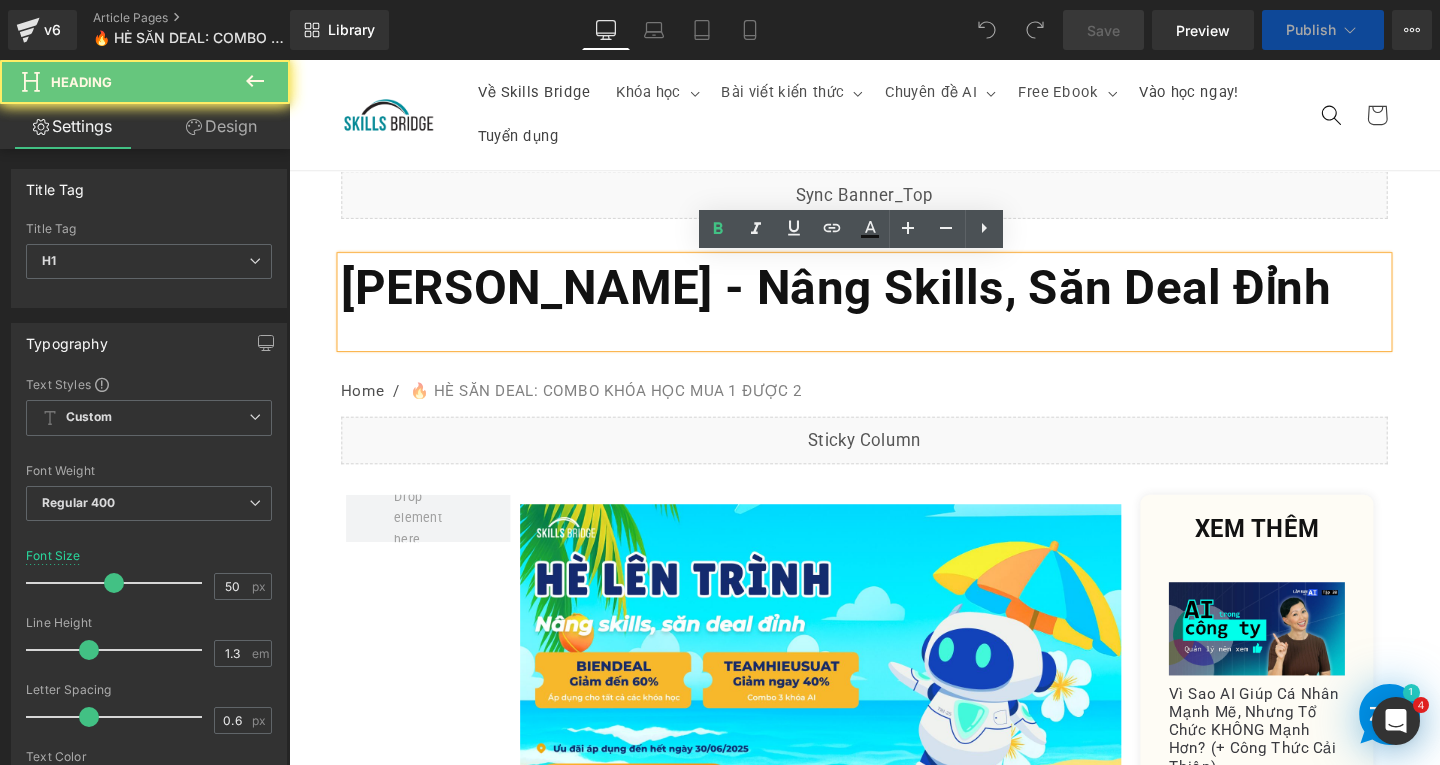 click on "Hè Lên Trình - Nâng Skills, Săn Deal Đỉnh" at bounding box center (894, 299) 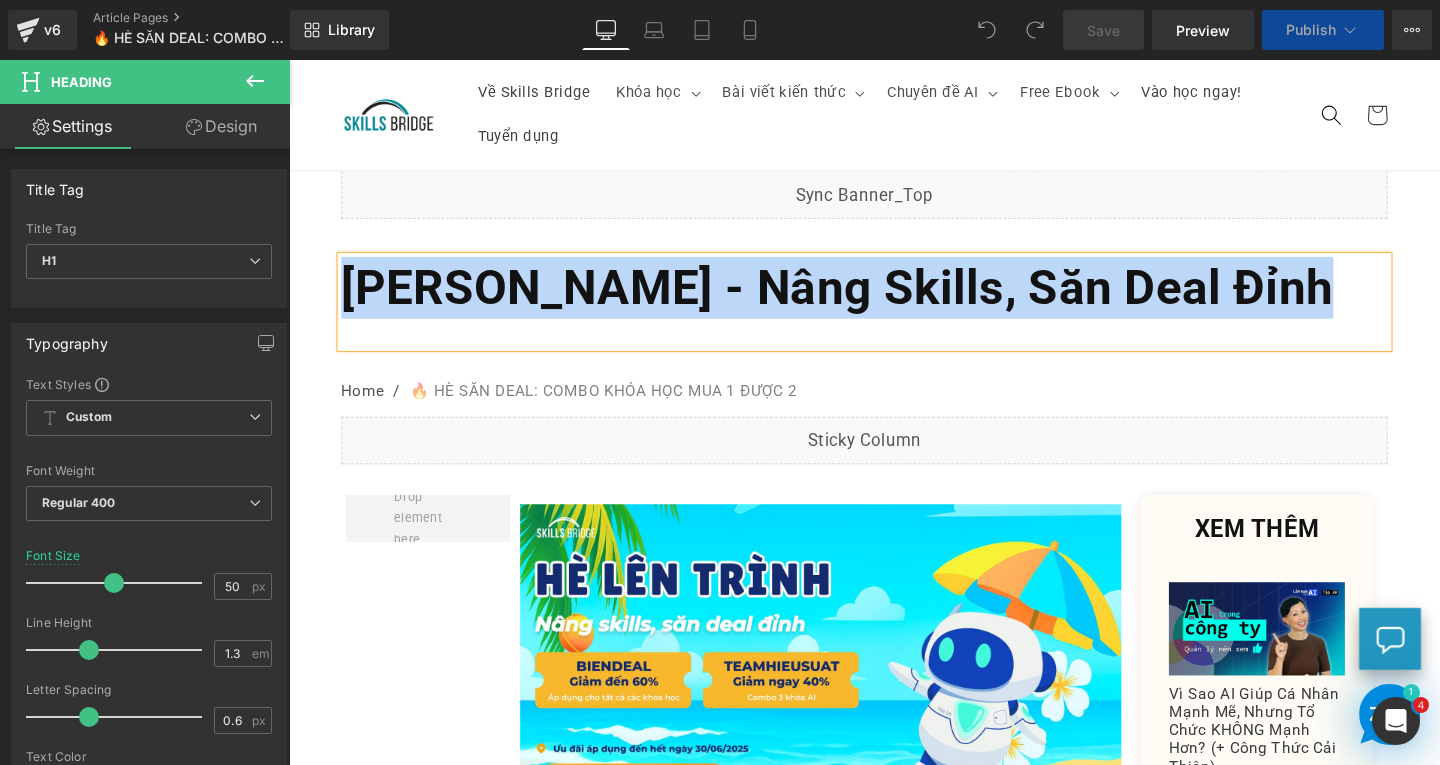 scroll, scrollTop: 0, scrollLeft: 0, axis: both 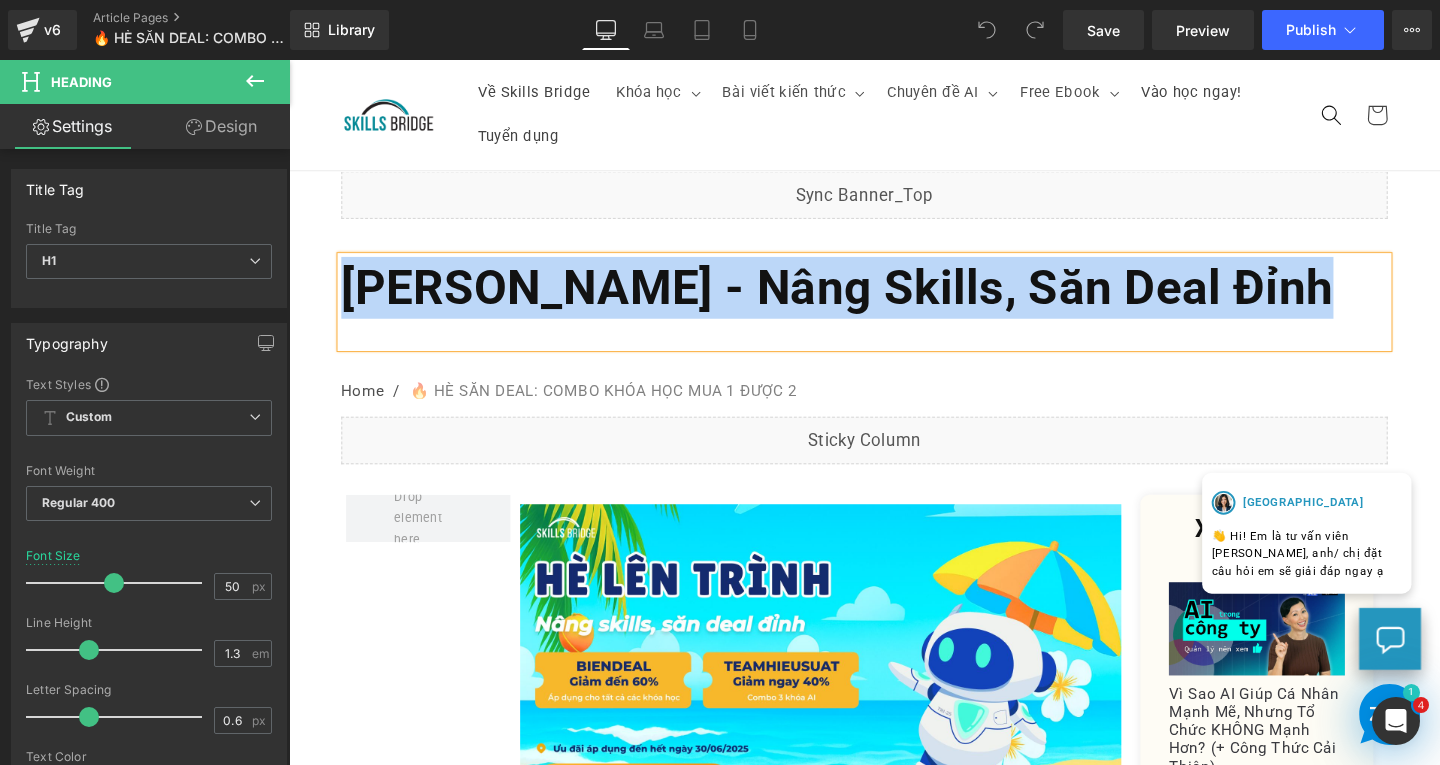 paste 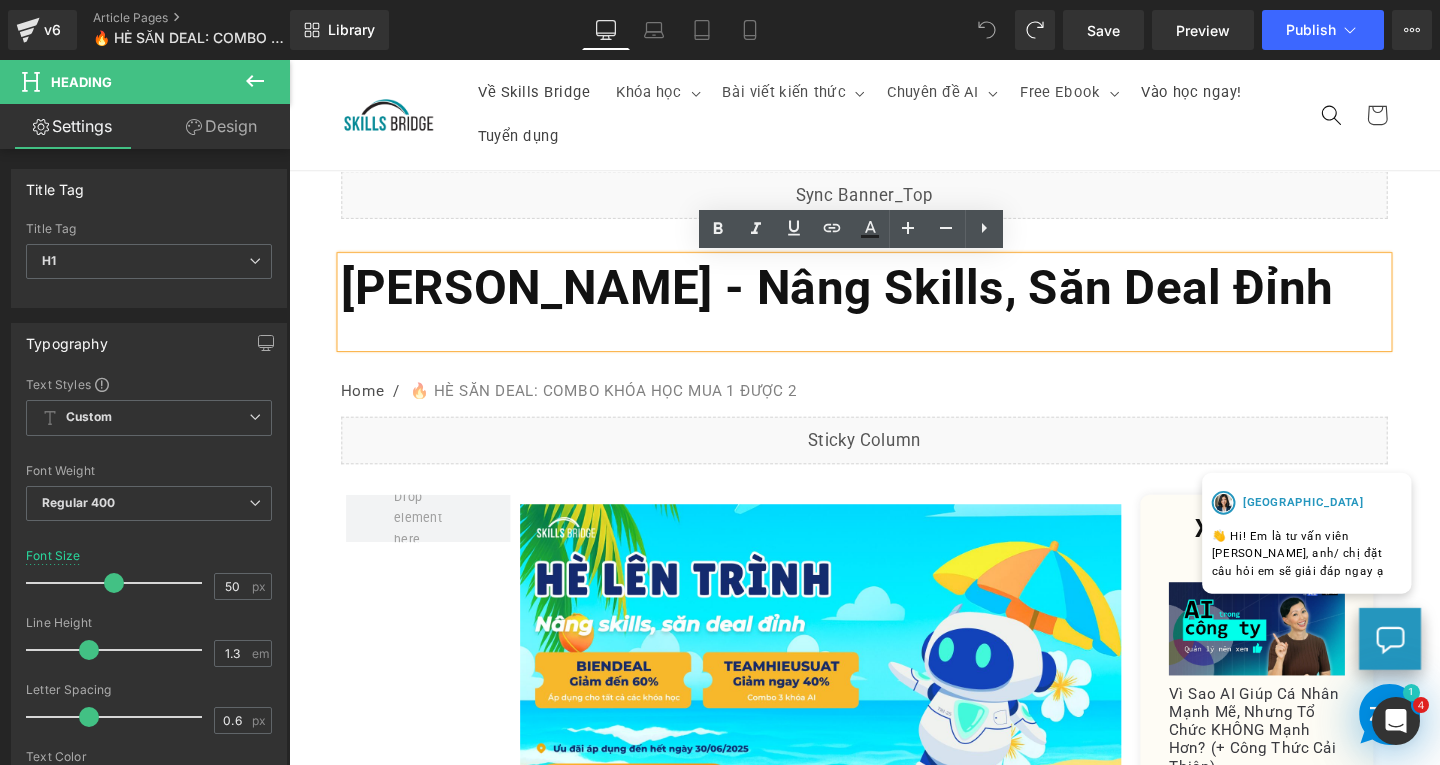 click on "Hè Lên Trình - Nâng Skills, Săn Deal Đỉnh" at bounding box center (894, 314) 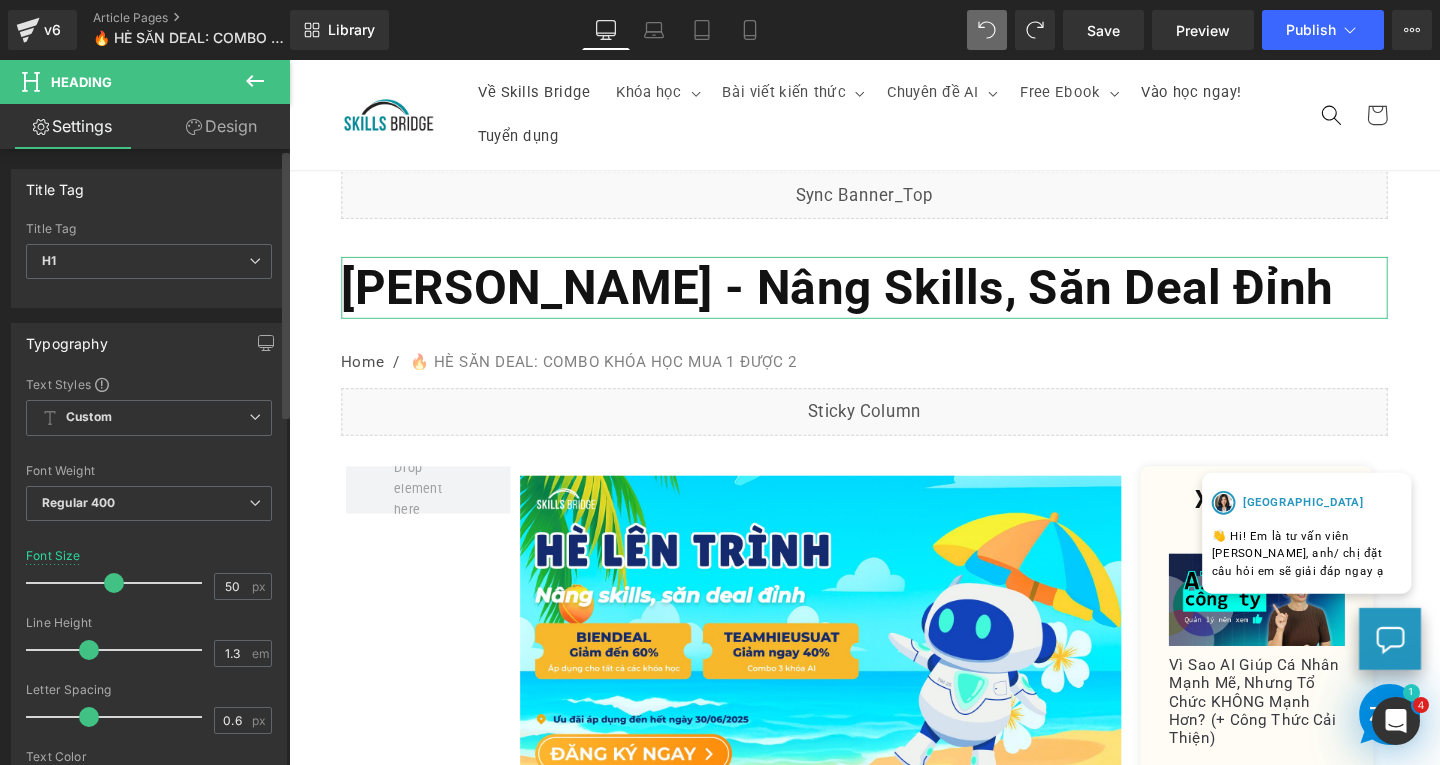 scroll, scrollTop: 200, scrollLeft: 0, axis: vertical 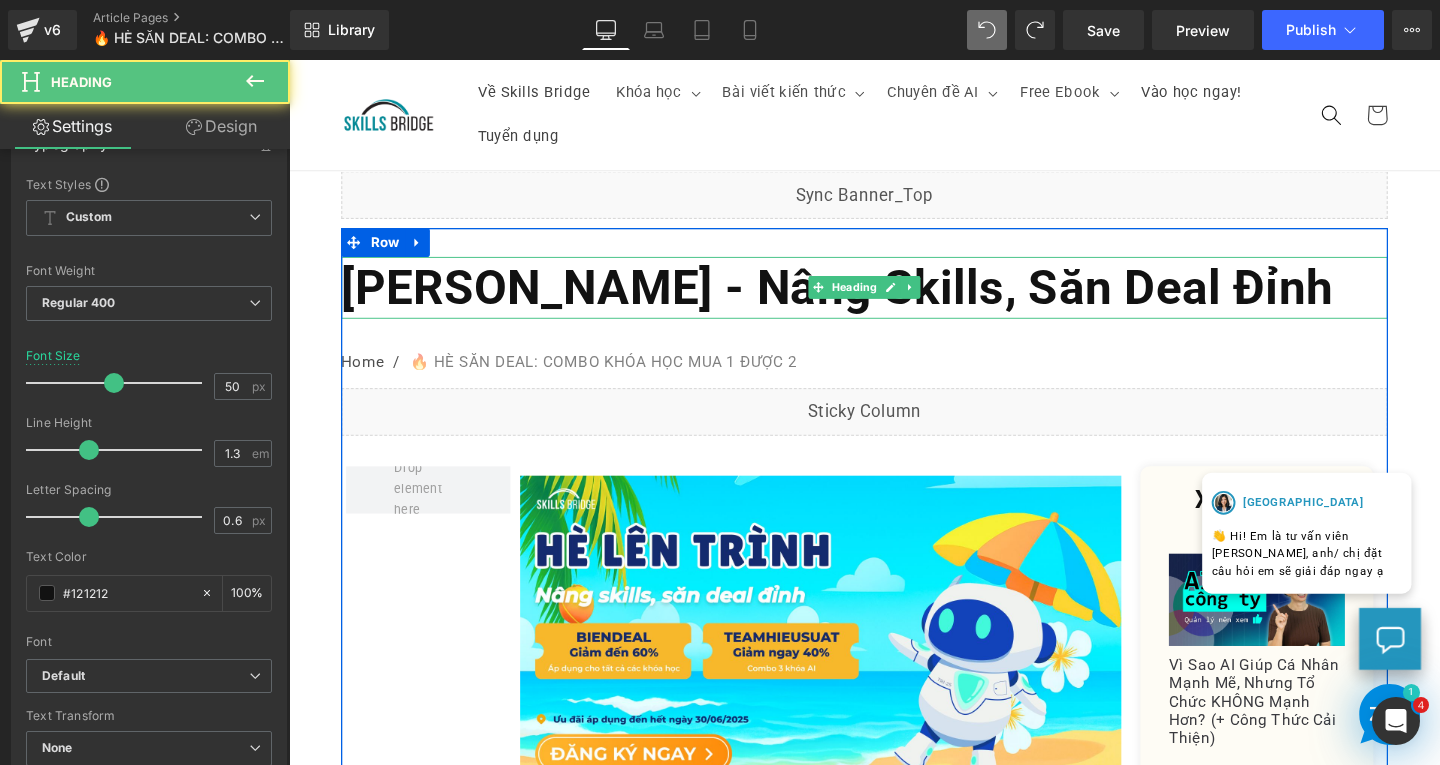 click on "Hè Lên Trình - Nâng Skills, Săn Deal Đỉnh" at bounding box center (894, 299) 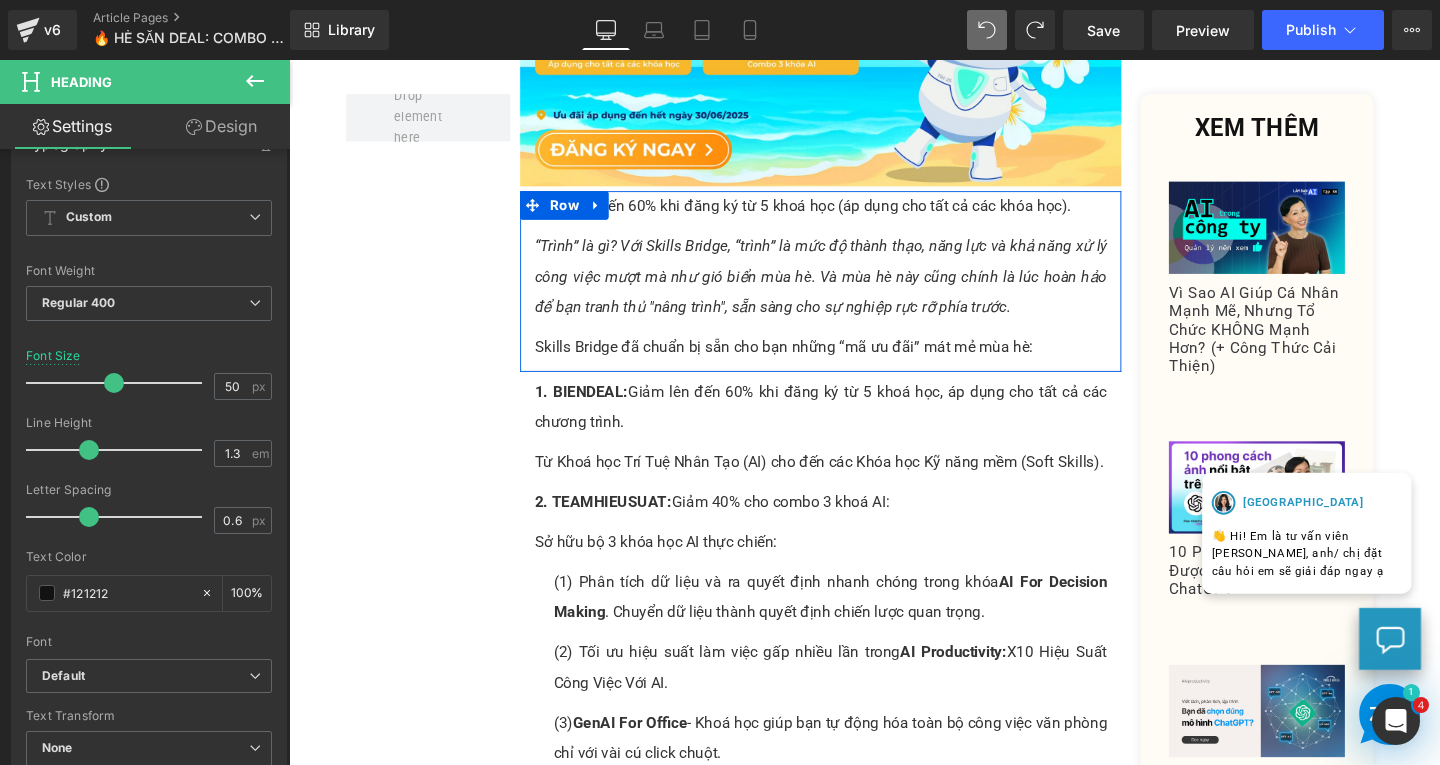 scroll, scrollTop: 600, scrollLeft: 0, axis: vertical 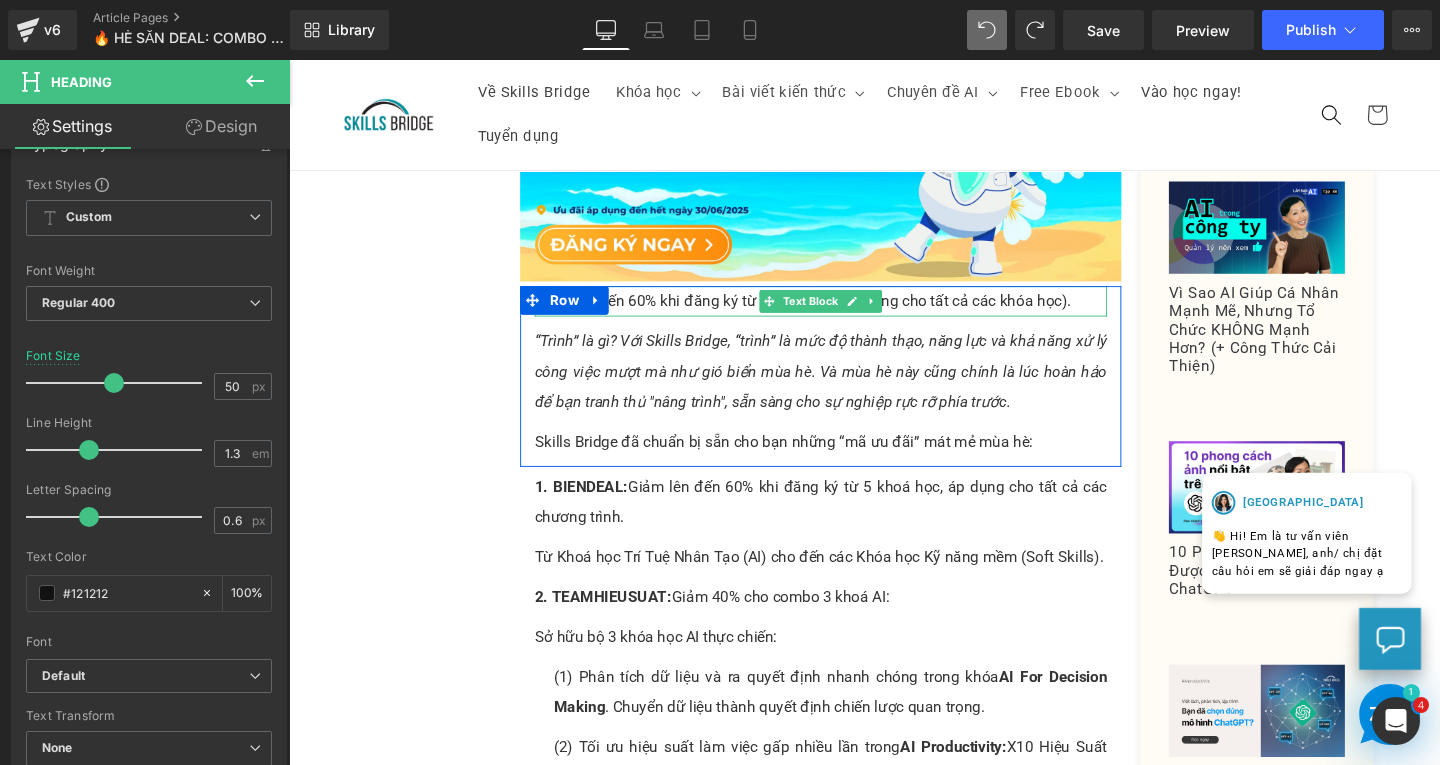 click on "Giảm lên đến 60% khi đăng ký từ 5 khoá học (áp dụng cho tất cả các khóa học)." at bounding box center [848, 314] 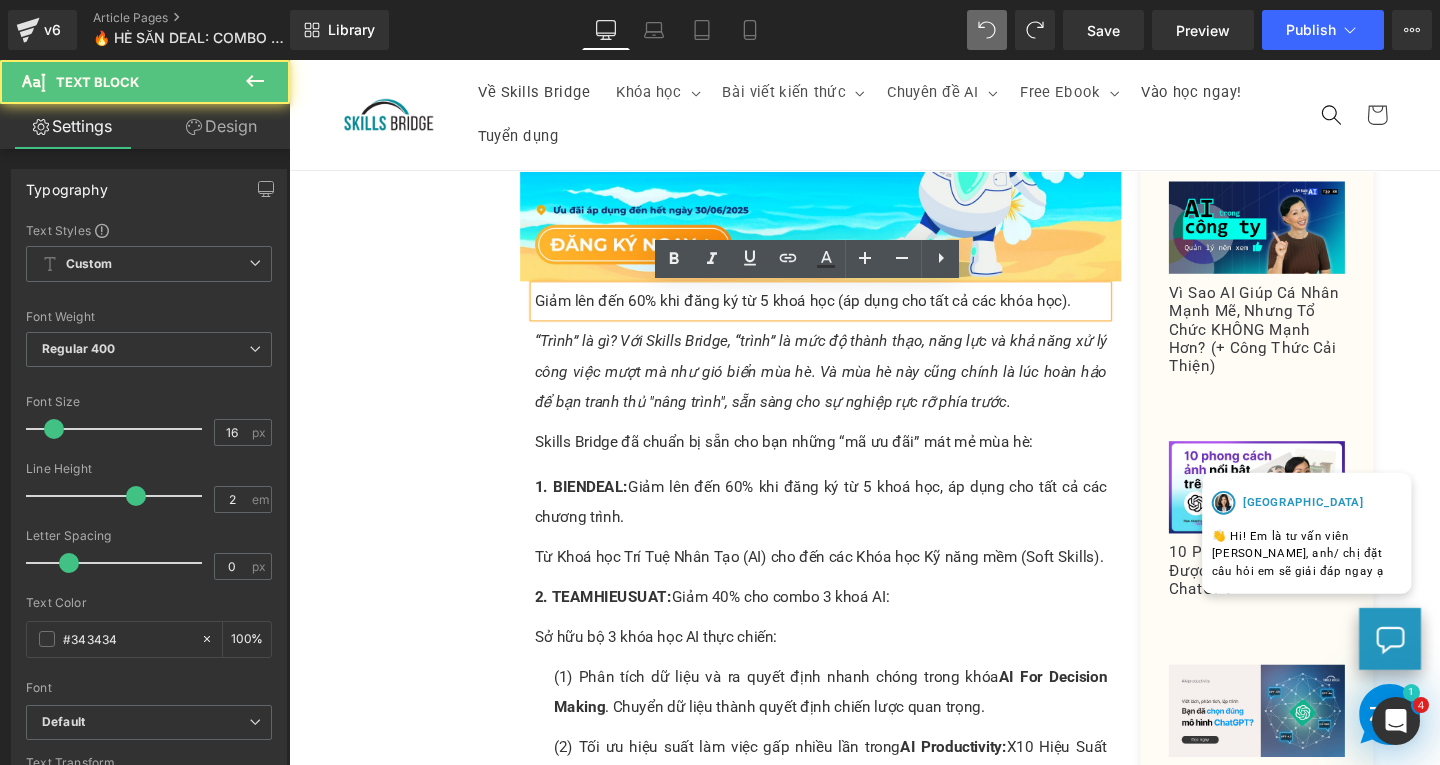 click on "Giảm lên đến 60% khi đăng ký từ 5 khoá học (áp dụng cho tất cả các khóa học)." at bounding box center (848, 314) 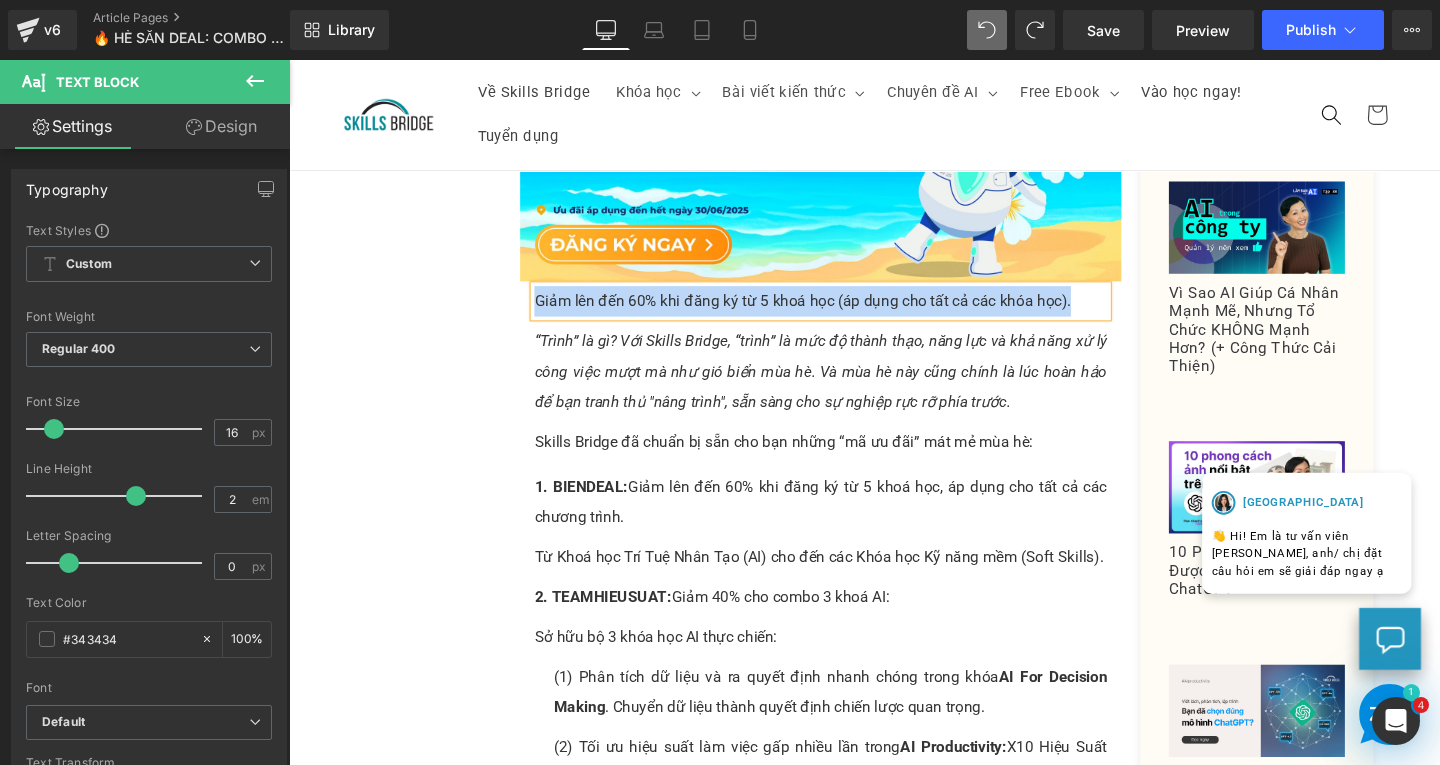 paste 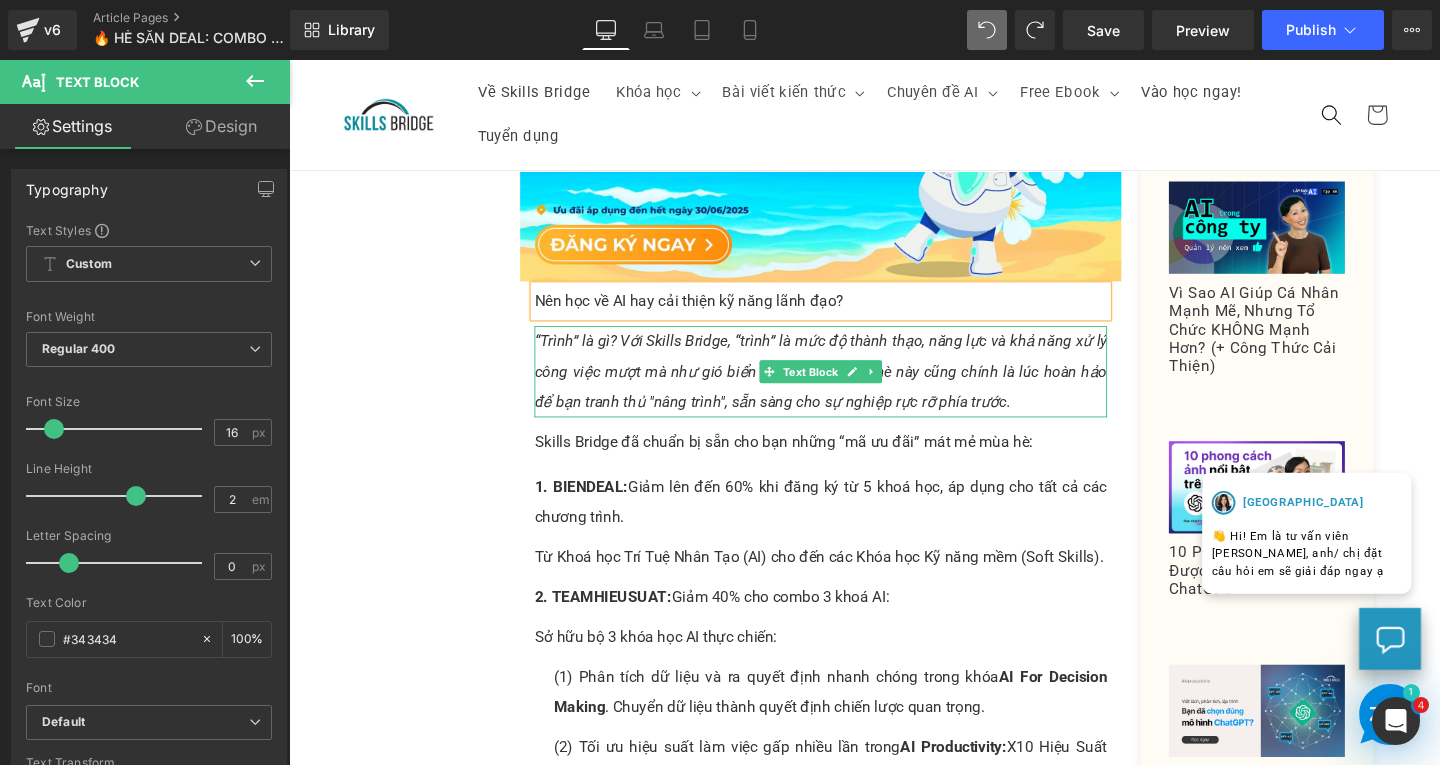 click on "“Trình” là gì? Với Skills Bridge, “trình” là mức độ thành thạo, năng lực và khả năng xử lý công việc mượt mà như gió biển mùa hè. Và mùa hè này cũng chính là lúc hoàn hảo để bạn tranh thủ "nâng trình", sẵn sàng cho sự nghiệp rực rỡ phía trước." at bounding box center (848, 387) 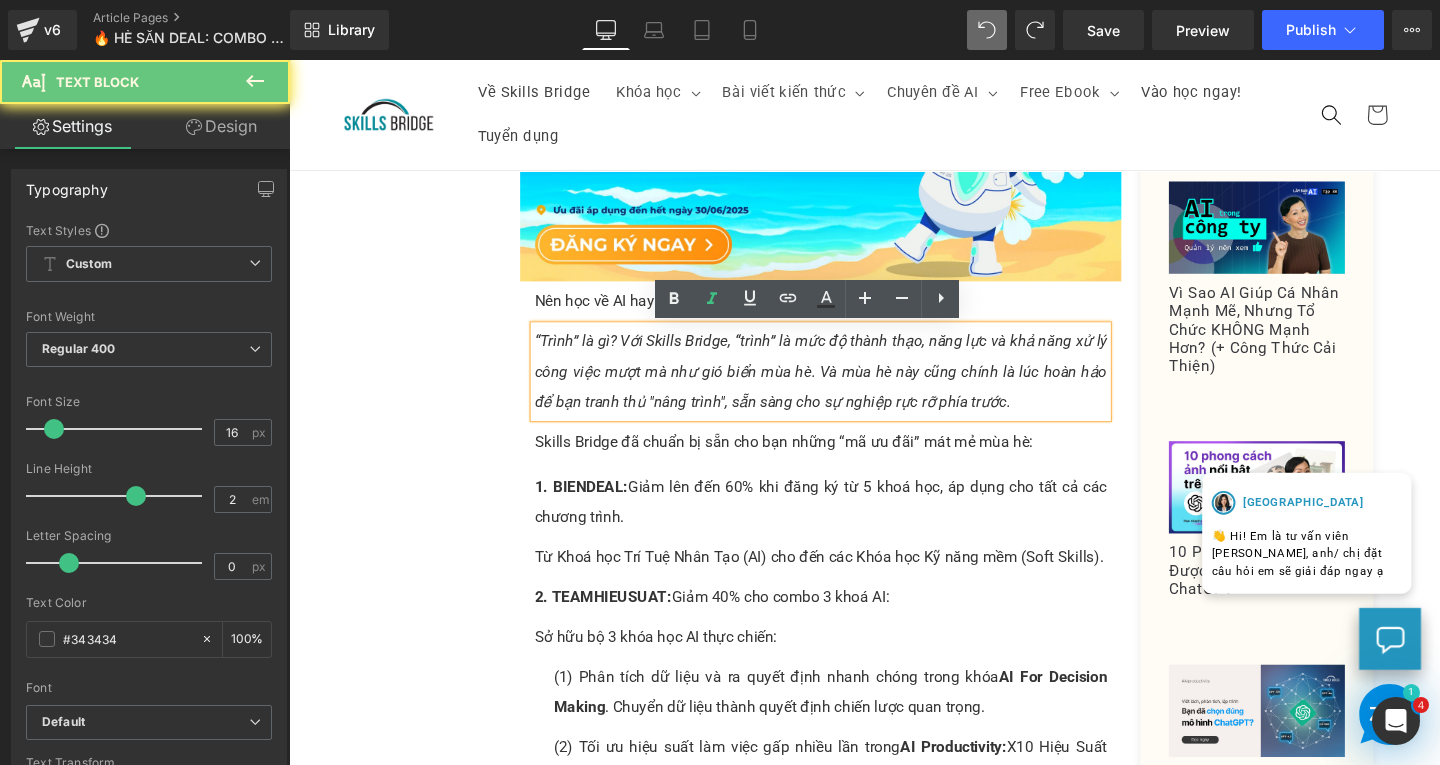 click on "“Trình” là gì? Với Skills Bridge, “trình” là mức độ thành thạo, năng lực và khả năng xử lý công việc mượt mà như gió biển mùa hè. Và mùa hè này cũng chính là lúc hoàn hảo để bạn tranh thủ "nâng trình", sẵn sàng cho sự nghiệp rực rỡ phía trước." at bounding box center (848, 388) 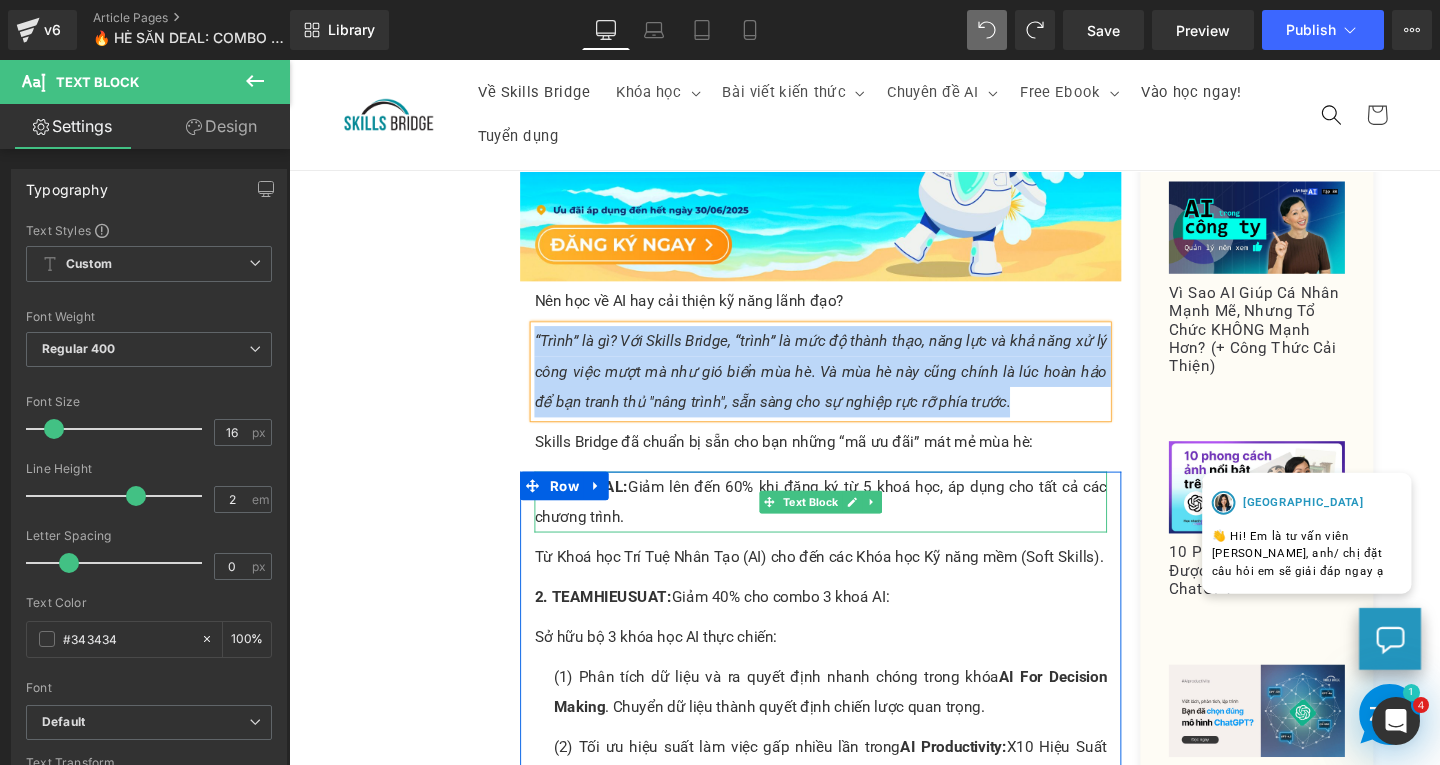paste 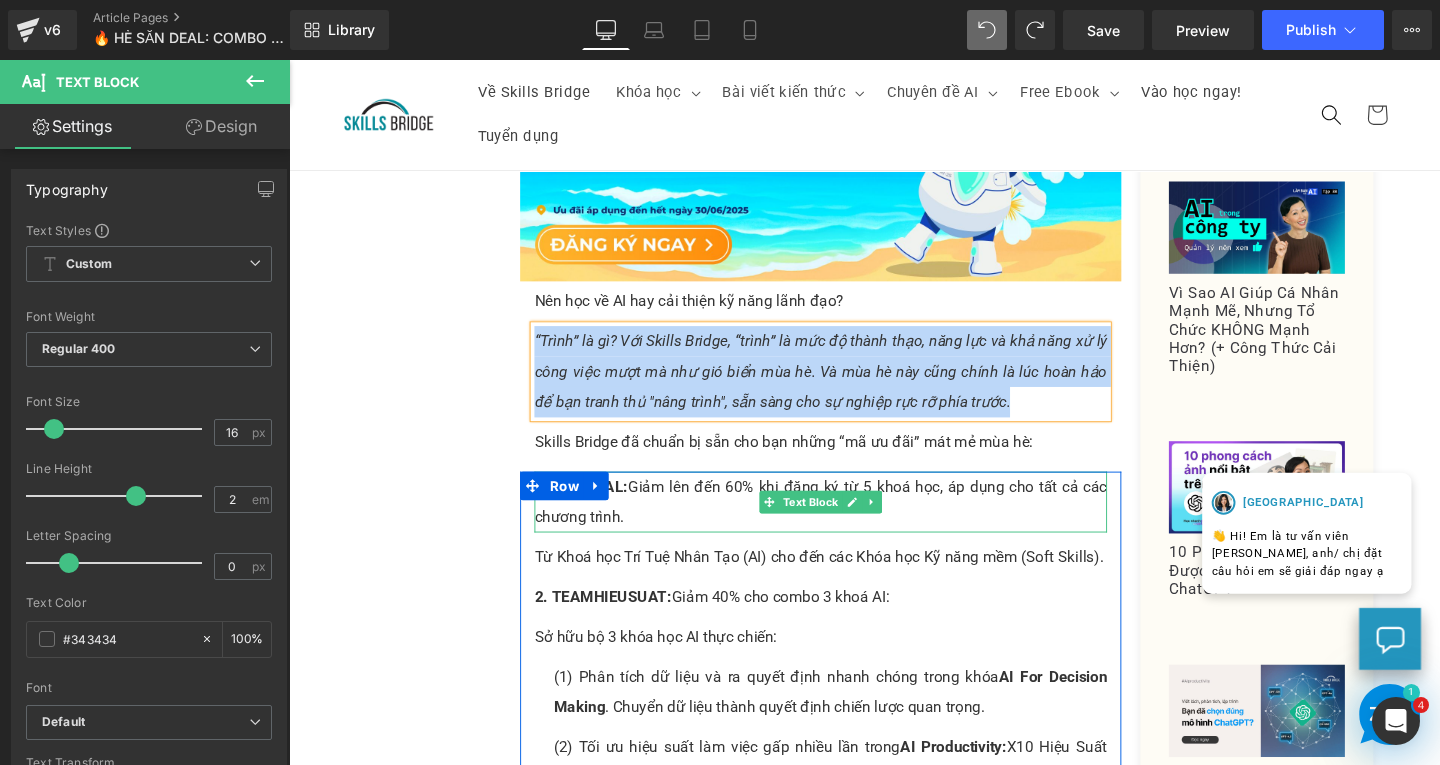 type 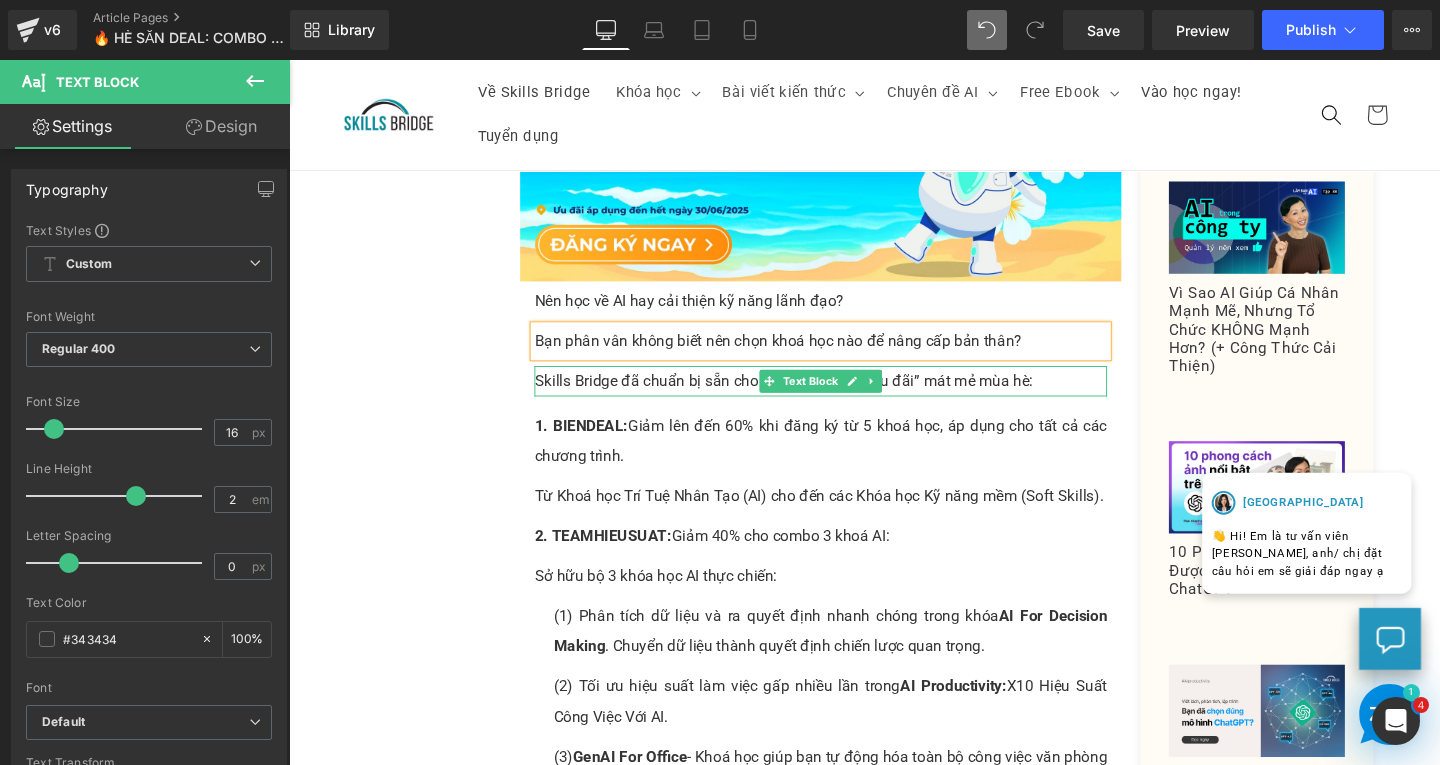 click on "Skills Bridge đã chuẩn bị sẵn cho bạn những “mã ưu đãi” mát mẻ mùa hè:" at bounding box center [848, 398] 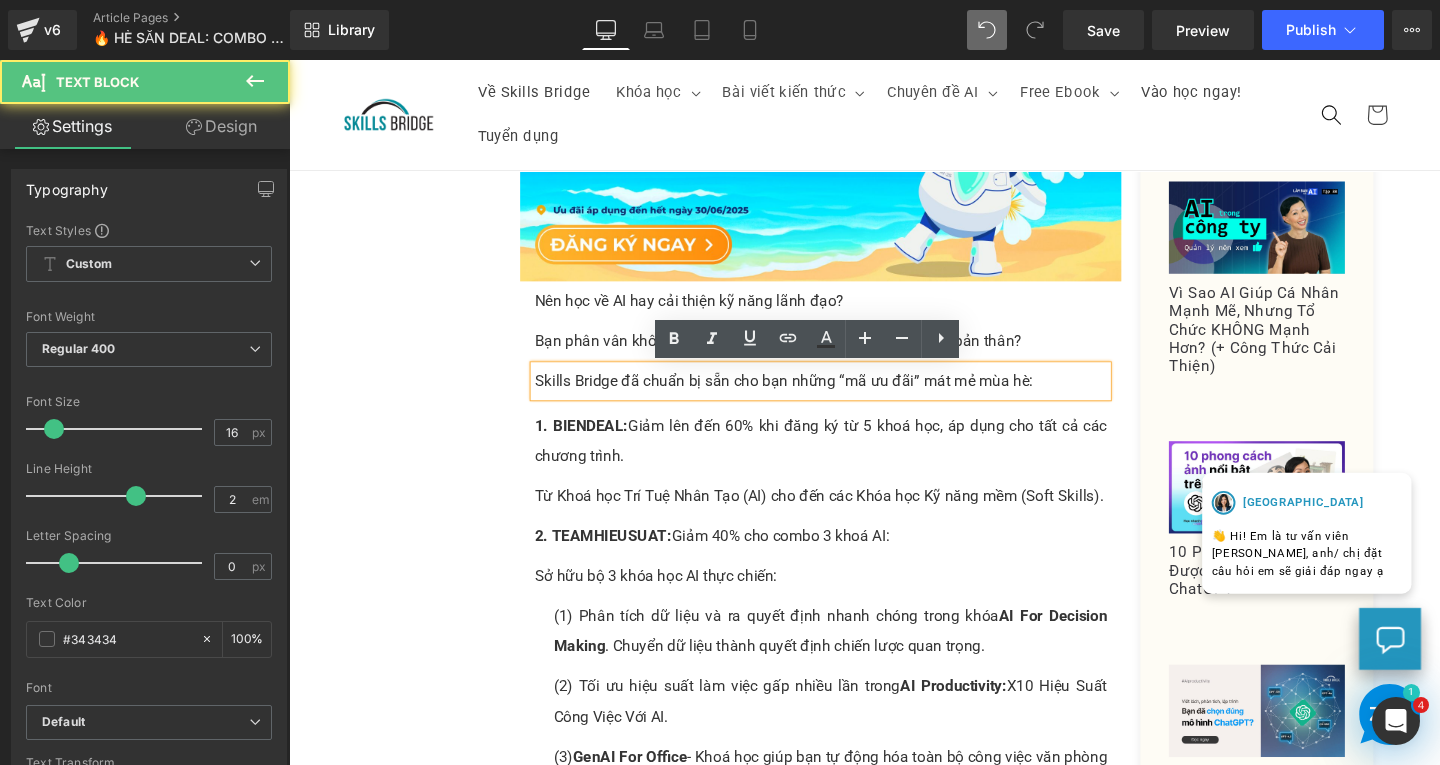 click on "Skills Bridge đã chuẩn bị sẵn cho bạn những “mã ưu đãi” mát mẻ mùa hè:" at bounding box center [848, 398] 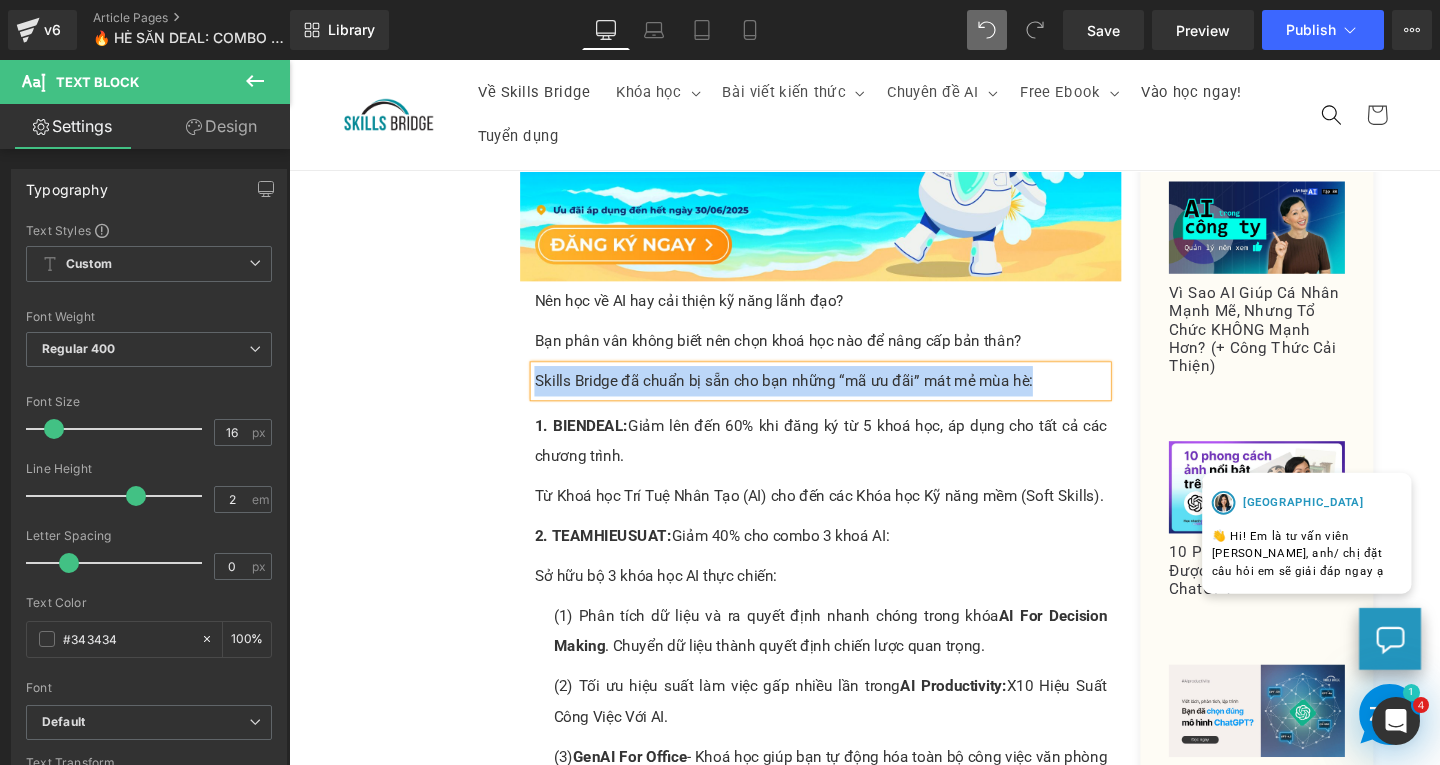 paste 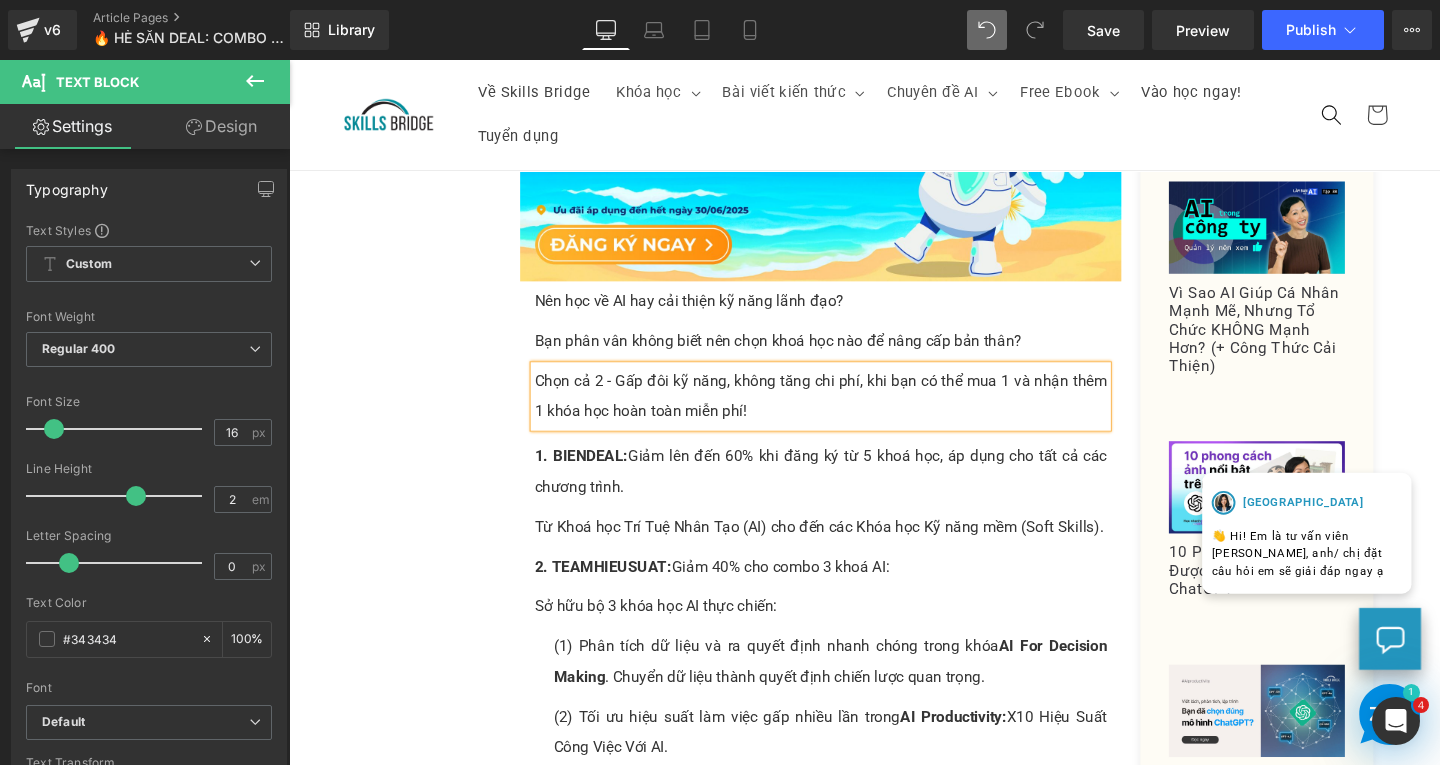 scroll, scrollTop: 500, scrollLeft: 0, axis: vertical 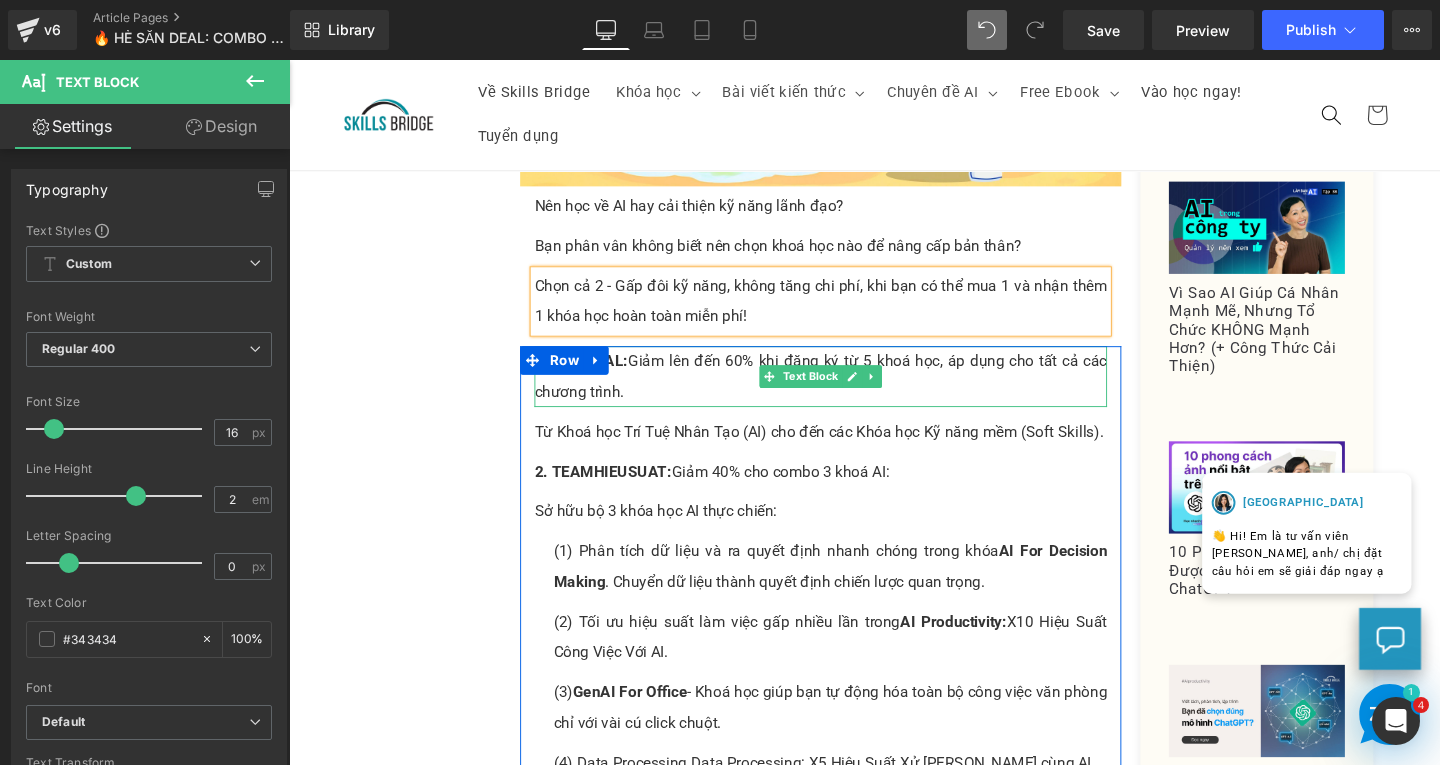 click on "1. BIENDEAL:  Giảm lên đến 60% khi đăng ký từ 5 khoá học, áp dụng cho tất cả các chương trình." at bounding box center [848, 393] 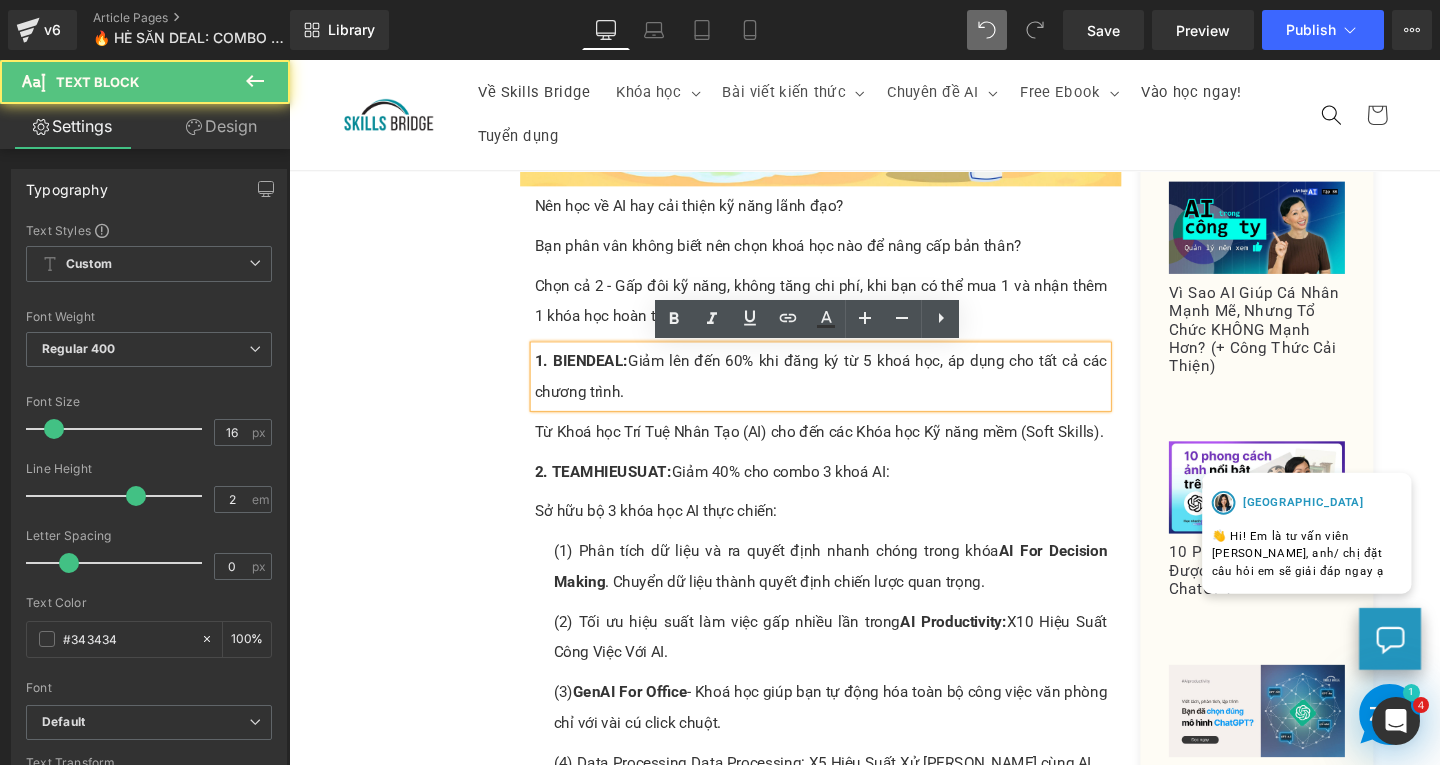 click on "1. BIENDEAL:  Giảm lên đến 60% khi đăng ký từ 5 khoá học, áp dụng cho tất cả các chương trình." at bounding box center (848, 393) 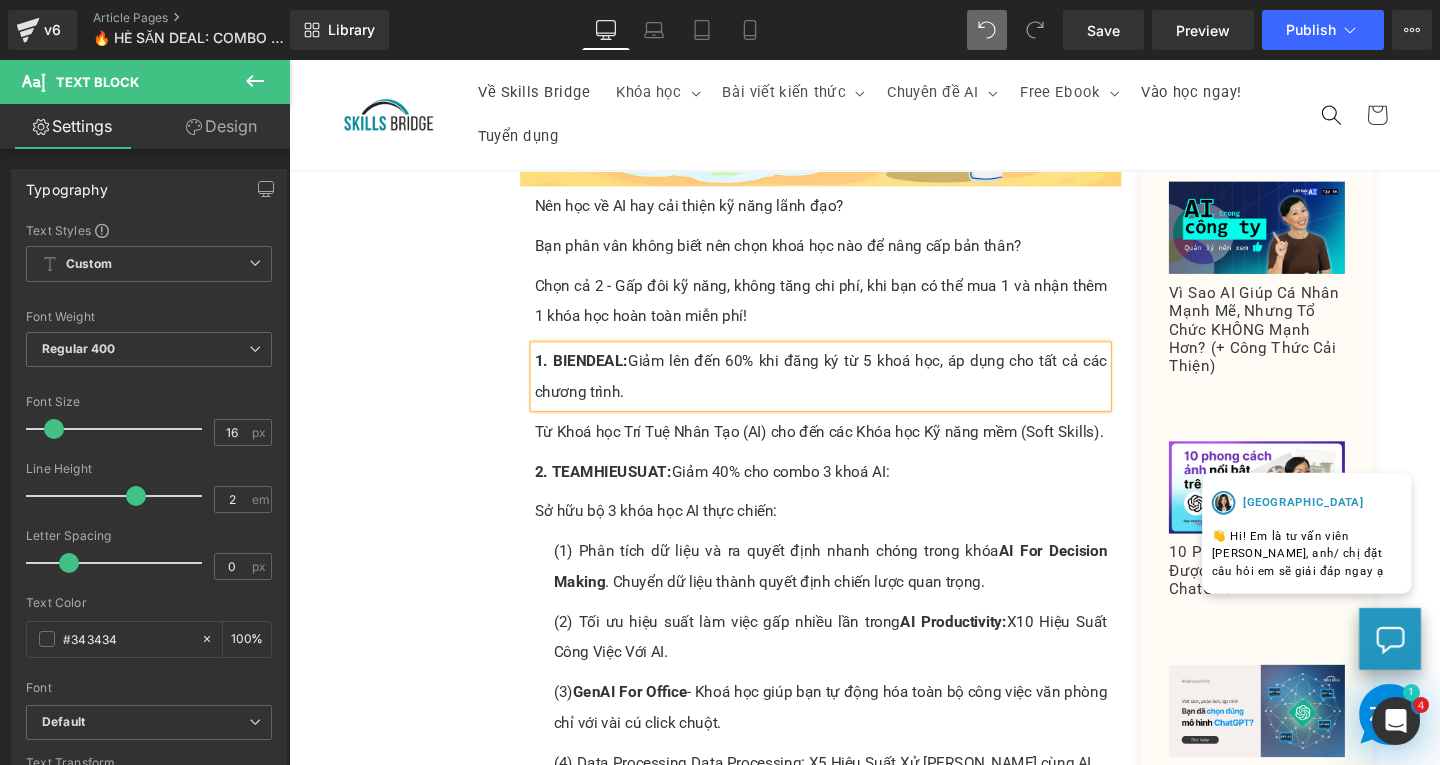 paste 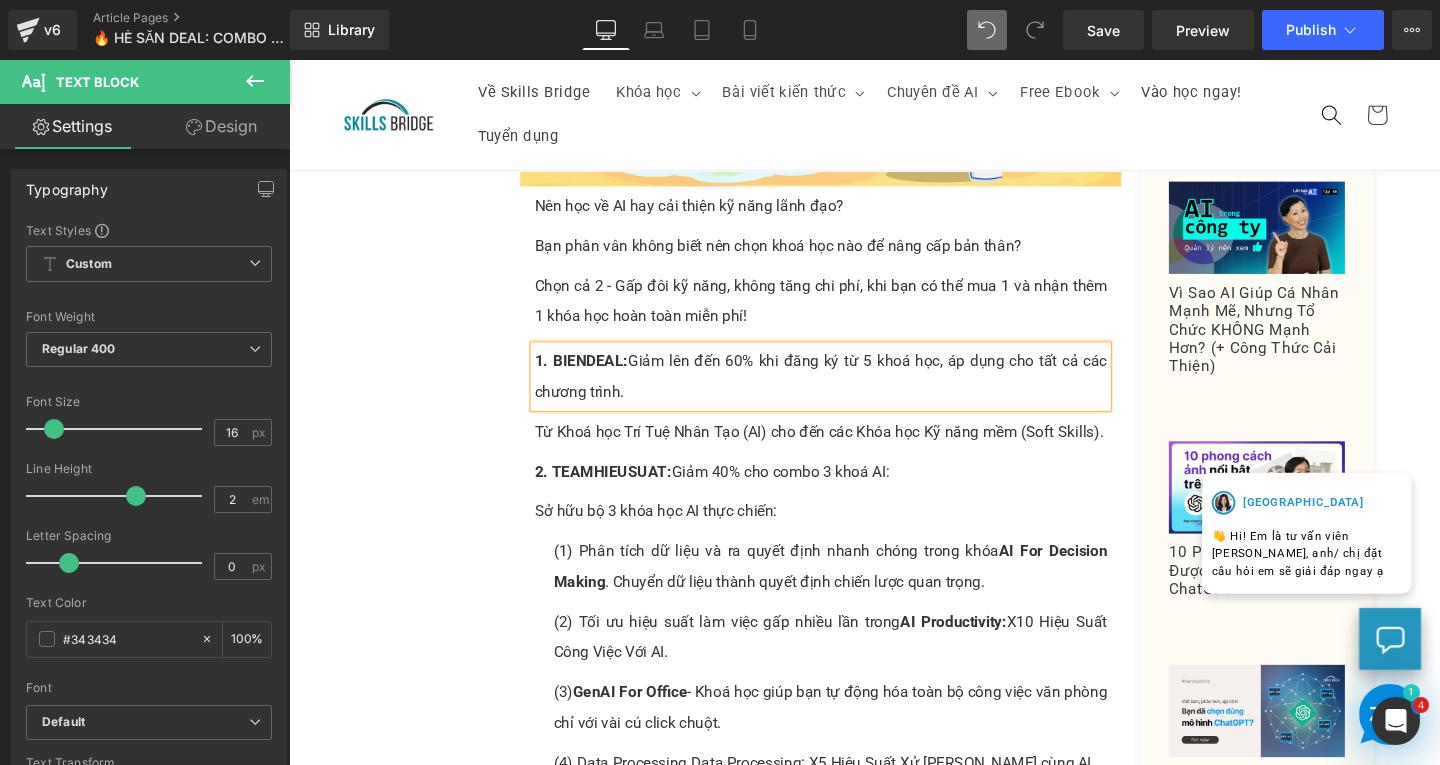type 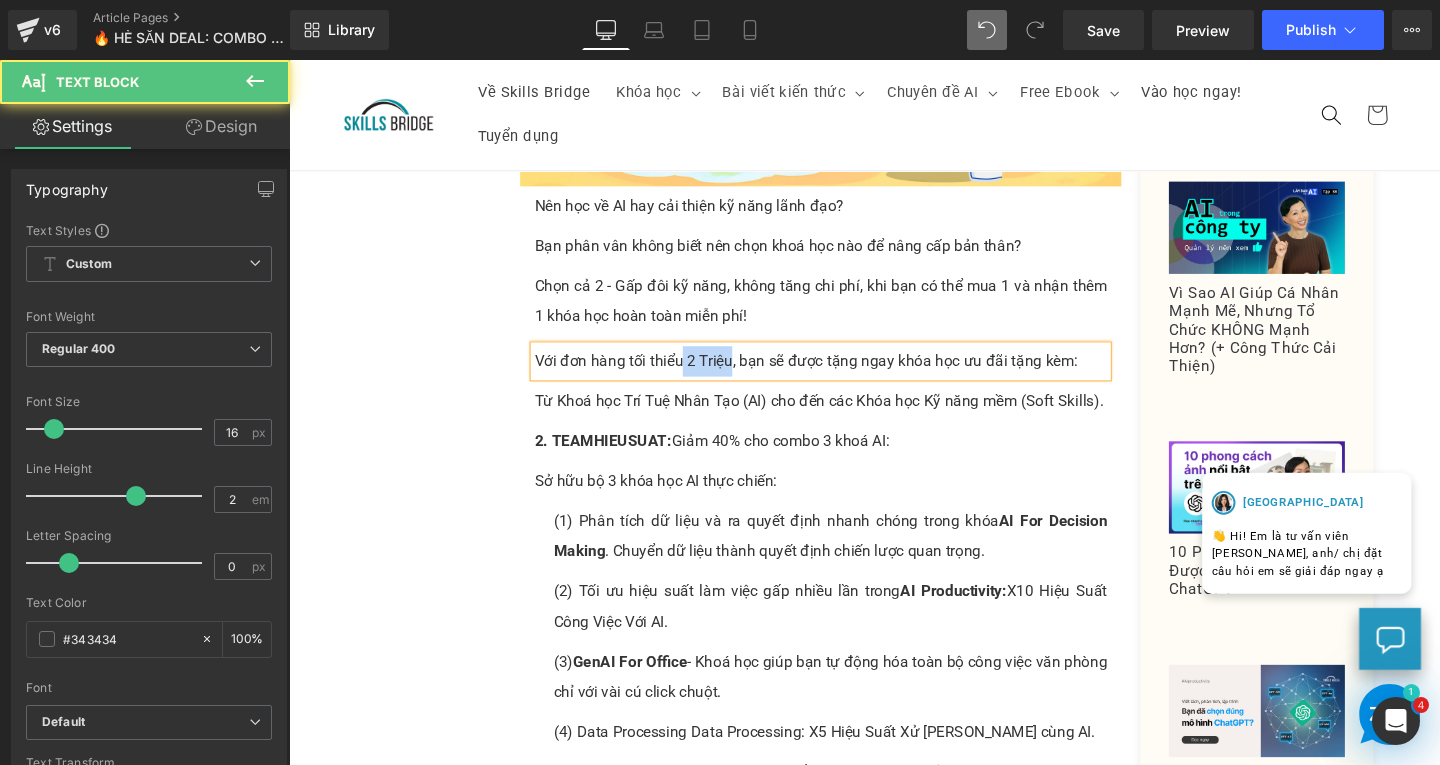 drag, startPoint x: 696, startPoint y: 373, endPoint x: 745, endPoint y: 373, distance: 49 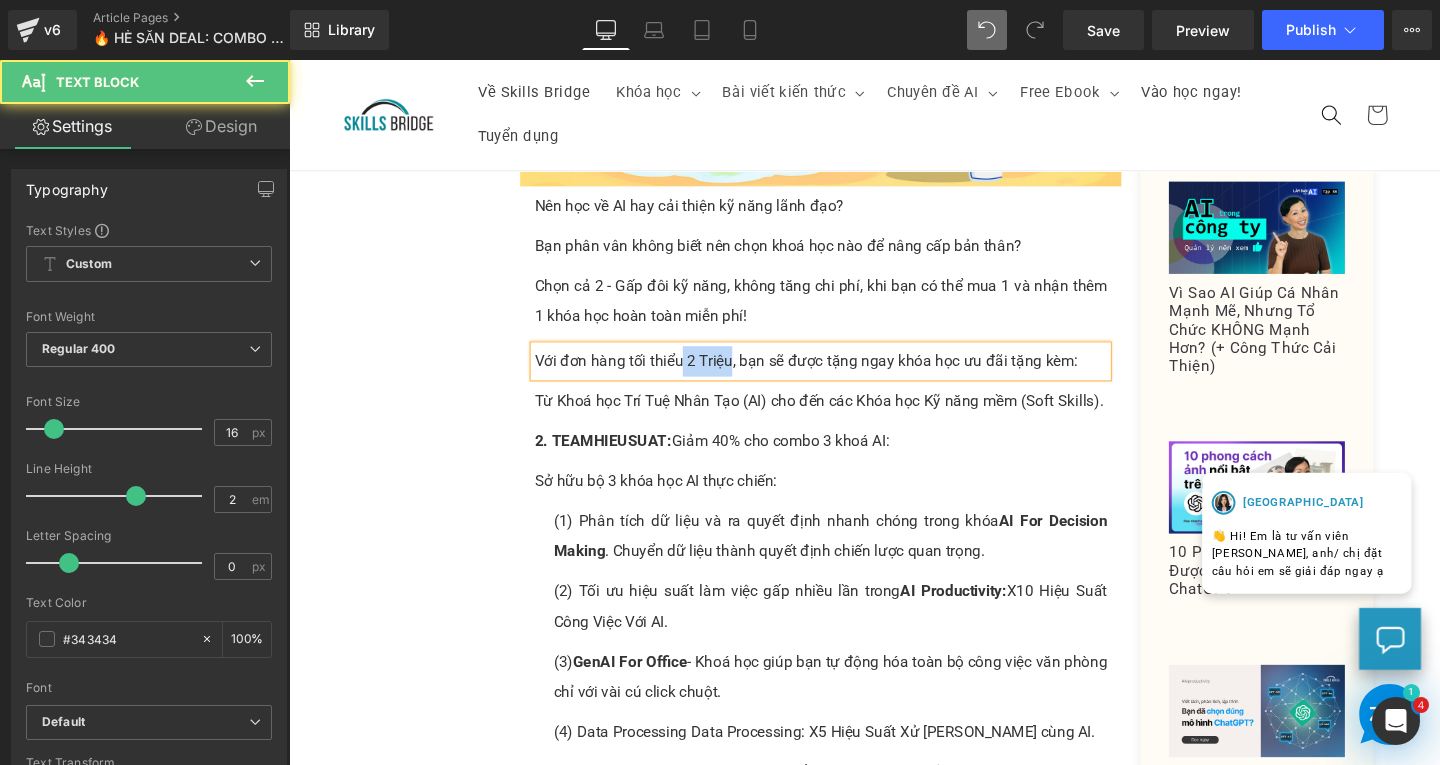 click on "Với đơn hàng tối thiểu 2 Triệu, bạn sẽ được tặng ngay khóa học ưu đãi tặng kèm:" at bounding box center (848, 377) 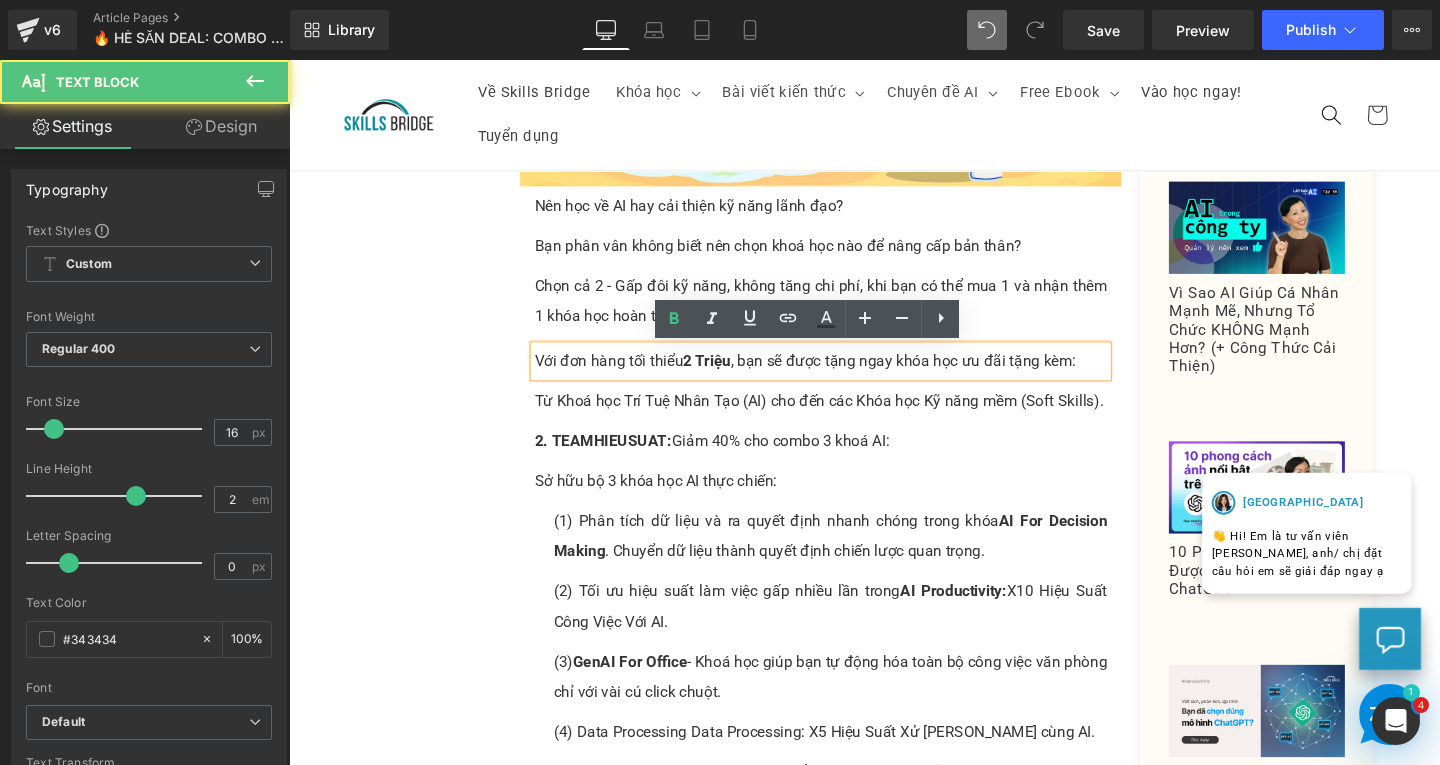 drag, startPoint x: 638, startPoint y: 378, endPoint x: 748, endPoint y: 377, distance: 110.00455 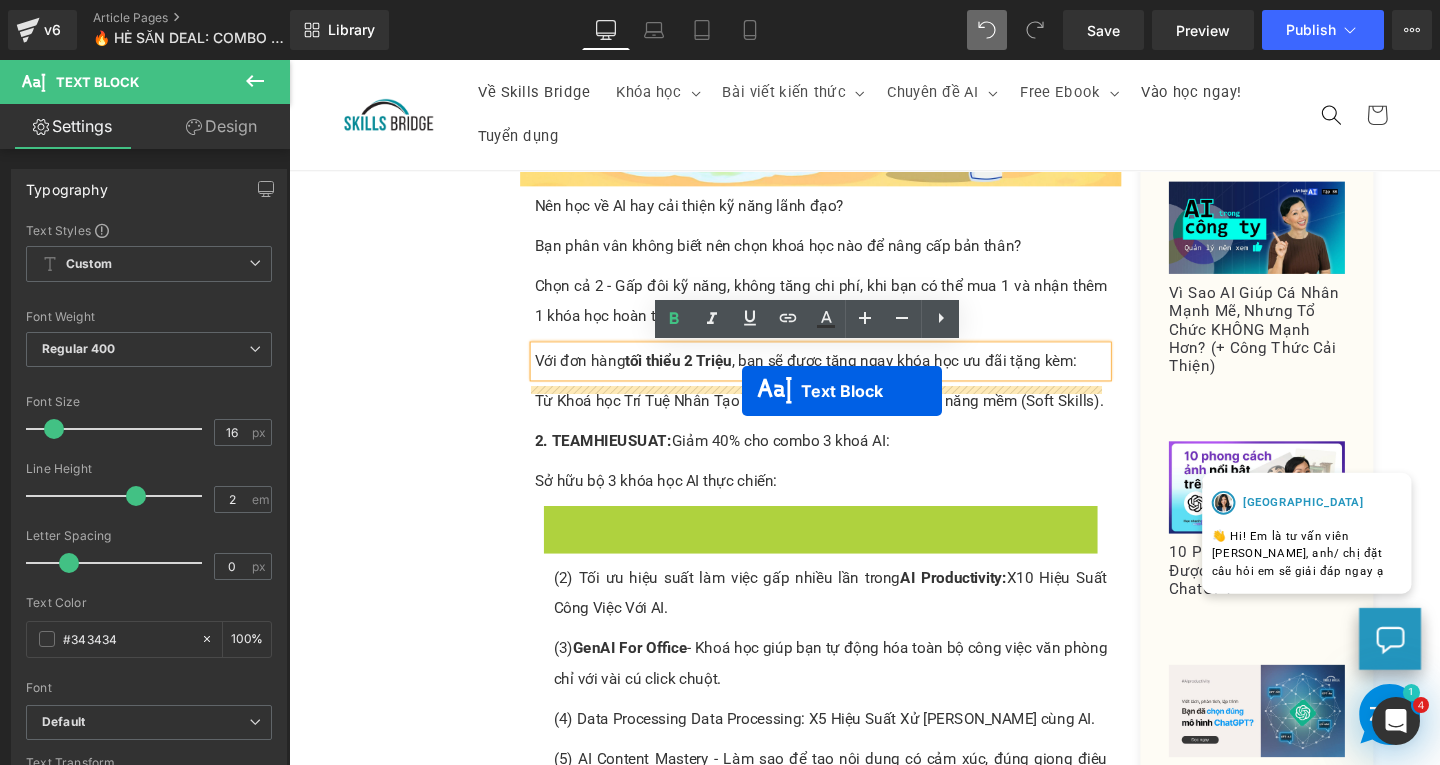 drag, startPoint x: 794, startPoint y: 558, endPoint x: 765, endPoint y: 408, distance: 152.77762 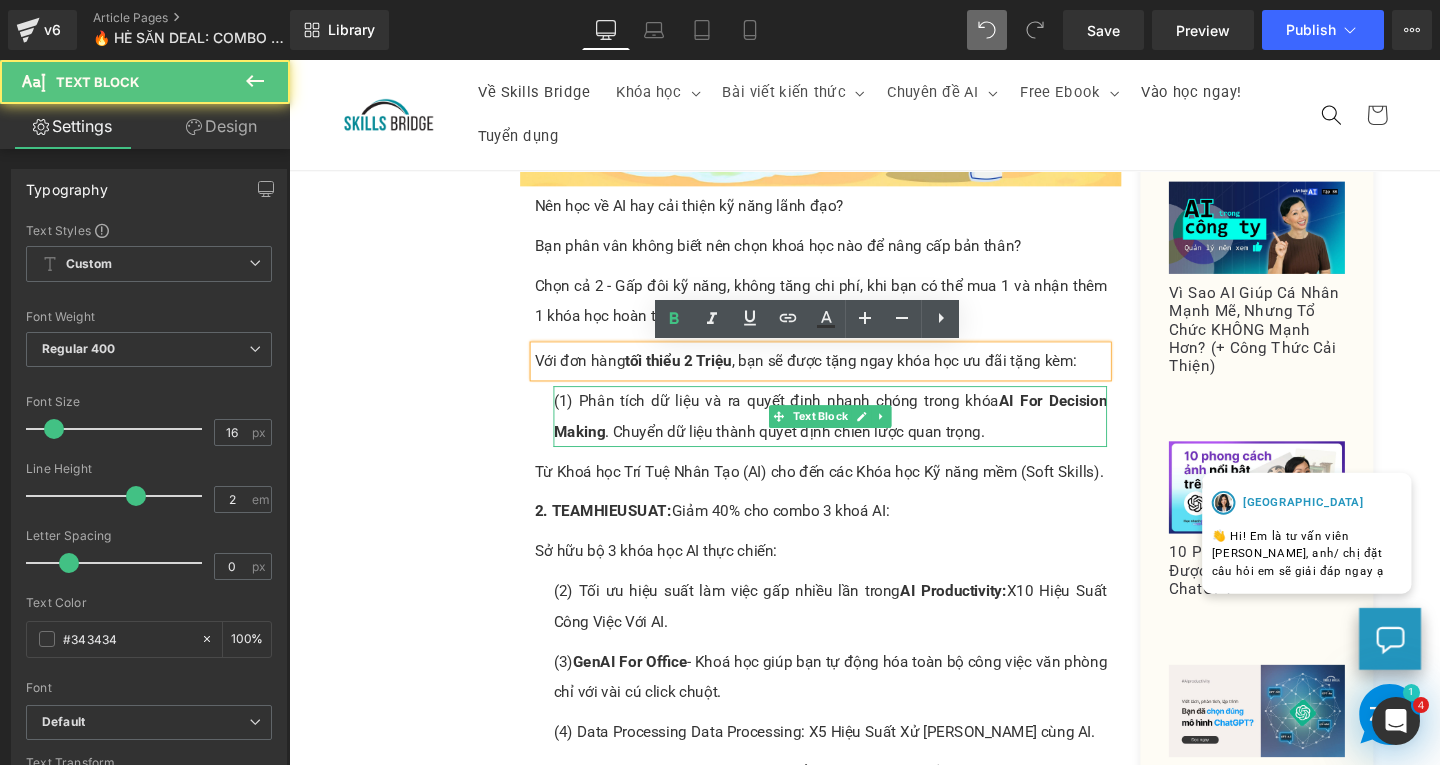 click on "(1) Phân tích dữ liệu và ra quyết định nhanh chóng trong khóa  AI For Decision Making . Chuyển dữ liệu thành quyết định chiến lược quan trọng." at bounding box center [858, 435] 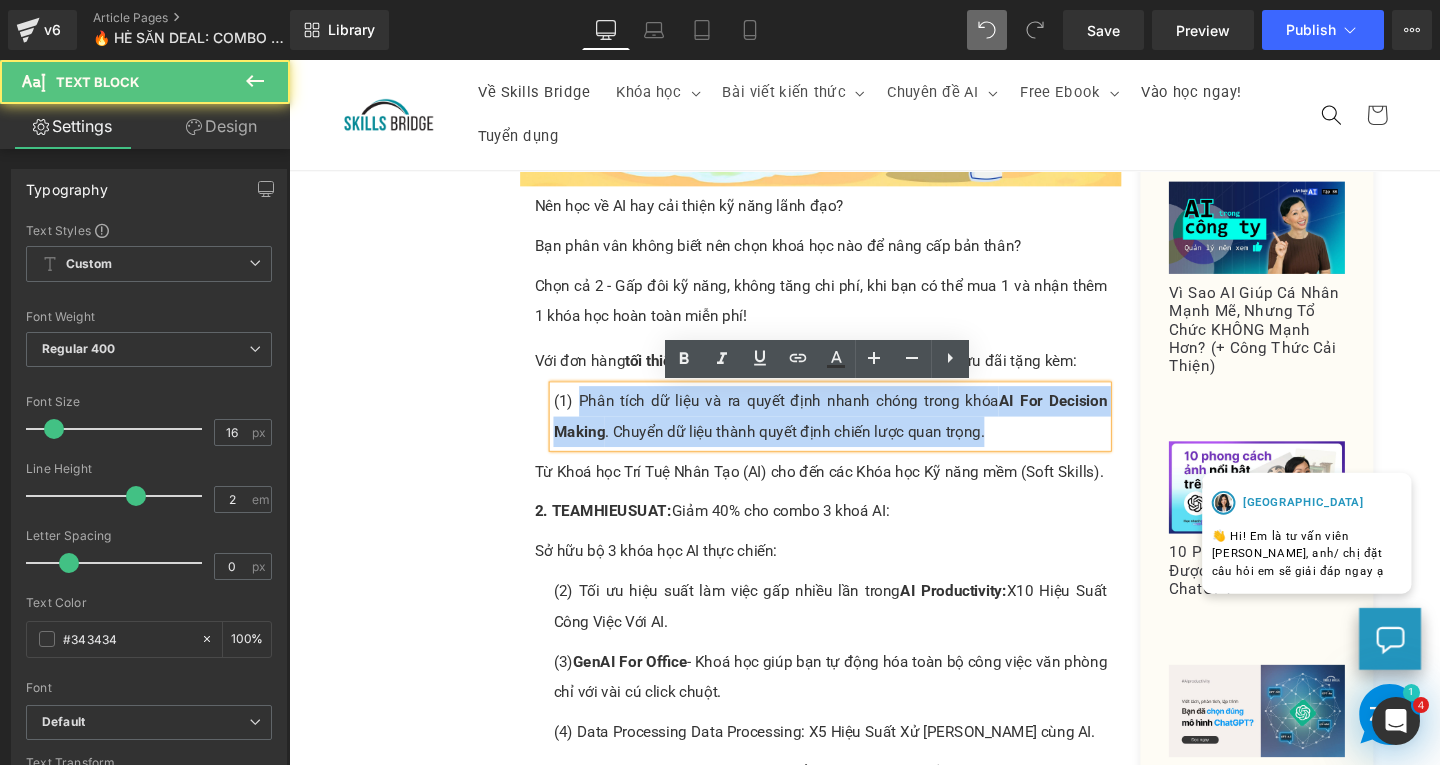 drag, startPoint x: 589, startPoint y: 419, endPoint x: 1031, endPoint y: 447, distance: 442.886 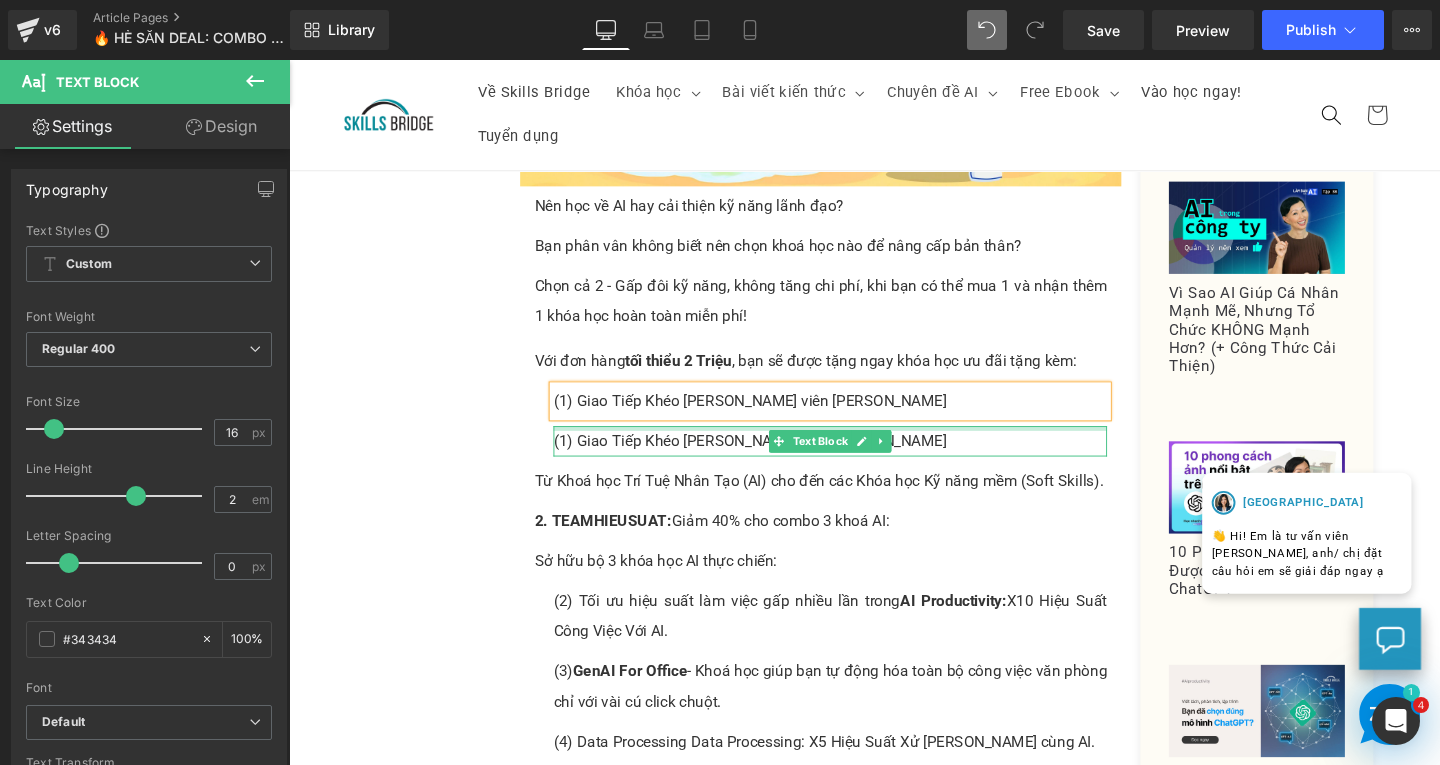 click on "(1) Giao Tiếp Khéo [PERSON_NAME] viên [PERSON_NAME]" at bounding box center (858, 461) 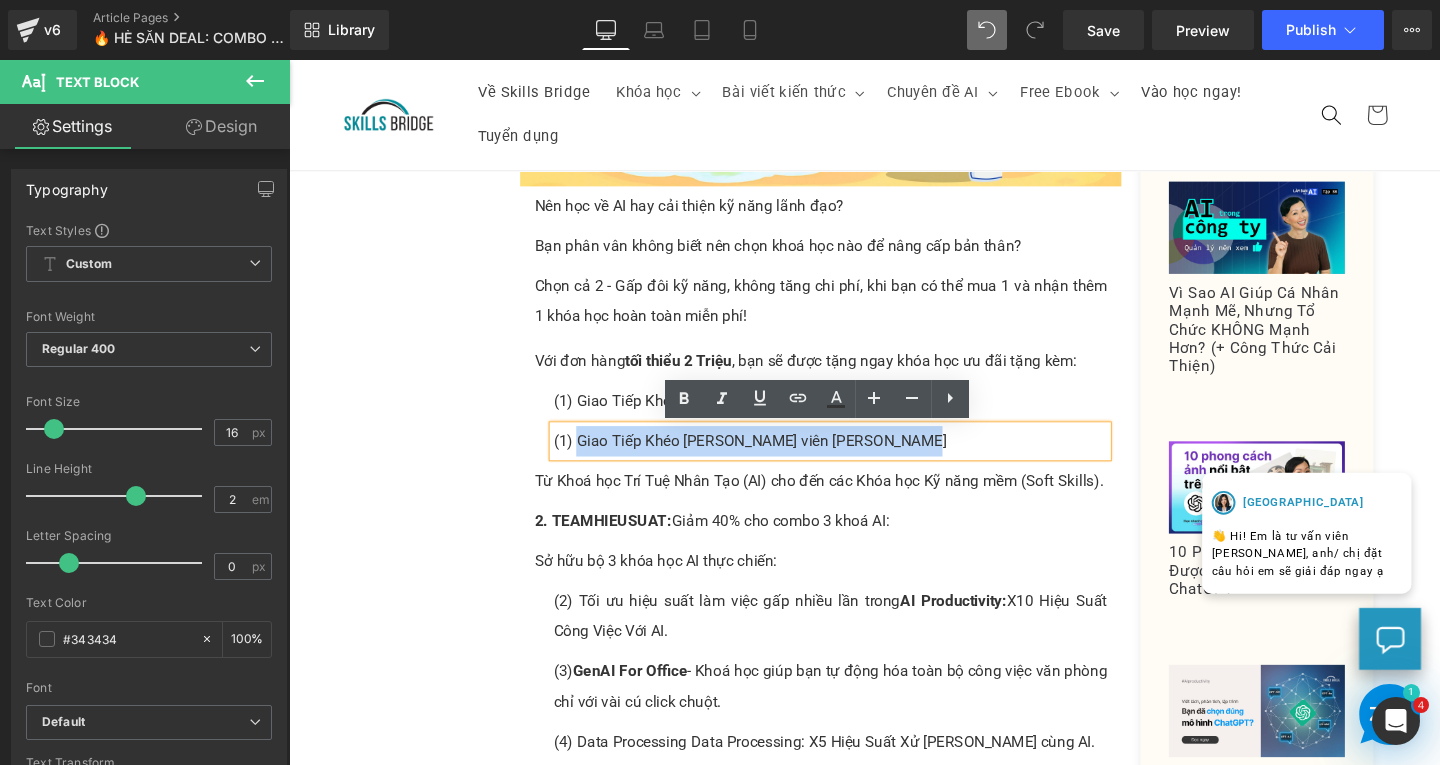 drag, startPoint x: 582, startPoint y: 458, endPoint x: 992, endPoint y: 458, distance: 410 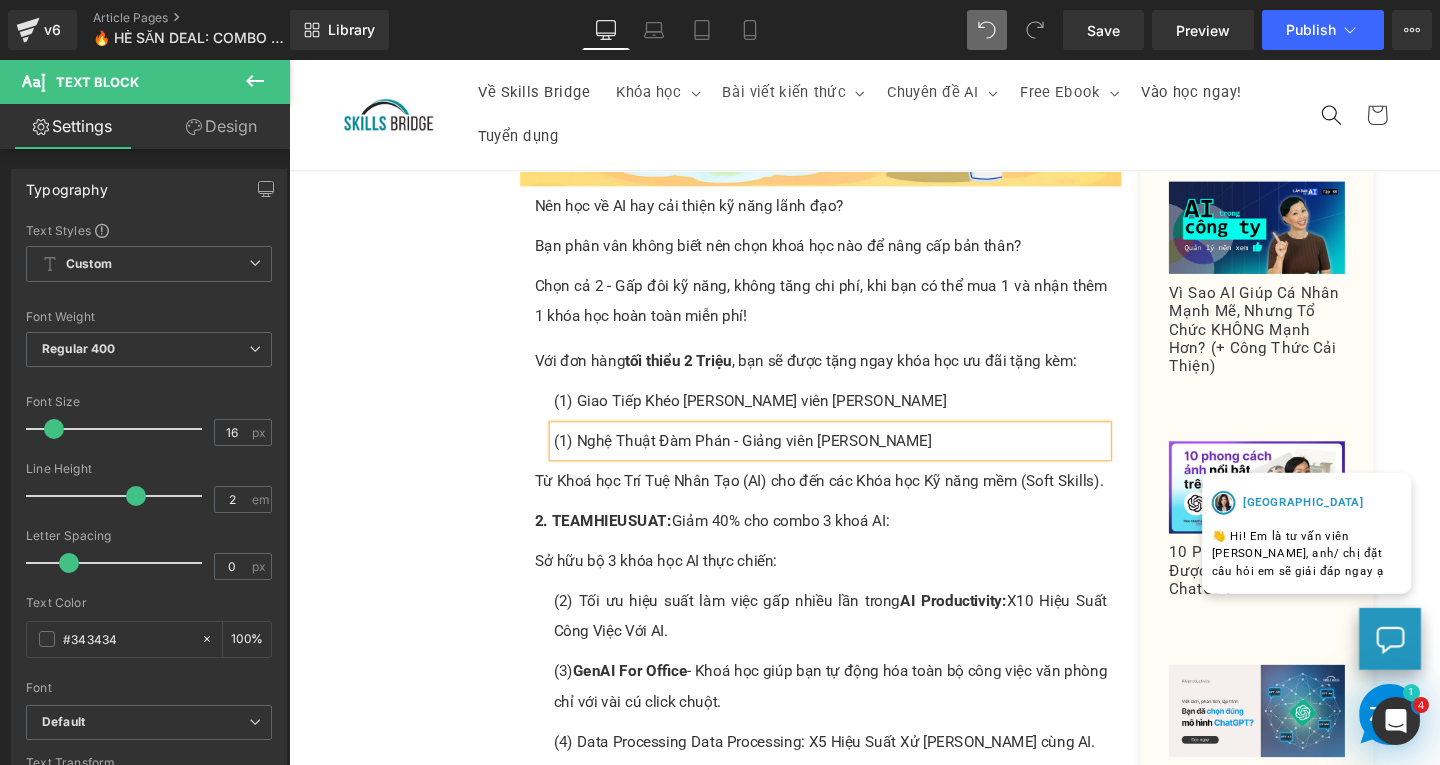 click on "(1) Nghệ Thuật Đàm Phán - Giảng viên Thái Vân Linh" at bounding box center (858, 461) 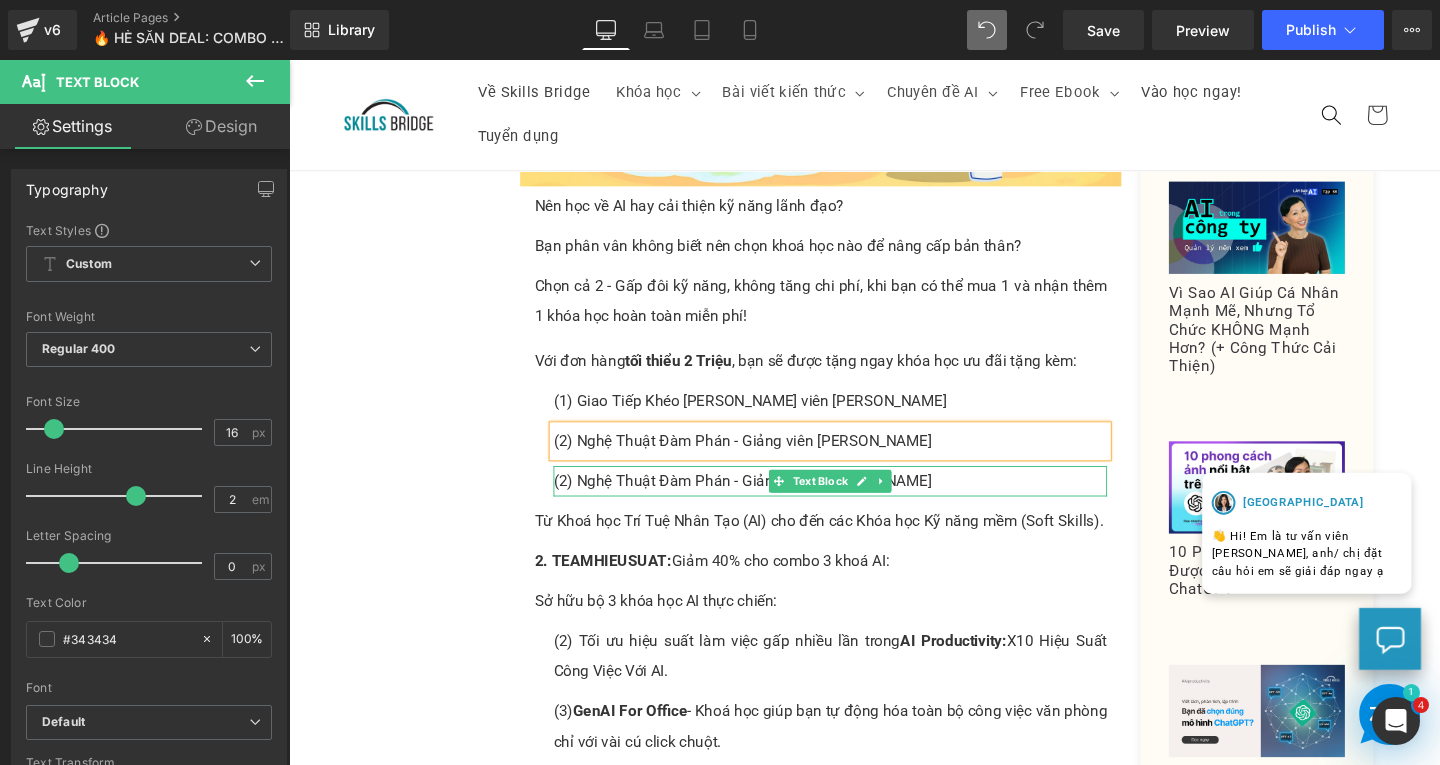 click on "(2) Nghệ Thuật Đàm Phán - Giảng viên [PERSON_NAME]" at bounding box center [858, 503] 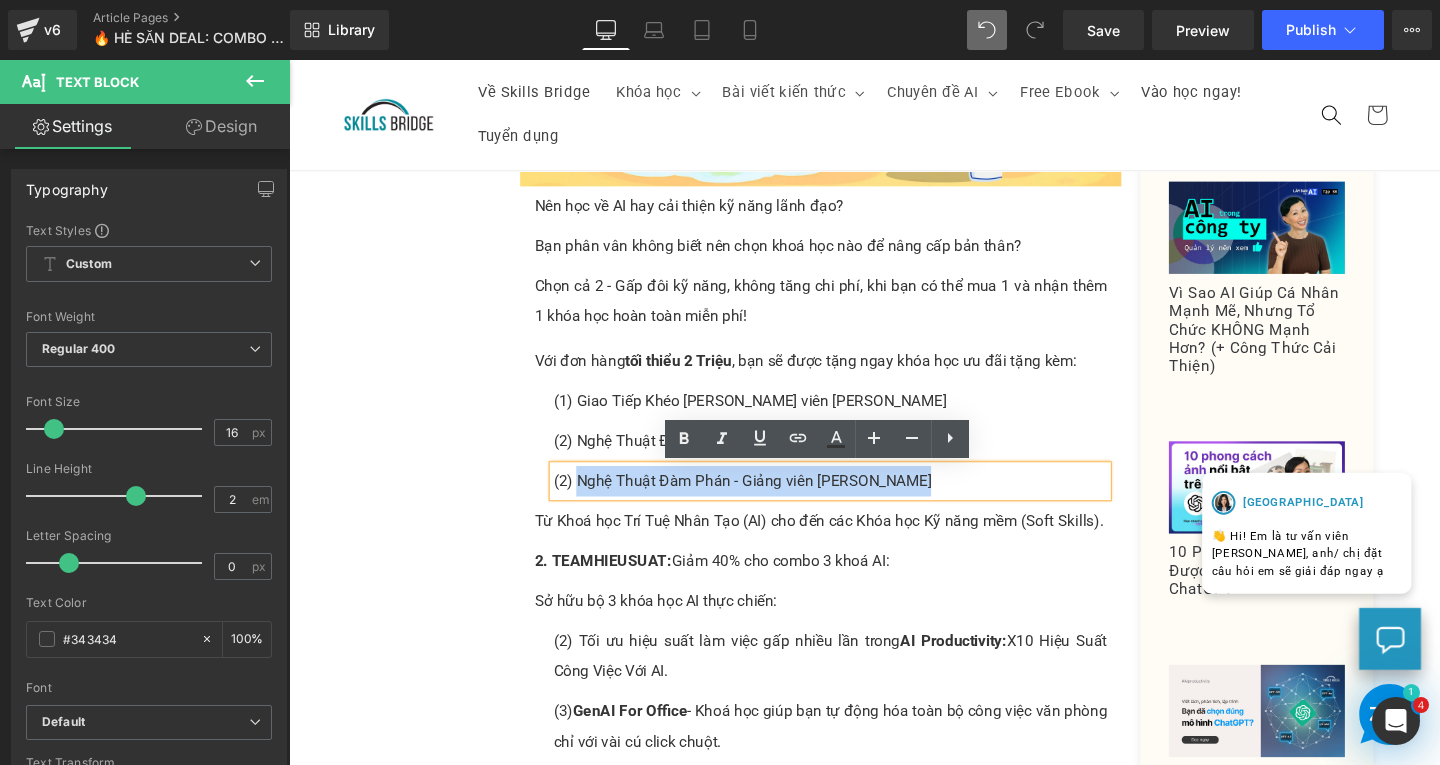 drag, startPoint x: 583, startPoint y: 504, endPoint x: 997, endPoint y: 505, distance: 414.00122 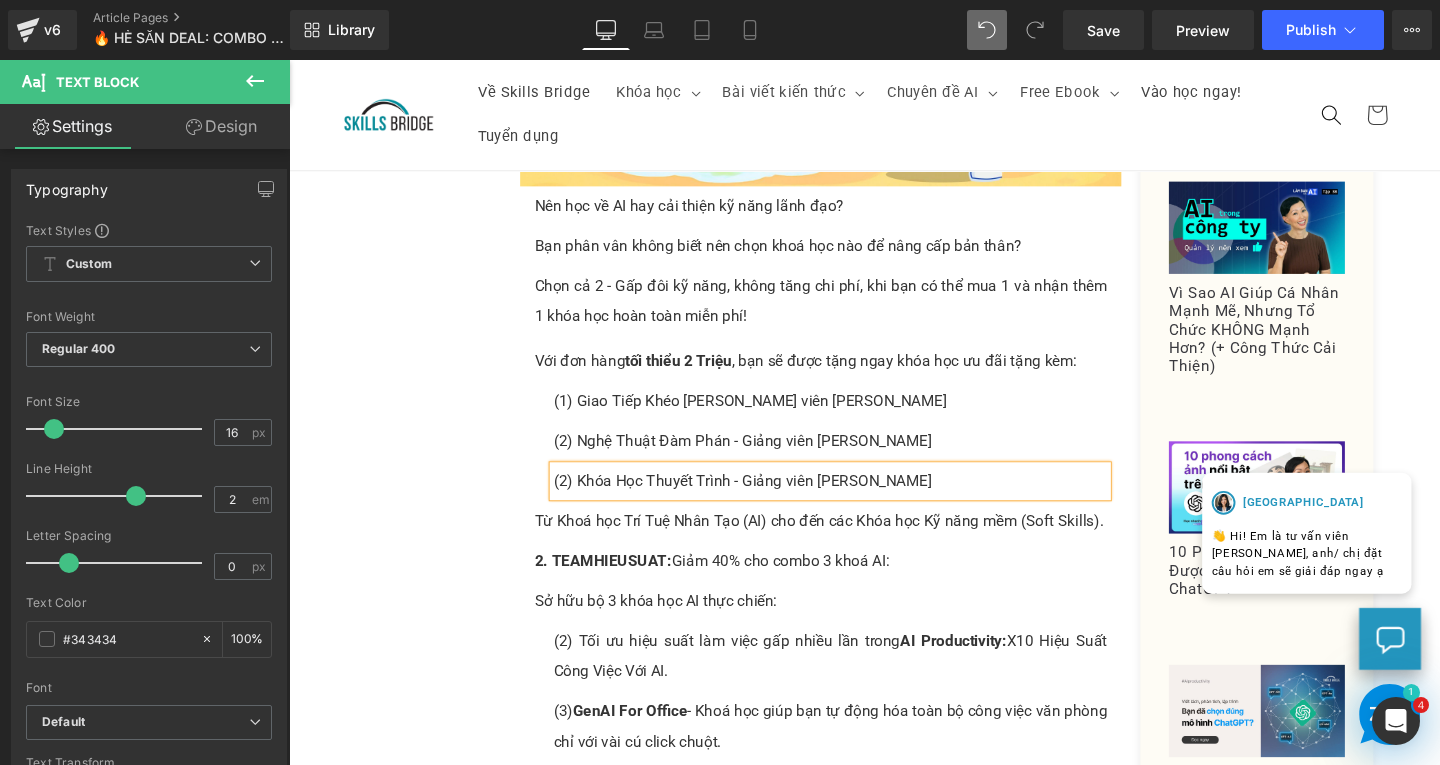 click on "(2) Khóa Học Thuyết Trình - Giảng viên Thái Vân Linh" at bounding box center (858, 503) 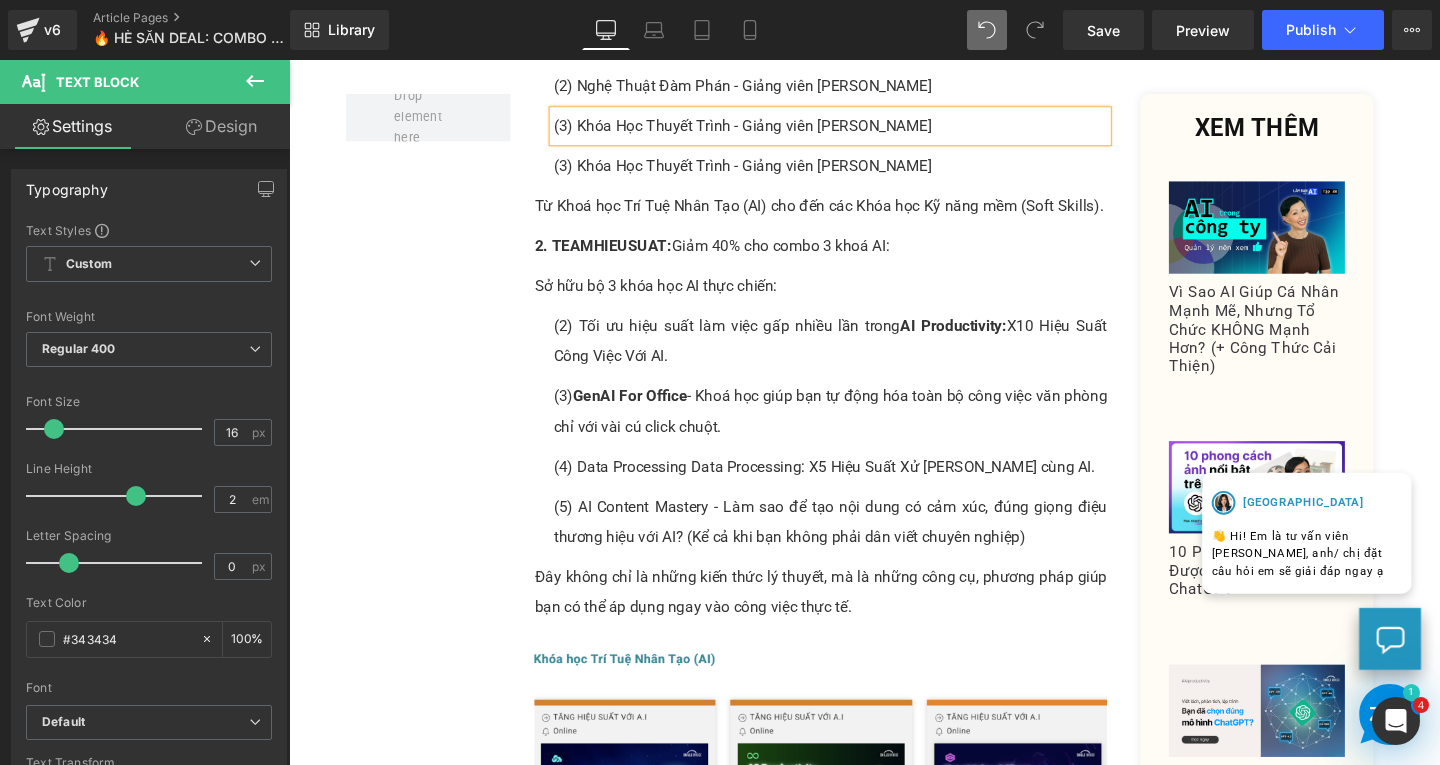 scroll, scrollTop: 1089, scrollLeft: 0, axis: vertical 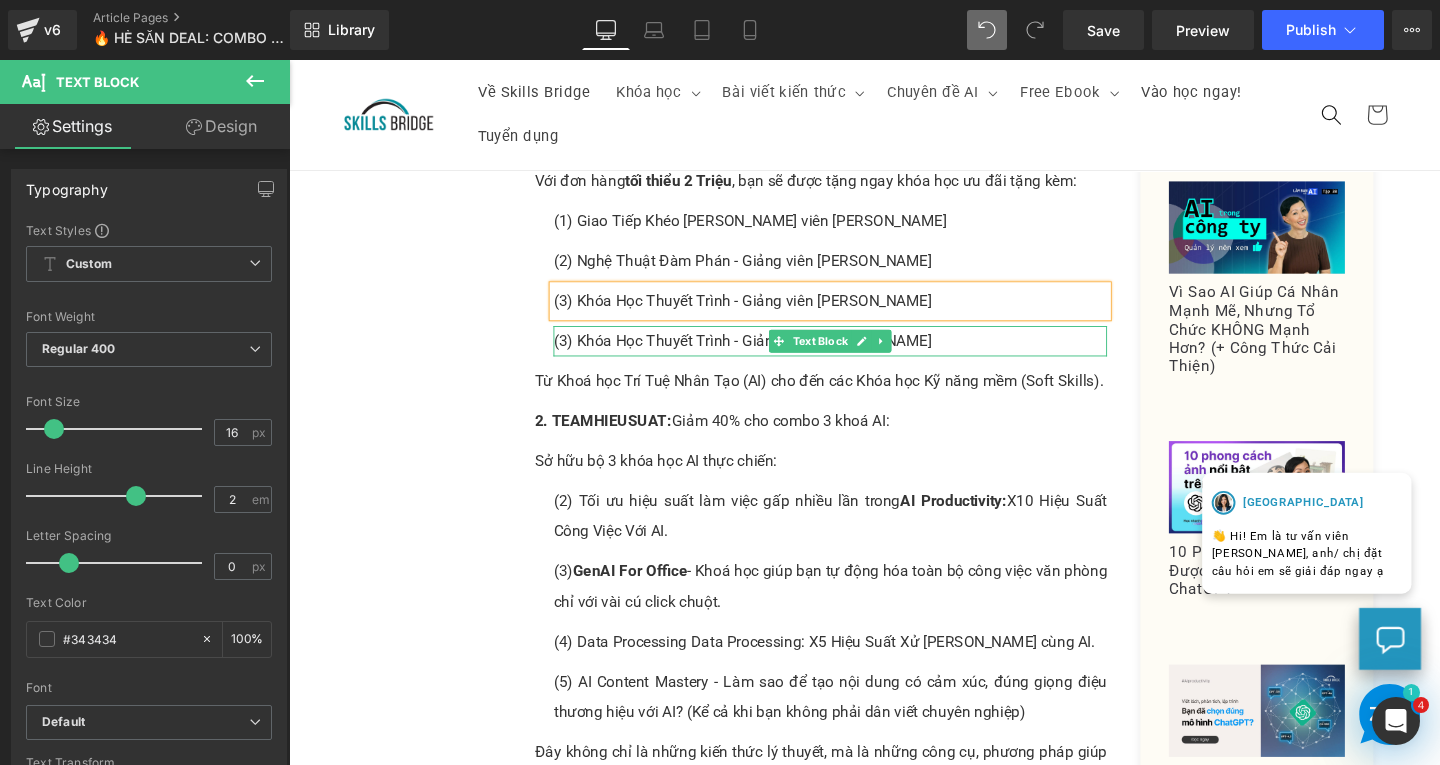 click on "(3) Khóa Học Thuyết Trình - Giảng viên [PERSON_NAME]" at bounding box center (858, 356) 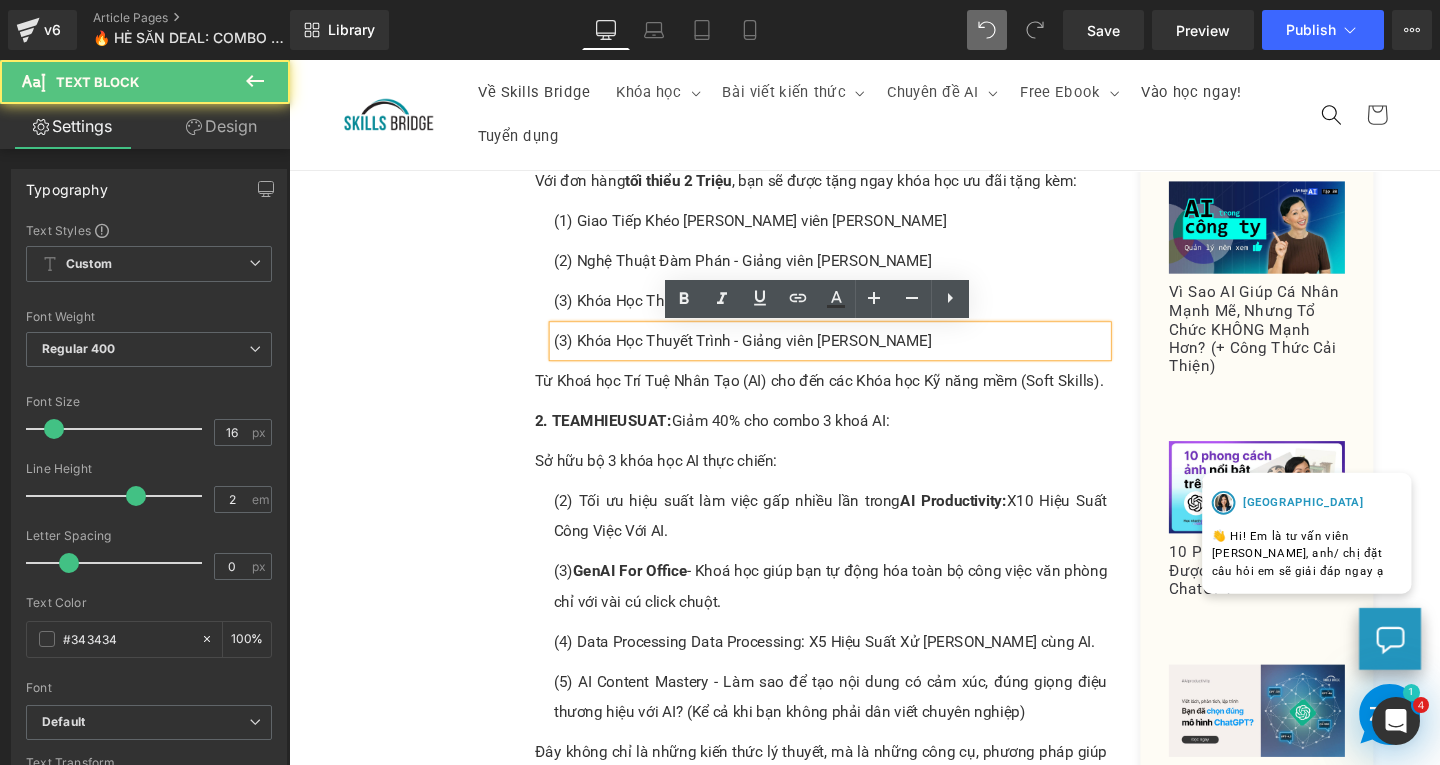 click on "(3) Khóa Học Thuyết Trình - Giảng viên [PERSON_NAME]" at bounding box center (858, 356) 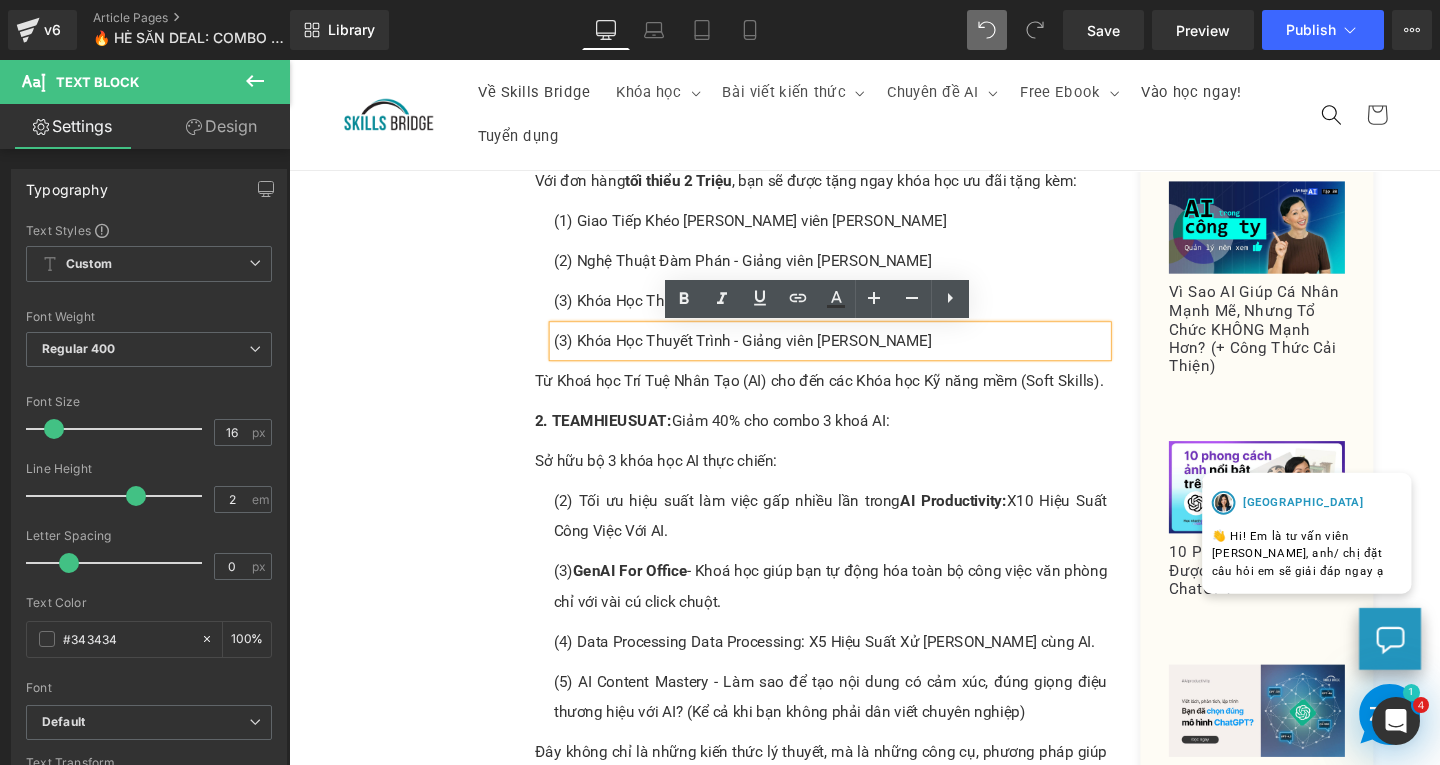 type 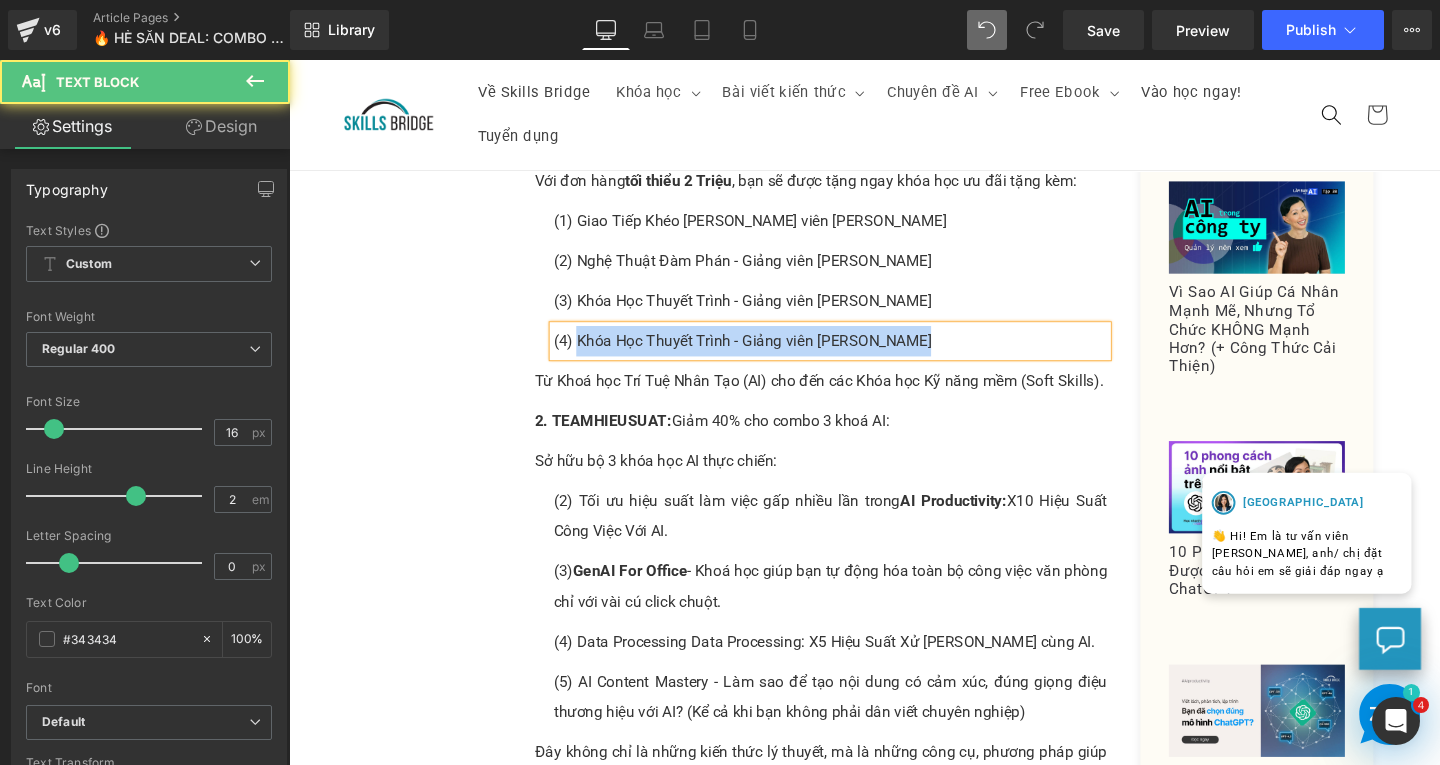 drag, startPoint x: 584, startPoint y: 355, endPoint x: 947, endPoint y: 364, distance: 363.11154 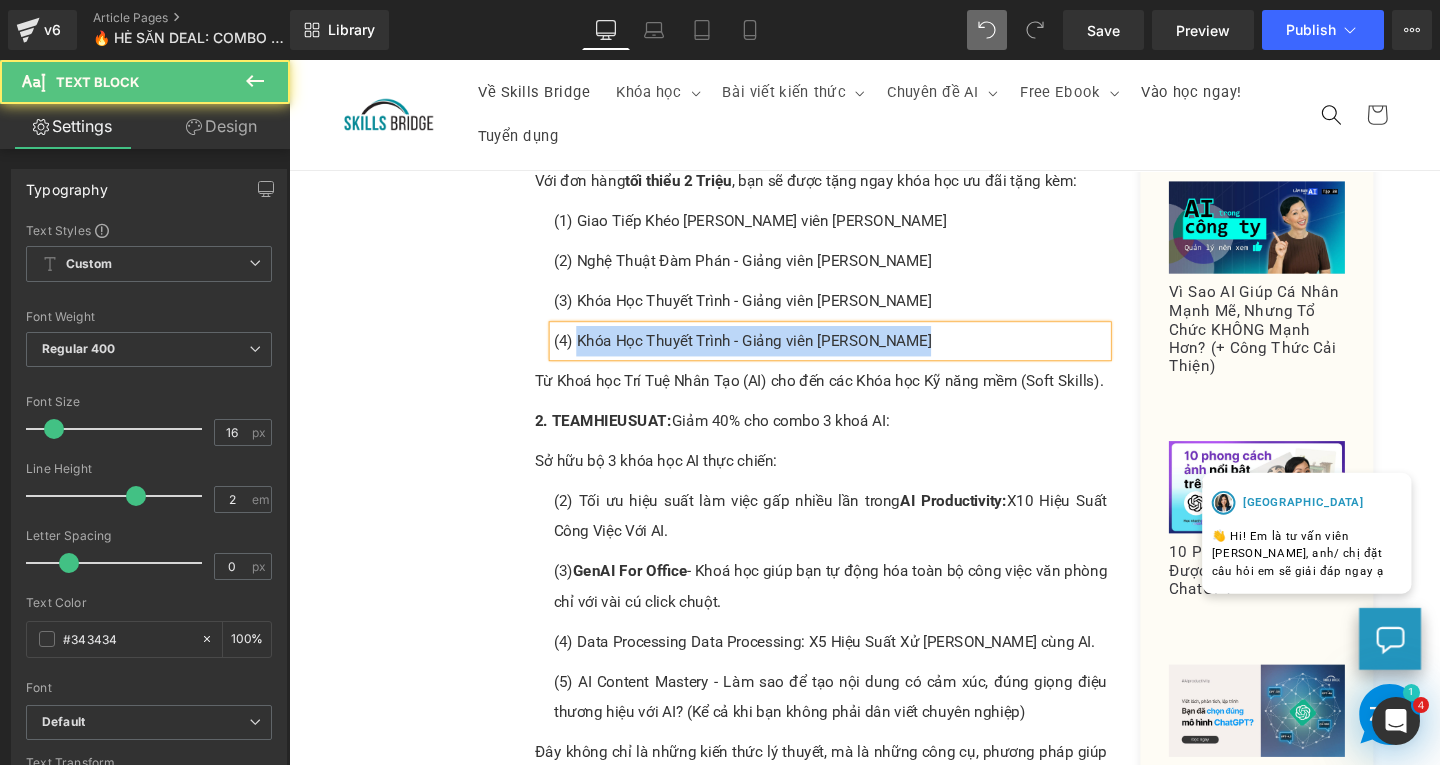 click on "(4) Khóa Học Thuyết Trình - Giảng viên Thái Vân Linh" at bounding box center (858, 356) 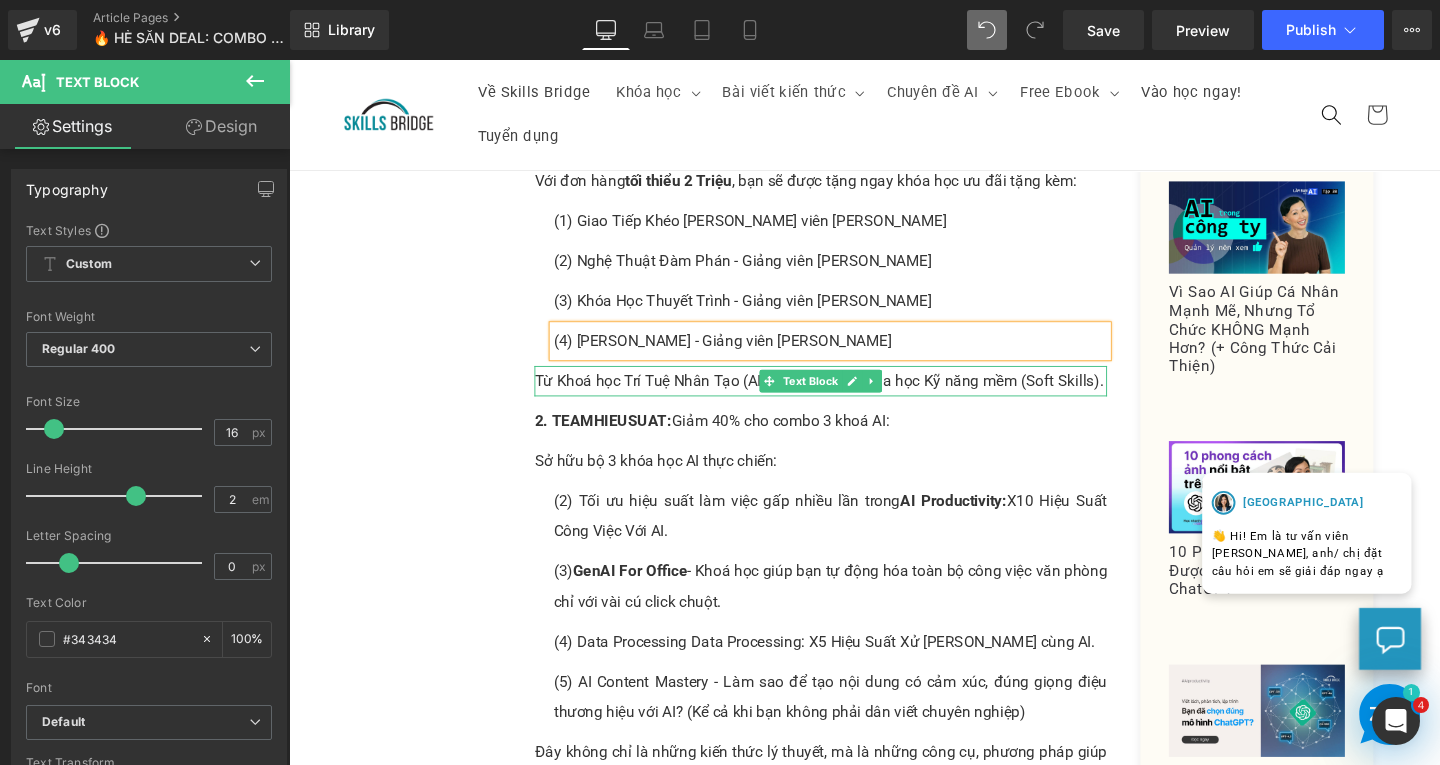 click on "Từ Khoá học Trí Tuệ Nhân Tạo (AI) cho đến các Khóa học Kỹ năng mềm (Soft Skills)." at bounding box center (848, 398) 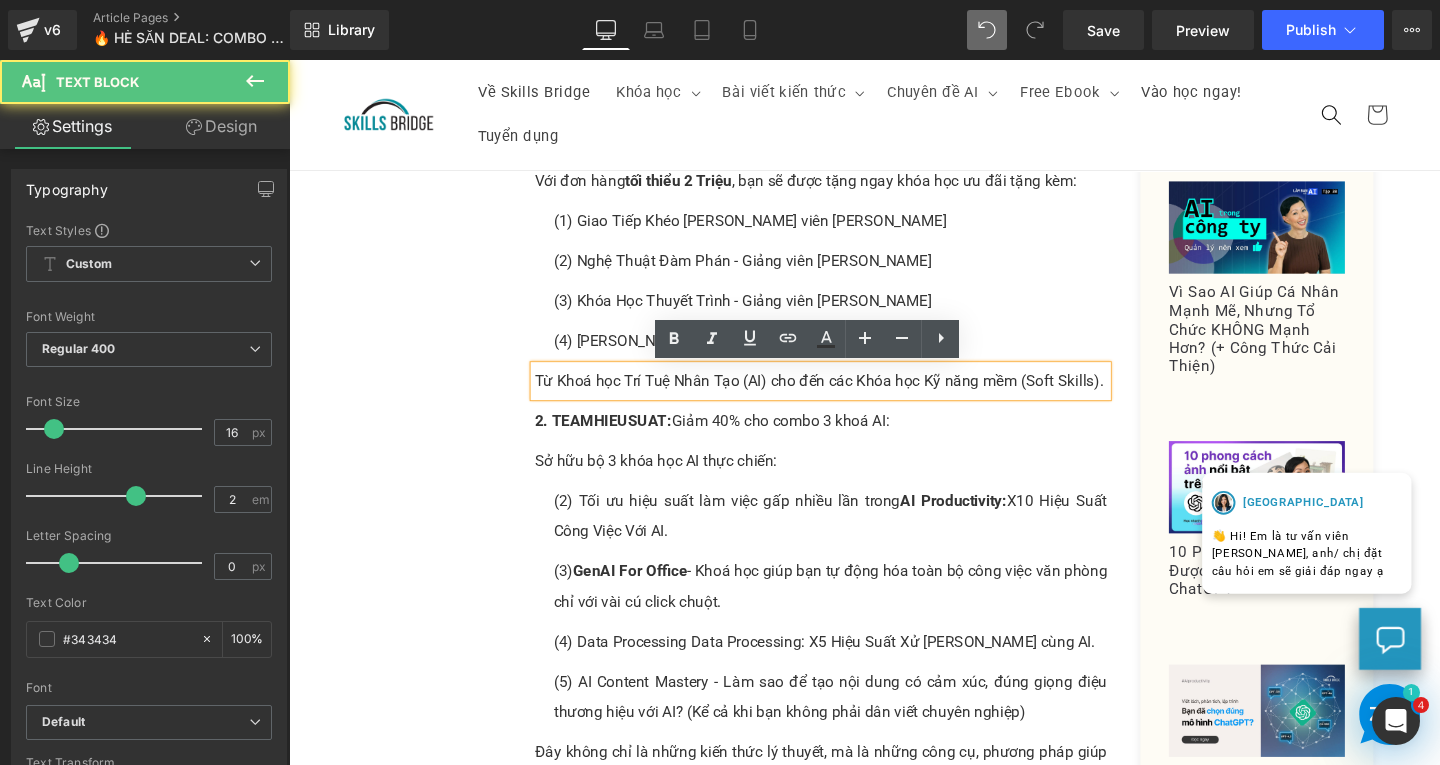 click on "Từ Khoá học Trí Tuệ Nhân Tạo (AI) cho đến các Khóa học Kỹ năng mềm (Soft Skills)." at bounding box center (848, 398) 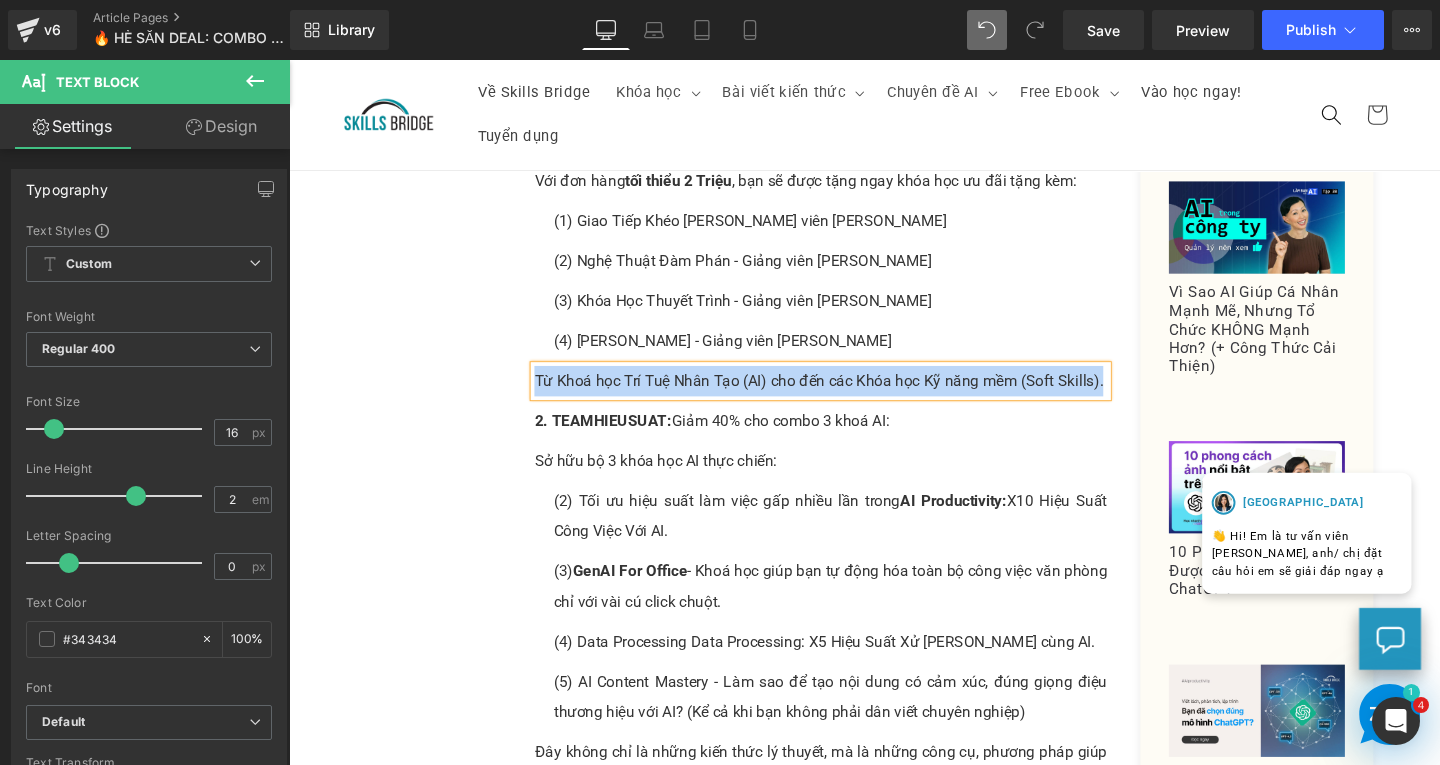 paste 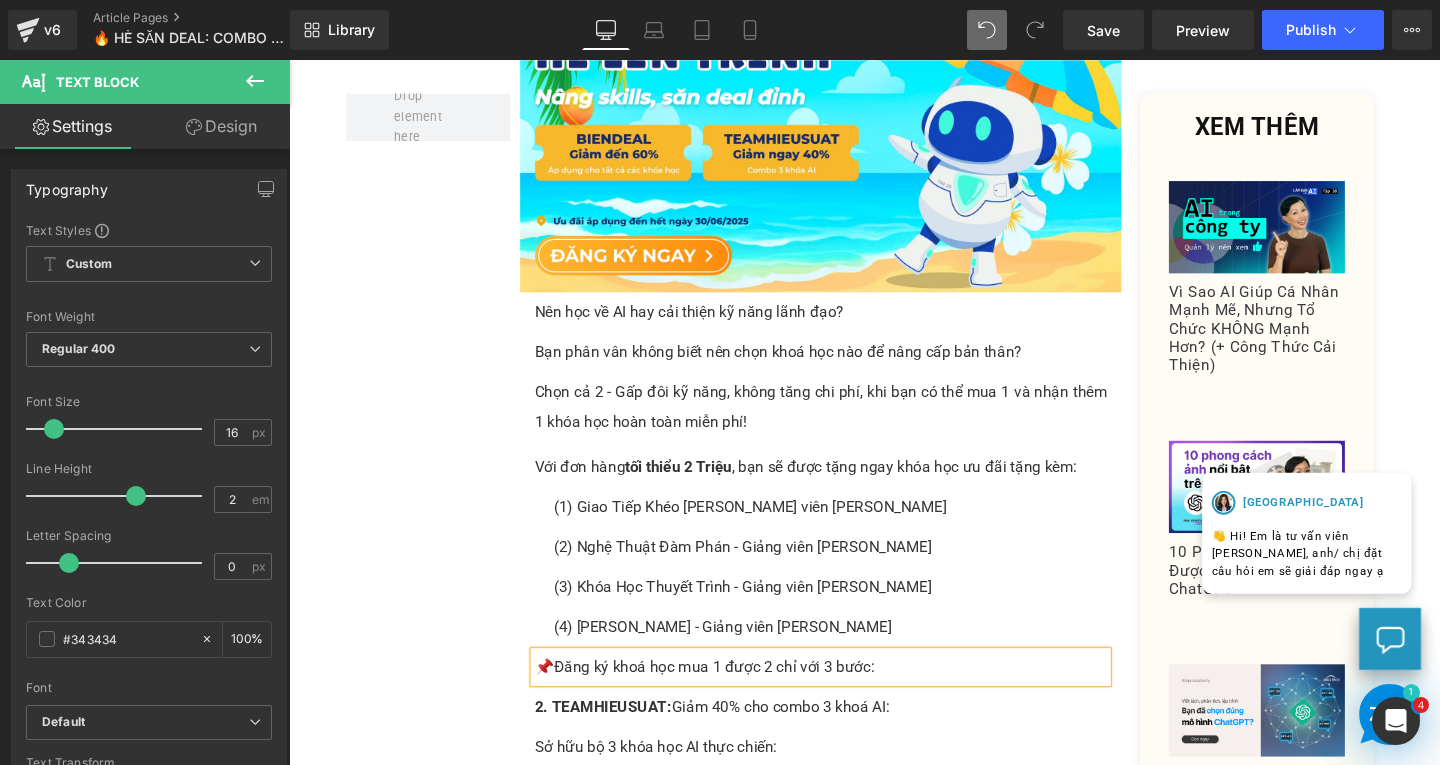 scroll, scrollTop: 689, scrollLeft: 0, axis: vertical 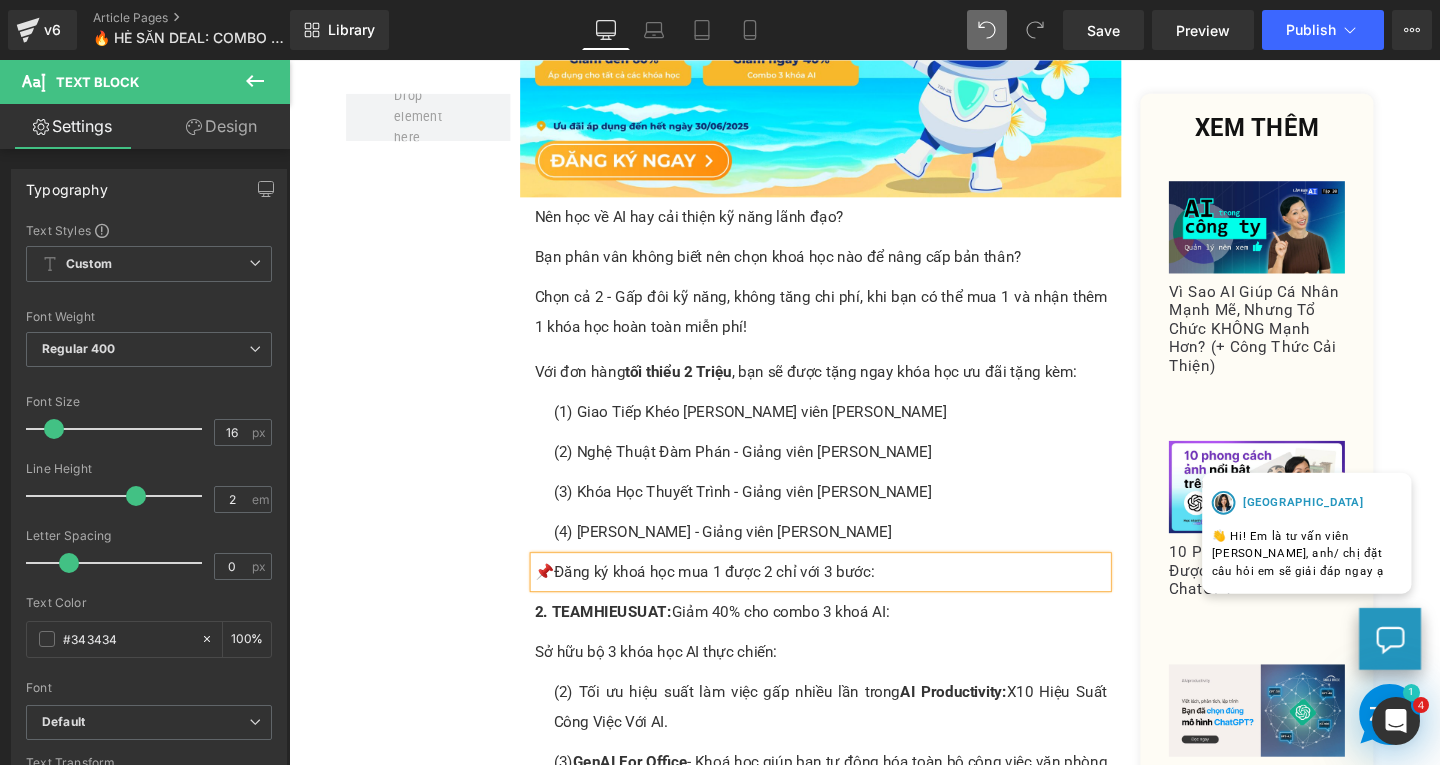 click on "📌Đăng ký khoá học mua 1 được 2 chỉ với 3 bước:" at bounding box center (848, 598) 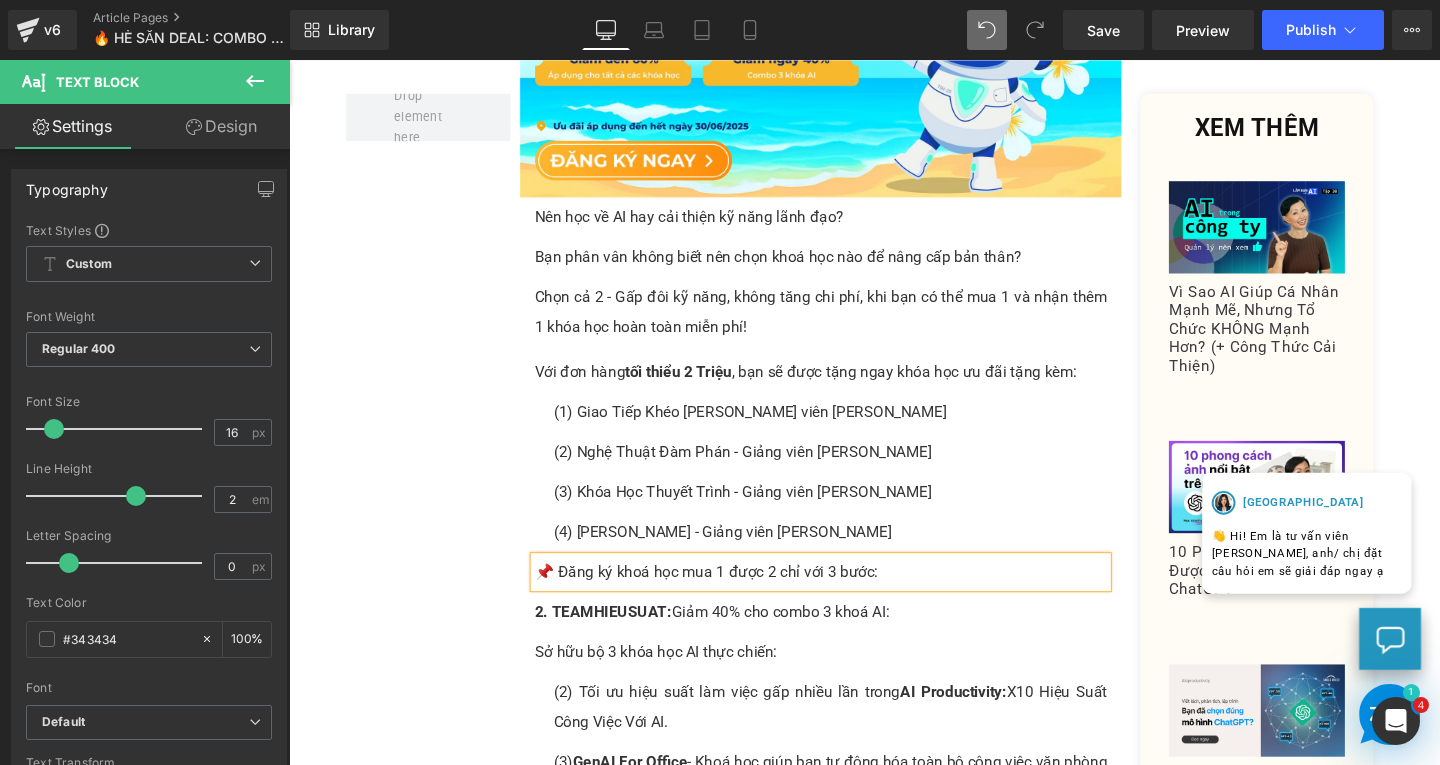 scroll, scrollTop: 889, scrollLeft: 0, axis: vertical 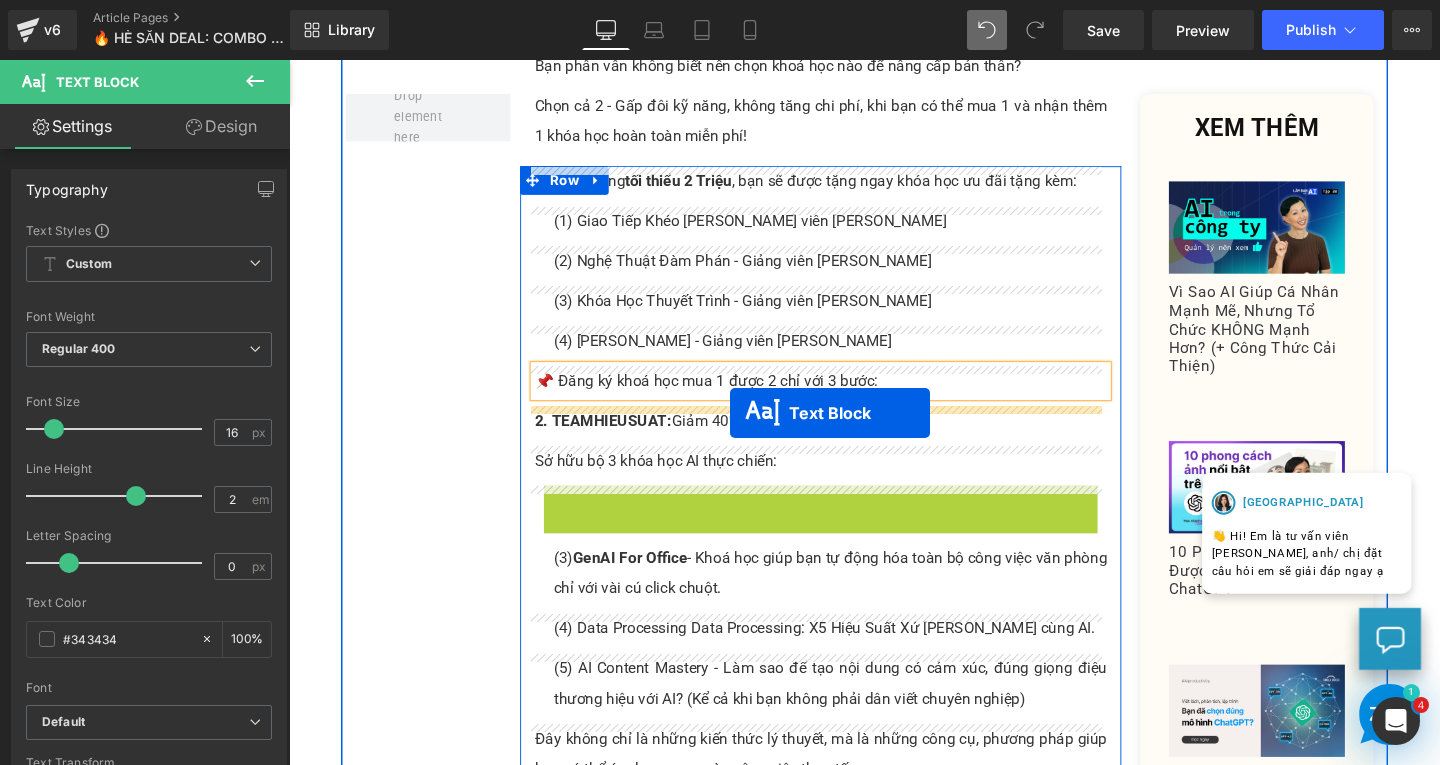 drag, startPoint x: 802, startPoint y: 542, endPoint x: 753, endPoint y: 431, distance: 121.33425 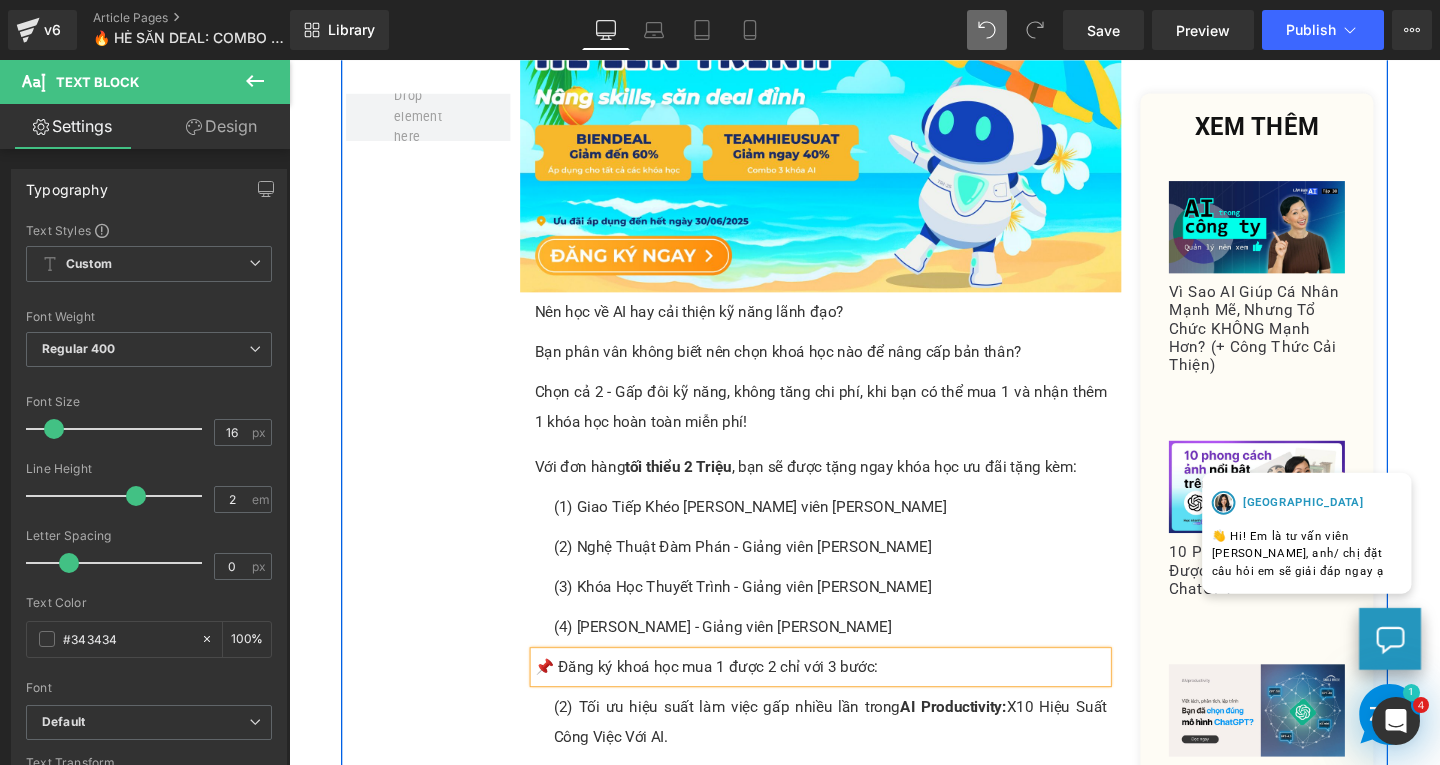 scroll, scrollTop: 989, scrollLeft: 0, axis: vertical 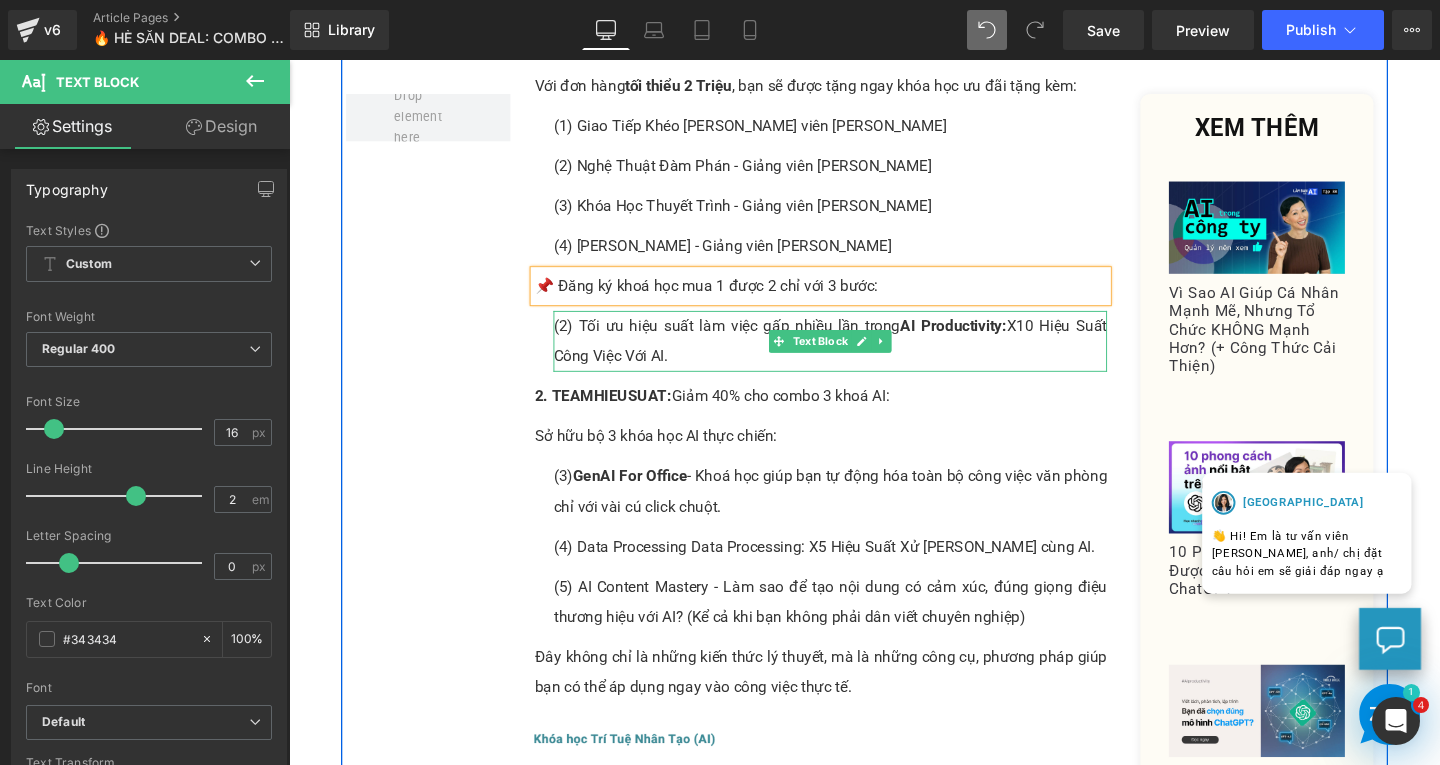 click on "(2) Tối ưu hiệu suất làm việc gấp nhiều lần trong  AI Productivity:  X10 Hiệu Suất Công Việc Với AI." at bounding box center [858, 356] 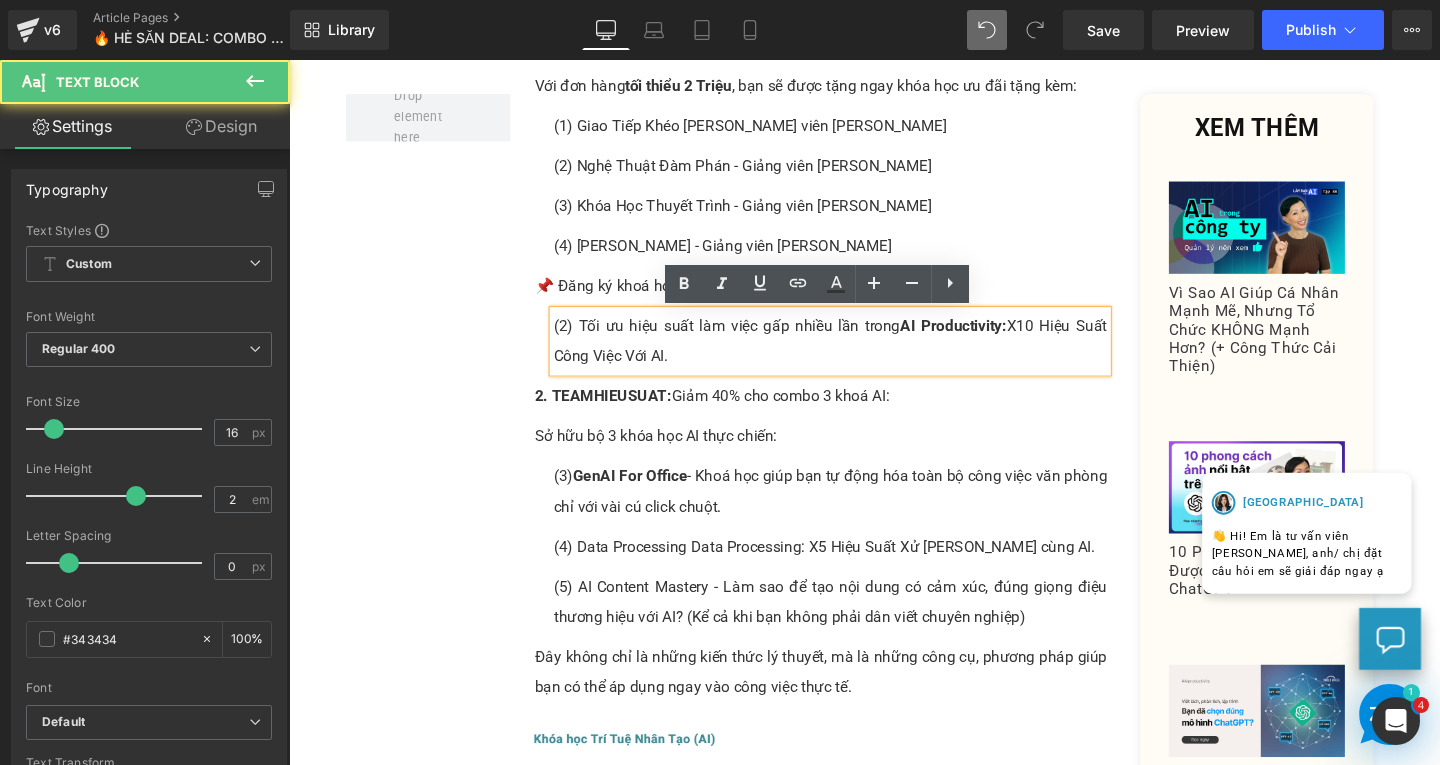click on "(2) Tối ưu hiệu suất làm việc gấp nhiều lần trong  AI Productivity:  X10 Hiệu Suất Công Việc Với AI." at bounding box center (858, 356) 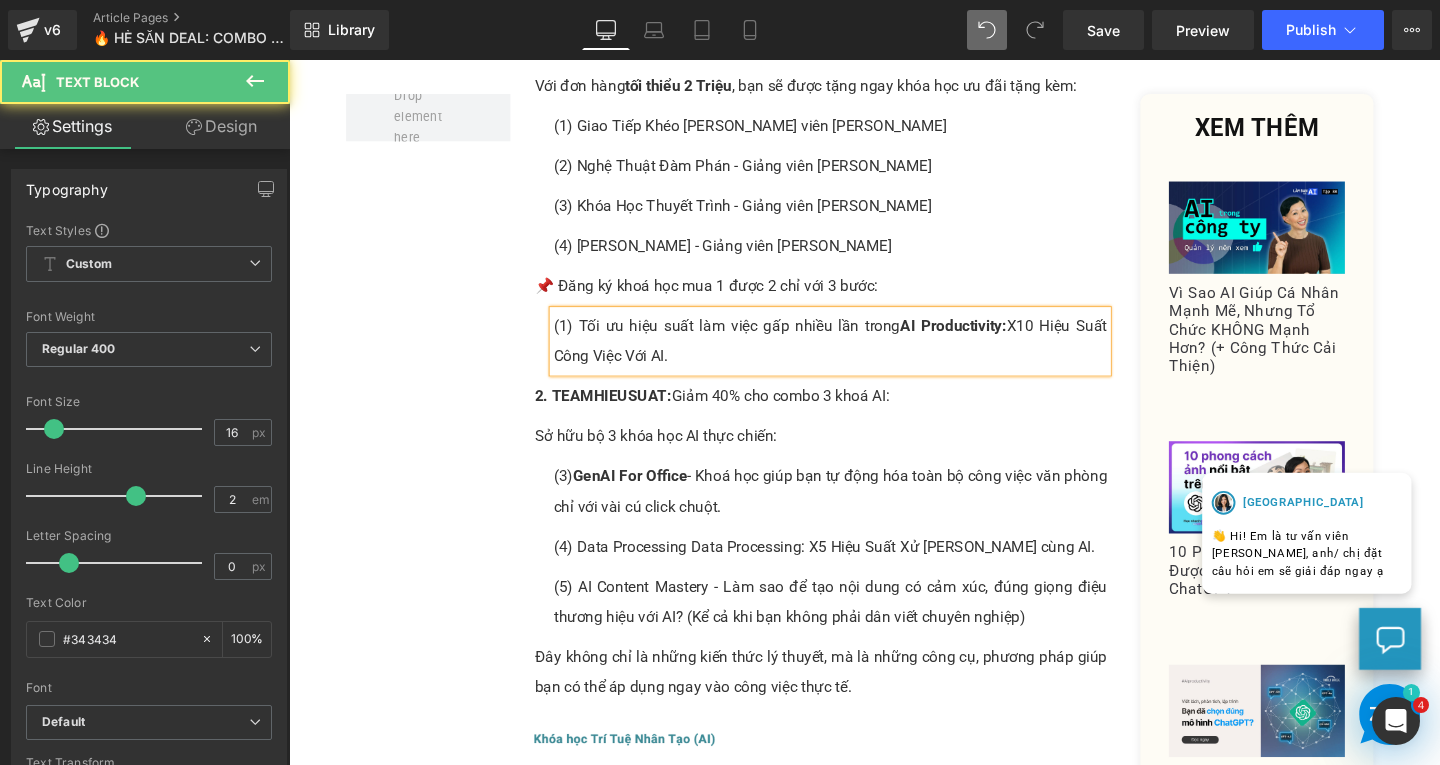 drag, startPoint x: 588, startPoint y: 339, endPoint x: 798, endPoint y: 381, distance: 214.15881 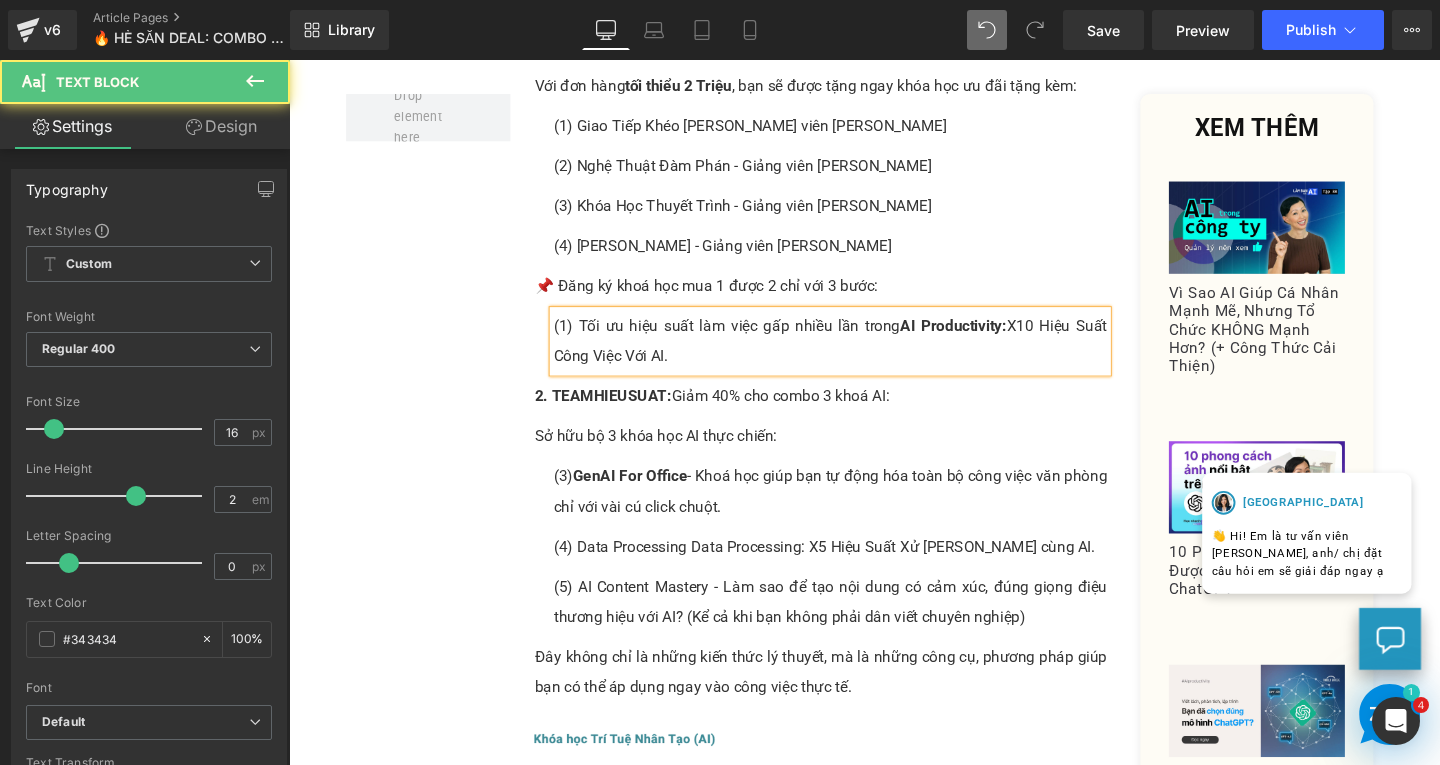 click on "(1) Tối ưu hiệu suất làm việc gấp nhiều lần trong  AI Productivity:  X10 Hiệu Suất Công Việc Với AI." at bounding box center (858, 356) 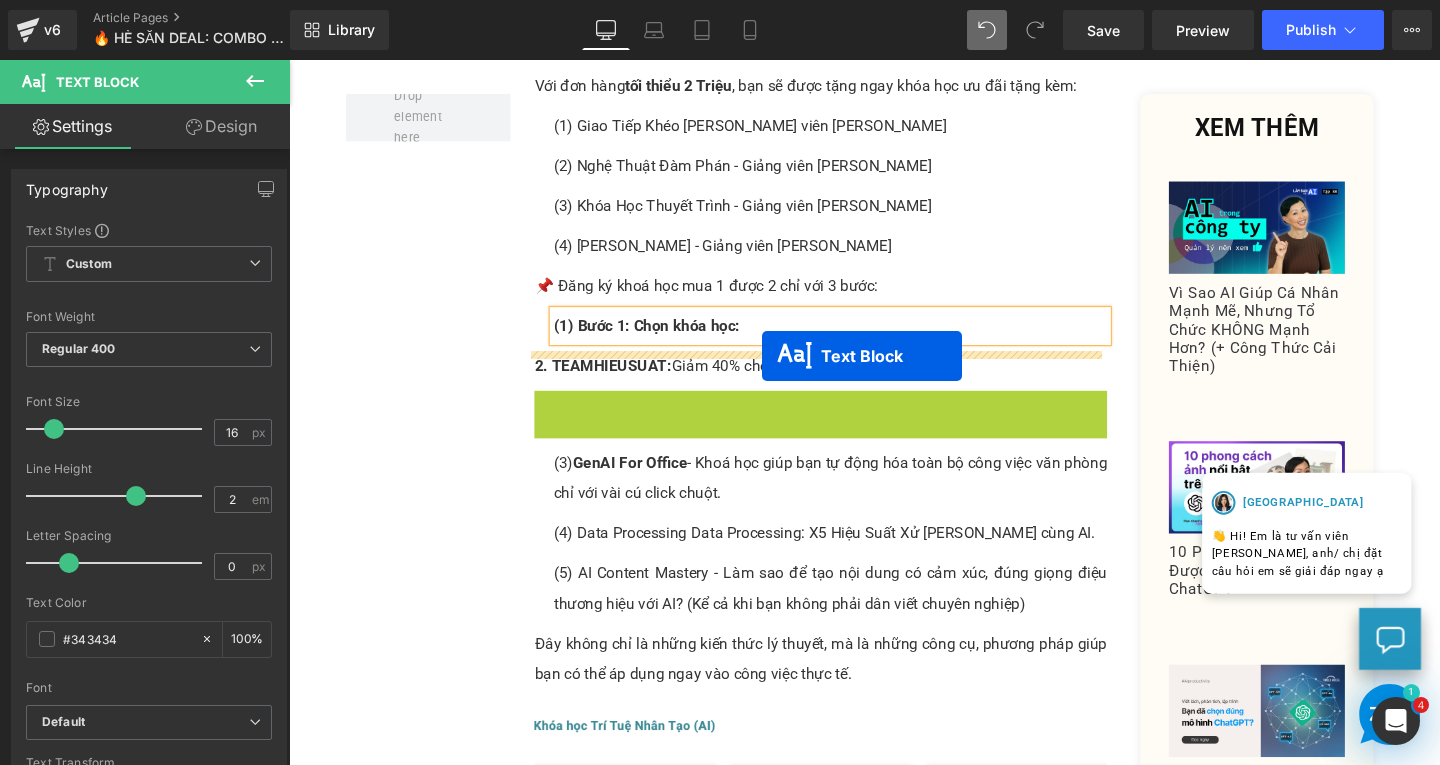drag, startPoint x: 786, startPoint y: 427, endPoint x: 786, endPoint y: 371, distance: 56 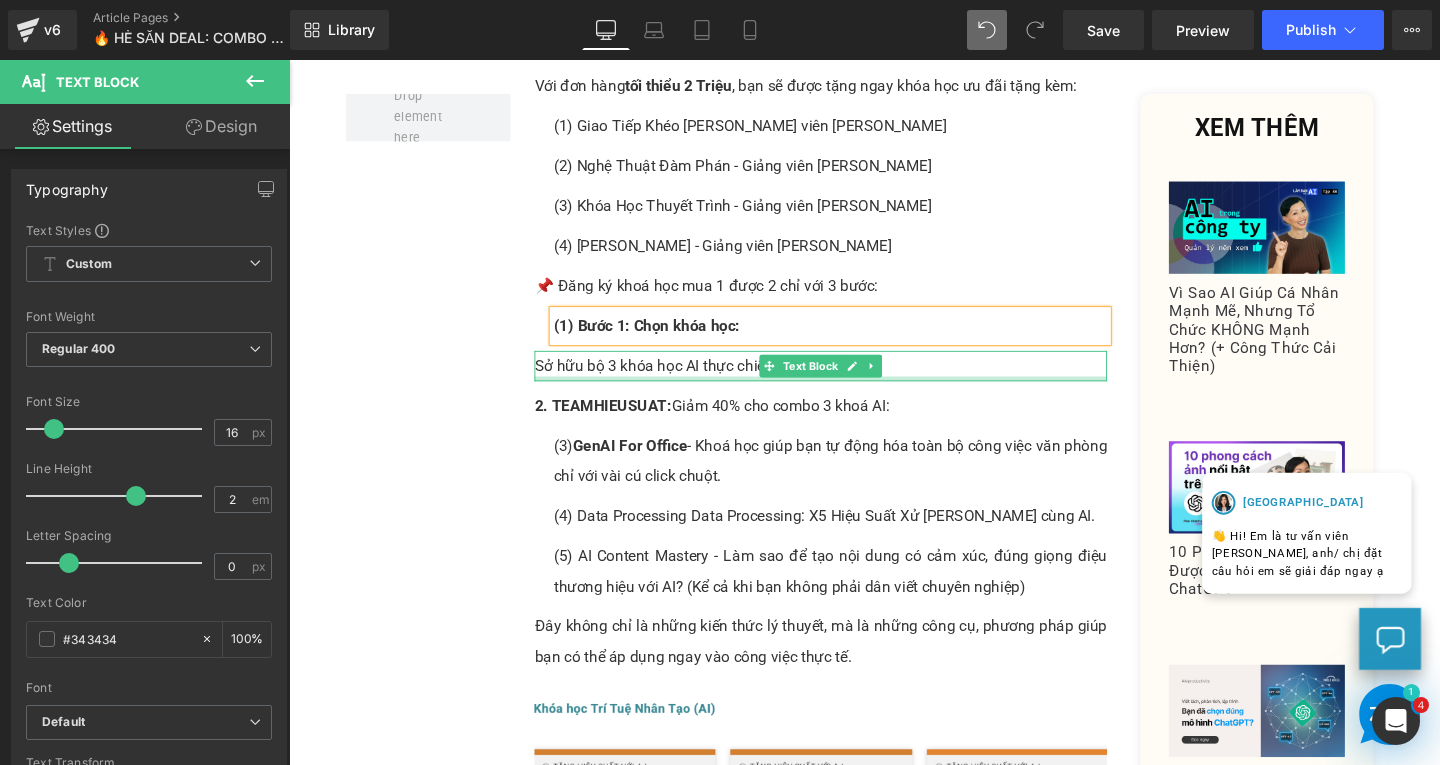 click at bounding box center (848, 395) 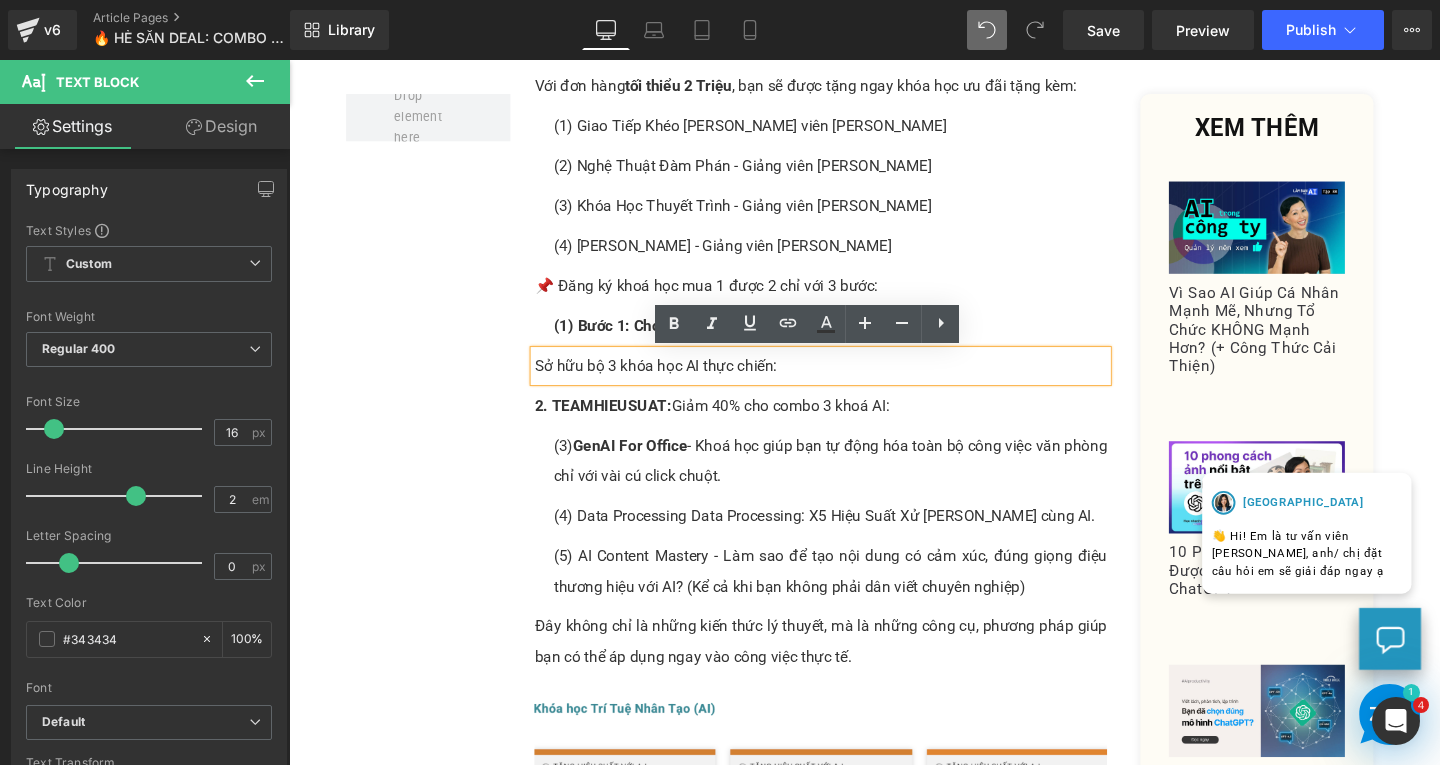 click on "Sở hữu bộ 3 khóa học AI thực chiến:" at bounding box center [848, 382] 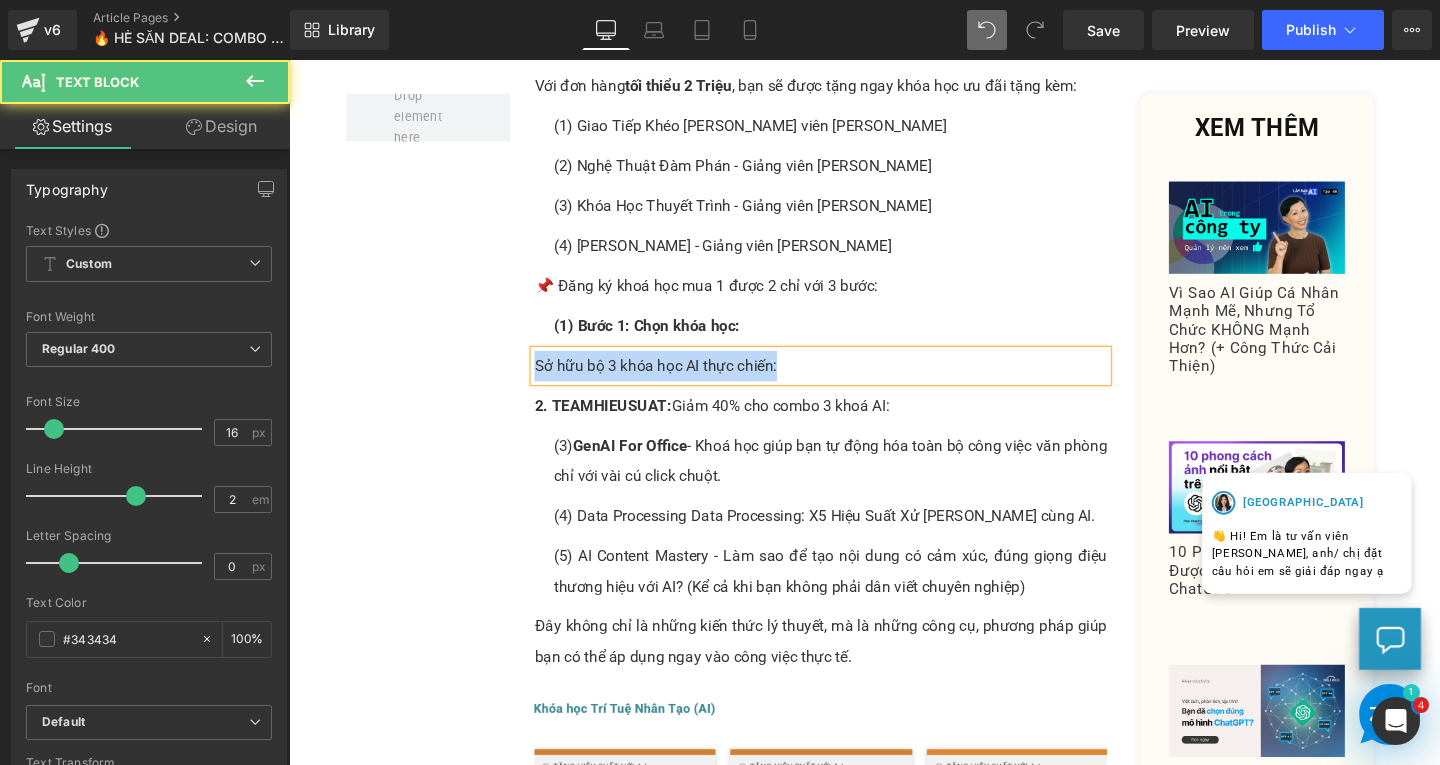 paste 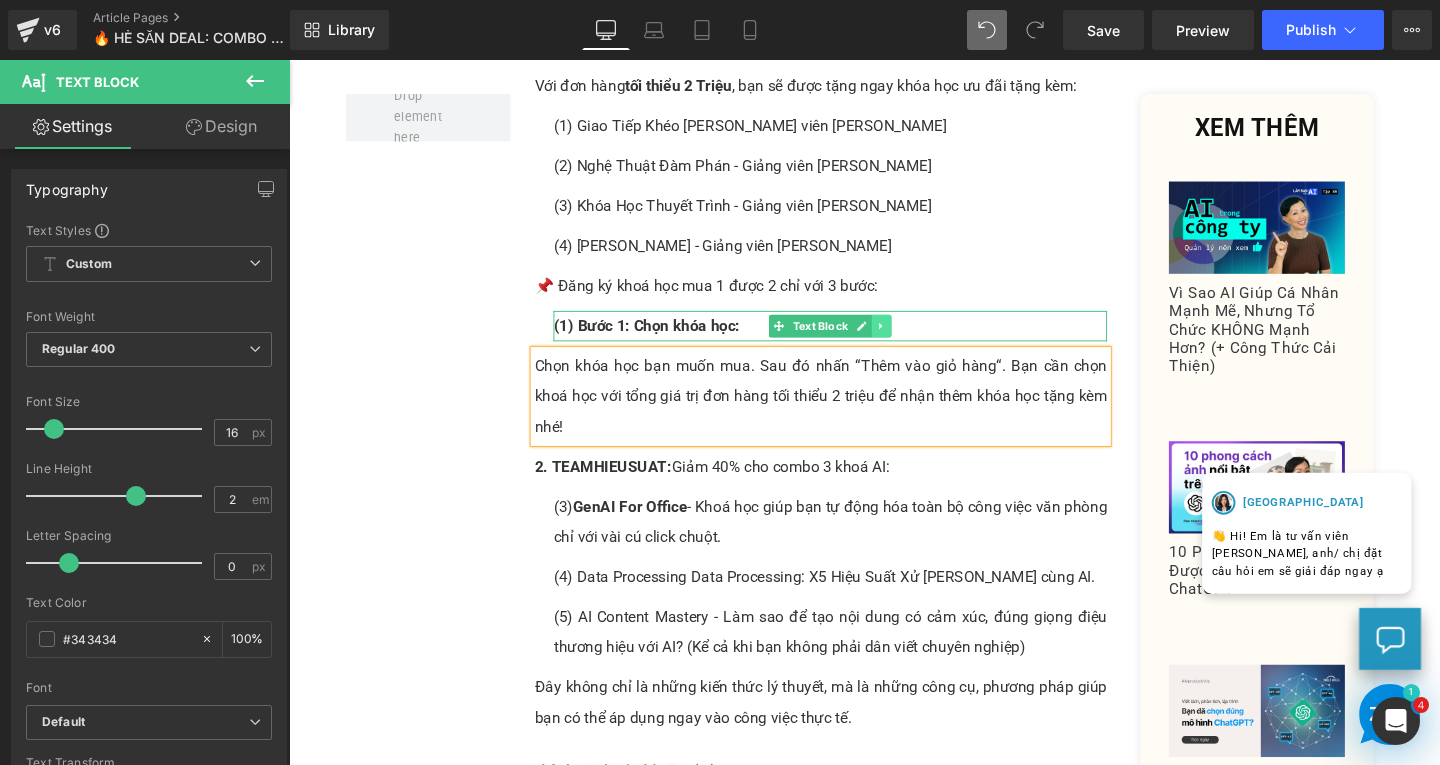 click 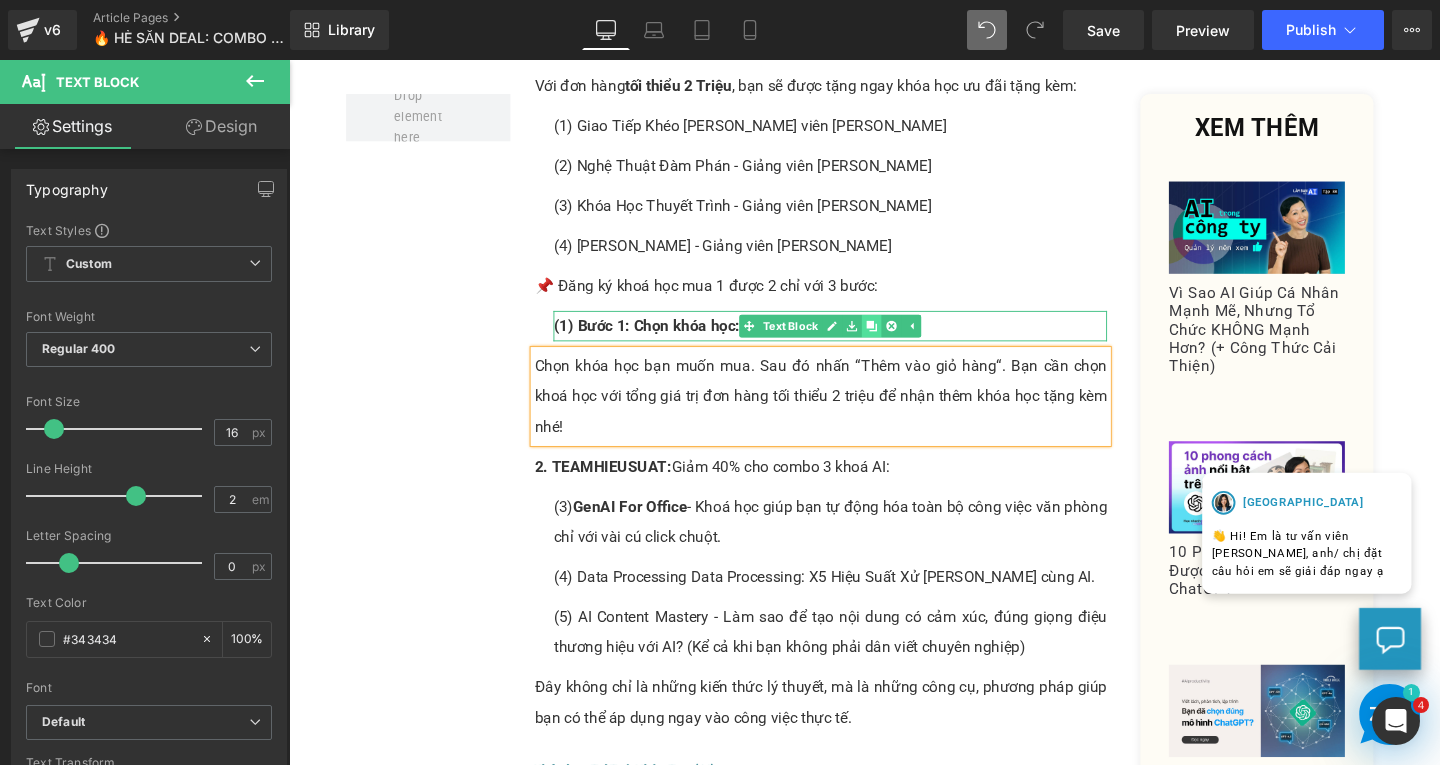 click 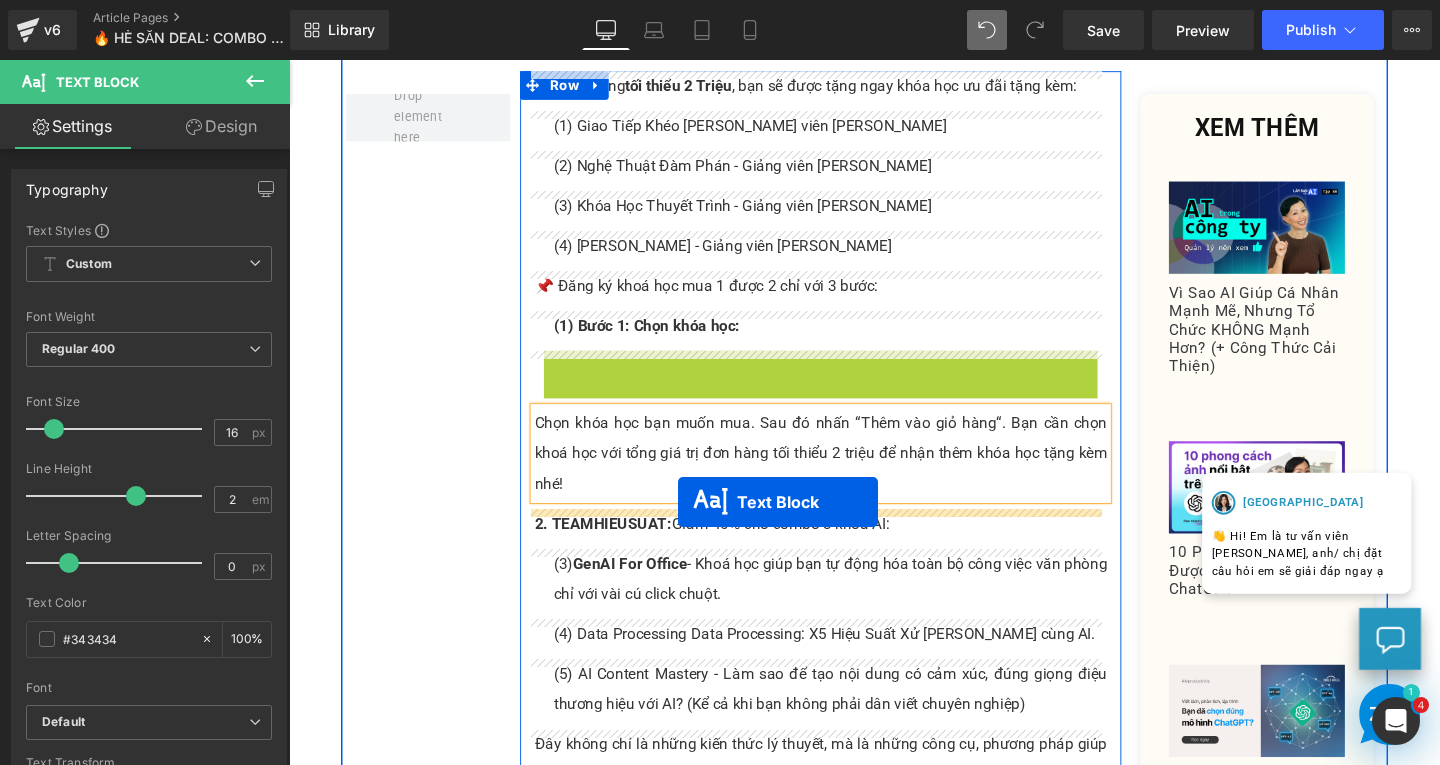 drag, startPoint x: 794, startPoint y: 379, endPoint x: 698, endPoint y: 525, distance: 174.73409 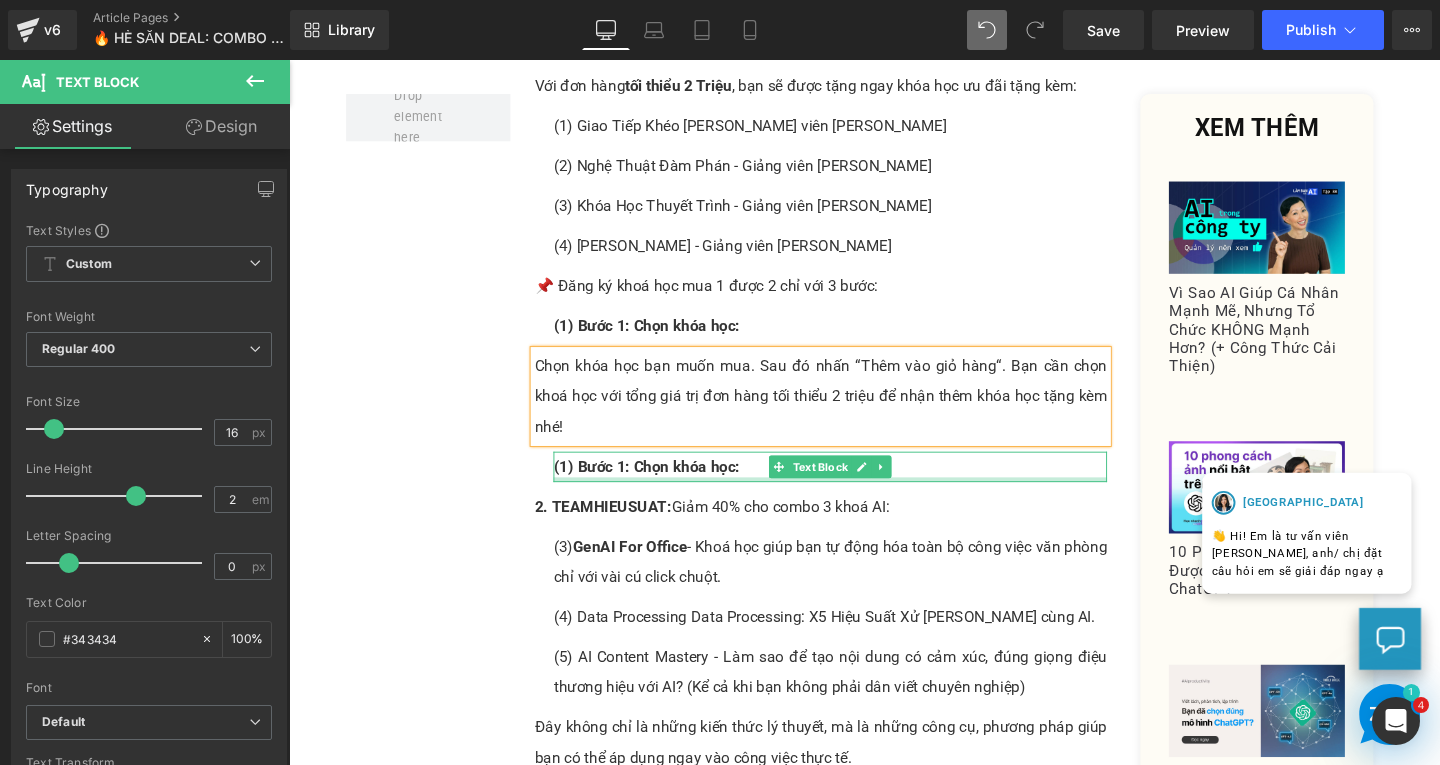 click on "(1) Bước 1: Chọn khóa học:" at bounding box center [665, 487] 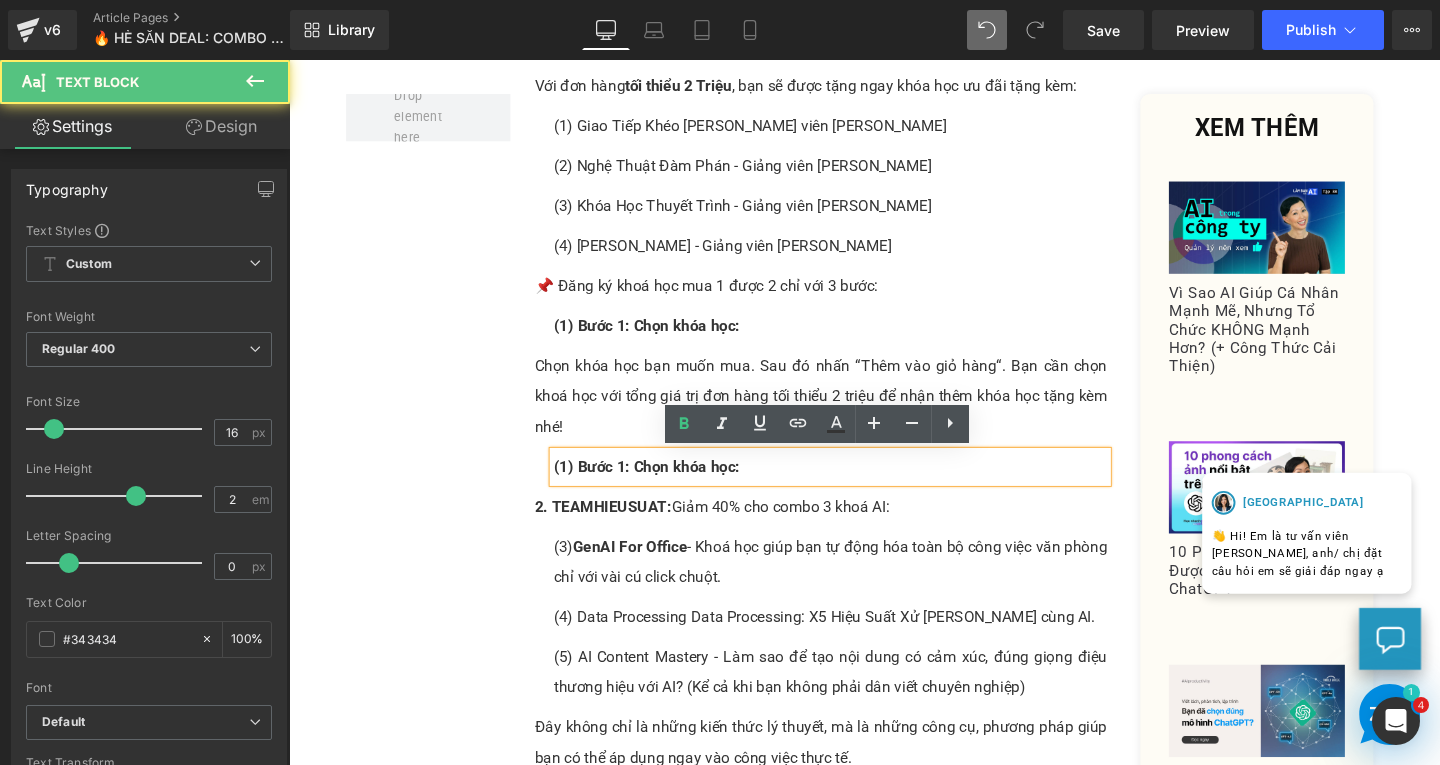 click on "(1) Bước 1: Chọn khóa học:" at bounding box center [665, 487] 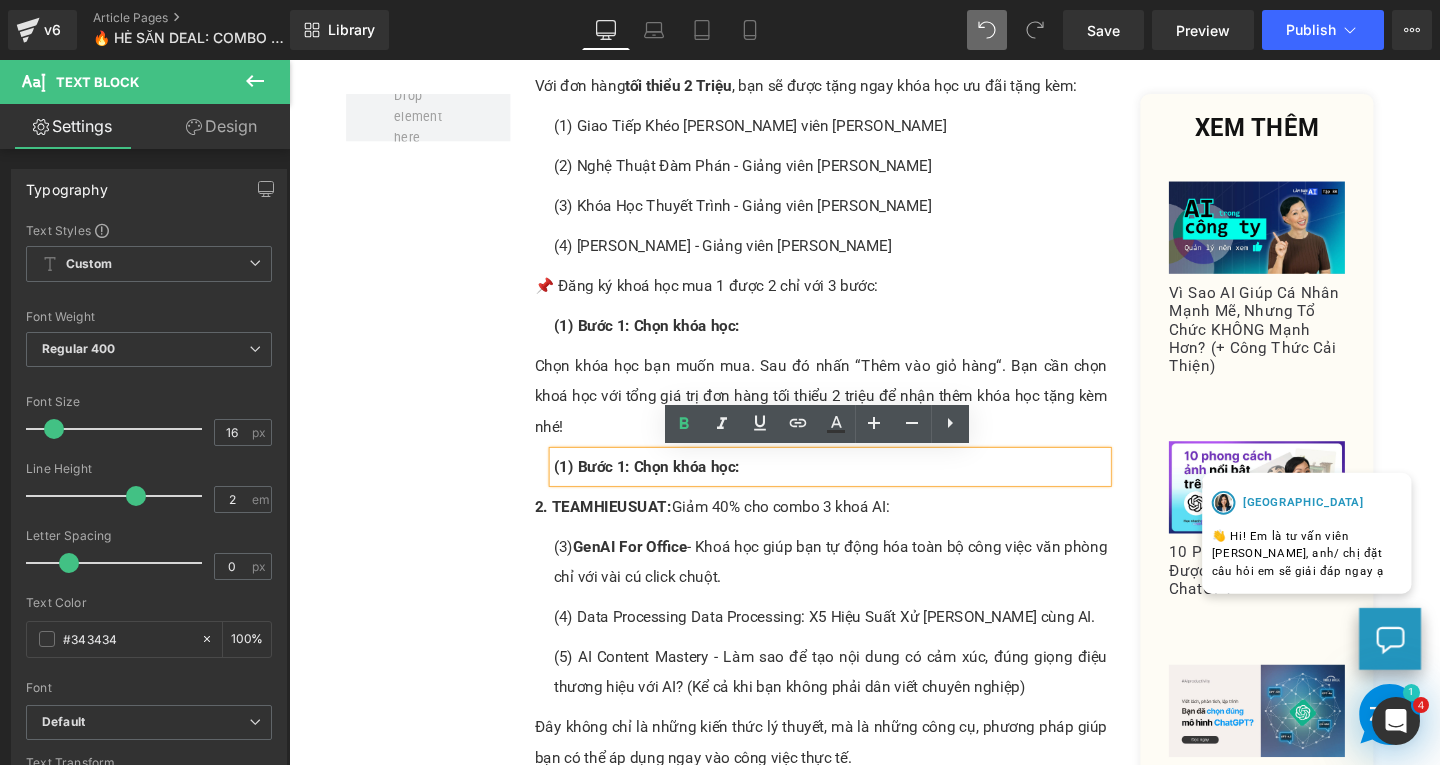 type 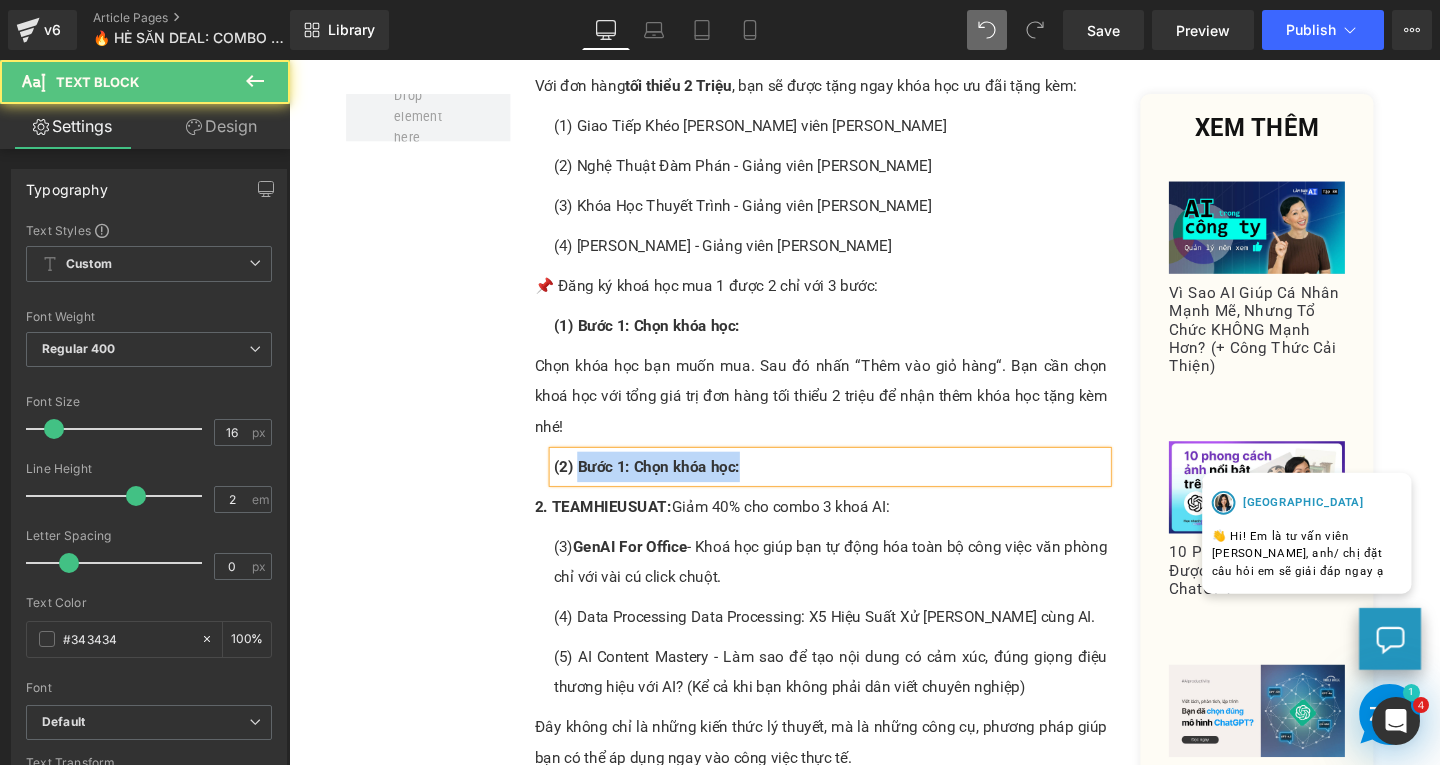 drag, startPoint x: 583, startPoint y: 486, endPoint x: 783, endPoint y: 484, distance: 200.01 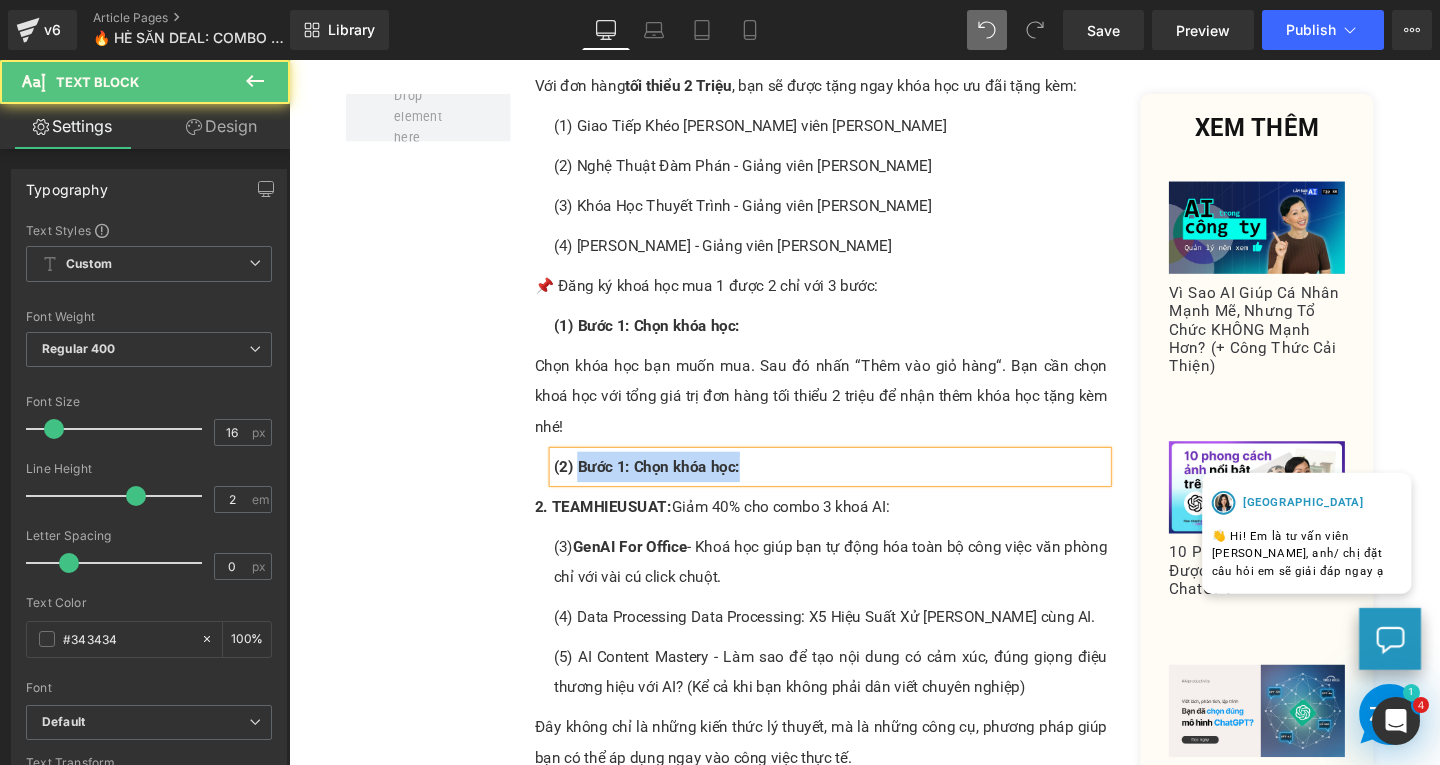 click on "(2) Bước 1: Chọn khóa học:" at bounding box center (858, 488) 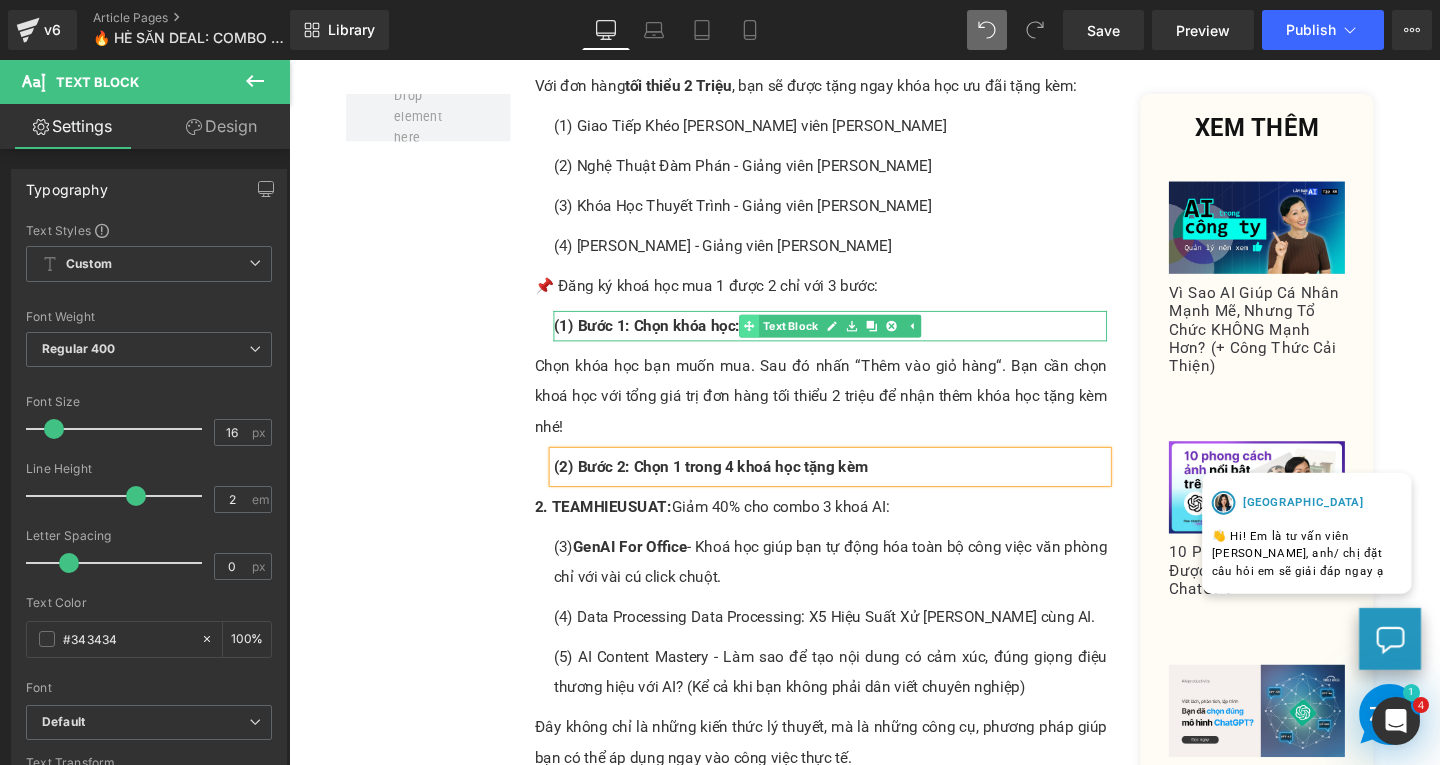 click on "(1) Bước 1: Chọn khóa học: Text Block" at bounding box center (858, 340) 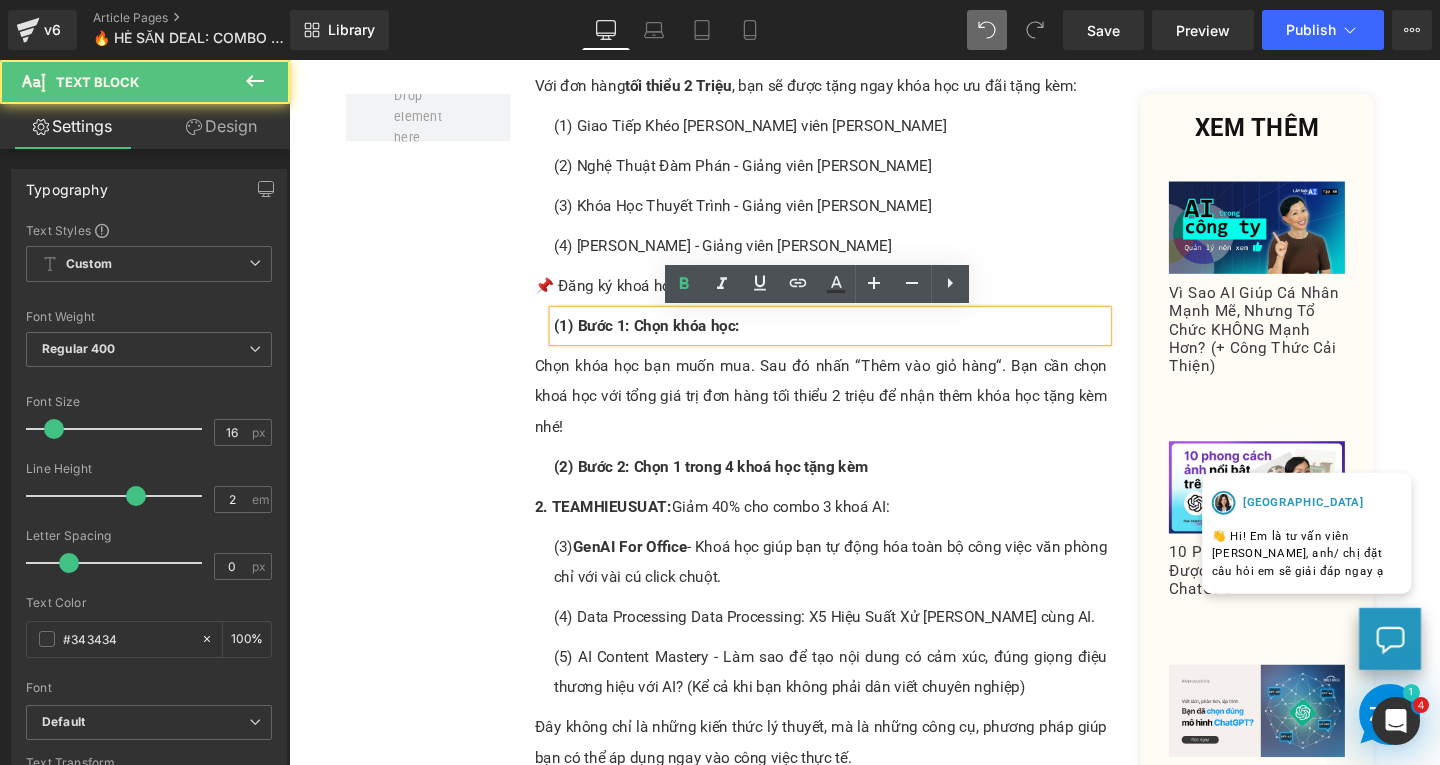 click on "(1) Bước 1: Chọn khóa học:" at bounding box center [858, 340] 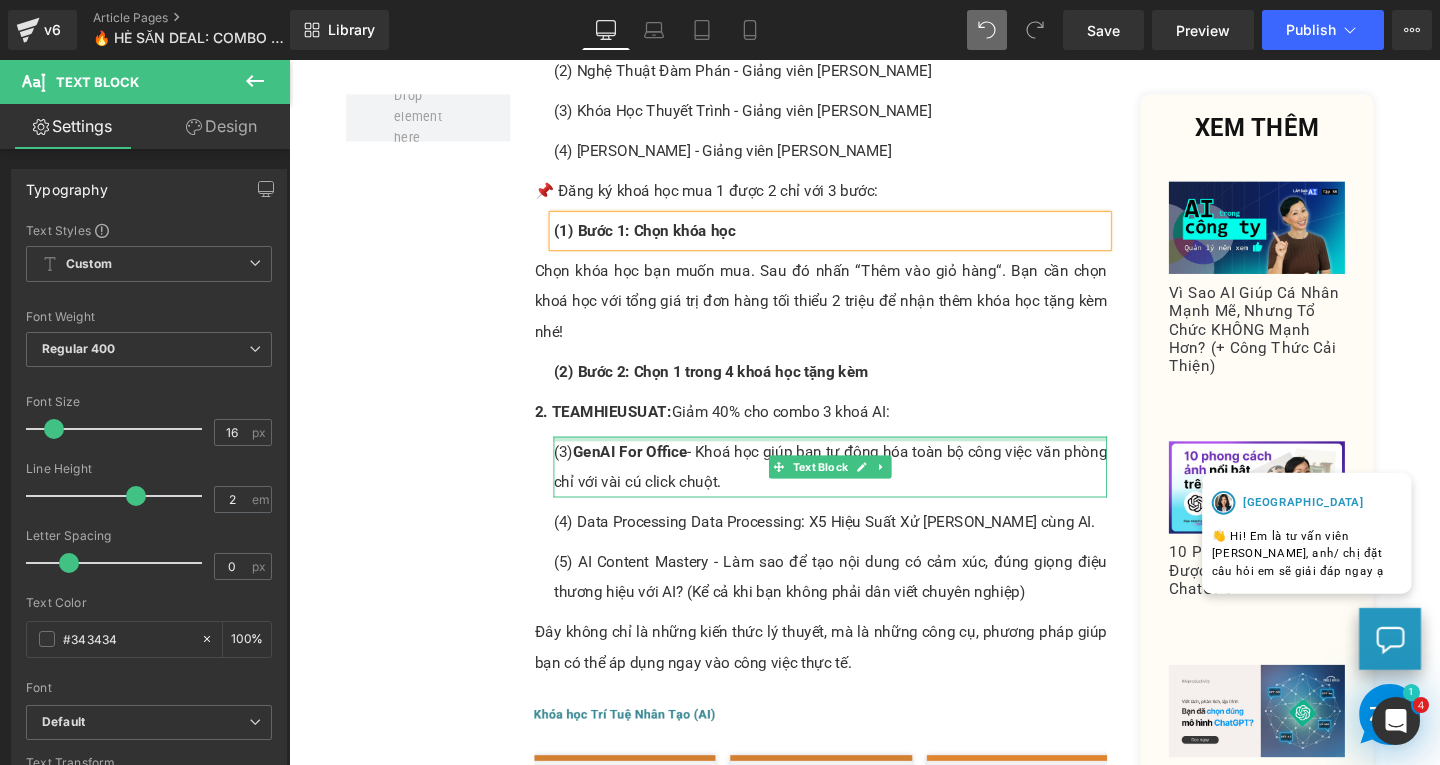 scroll, scrollTop: 1189, scrollLeft: 0, axis: vertical 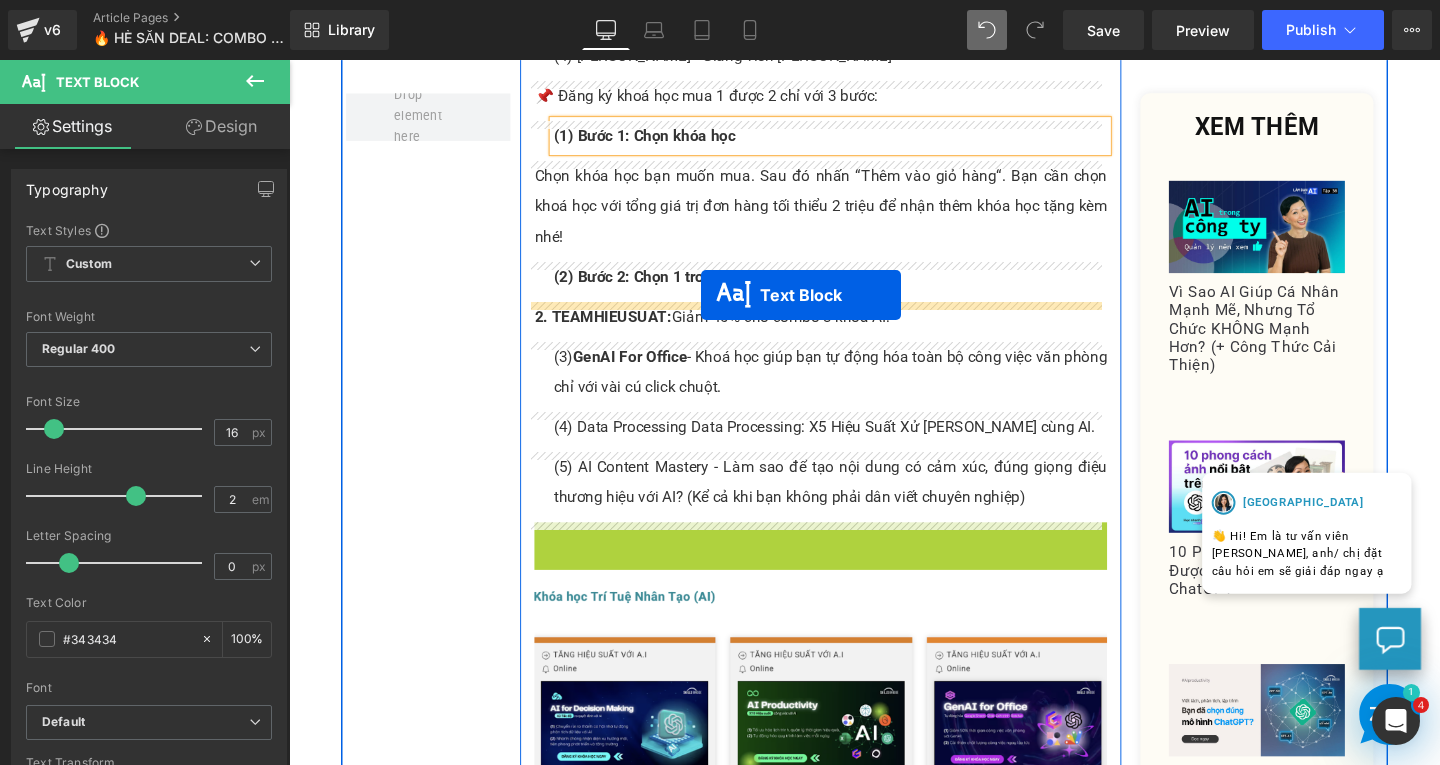drag, startPoint x: 792, startPoint y: 575, endPoint x: 722, endPoint y: 307, distance: 276.99097 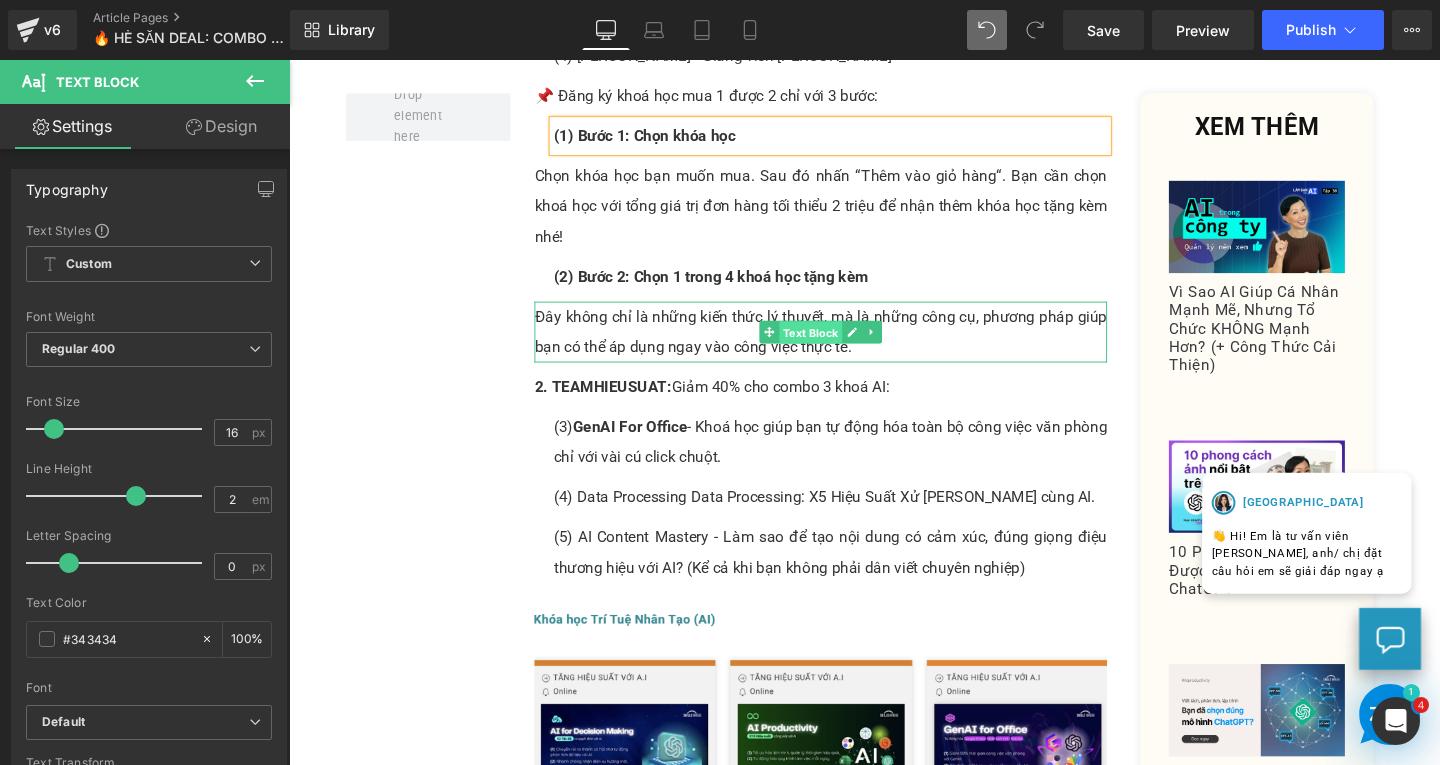 click on "Text Block" at bounding box center (838, 347) 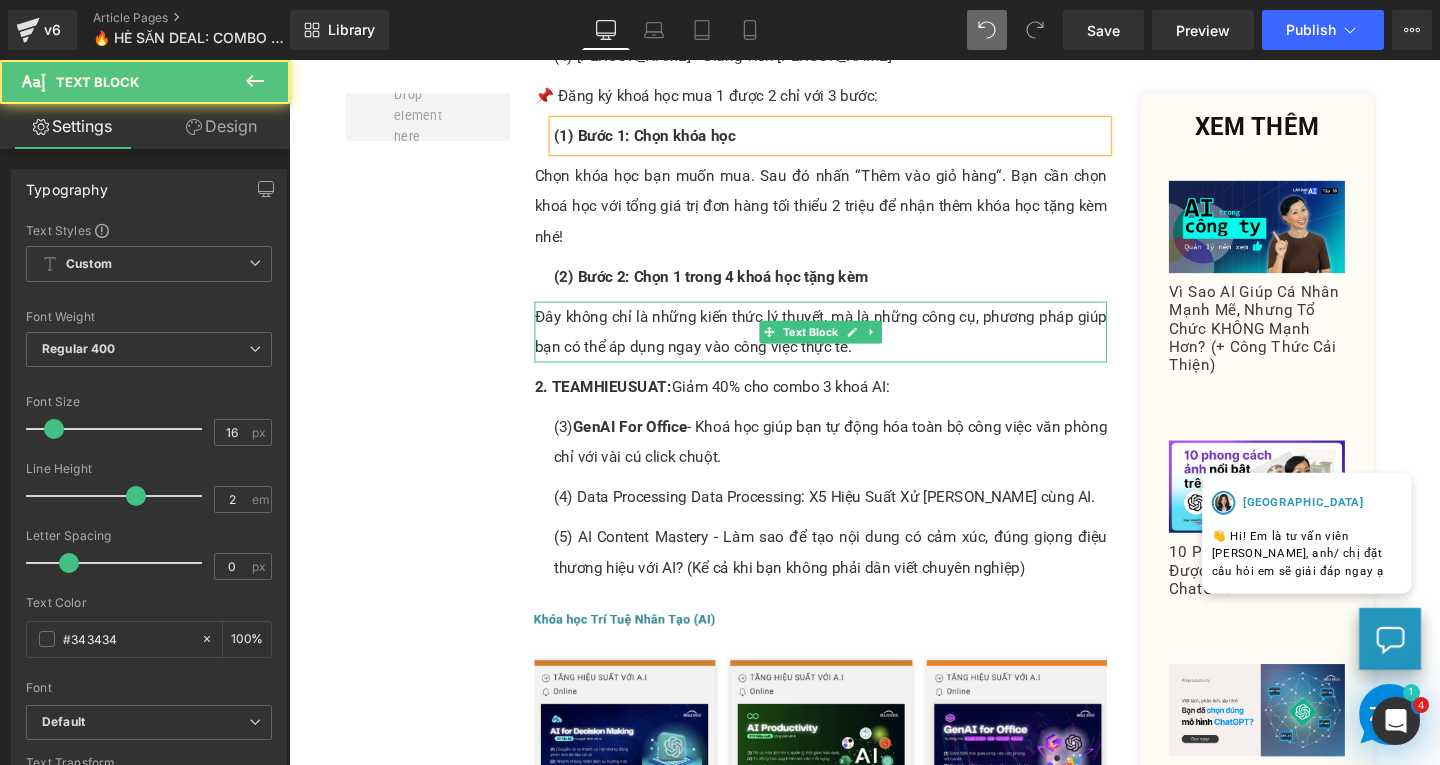 click on "Đây không chỉ là những kiến thức lý thuyết, mà là những công cụ, phương pháp giúp bạn có thể áp dụng ngay vào công việc thực tế." at bounding box center (848, 346) 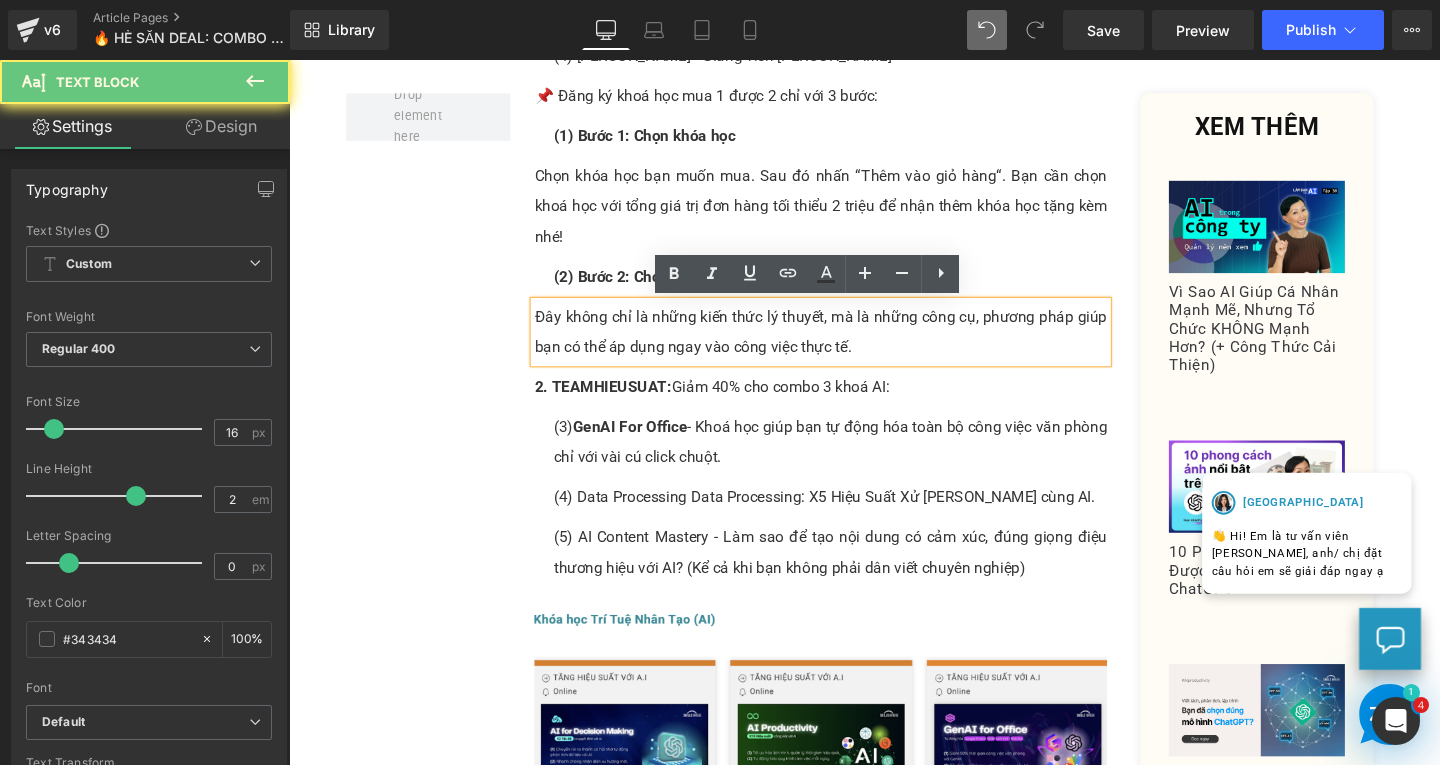 click on "Đây không chỉ là những kiến thức lý thuyết, mà là những công cụ, phương pháp giúp bạn có thể áp dụng ngay vào công việc thực tế." at bounding box center (848, 346) 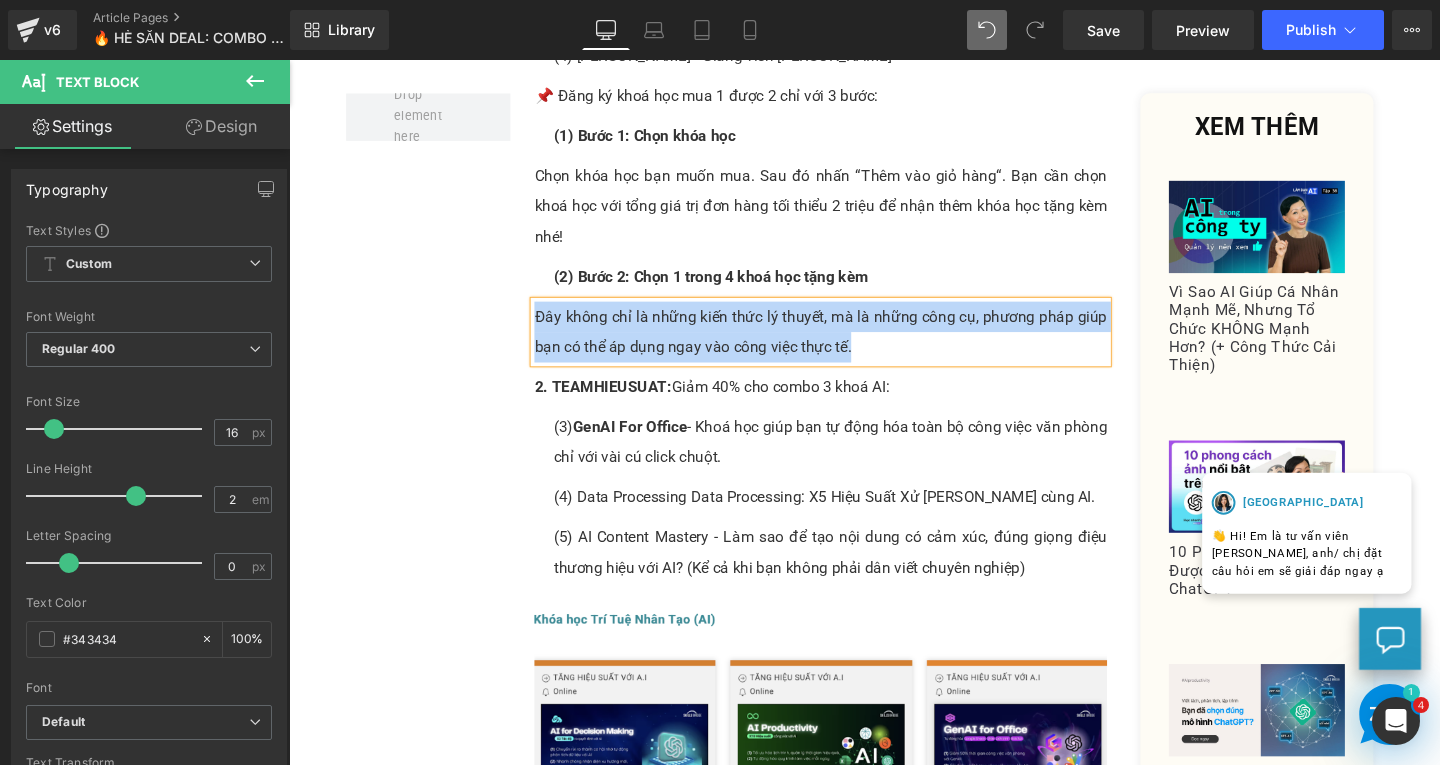 paste 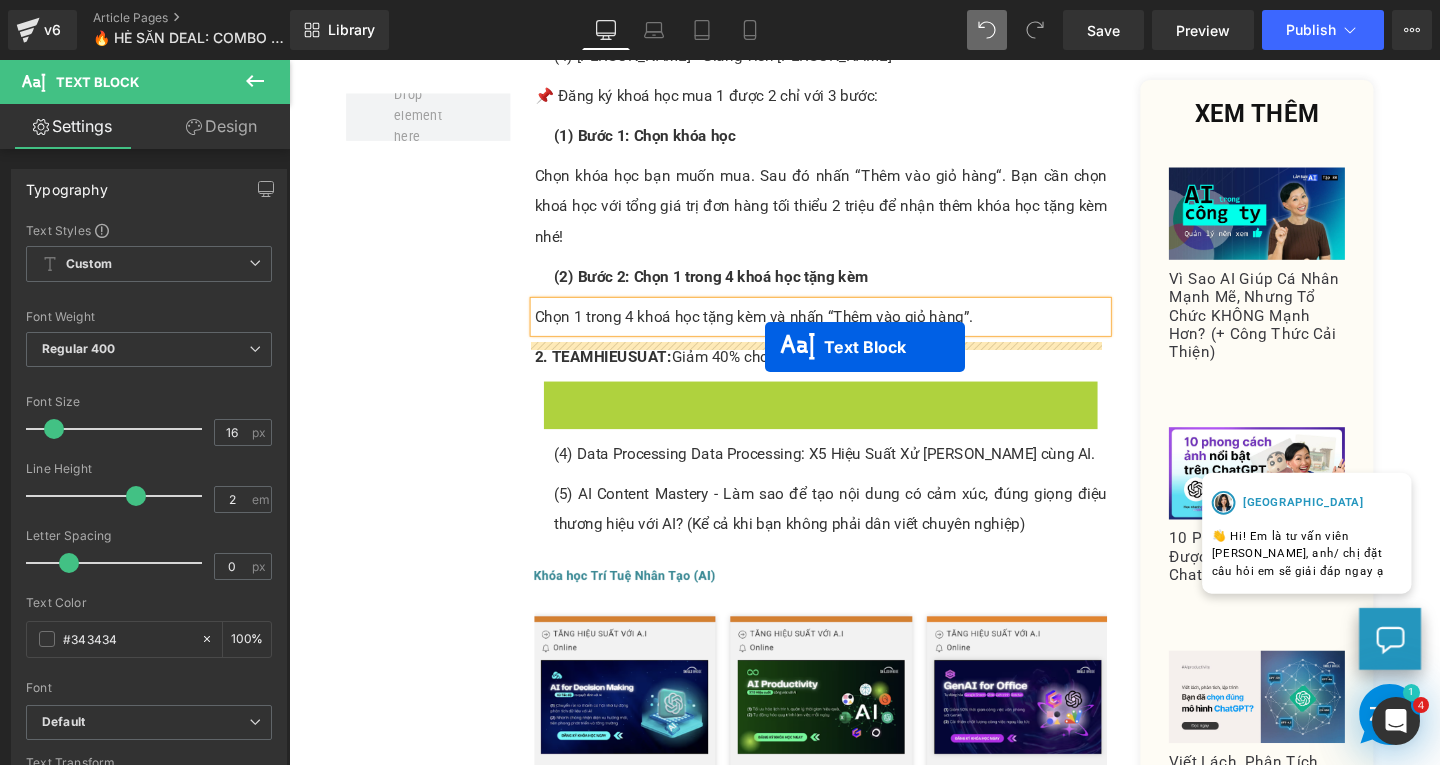 drag, startPoint x: 794, startPoint y: 424, endPoint x: 789, endPoint y: 362, distance: 62.201286 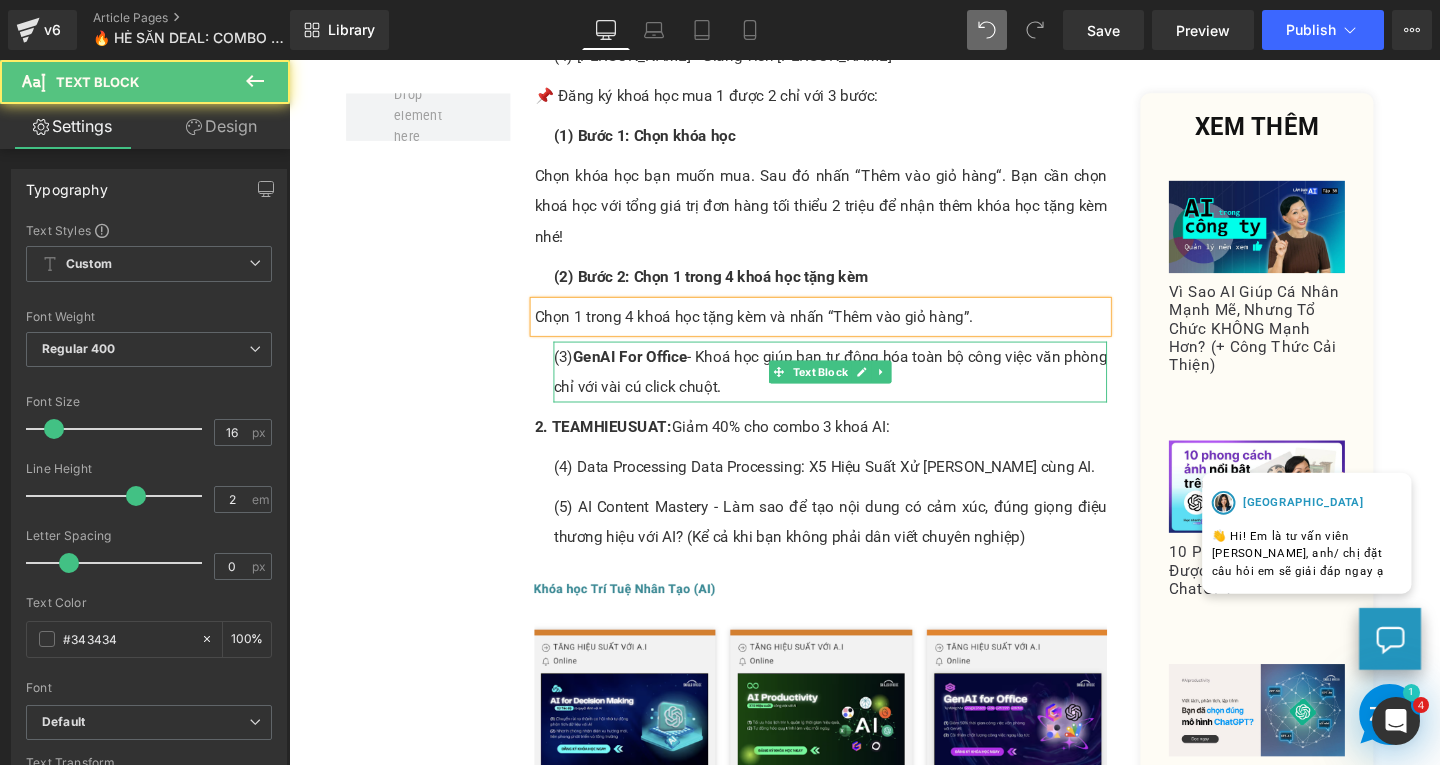 click on "GenAI For Office" at bounding box center (647, 371) 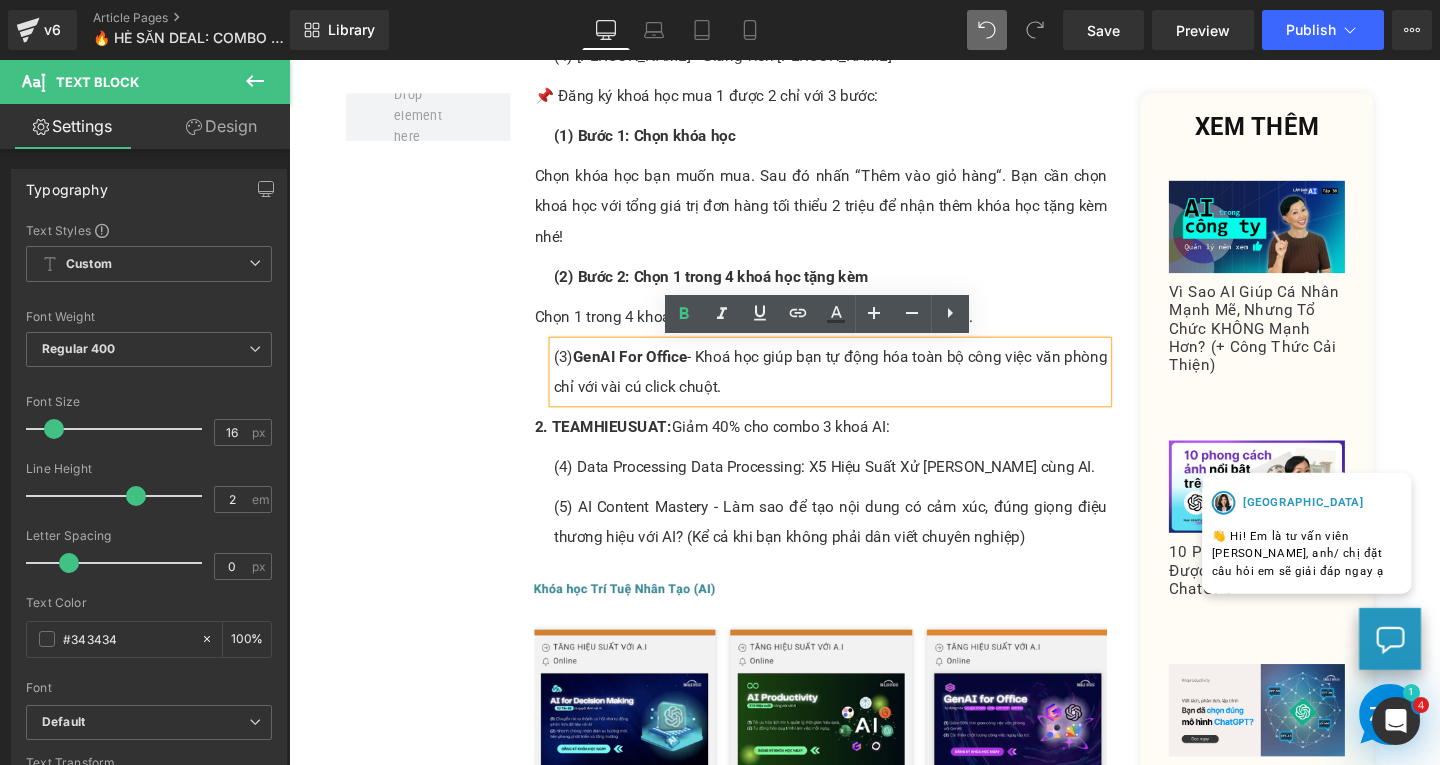 drag, startPoint x: 591, startPoint y: 373, endPoint x: 800, endPoint y: 420, distance: 214.21951 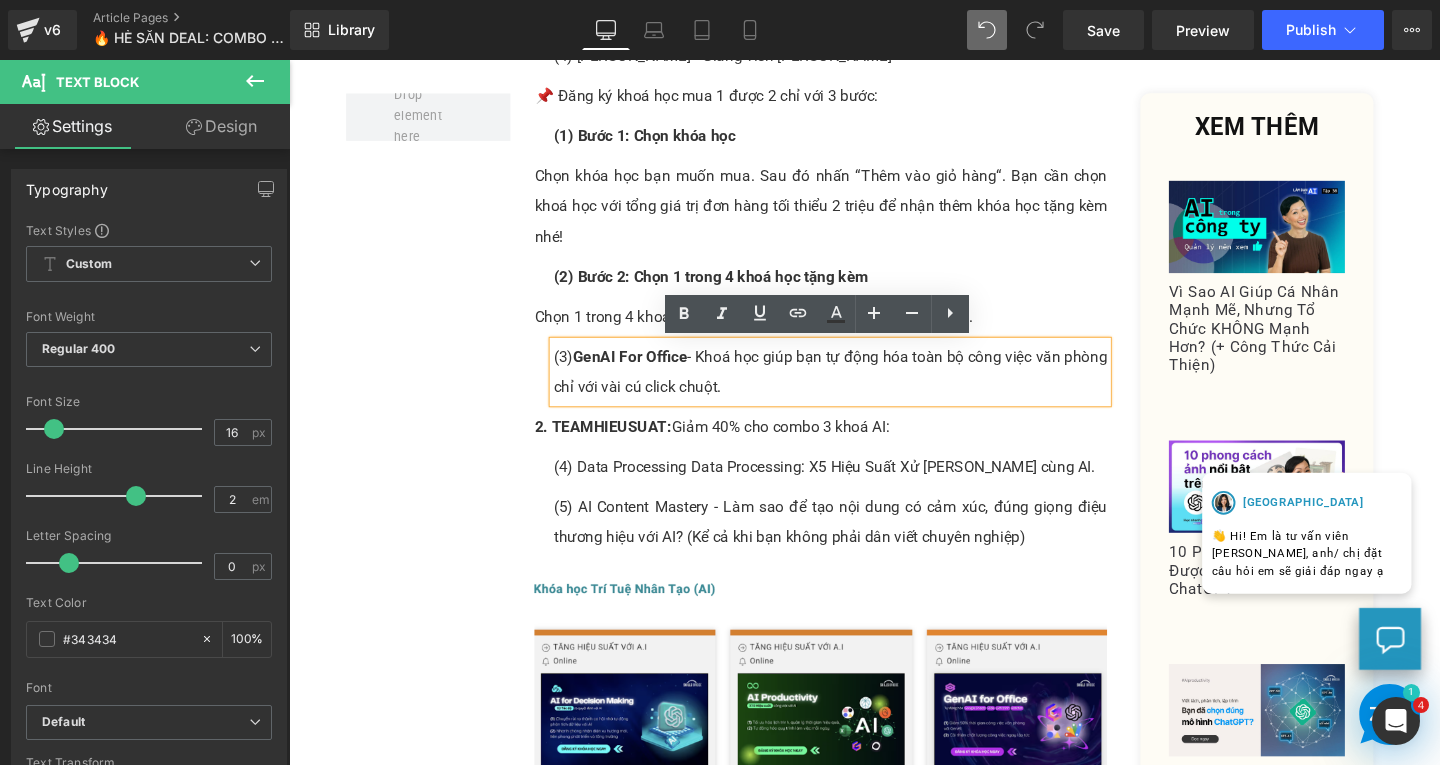 paste 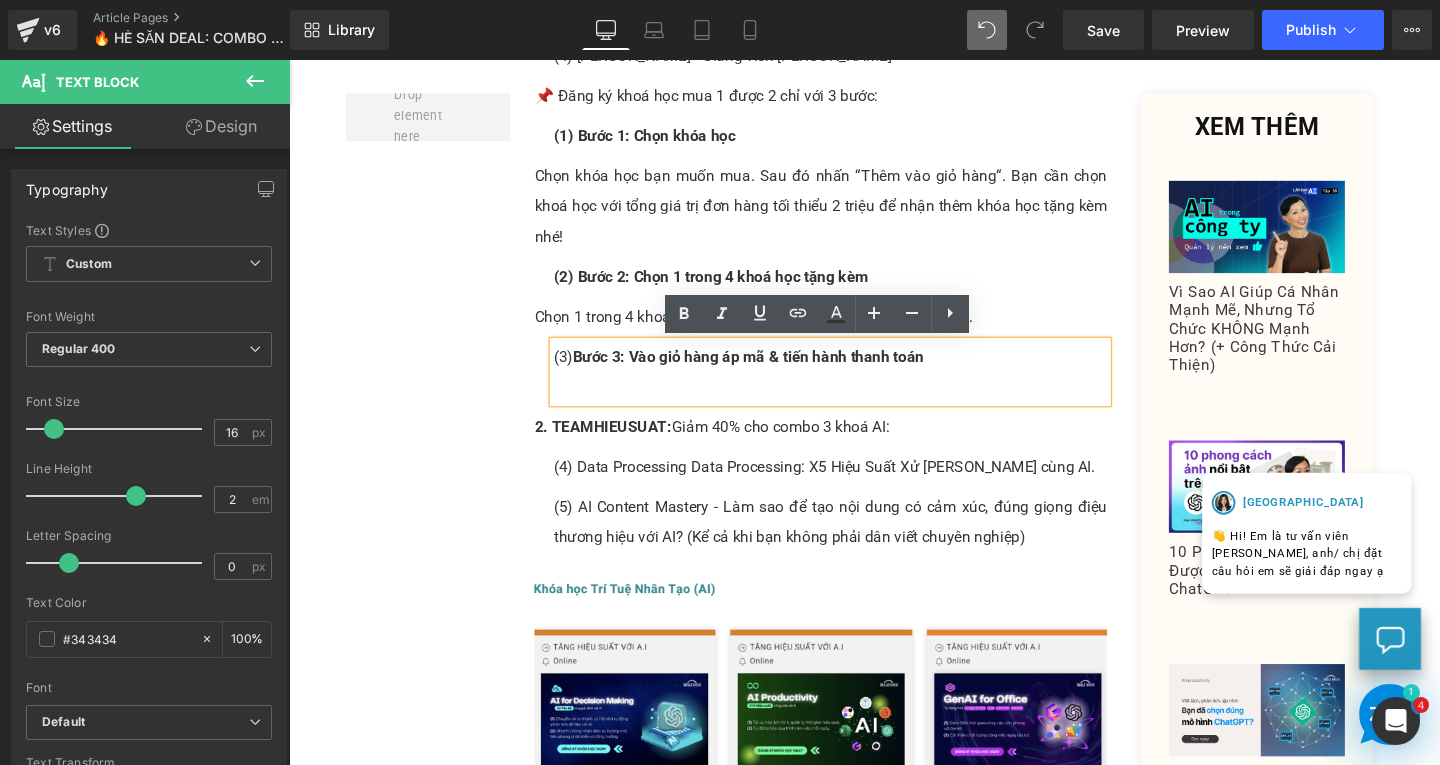 type 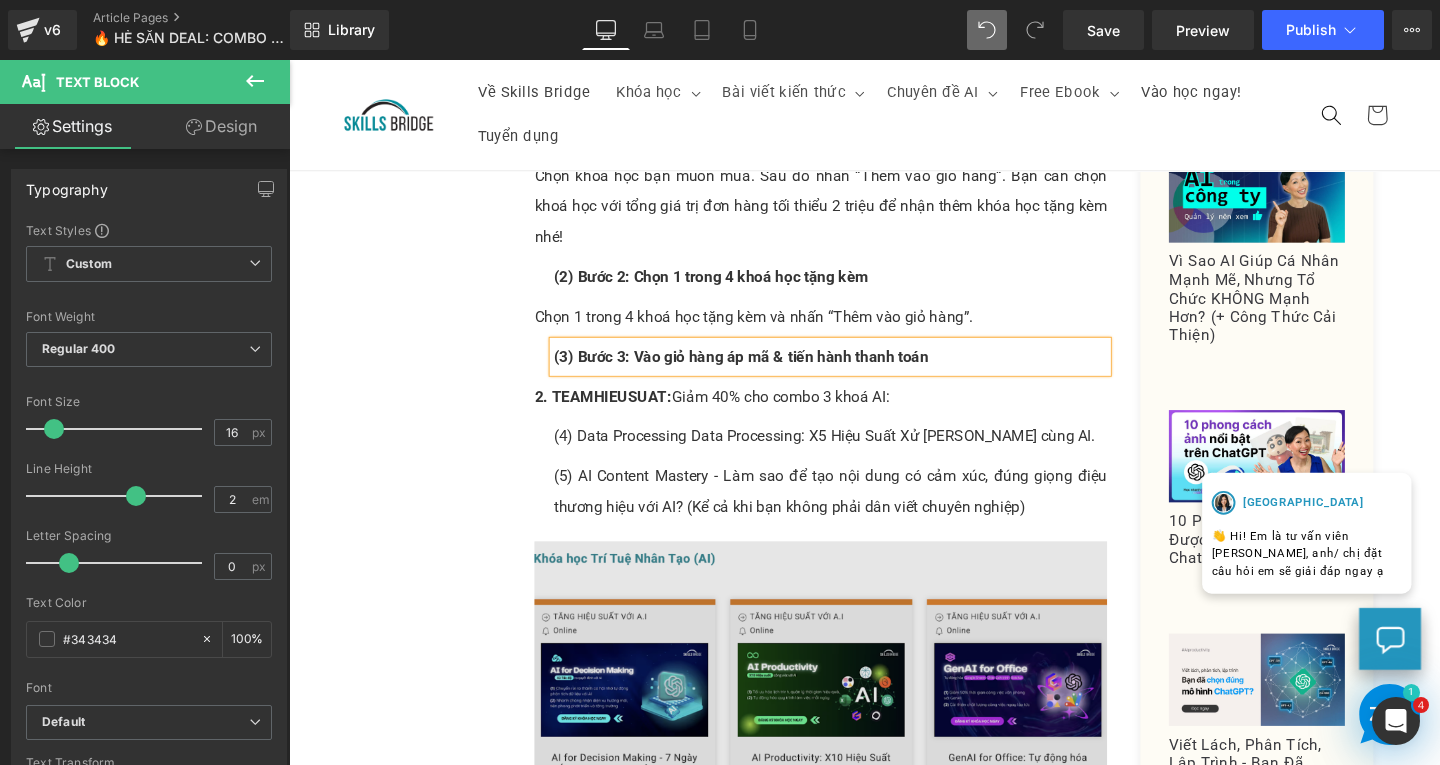 scroll, scrollTop: 1289, scrollLeft: 0, axis: vertical 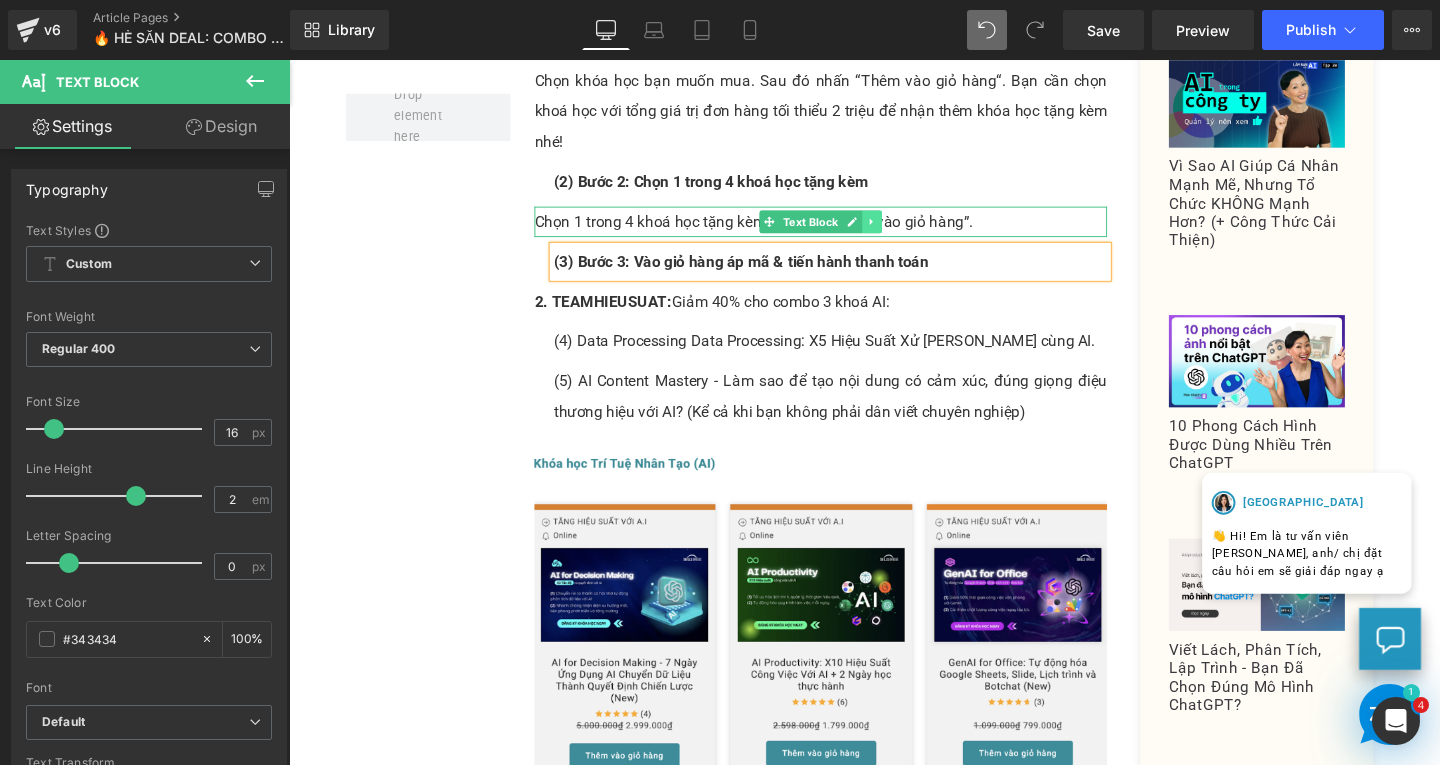 click at bounding box center (902, 230) 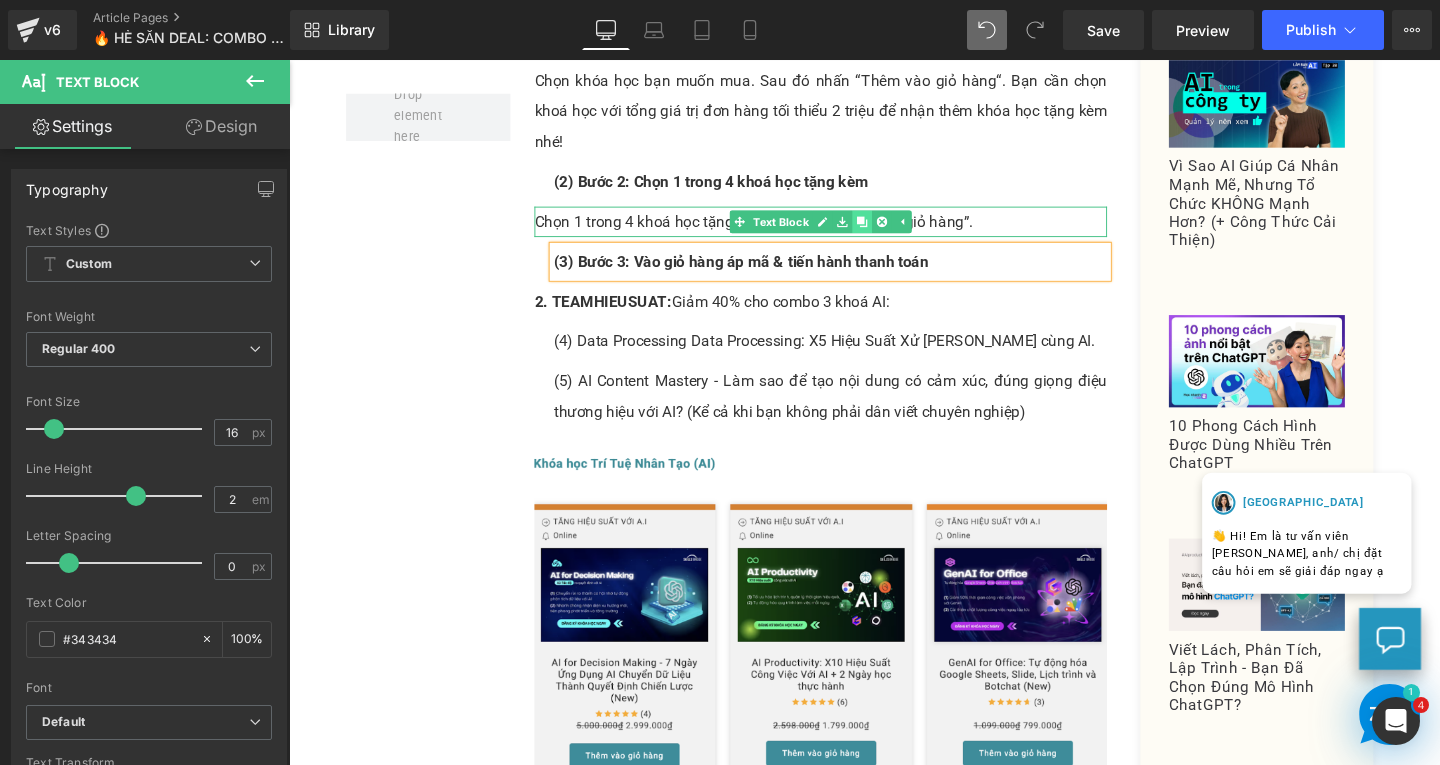click 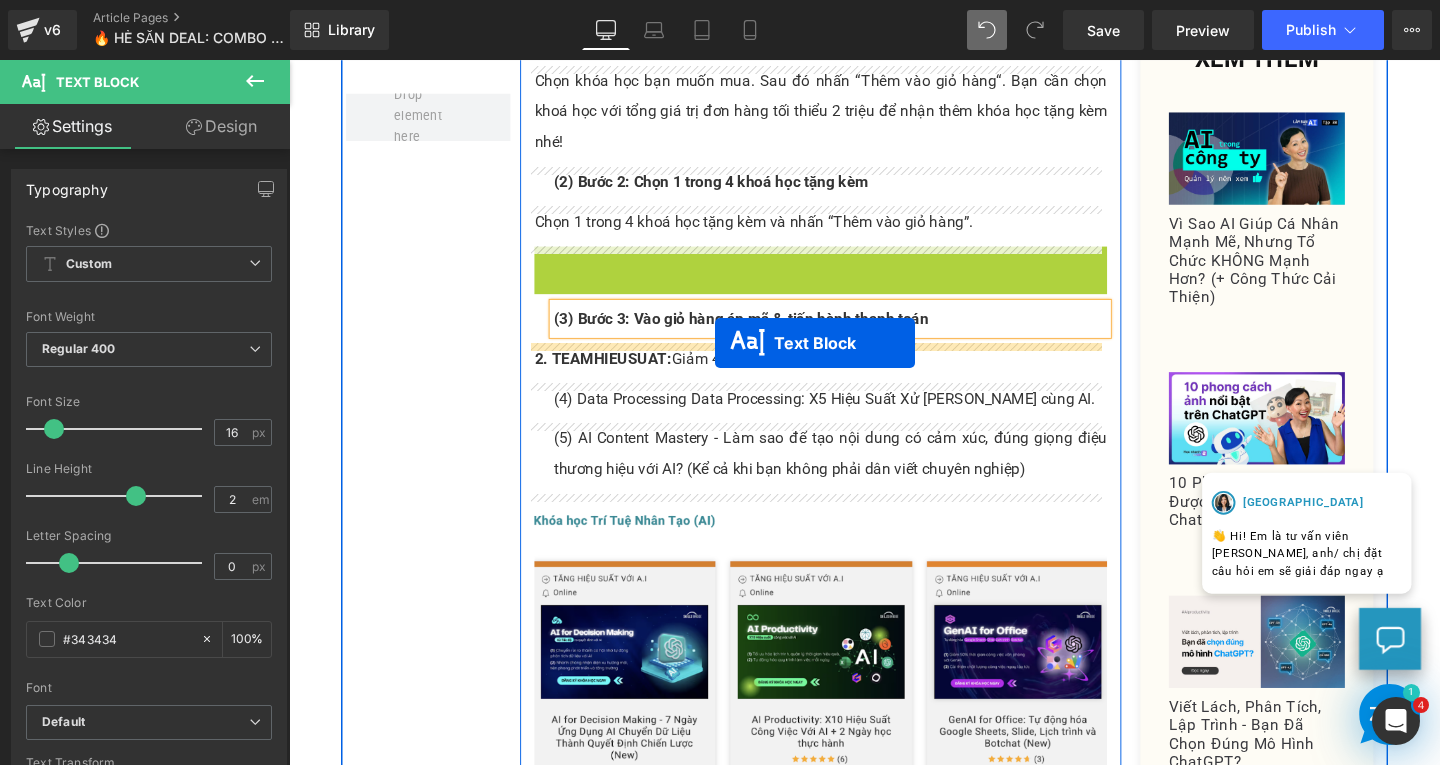 drag, startPoint x: 784, startPoint y: 273, endPoint x: 737, endPoint y: 357, distance: 96.25487 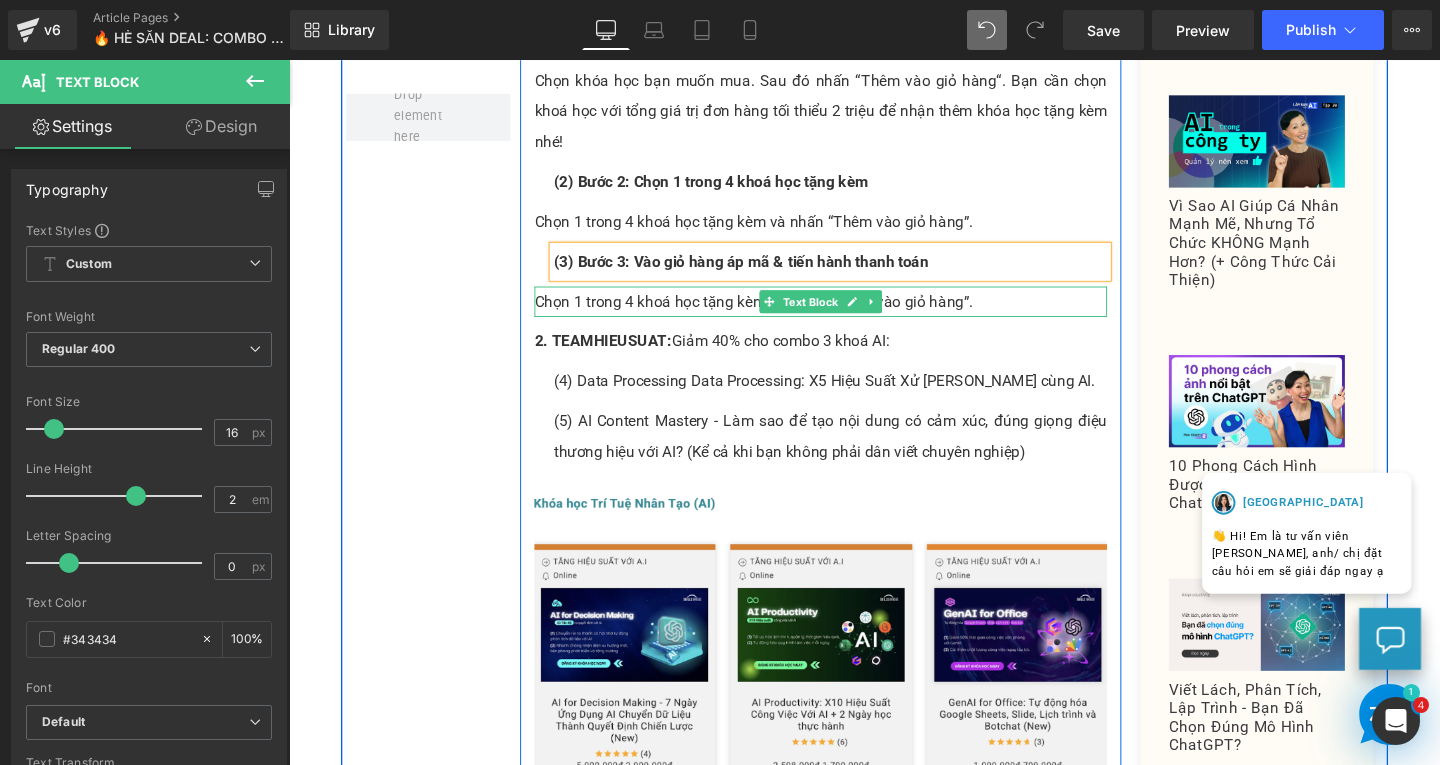 click on "Chọn 1 trong 4 khoá học tặng kèm và nhấn “Thêm vào giỏ hàng”." at bounding box center [848, 314] 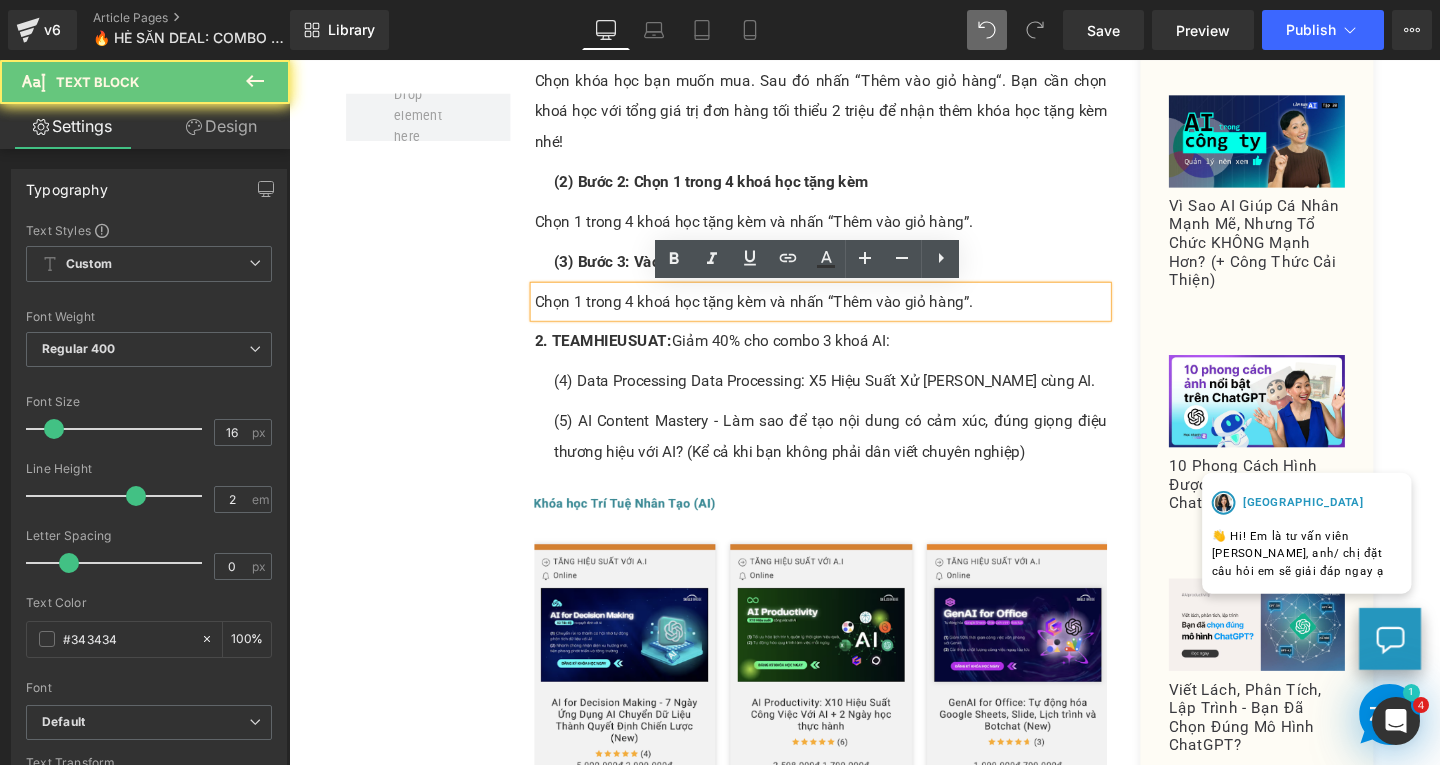 click on "Chọn 1 trong 4 khoá học tặng kèm và nhấn “Thêm vào giỏ hàng”." at bounding box center [848, 314] 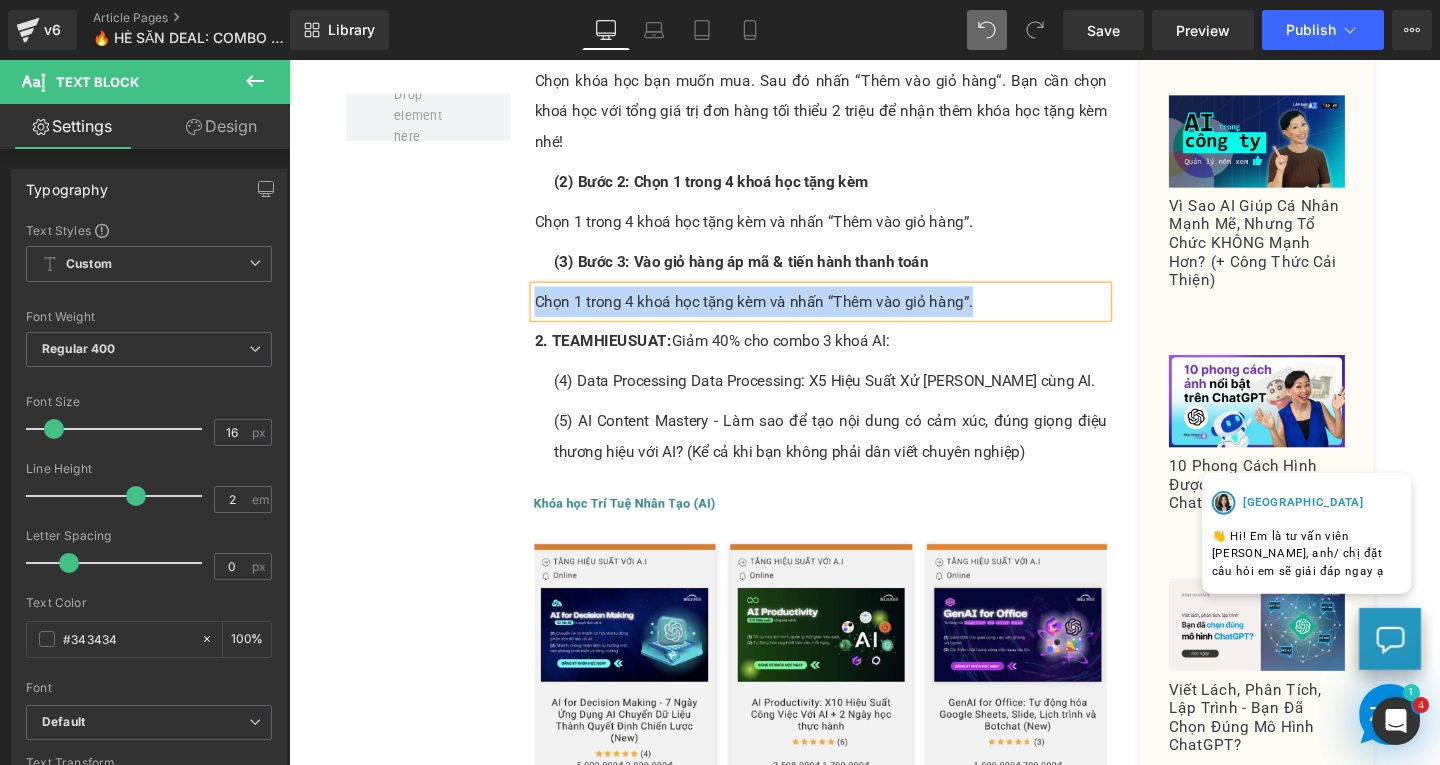 paste 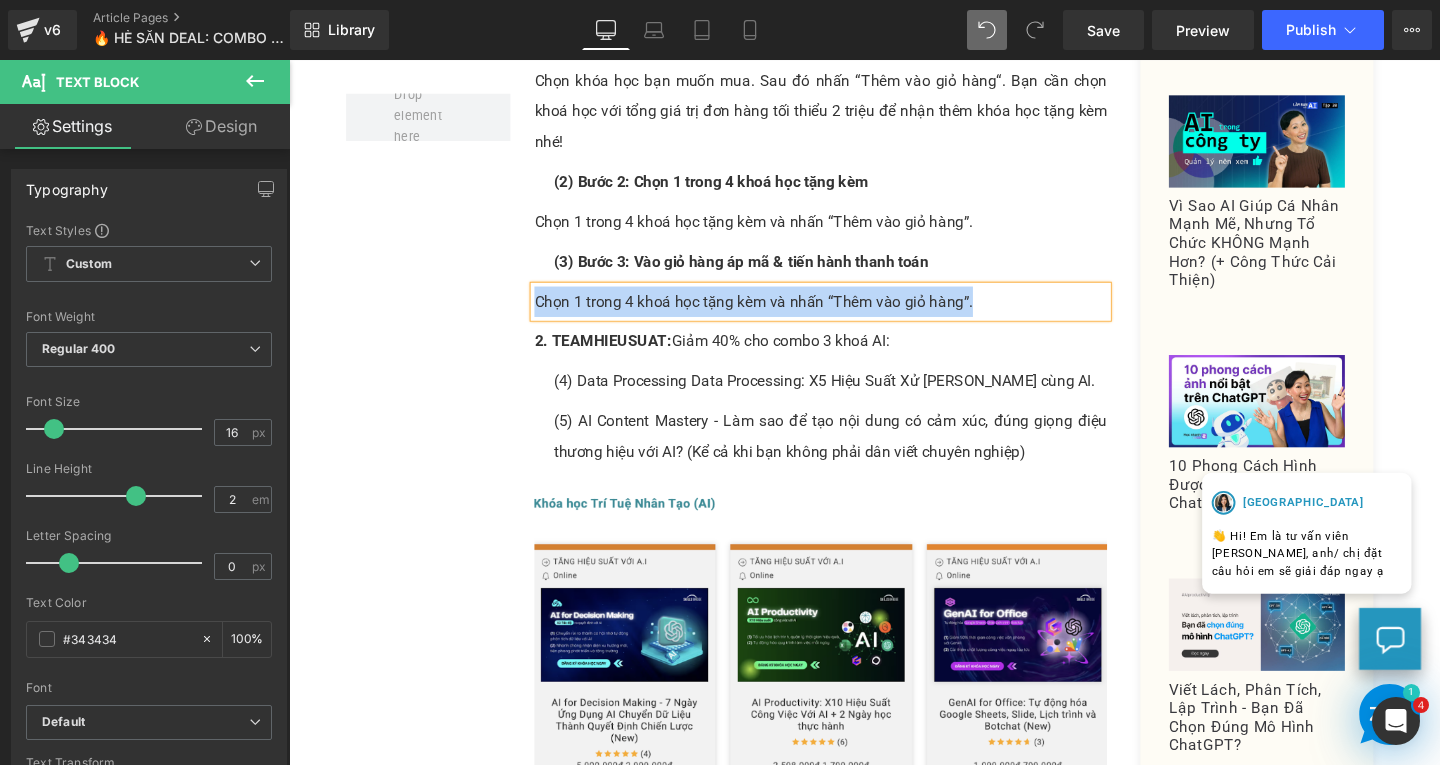 type 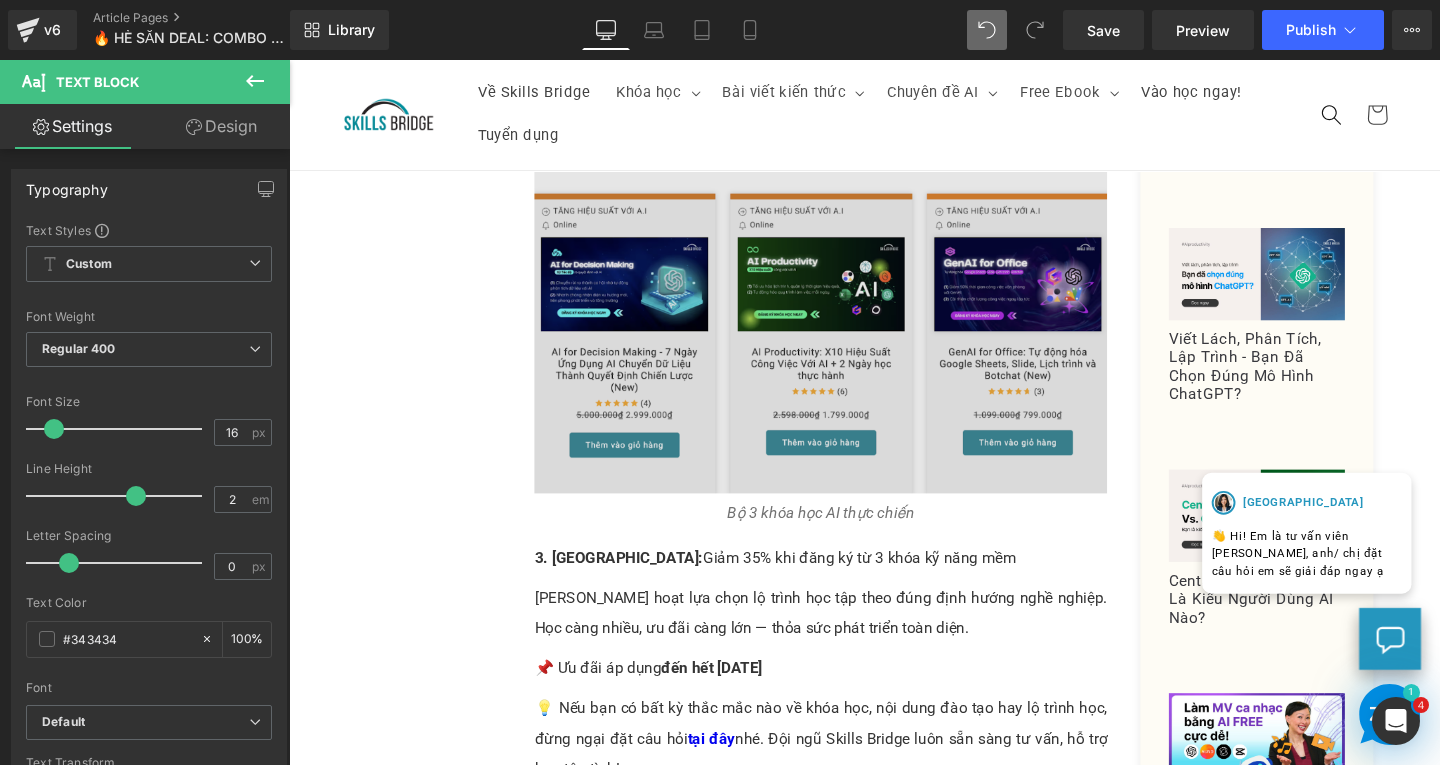 scroll, scrollTop: 1389, scrollLeft: 0, axis: vertical 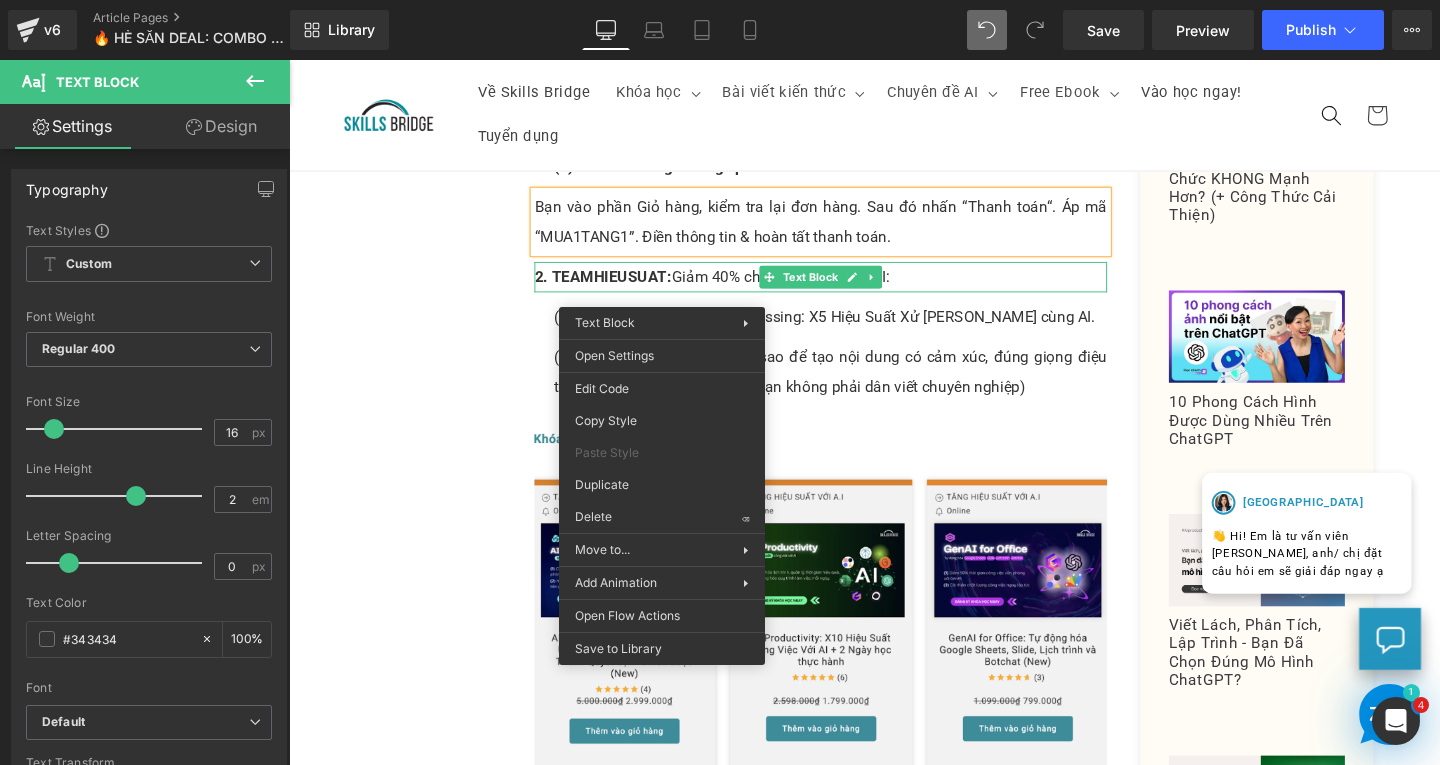 click on "2. TEAMHIEUSUAT:  Giảm 40% cho combo 3 khoá AI:" at bounding box center [848, 288] 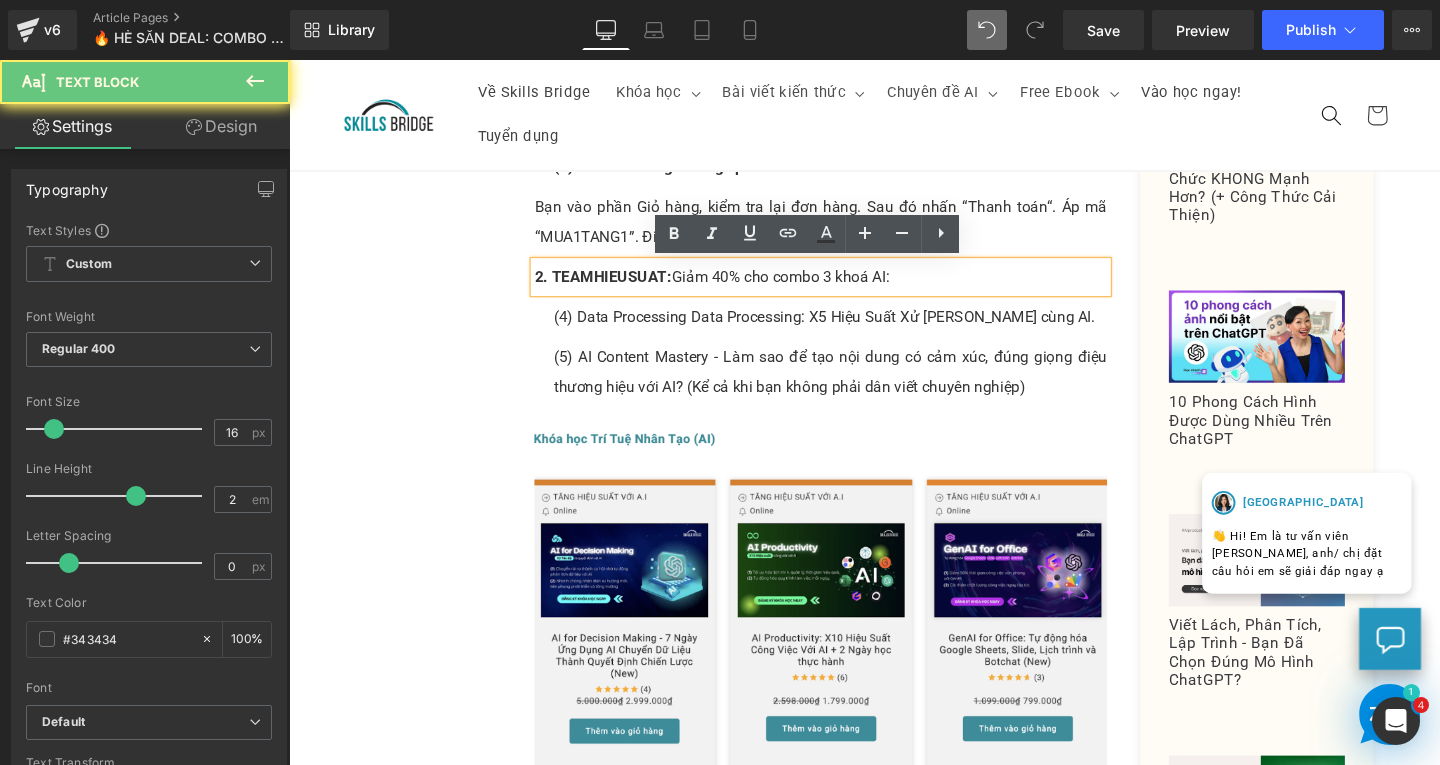 click on "2. TEAMHIEUSUAT:  Giảm 40% cho combo 3 khoá AI:" at bounding box center (848, 288) 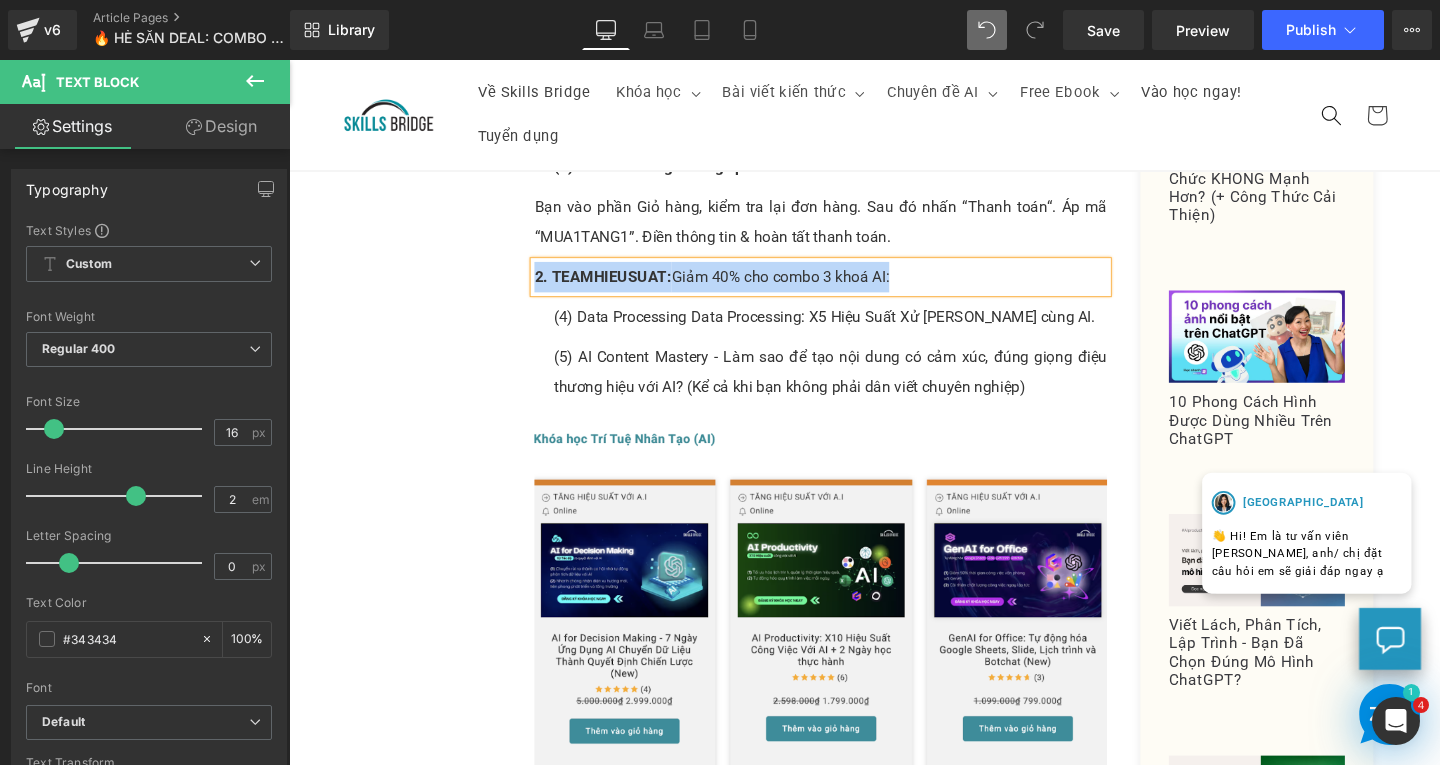 paste 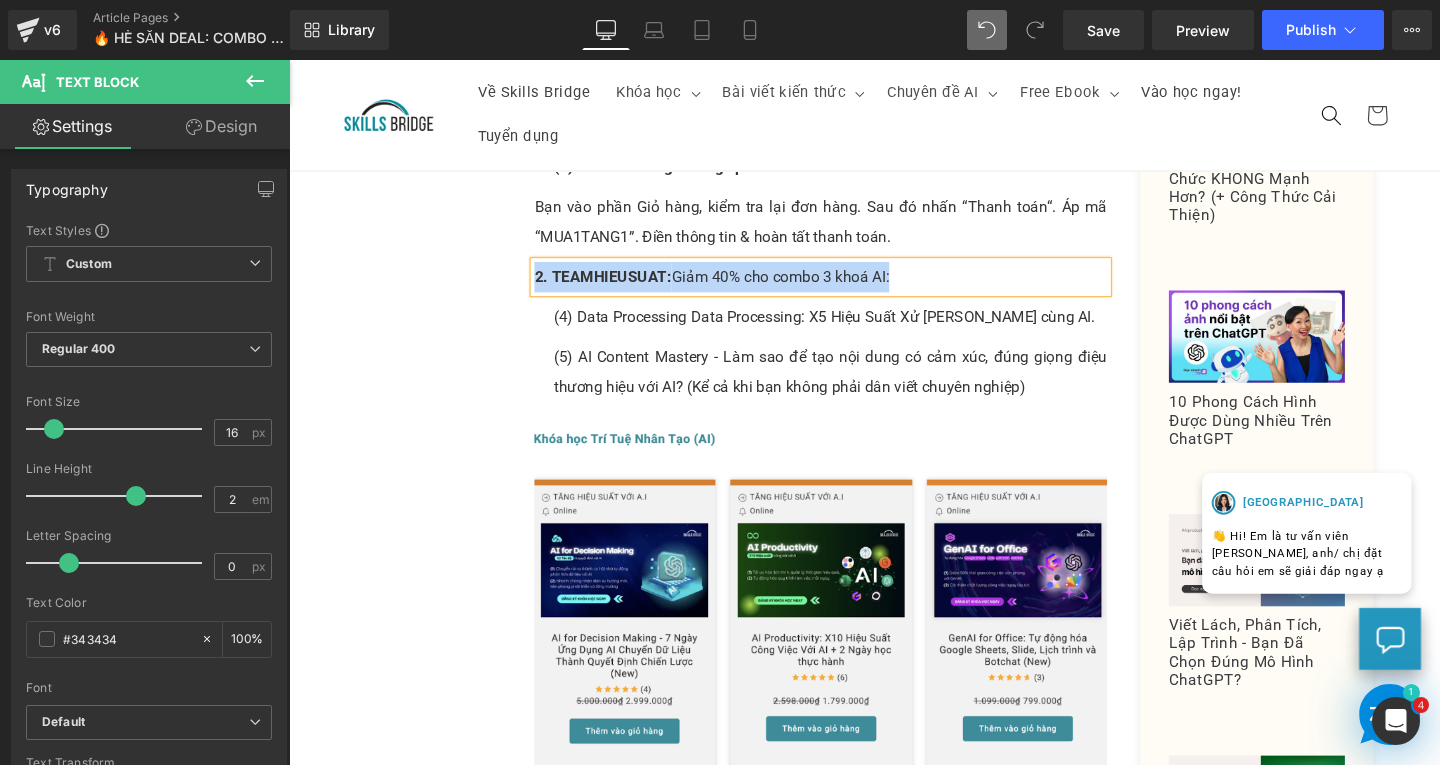 type 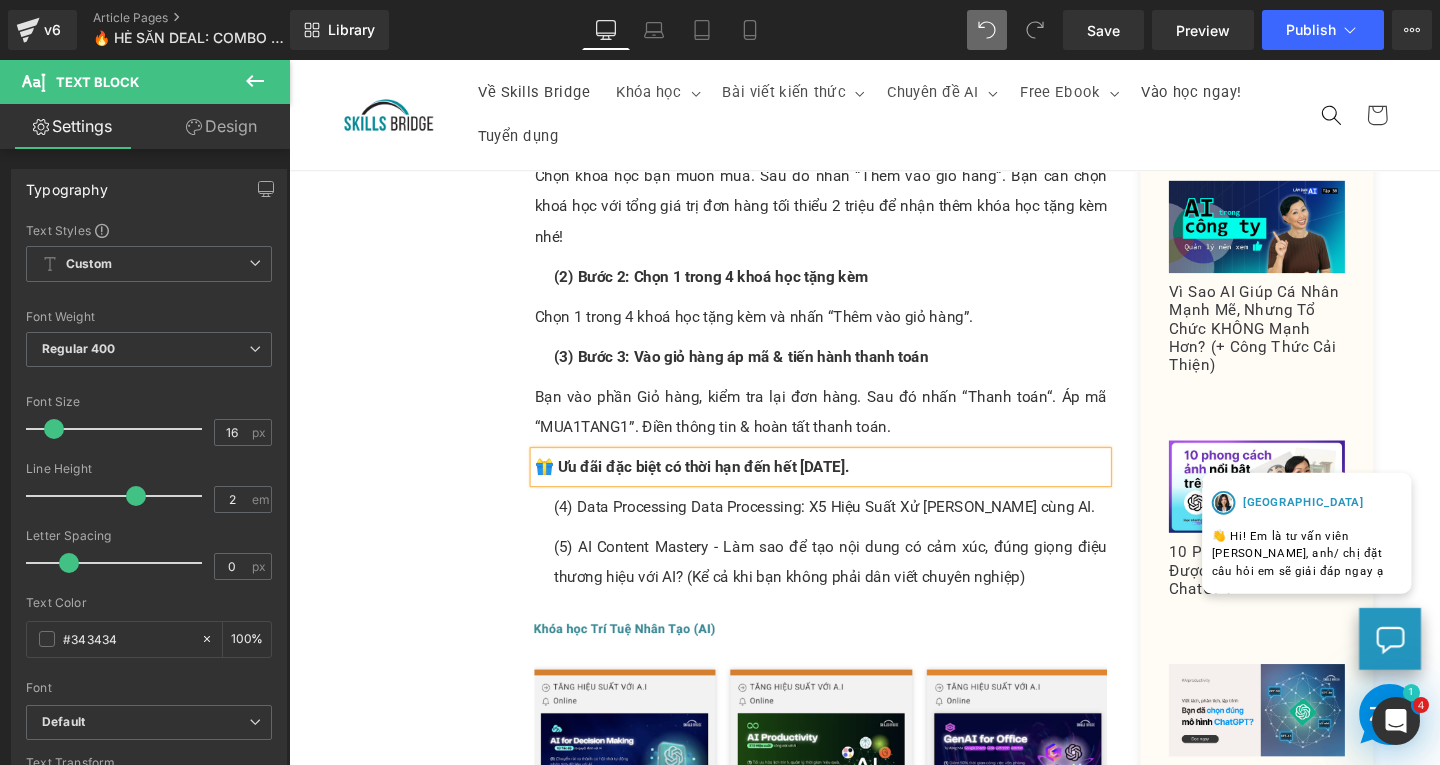 scroll, scrollTop: 1089, scrollLeft: 0, axis: vertical 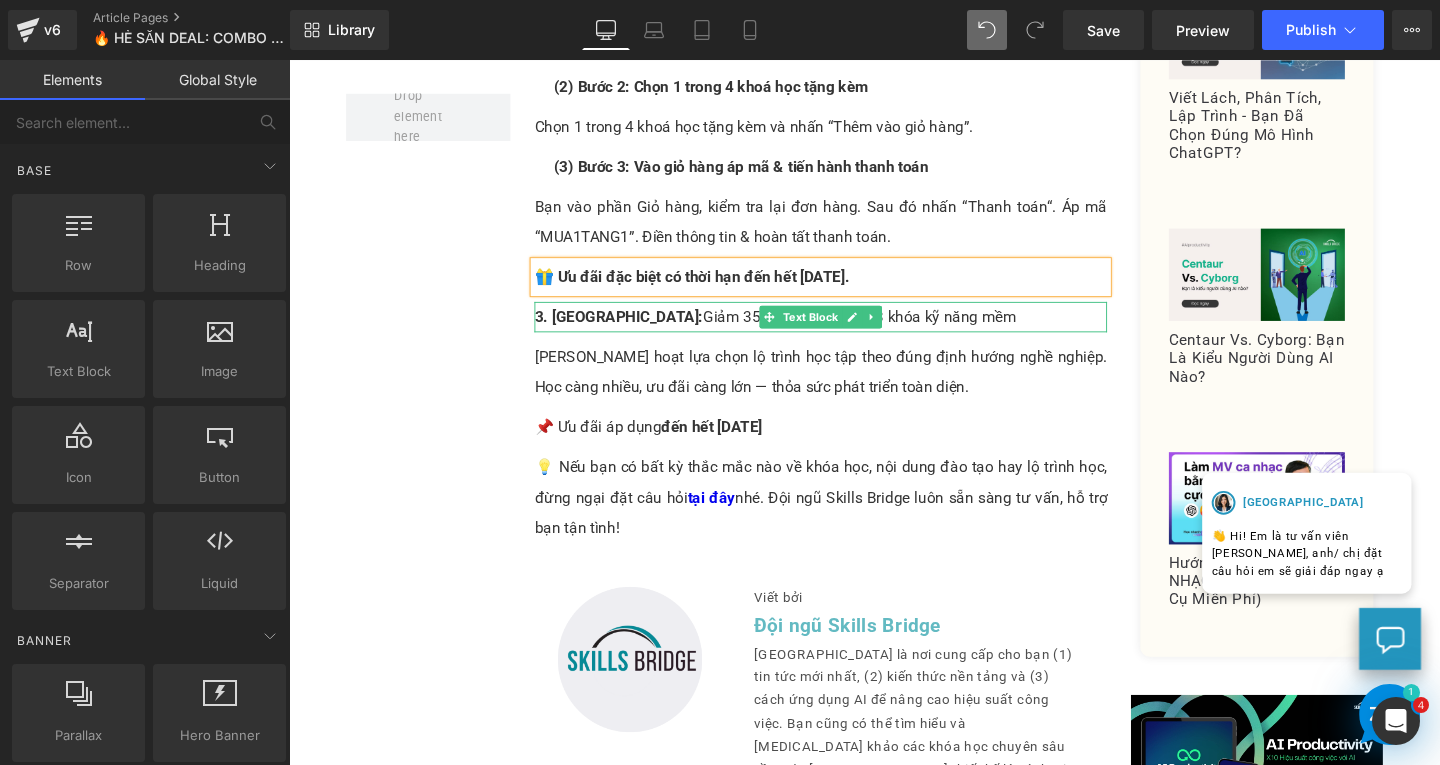 click on "3. UPSKILL:  Giảm 35% khi đăng ký từ 3 khóa kỹ năng mềm" at bounding box center [848, 330] 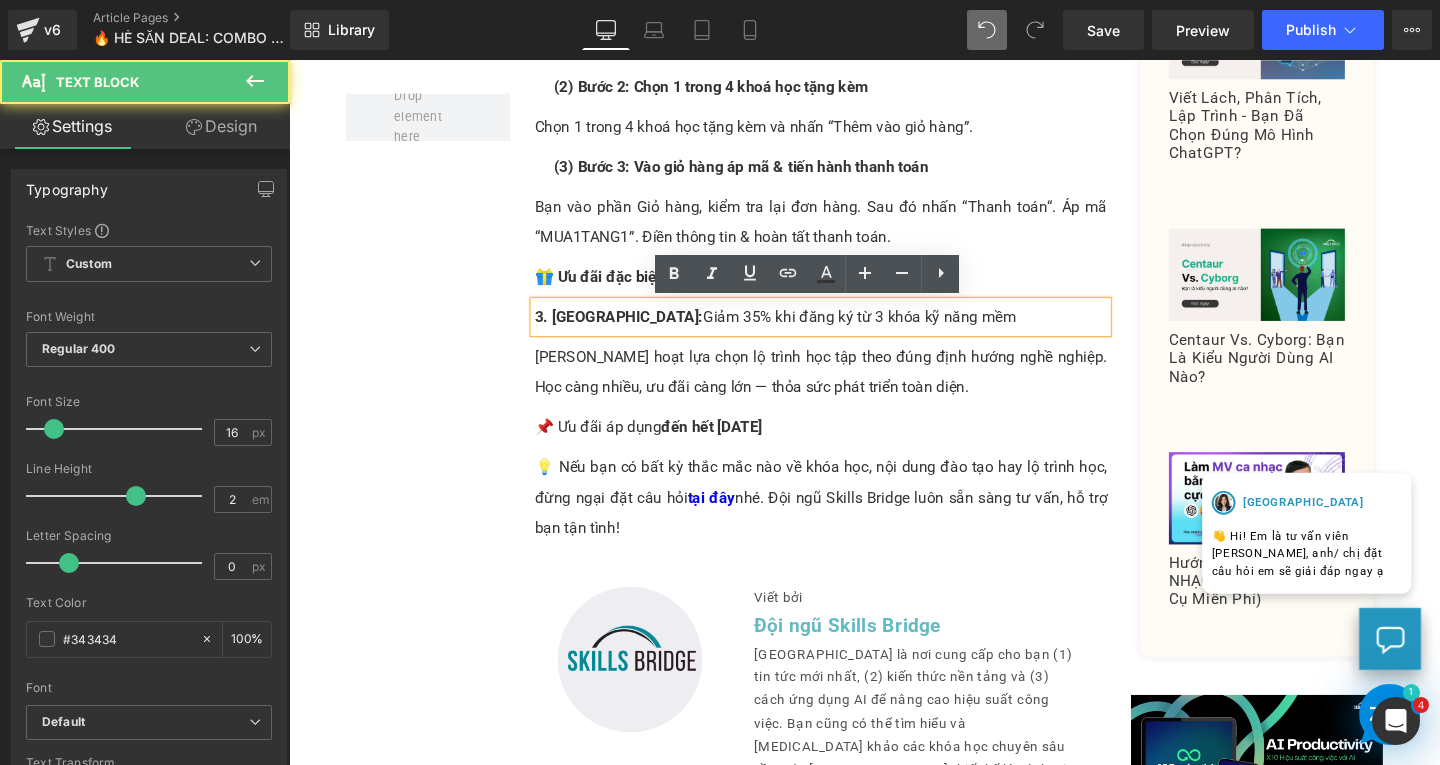 click on "3. UPSKILL:  Giảm 35% khi đăng ký từ 3 khóa kỹ năng mềm" at bounding box center [848, 330] 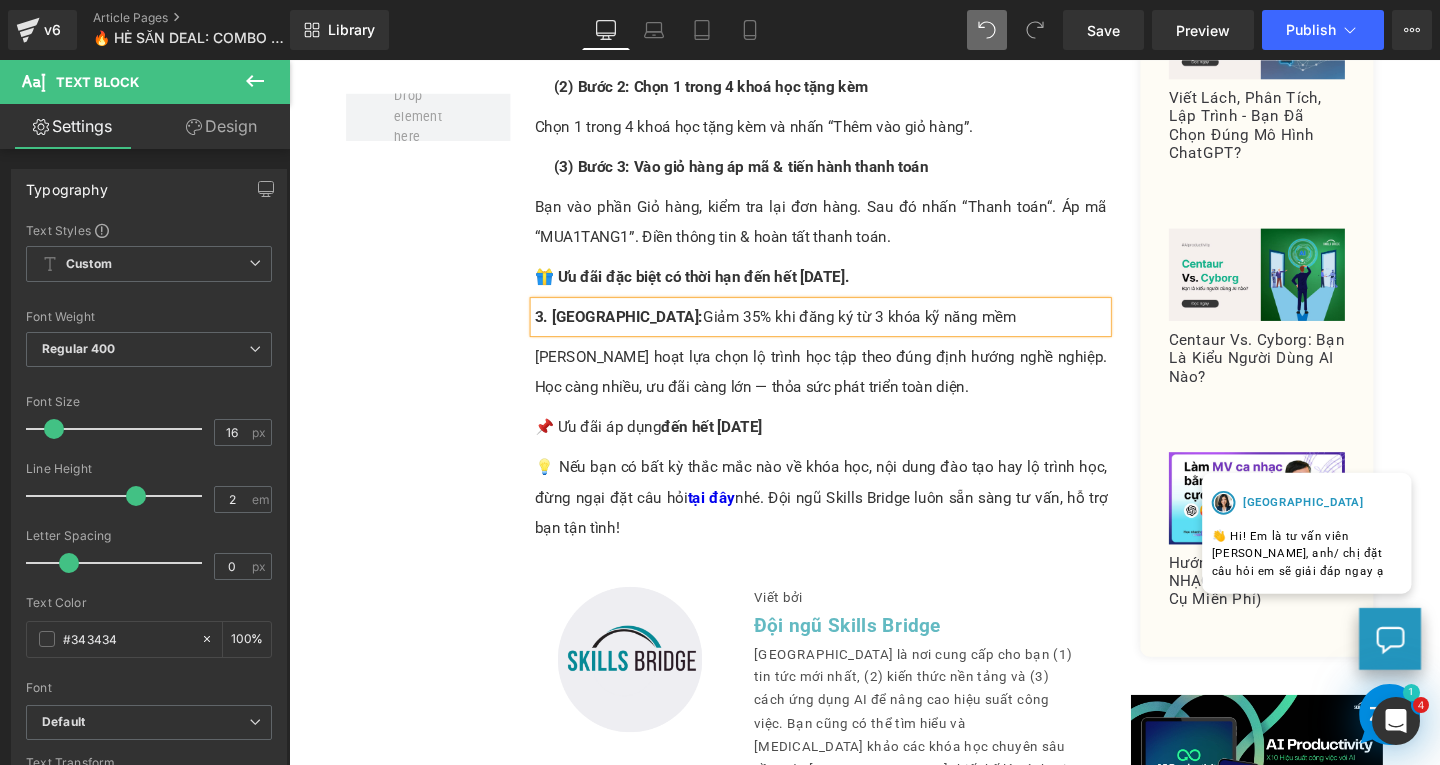 paste 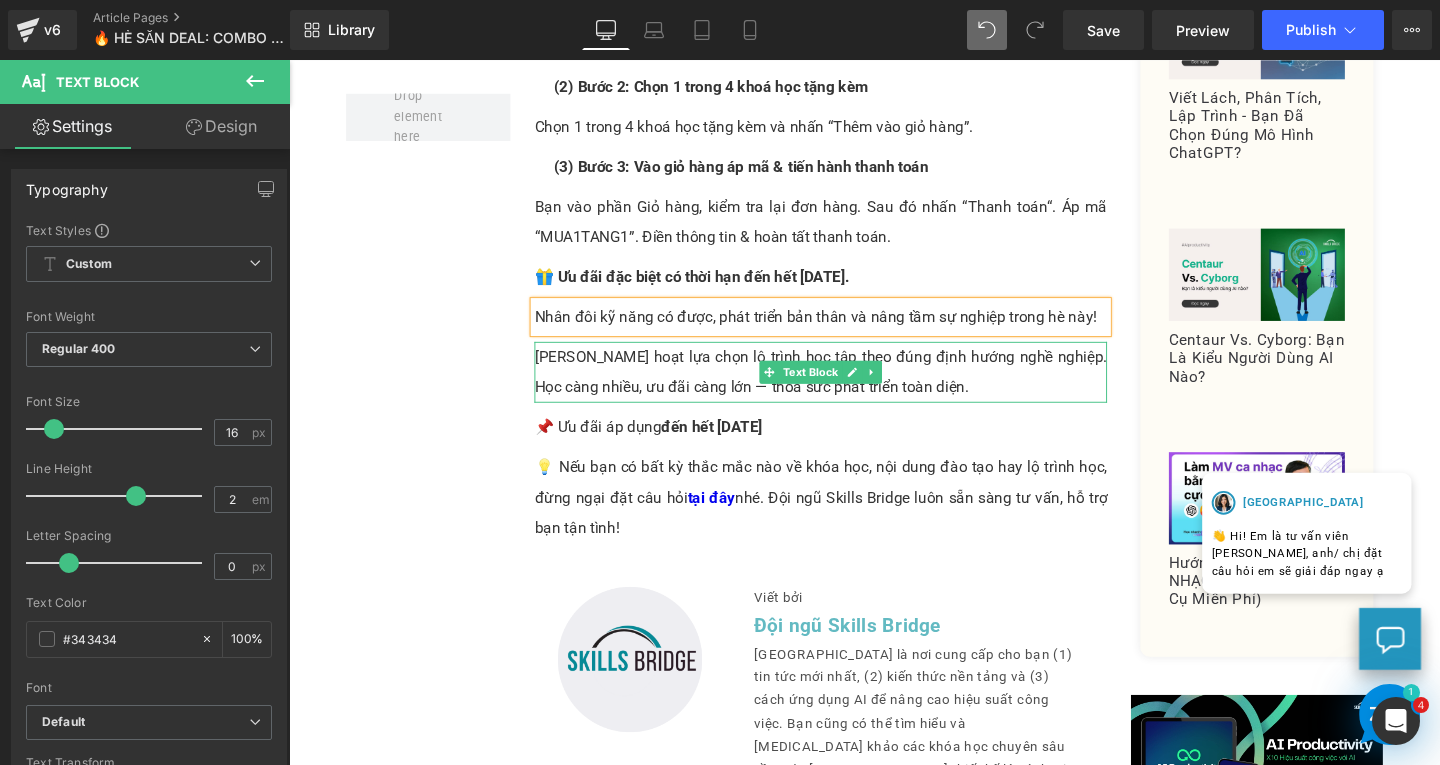 click on "Linh hoạt lựa chọn lộ trình học tập theo đúng định hướng nghề nghiệp. Học càng nhiều, ưu đãi càng lớn — thỏa sức phát triển toàn diện." at bounding box center [848, 388] 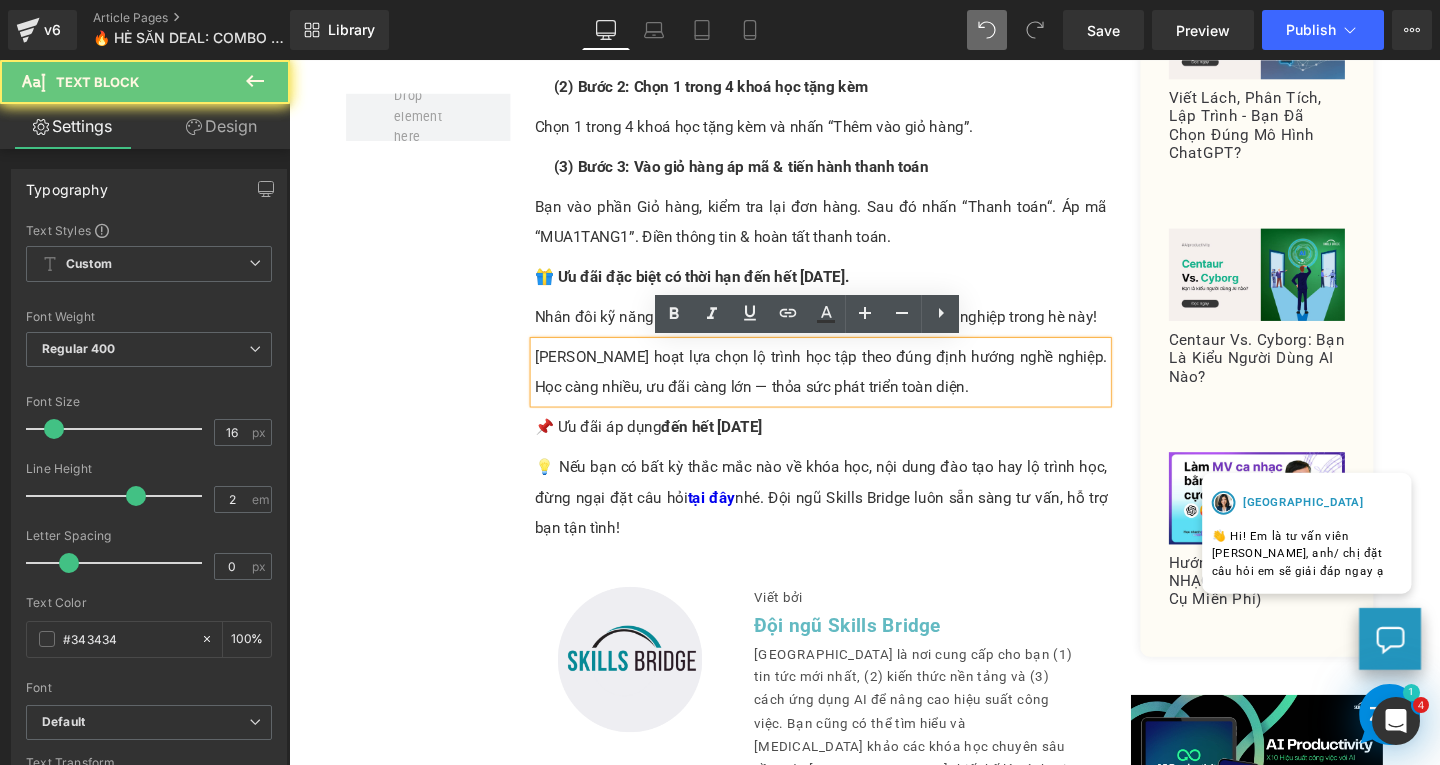 click on "Linh hoạt lựa chọn lộ trình học tập theo đúng định hướng nghề nghiệp. Học càng nhiều, ưu đãi càng lớn — thỏa sức phát triển toàn diện." at bounding box center (848, 388) 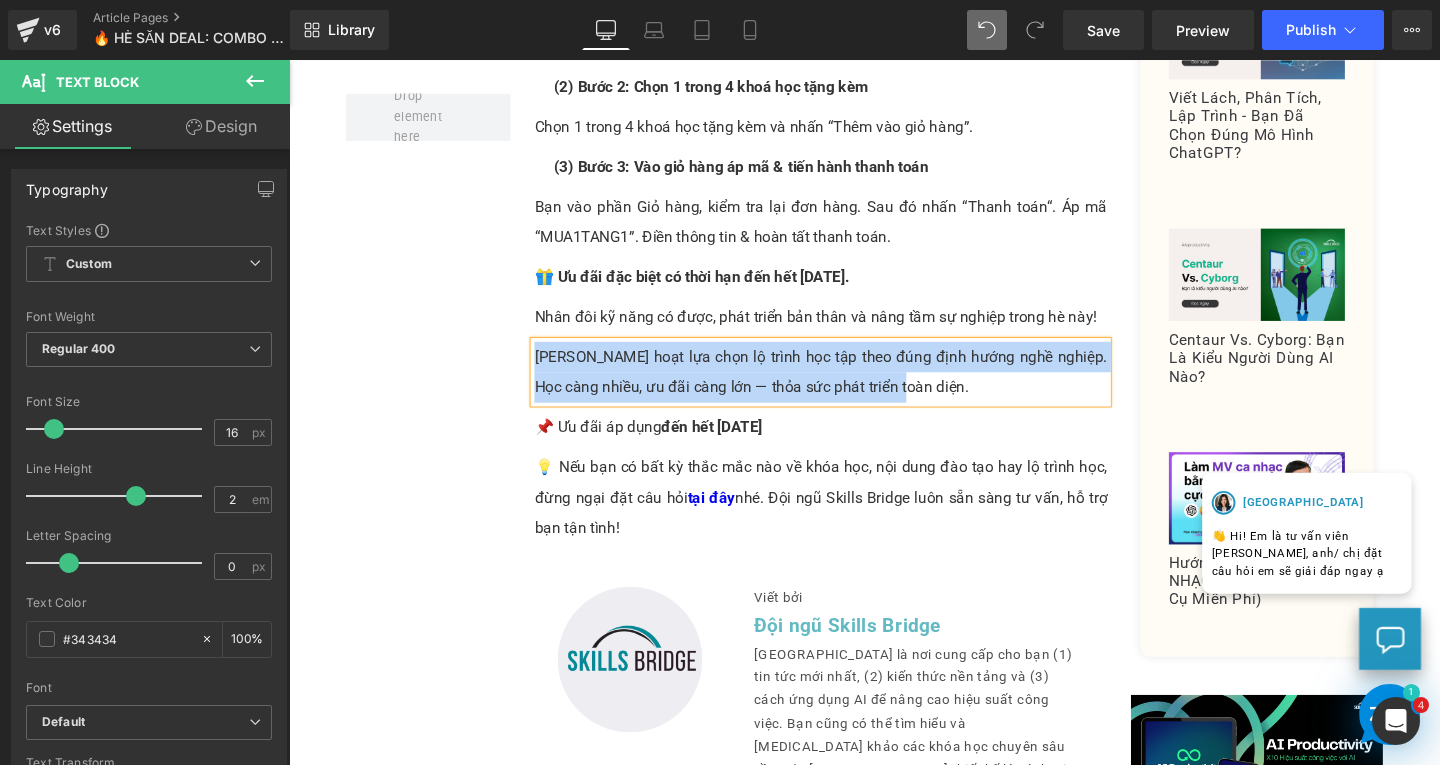 paste 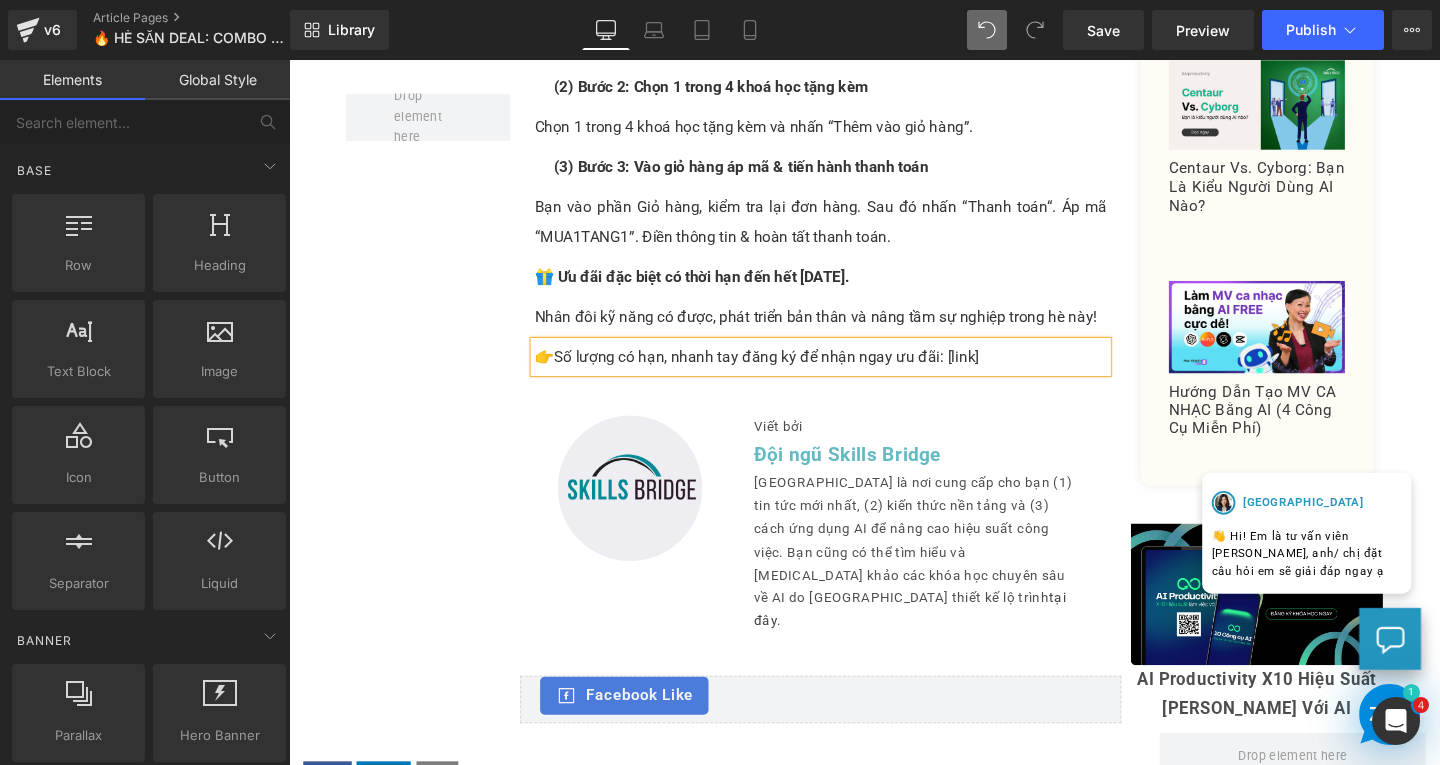 click on "👉Số lượng có hạn, nhanh tay đăng ký để nhận ngay ưu đãi: [link]" at bounding box center [848, 372] 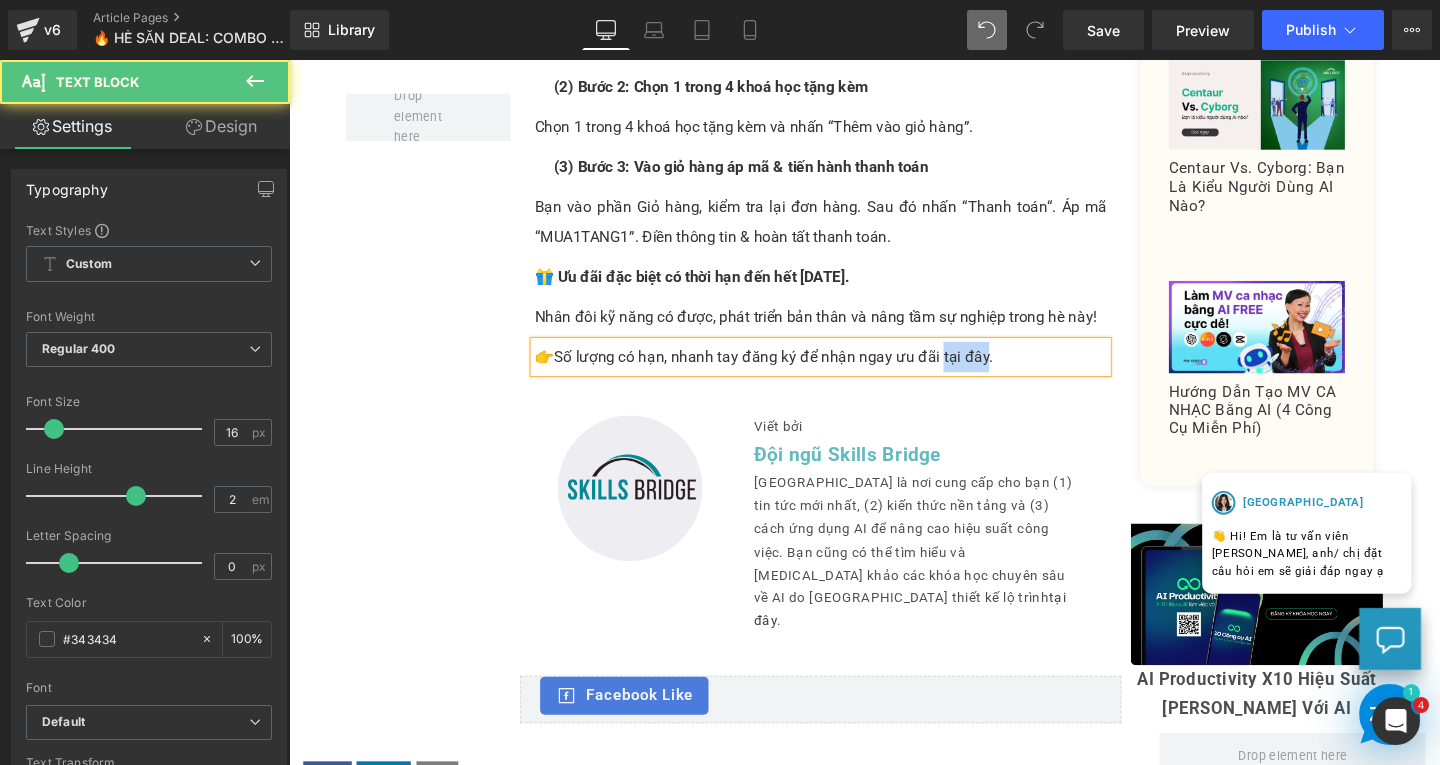 drag, startPoint x: 970, startPoint y: 371, endPoint x: 1012, endPoint y: 371, distance: 42 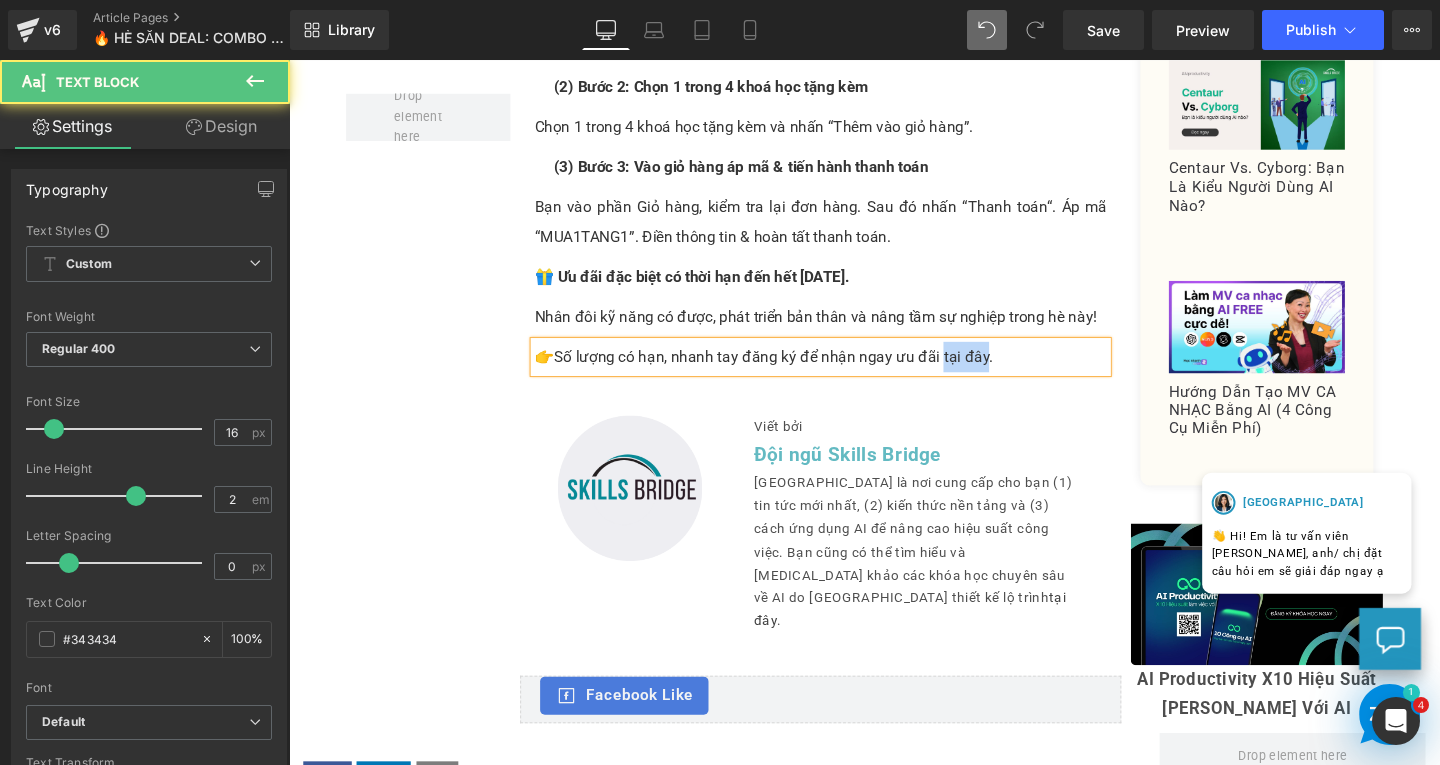 click on "👉Số lượng có hạn, nhanh tay đăng ký để nhận ngay ưu đãi tại đây." at bounding box center [848, 372] 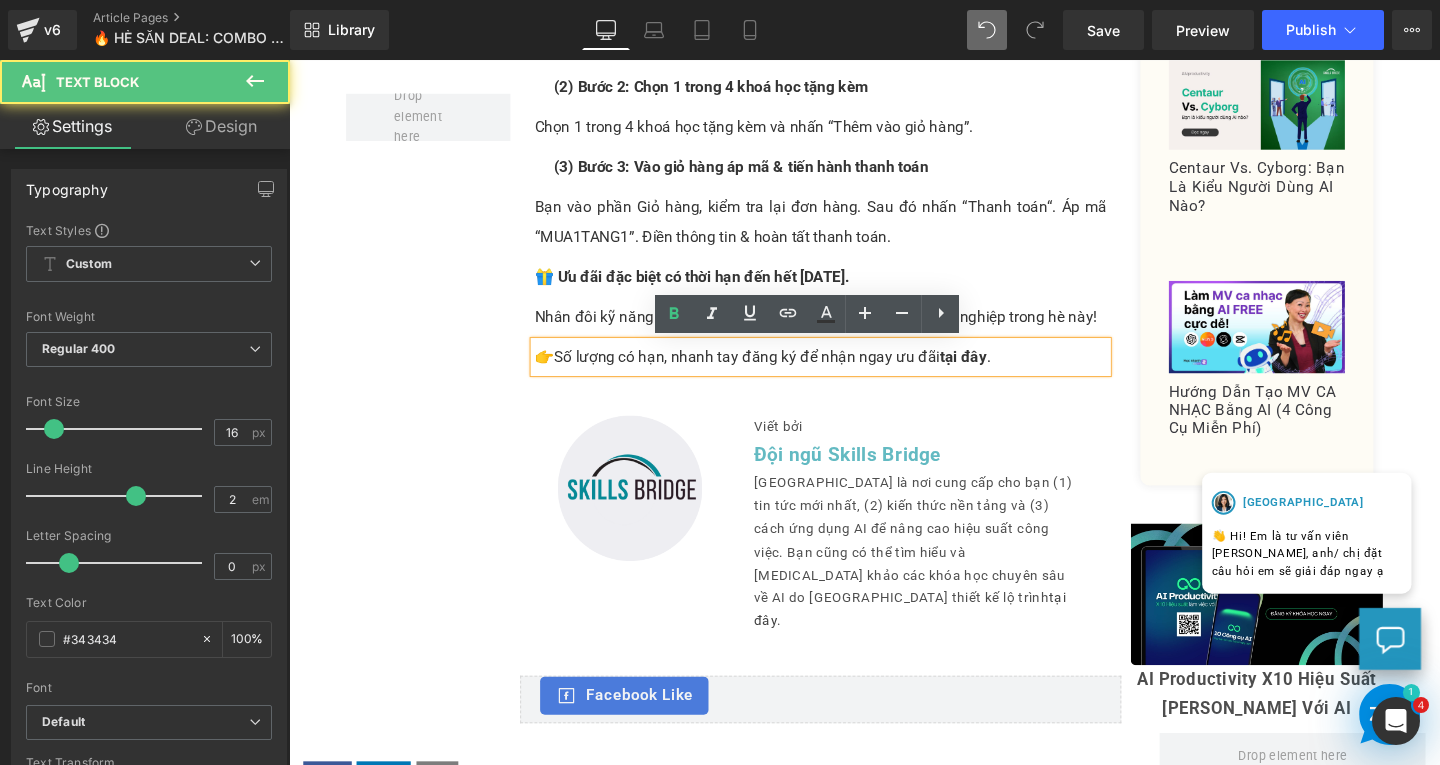 click on "👉Số lượng có hạn, nhanh tay đăng ký để nhận ngay ưu đãi  tại đây ." at bounding box center (848, 372) 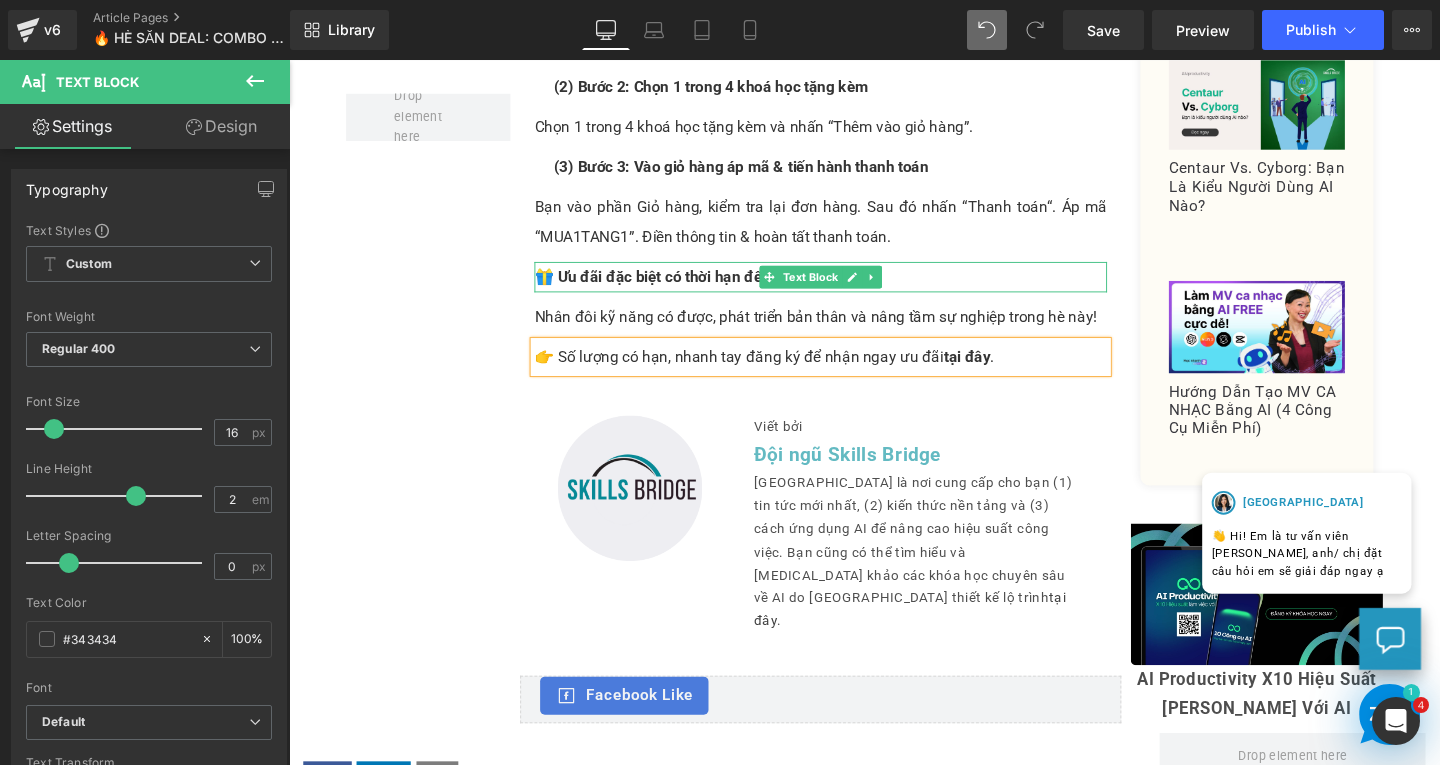 click on "🎁 Ưu đãi đặc biệt có thời hạn đến hết [DATE]." at bounding box center [712, 287] 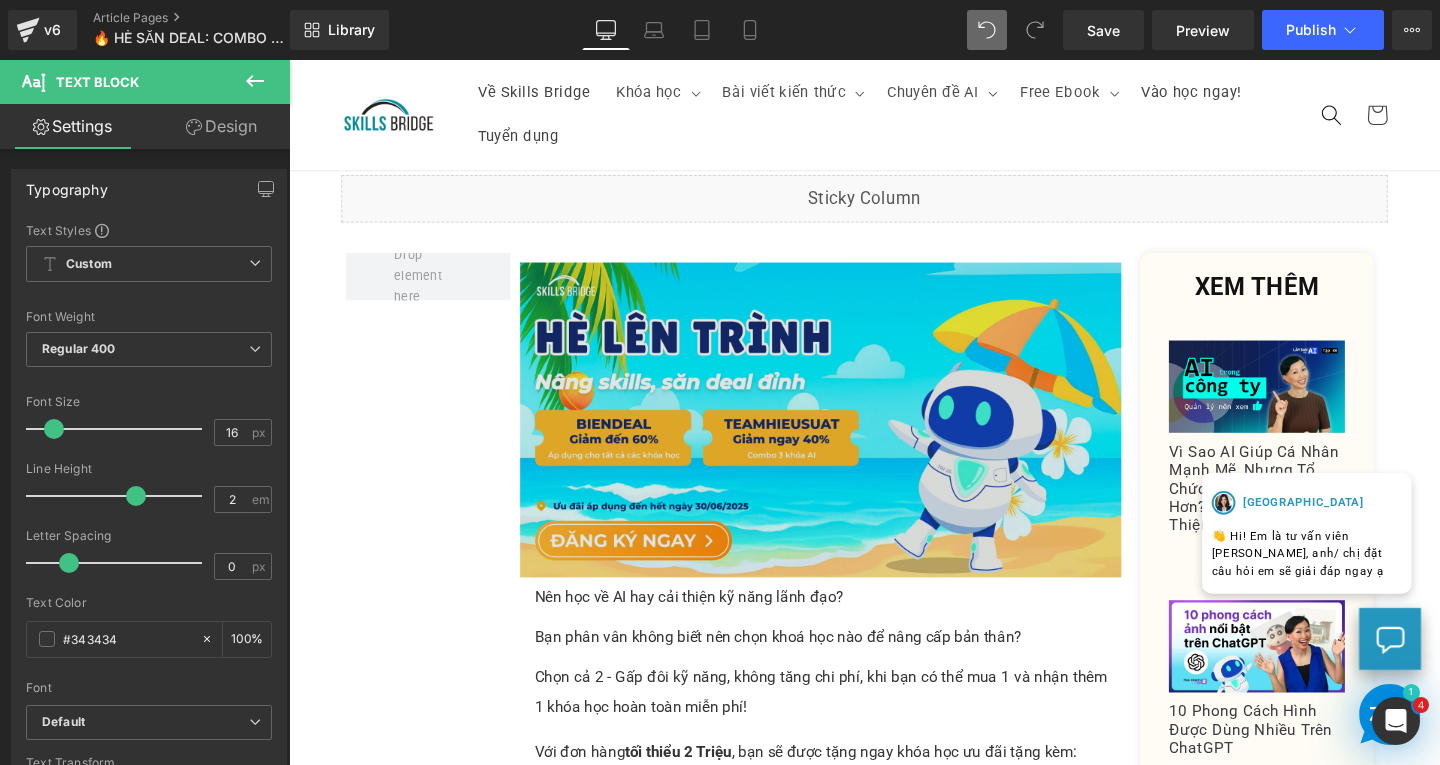 scroll, scrollTop: 589, scrollLeft: 0, axis: vertical 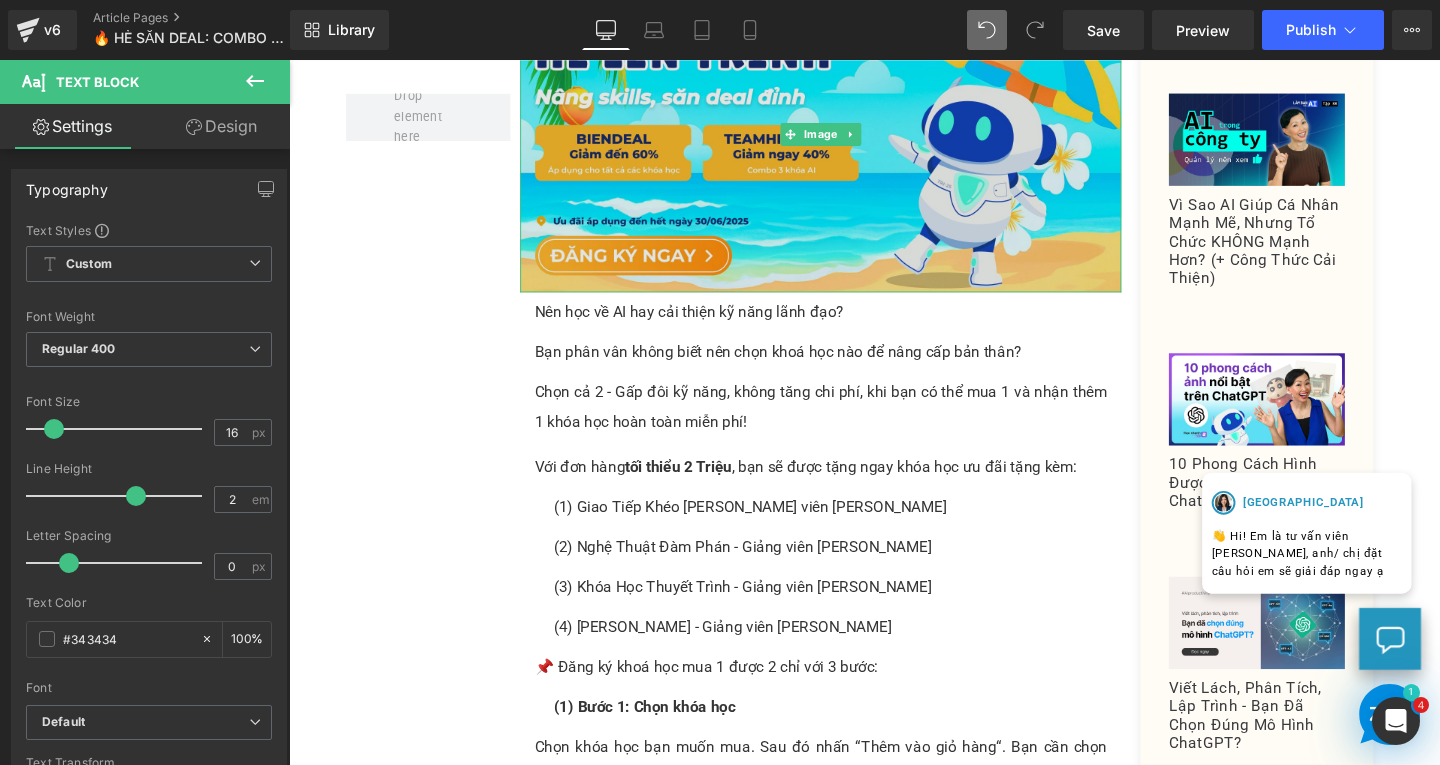 click at bounding box center (848, 139) 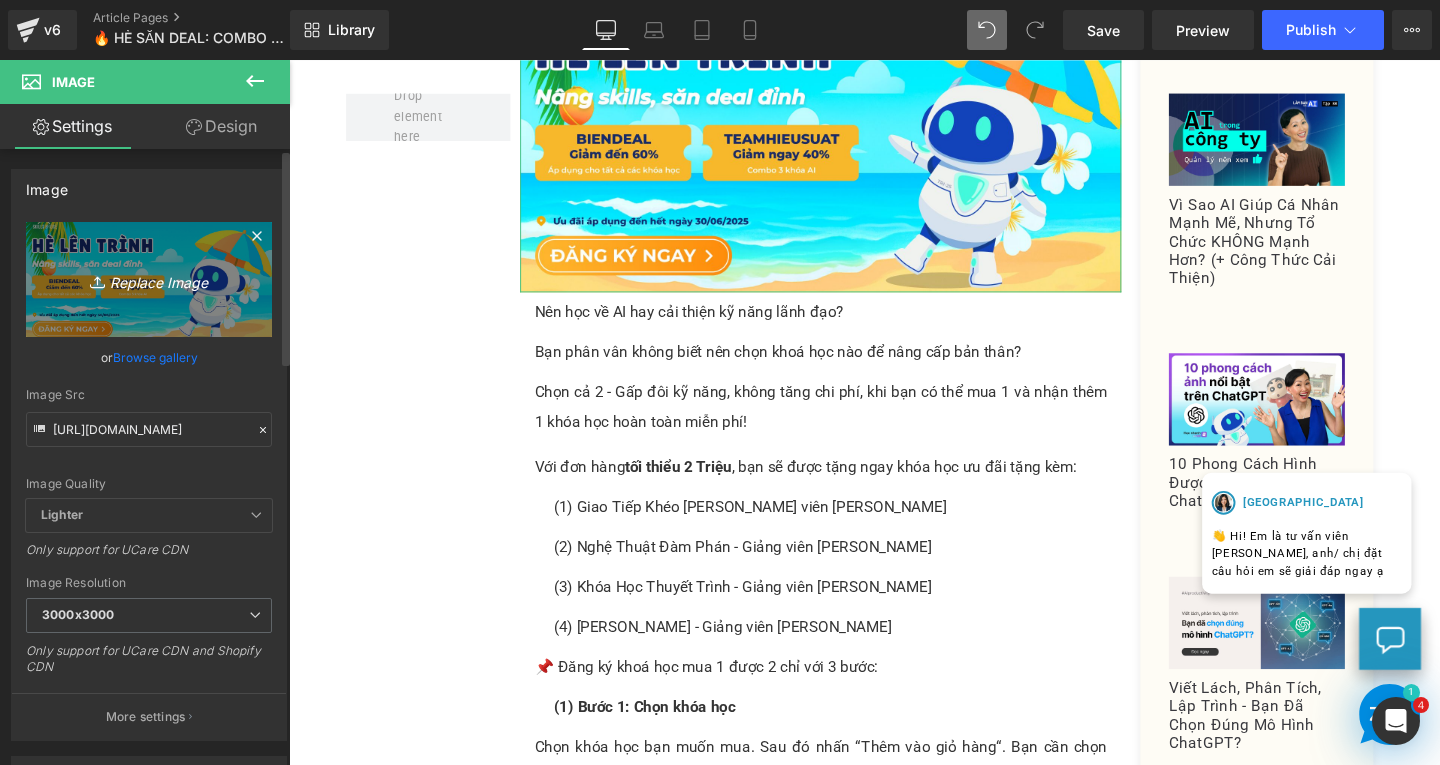 click on "Replace Image" at bounding box center (149, 279) 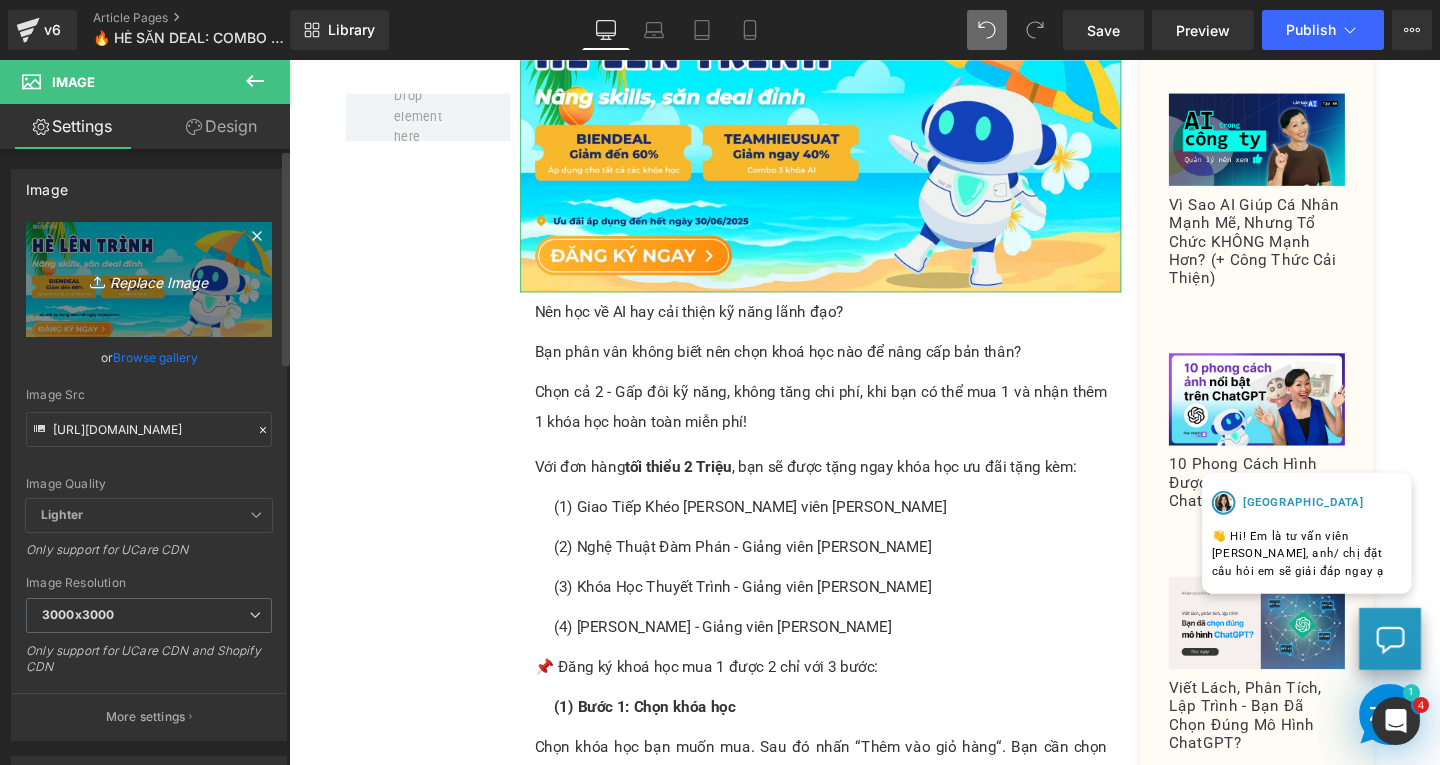 type on "C:\fakepath\ThaoH_Digital Marketing_Ad Banner.png" 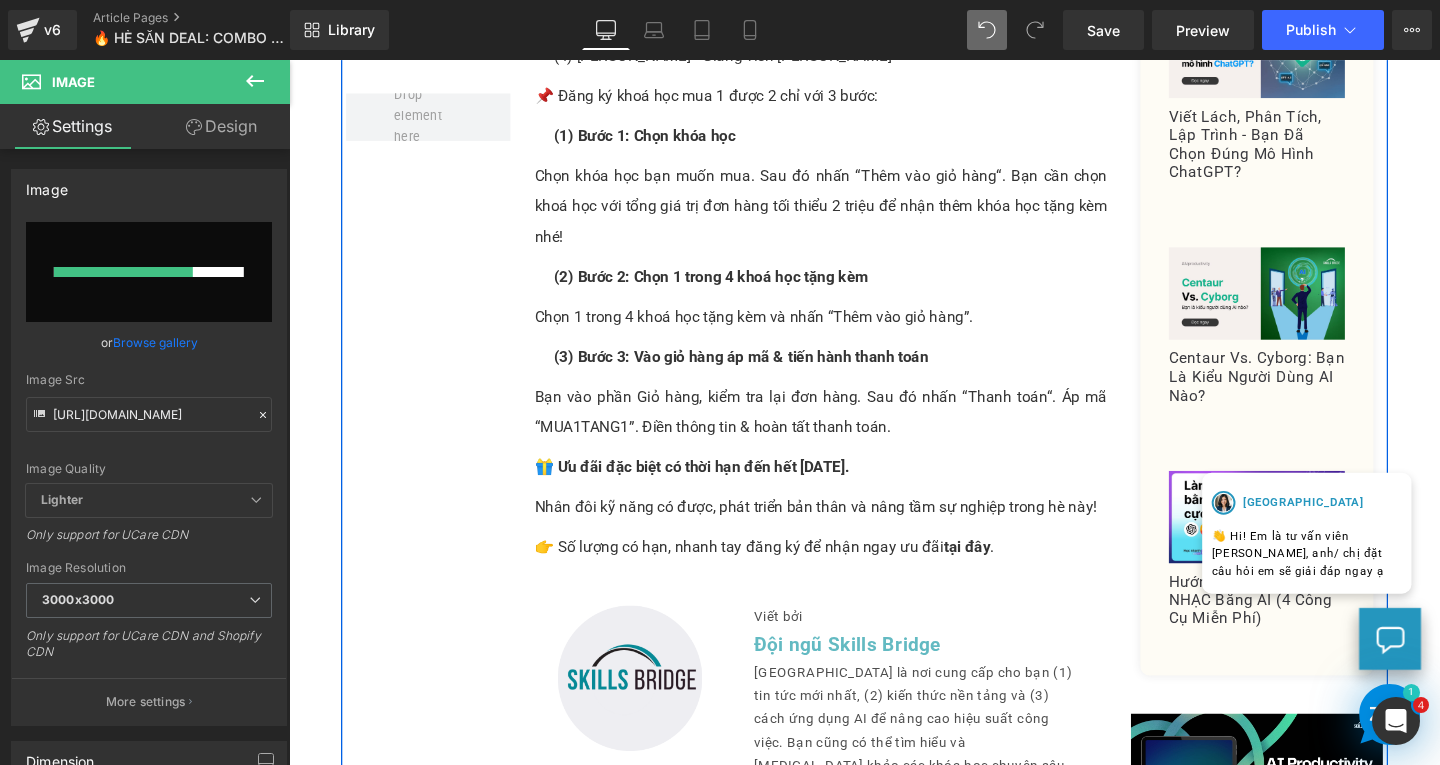 scroll, scrollTop: 1289, scrollLeft: 0, axis: vertical 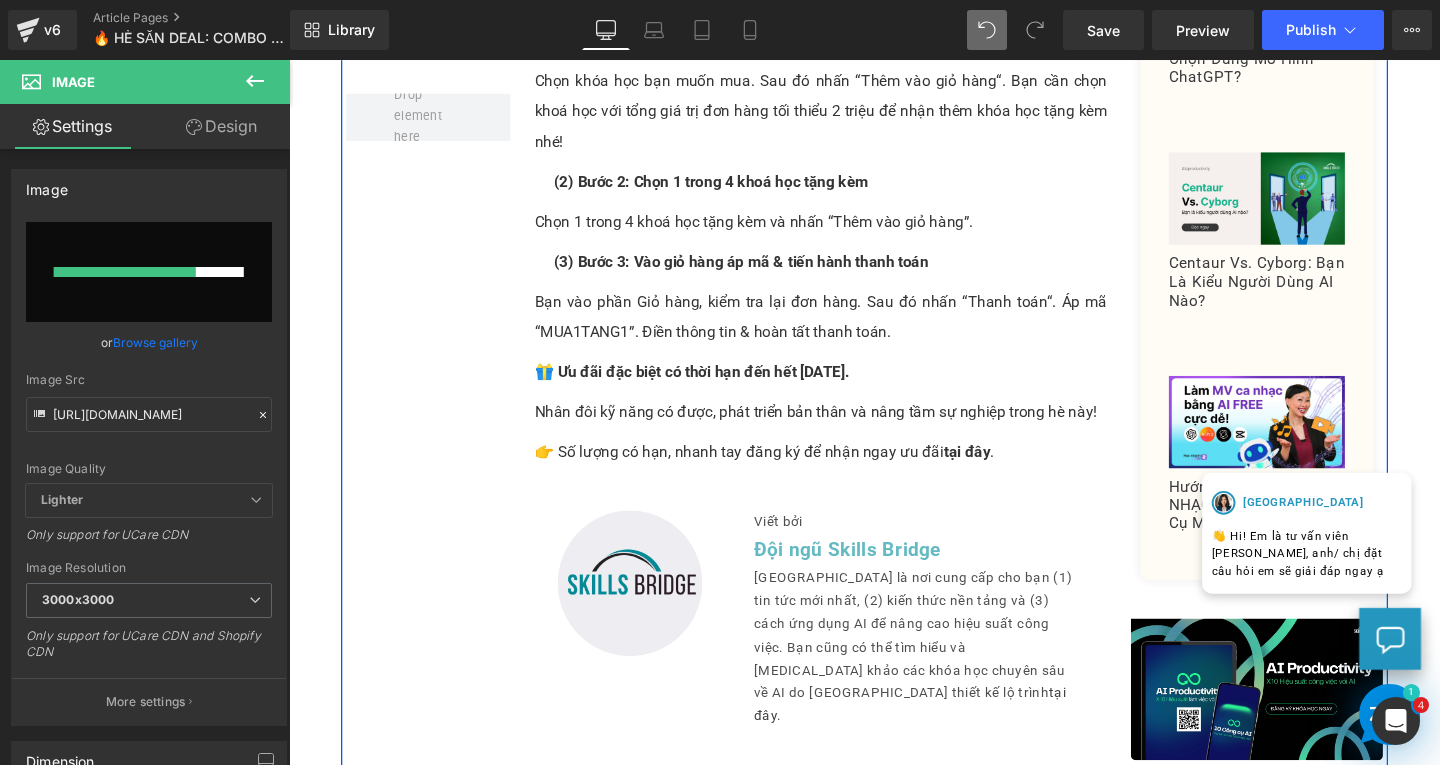 type 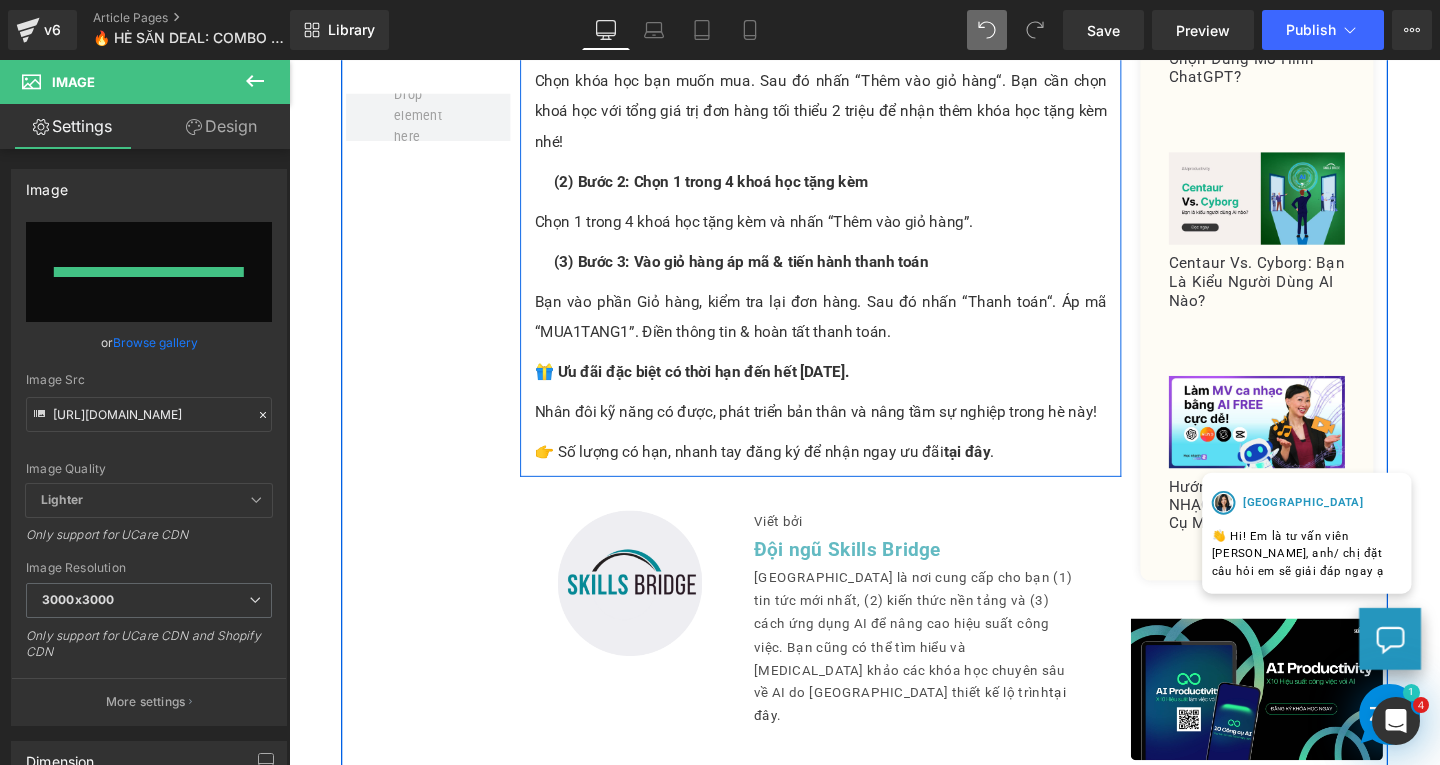 type on "[URL][DOMAIN_NAME]" 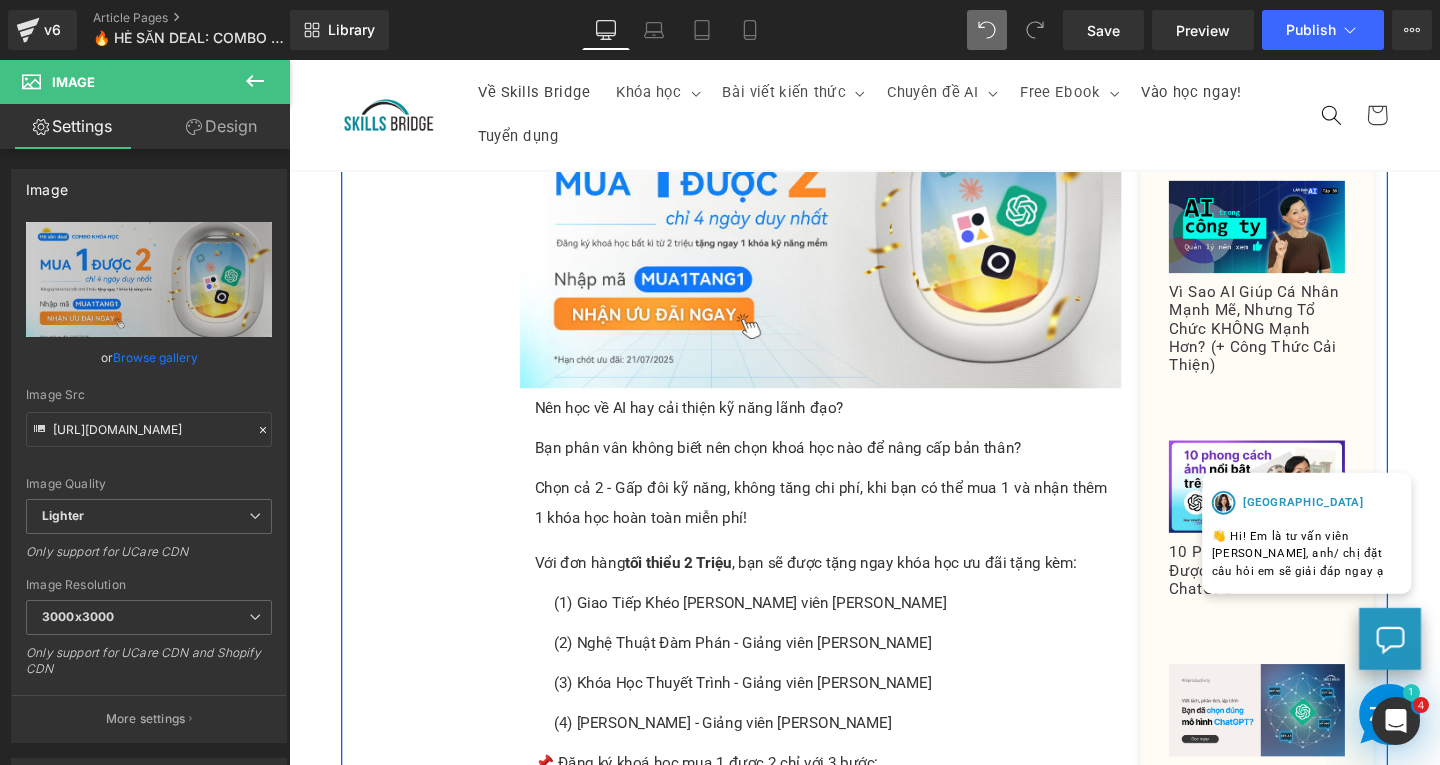 scroll, scrollTop: 312, scrollLeft: 0, axis: vertical 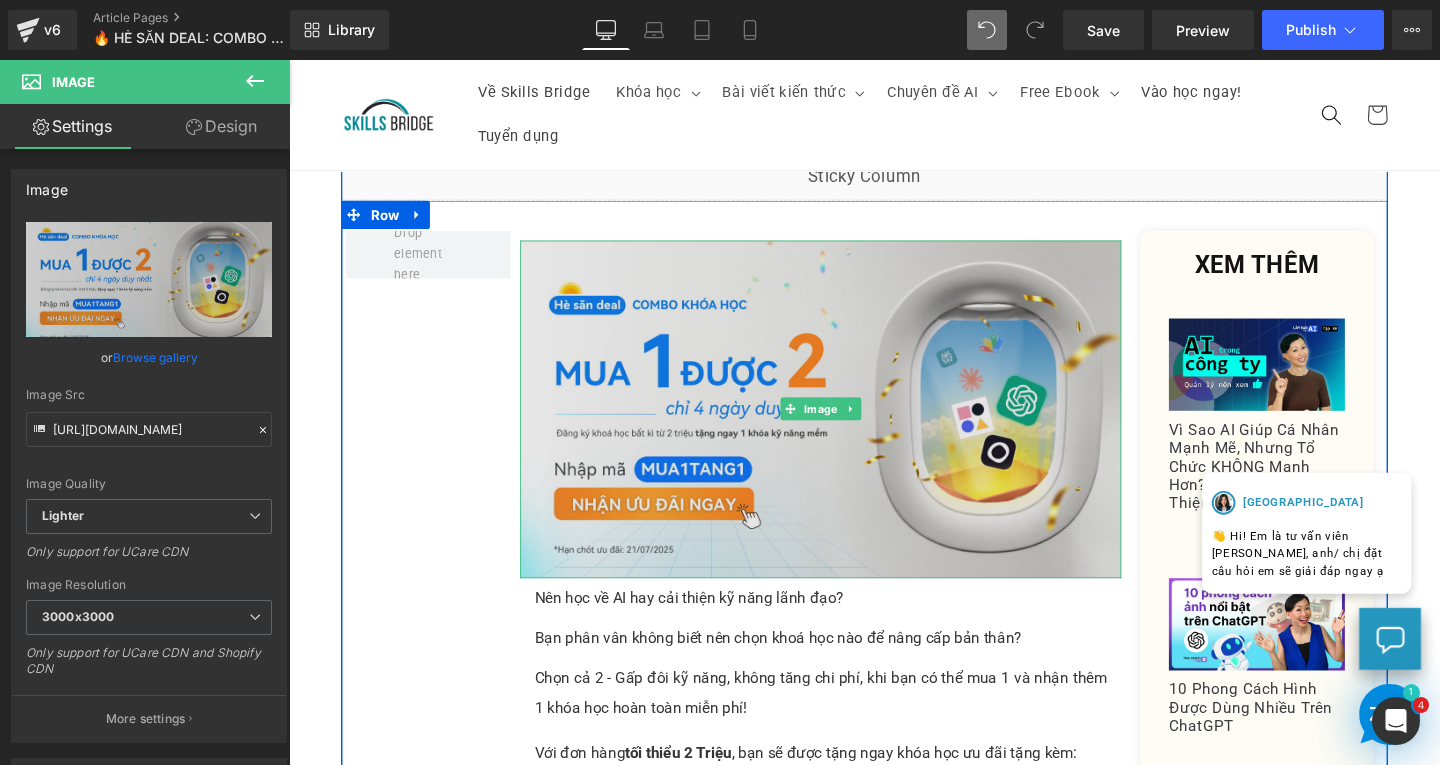 click at bounding box center (848, 427) 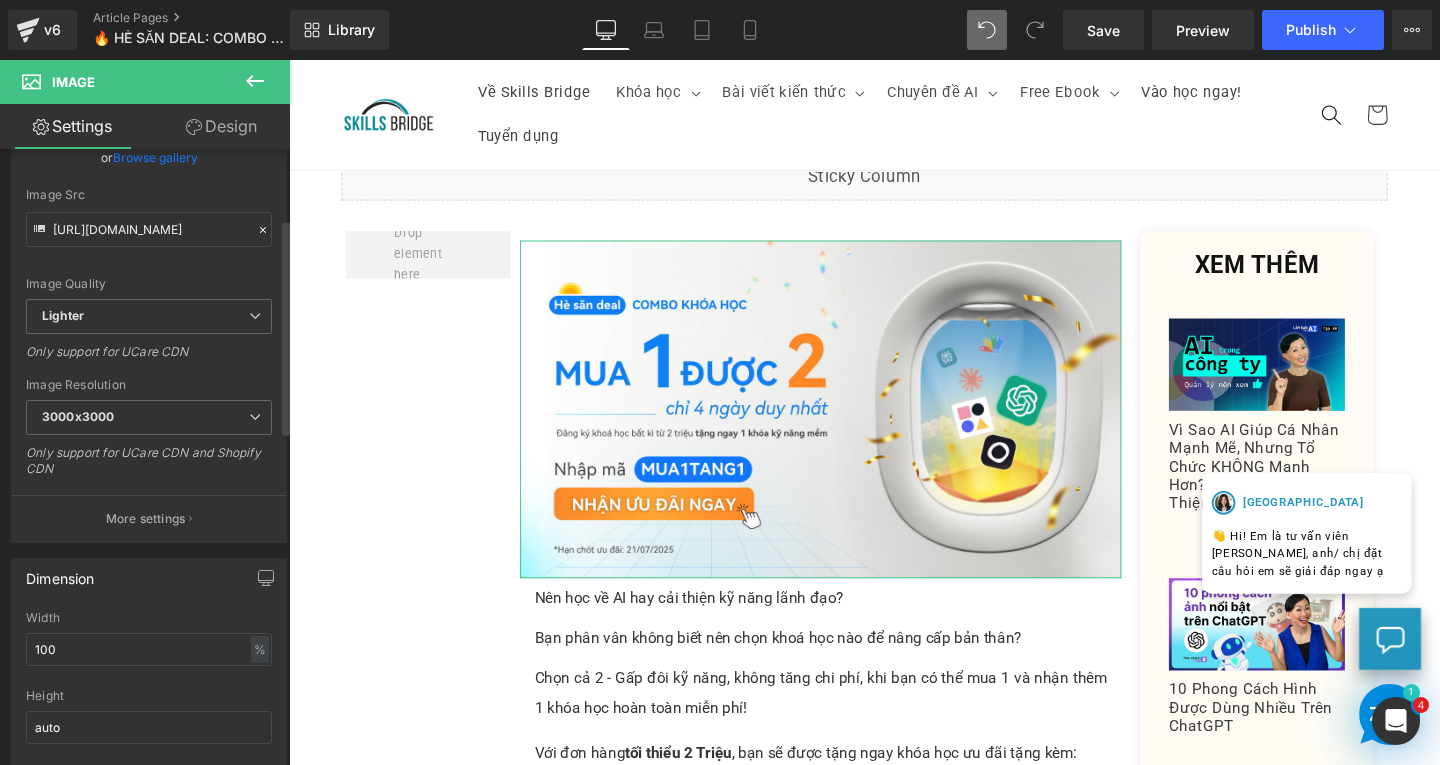 scroll, scrollTop: 0, scrollLeft: 0, axis: both 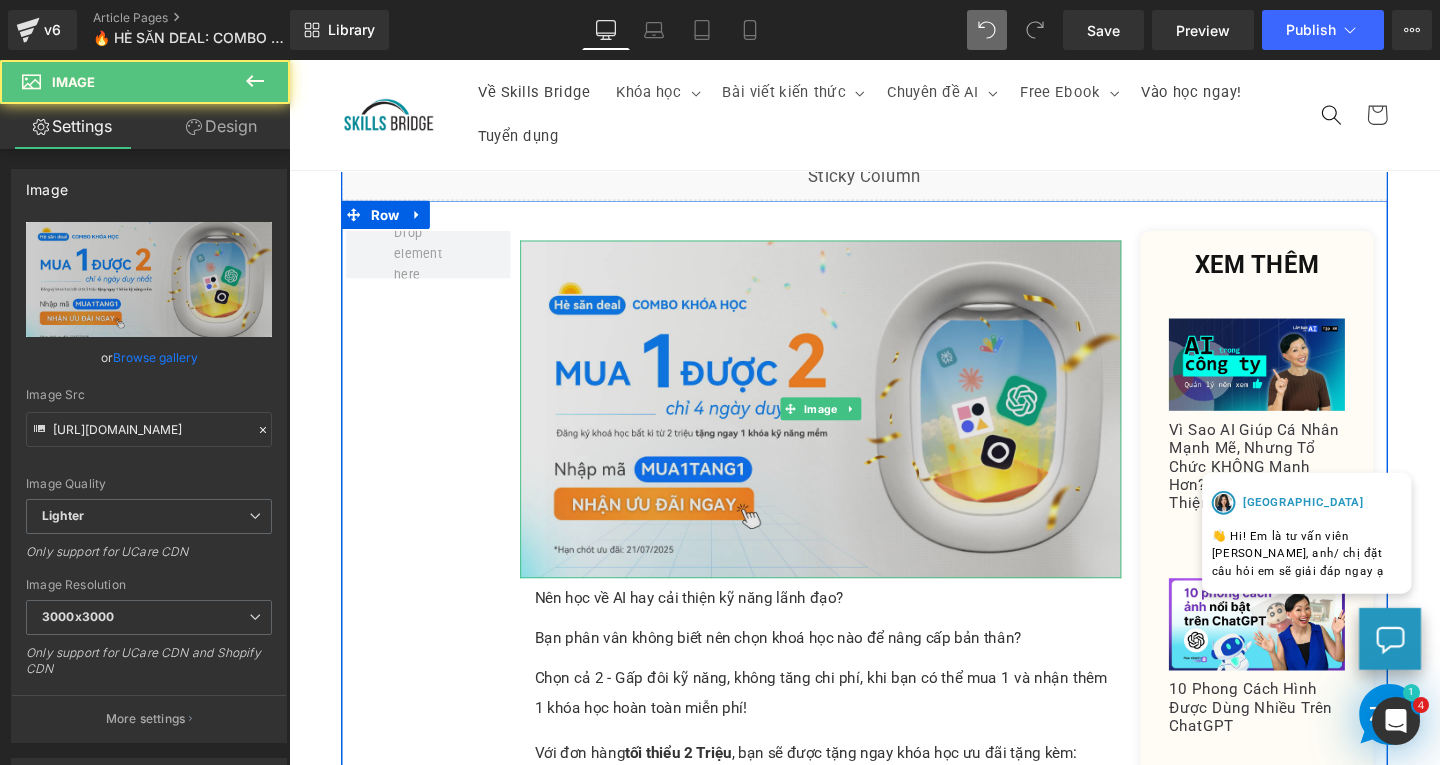 click at bounding box center [848, 427] 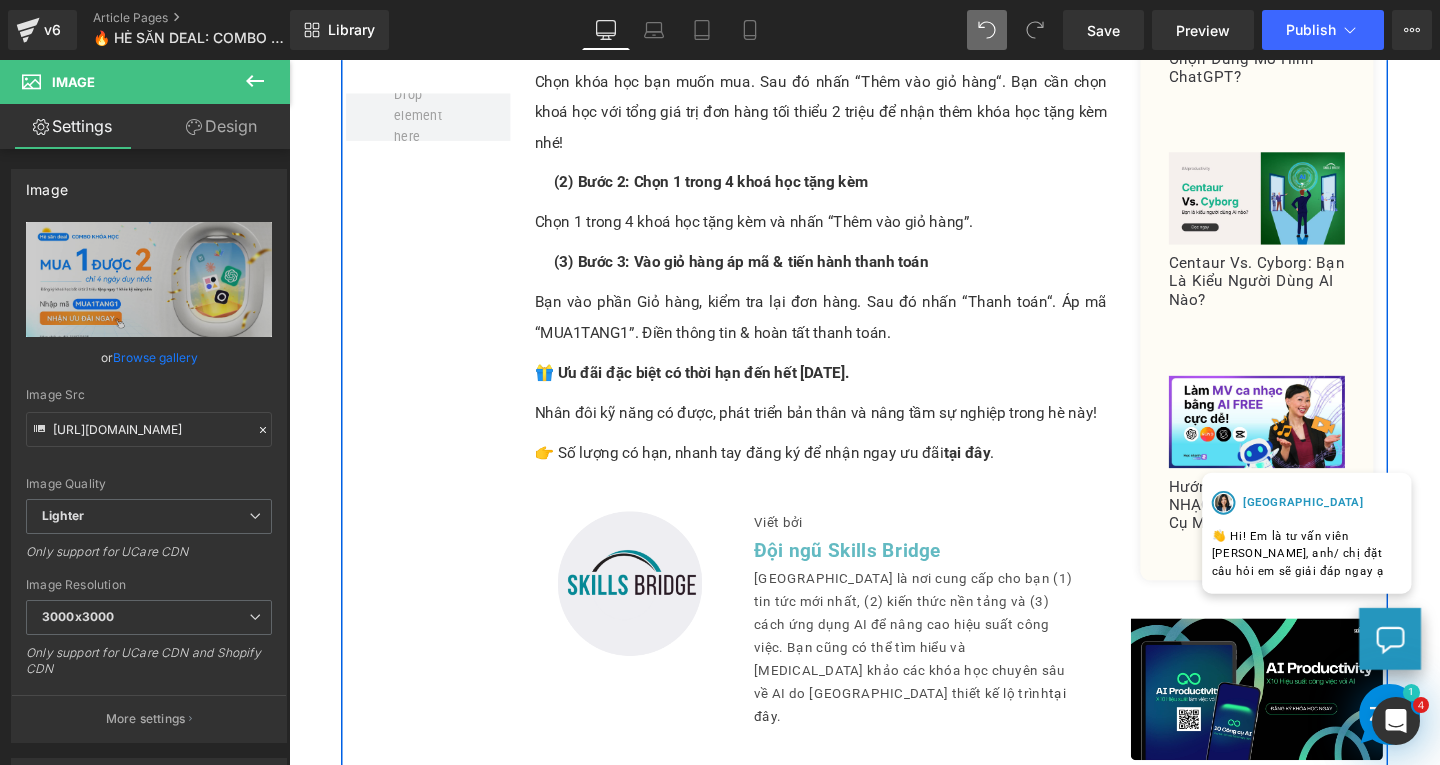 scroll, scrollTop: 1512, scrollLeft: 0, axis: vertical 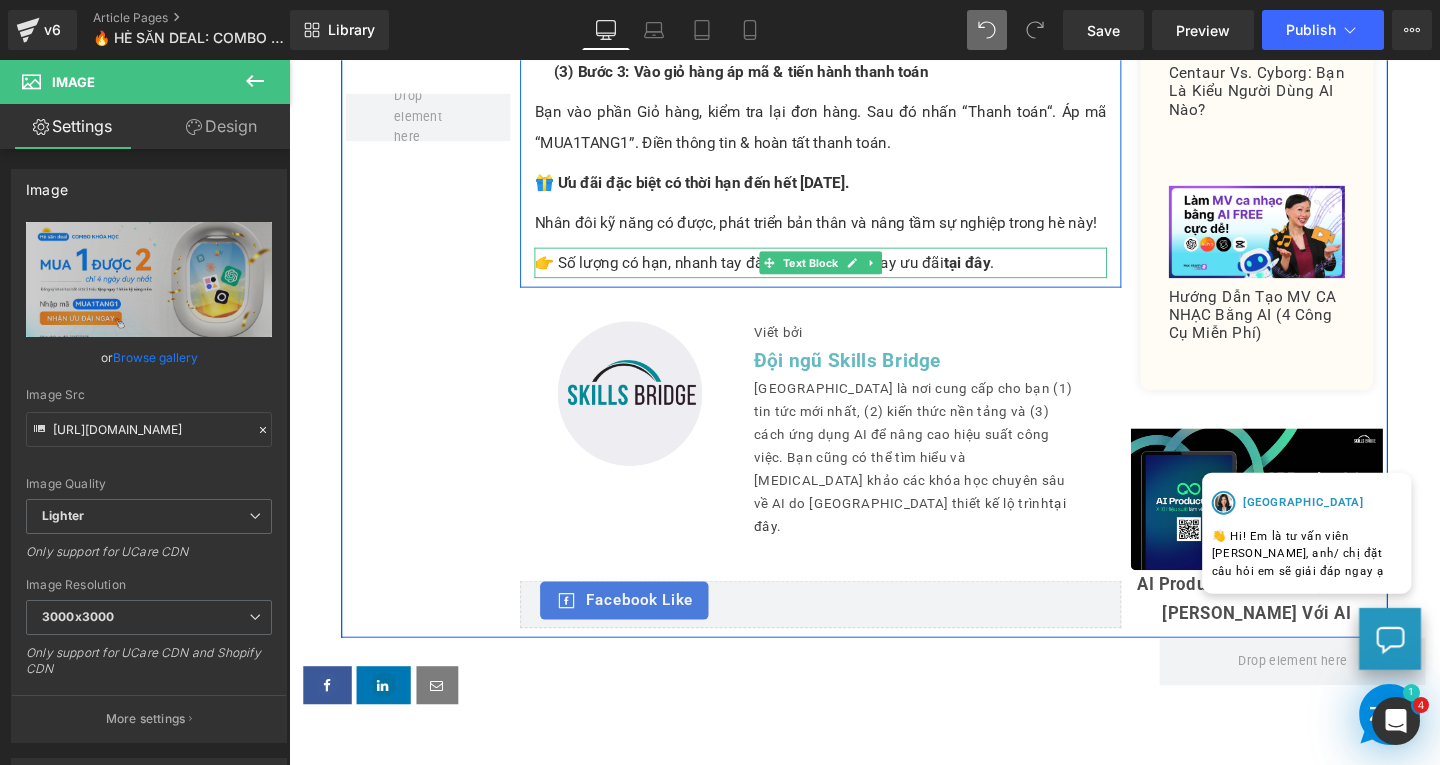 click on "👉 Số lượng có hạn, nhanh tay đăng ký để nhận ngay ưu đãi  tại đây ." at bounding box center [848, 273] 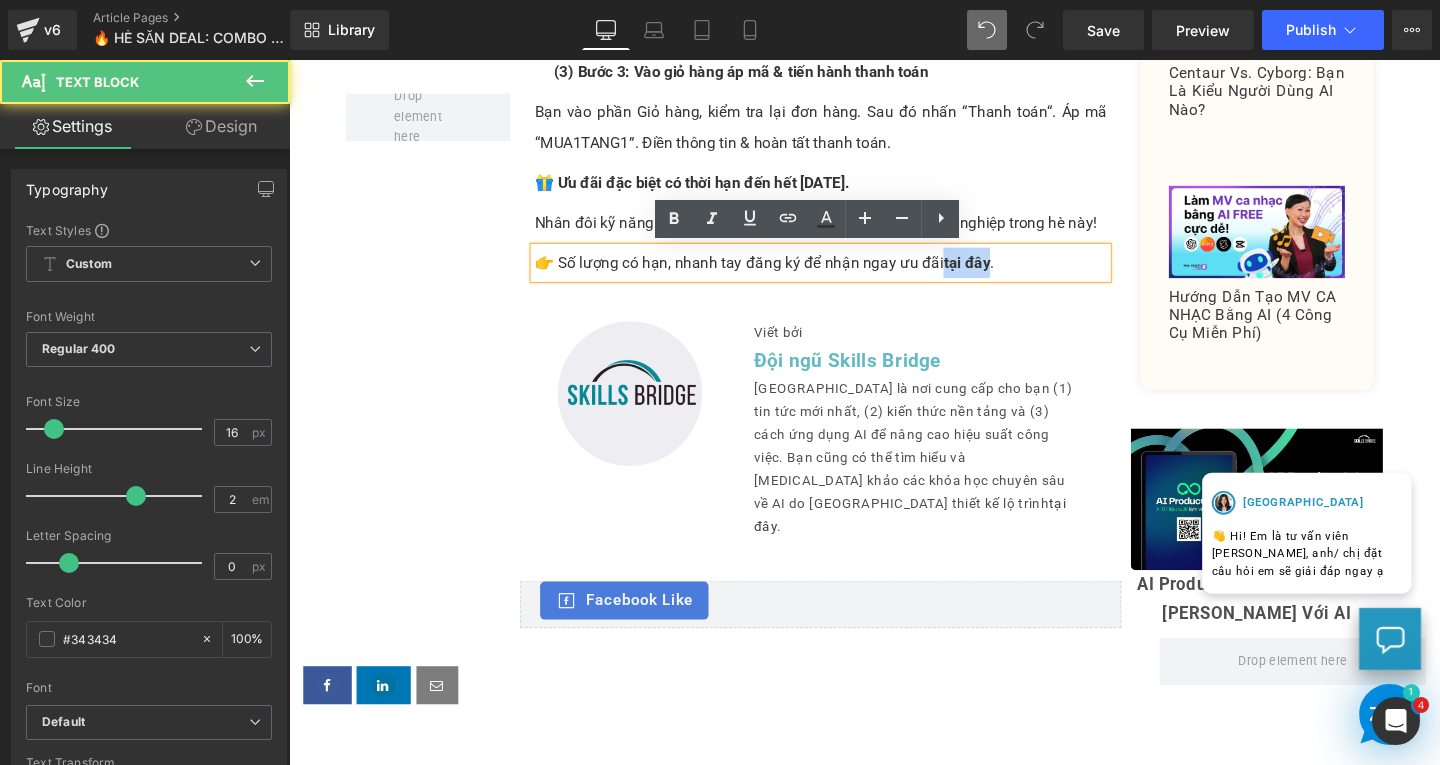 drag, startPoint x: 967, startPoint y: 272, endPoint x: 1016, endPoint y: 272, distance: 49 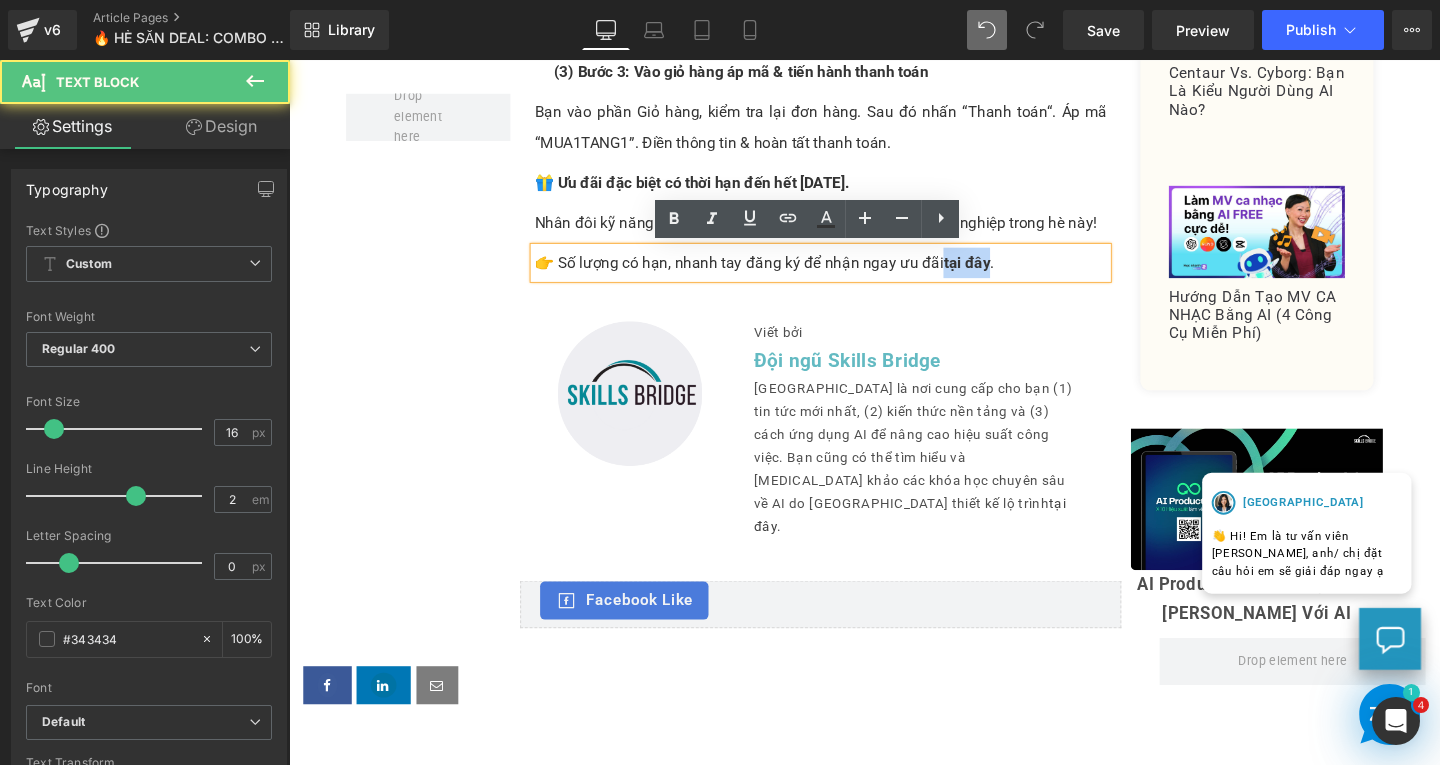 click on "👉 Số lượng có hạn, nhanh tay đăng ký để nhận ngay ưu đãi  tại đây ." at bounding box center (848, 273) 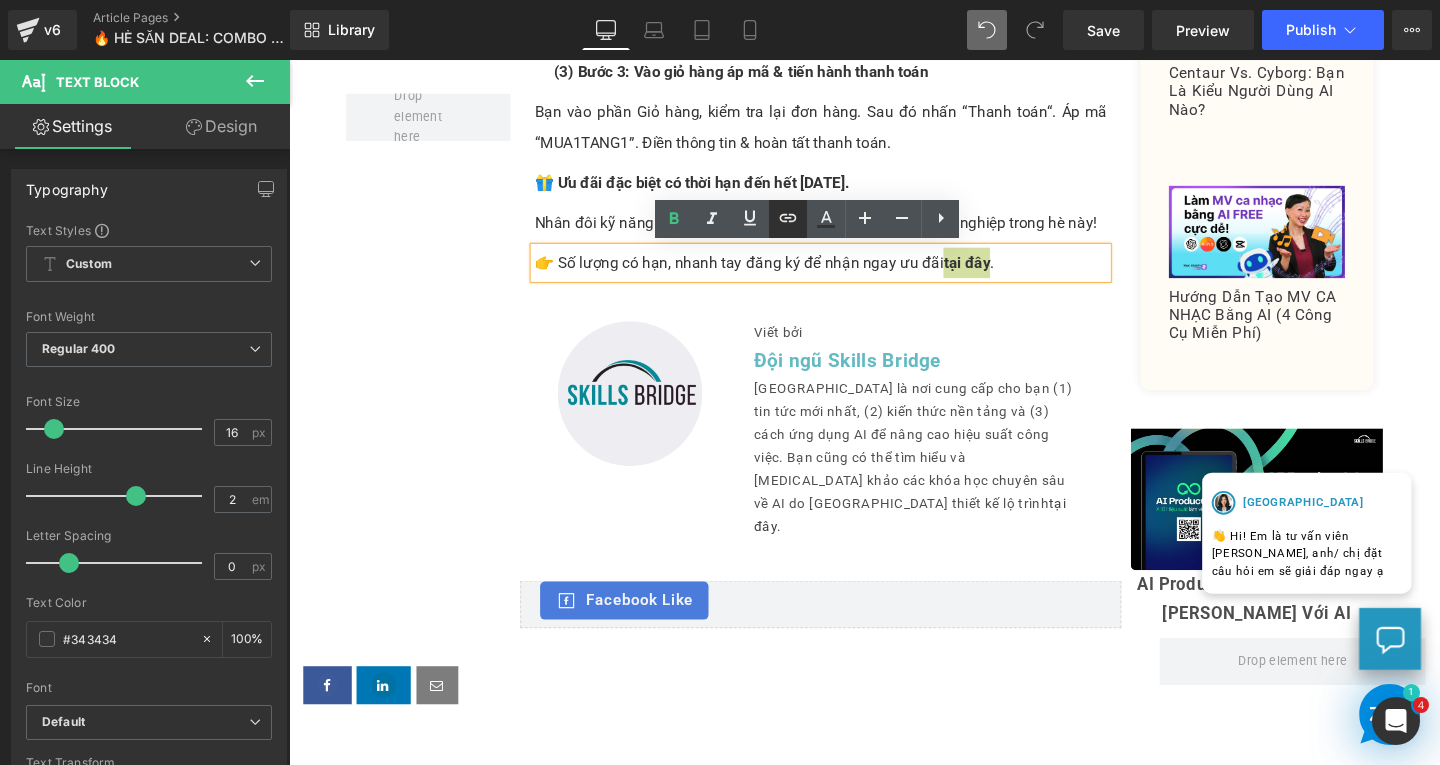 click 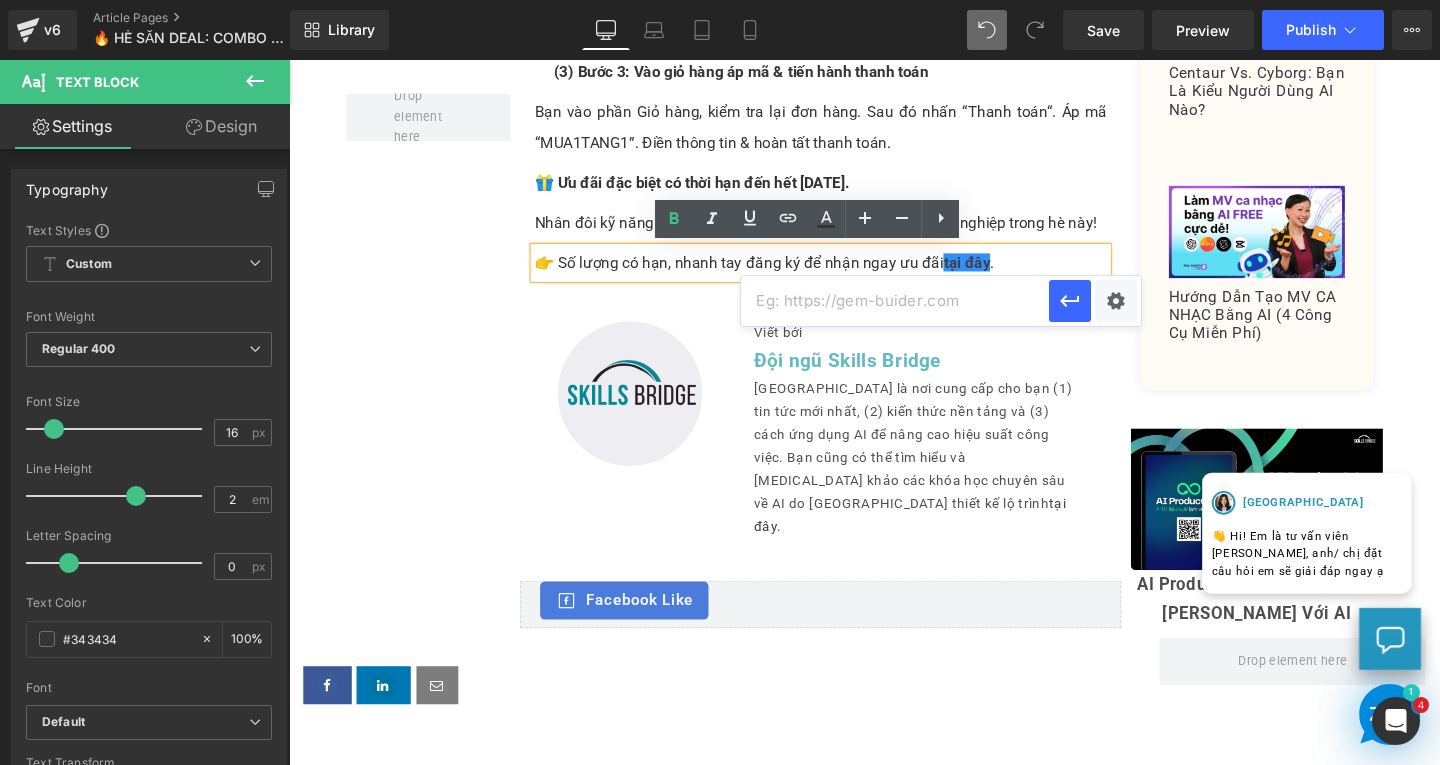 click at bounding box center [895, 301] 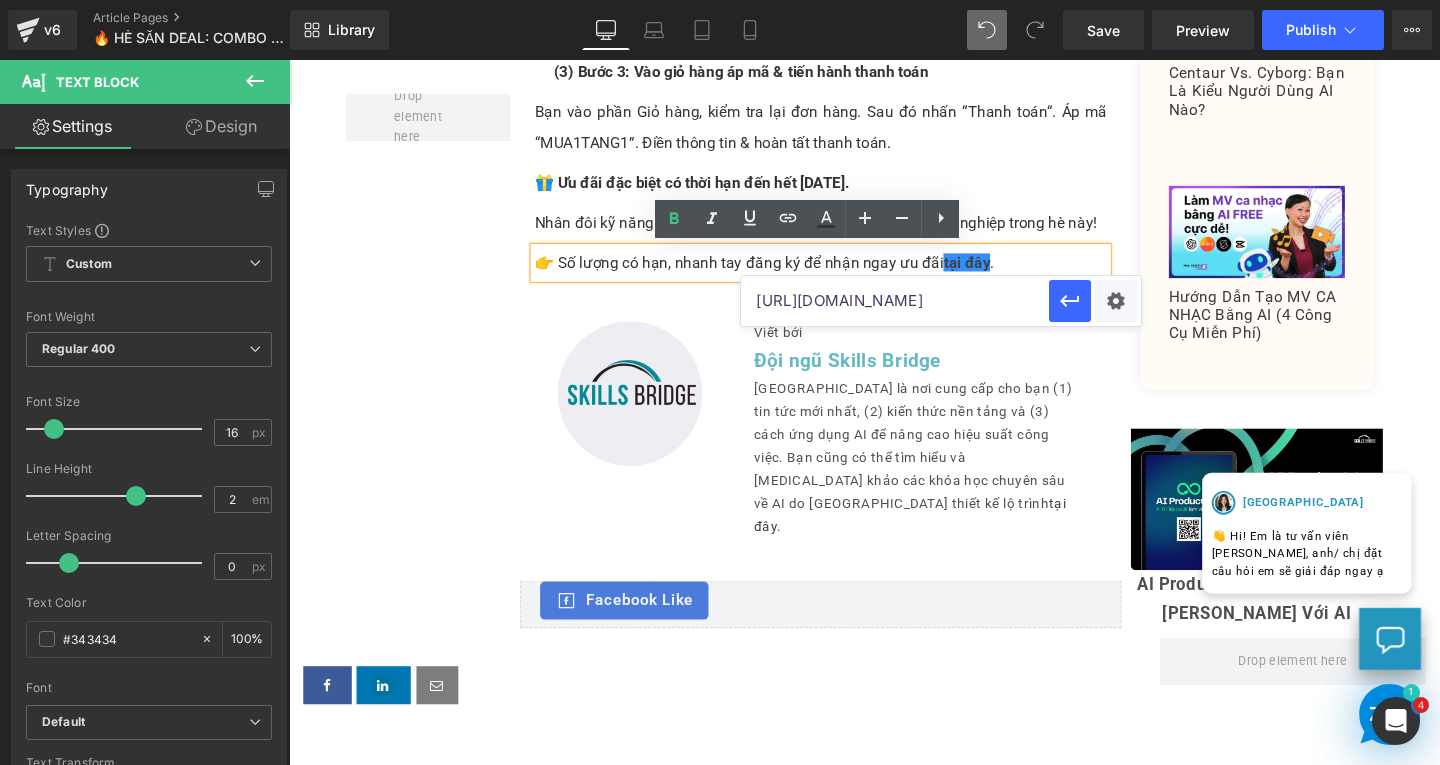 scroll, scrollTop: 0, scrollLeft: 86, axis: horizontal 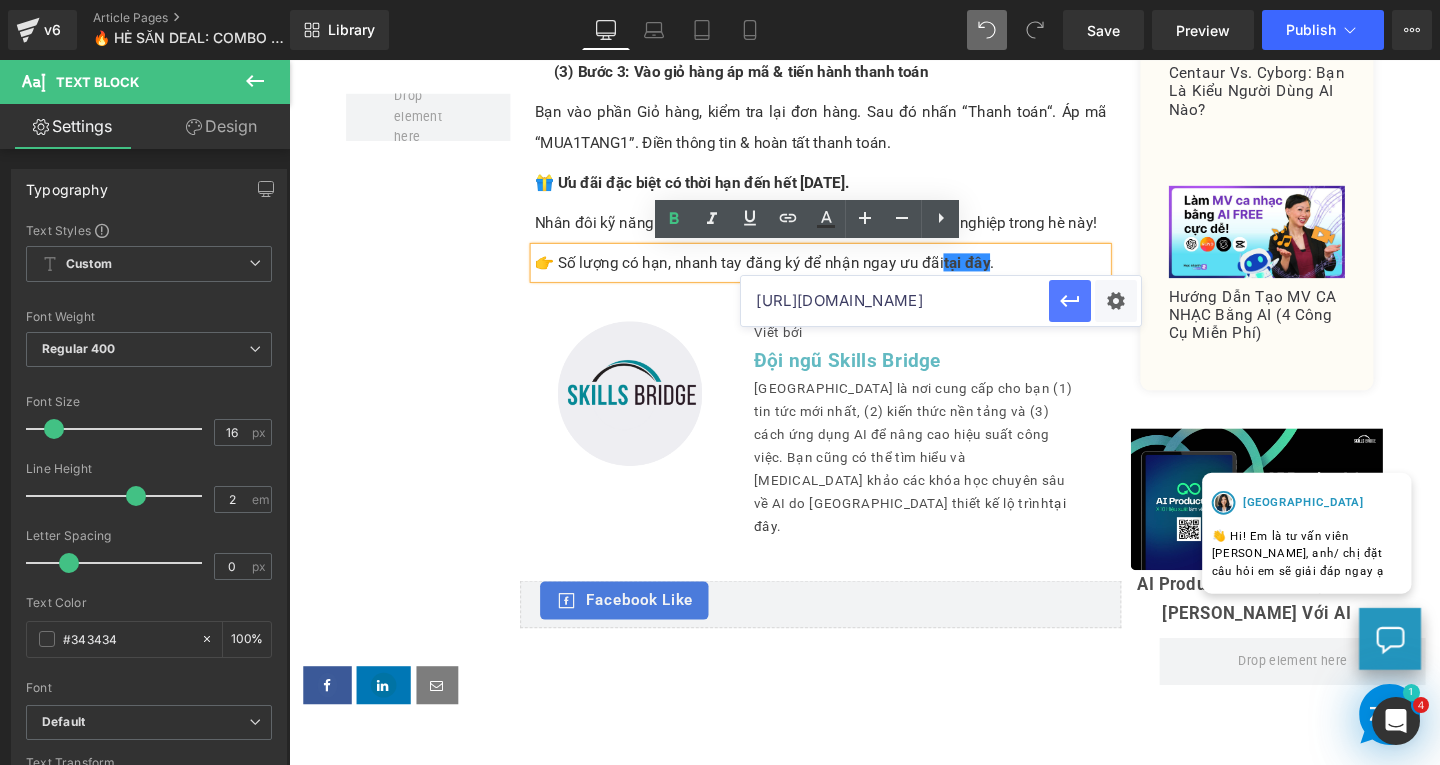 type on "[URL][DOMAIN_NAME]" 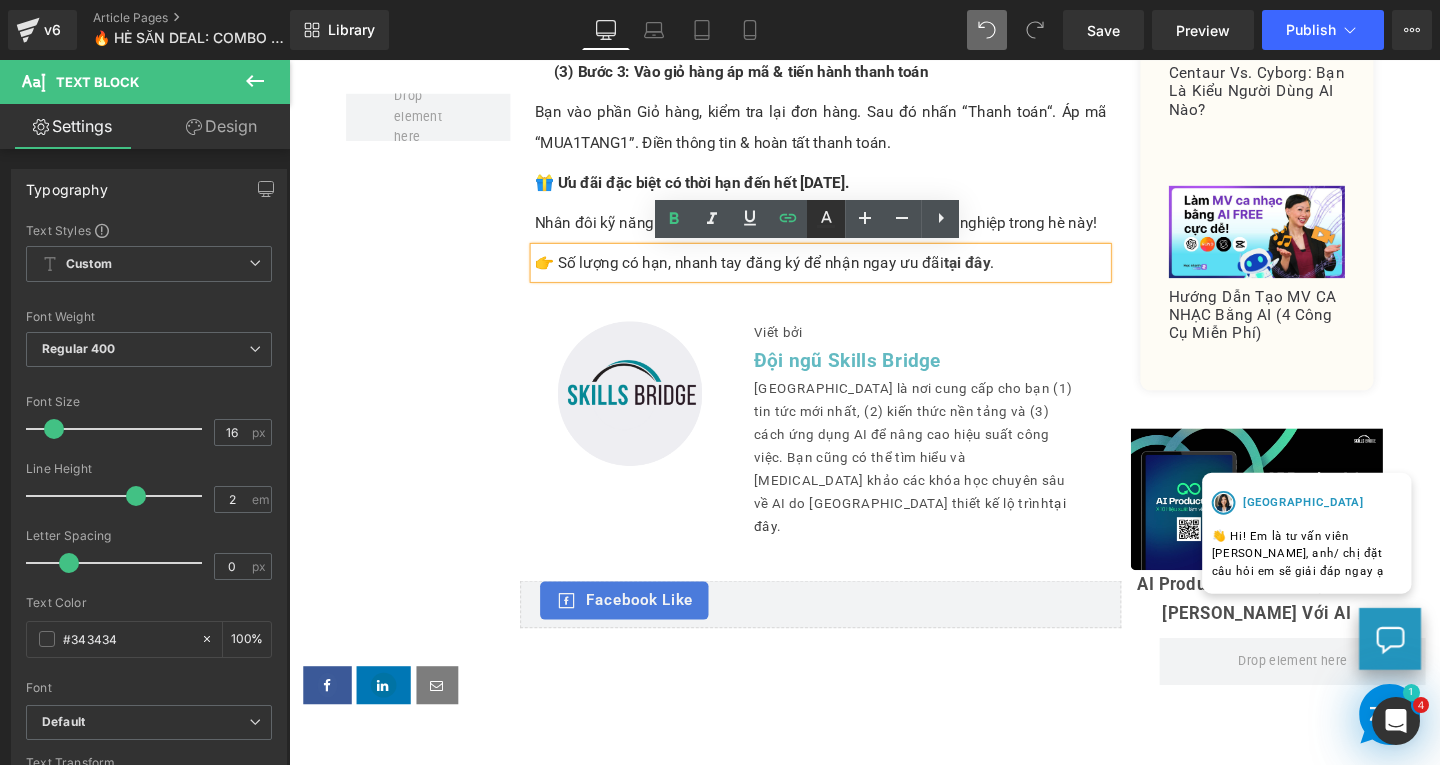click 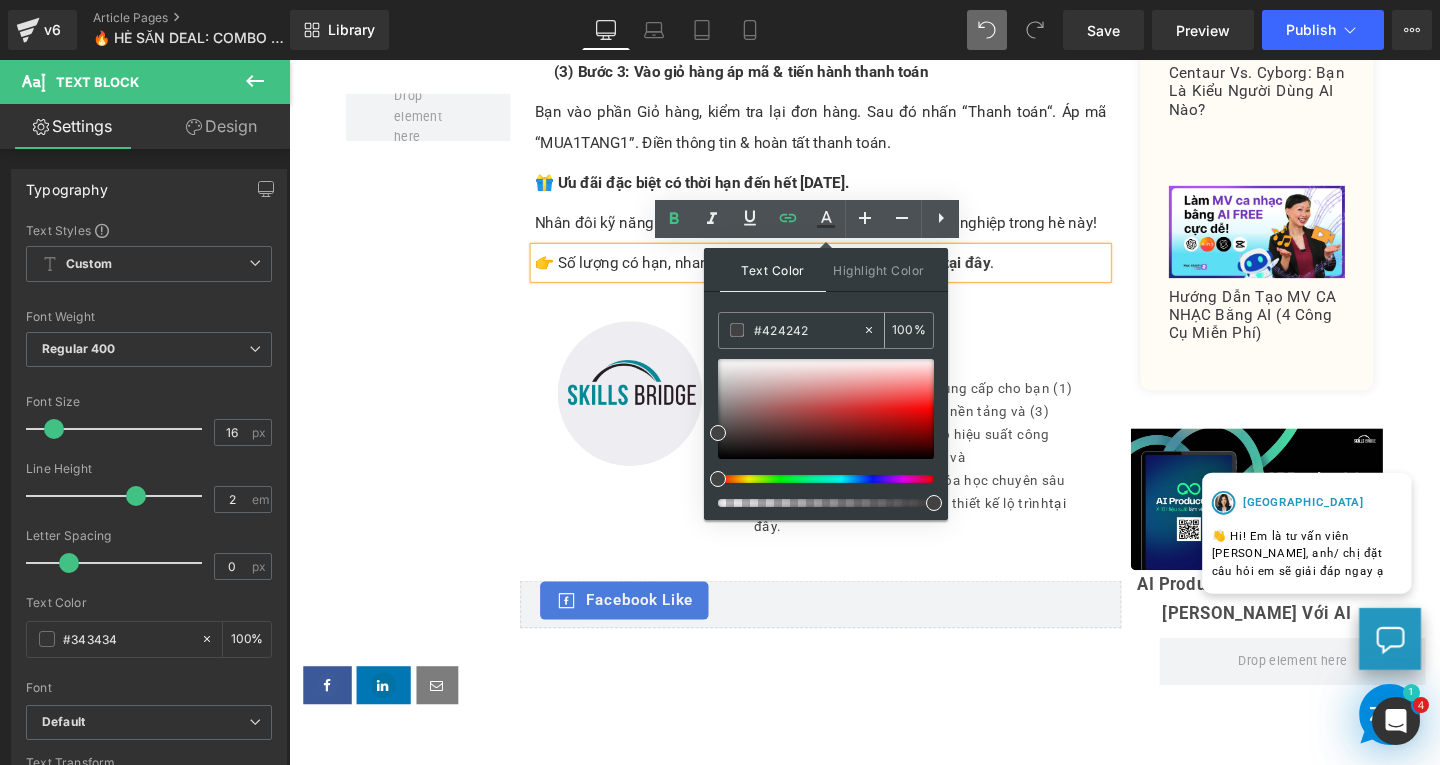 drag, startPoint x: 832, startPoint y: 332, endPoint x: 746, endPoint y: 324, distance: 86.37129 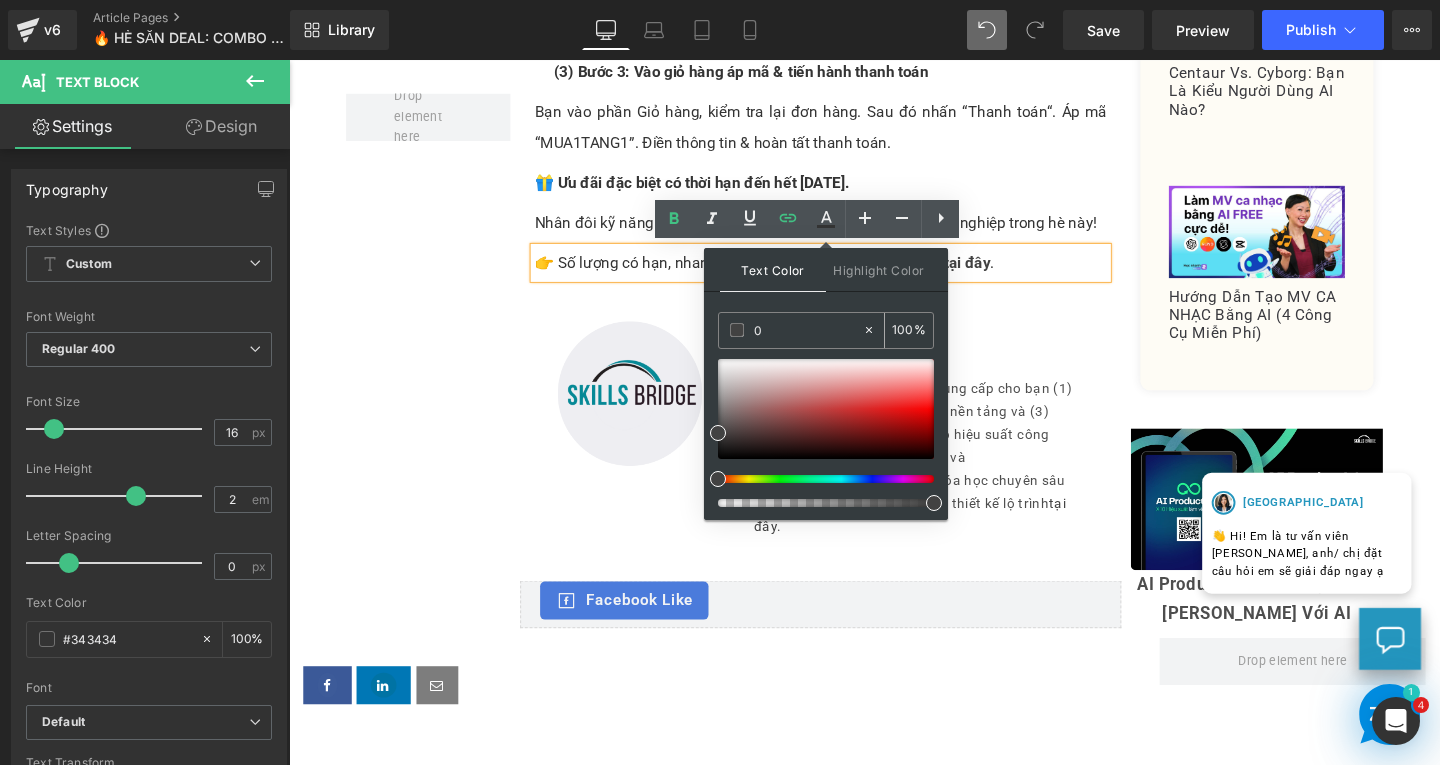 type on "0" 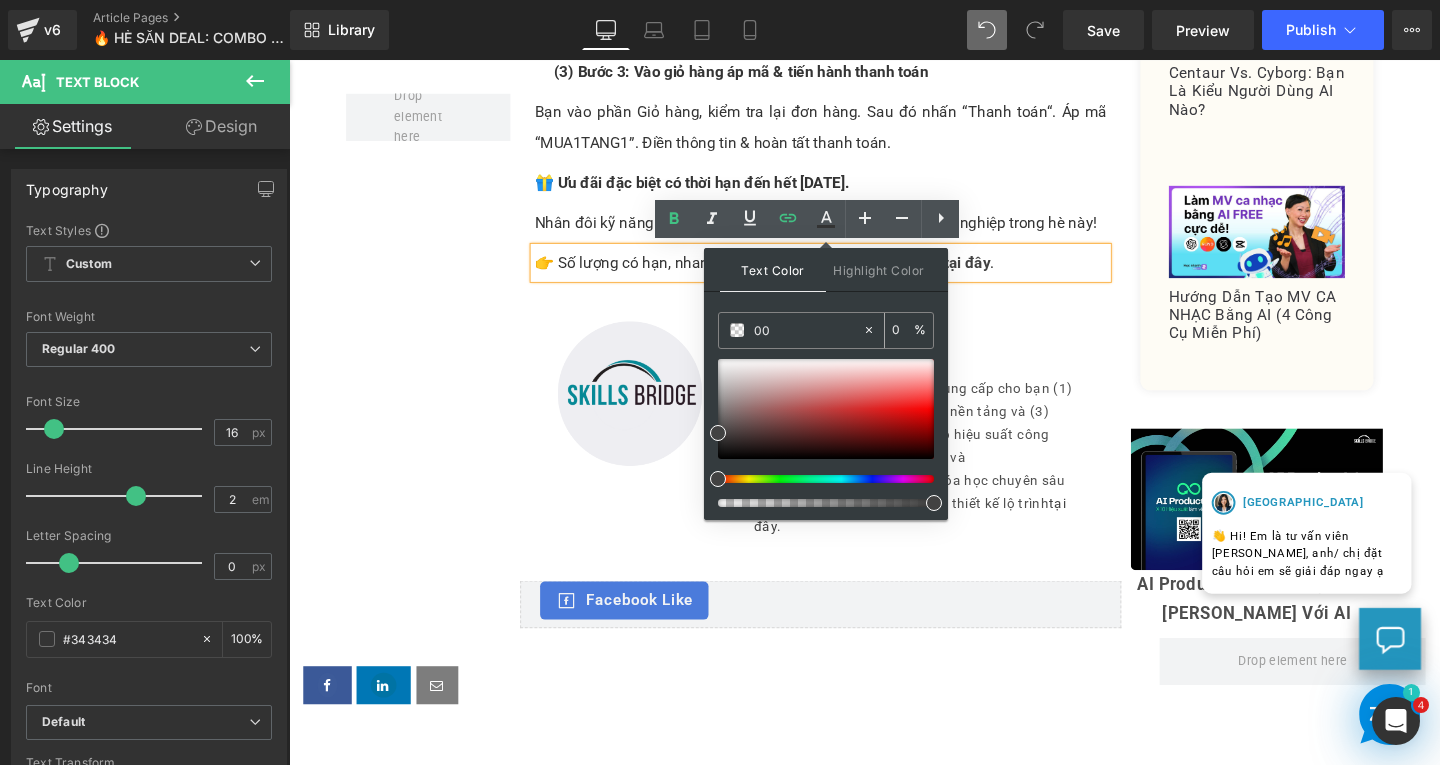type on "000" 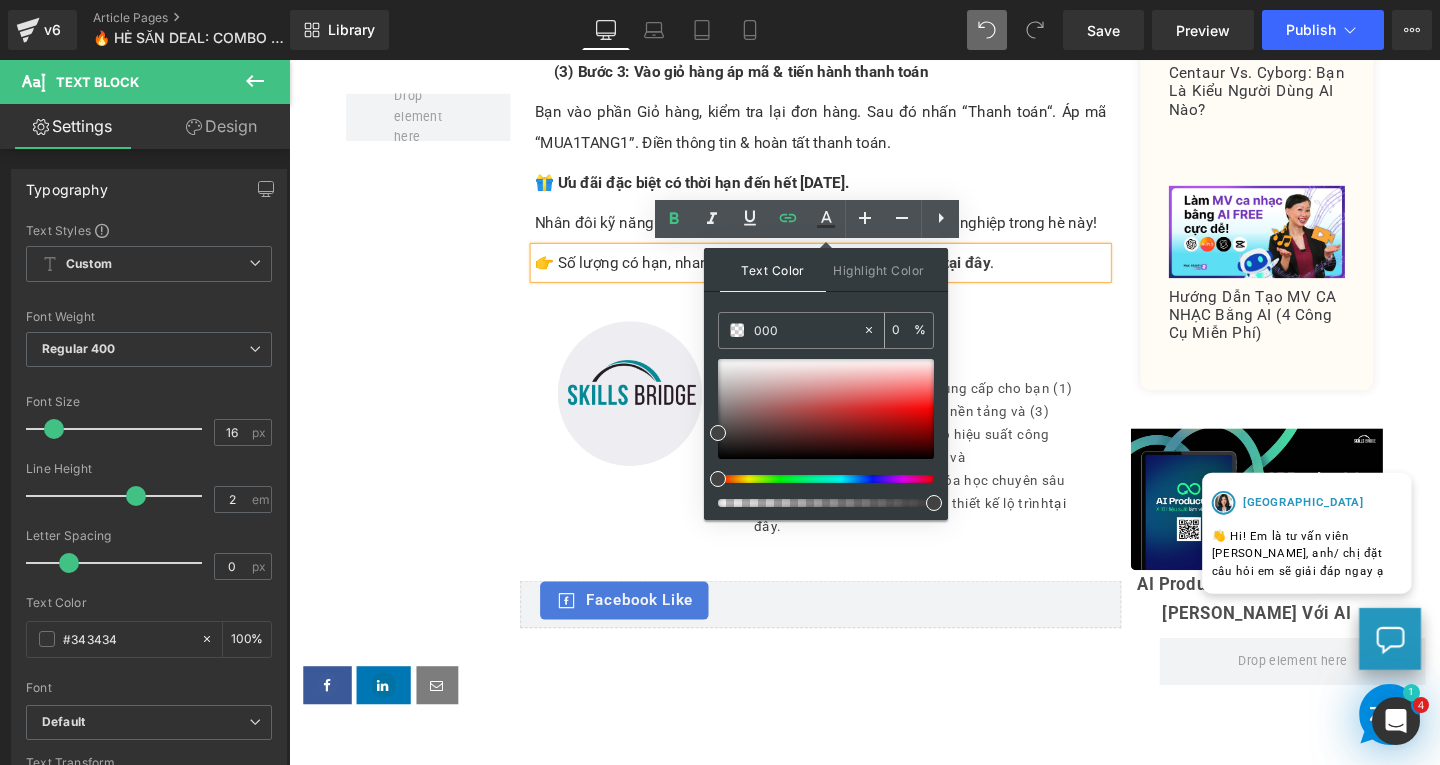 type on "100" 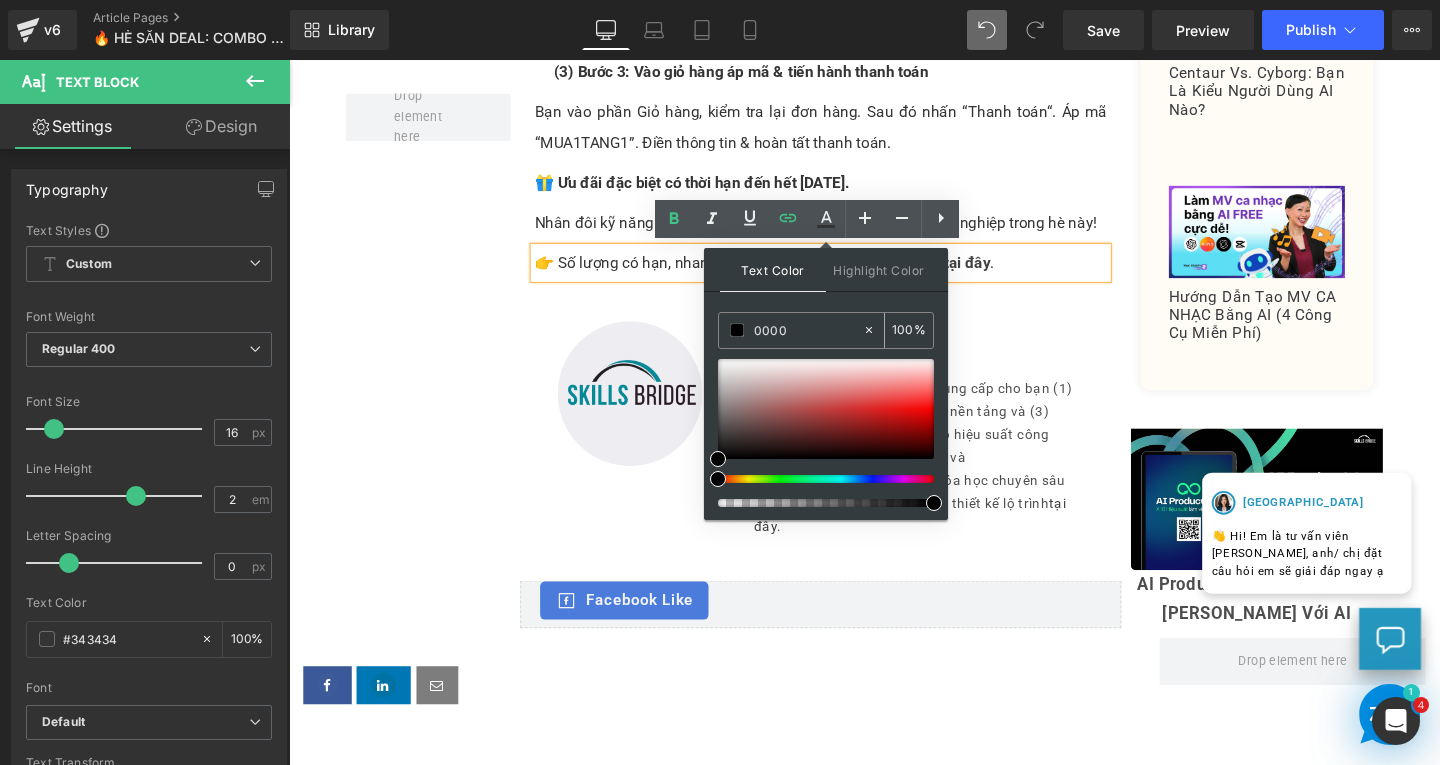 type on "0000e" 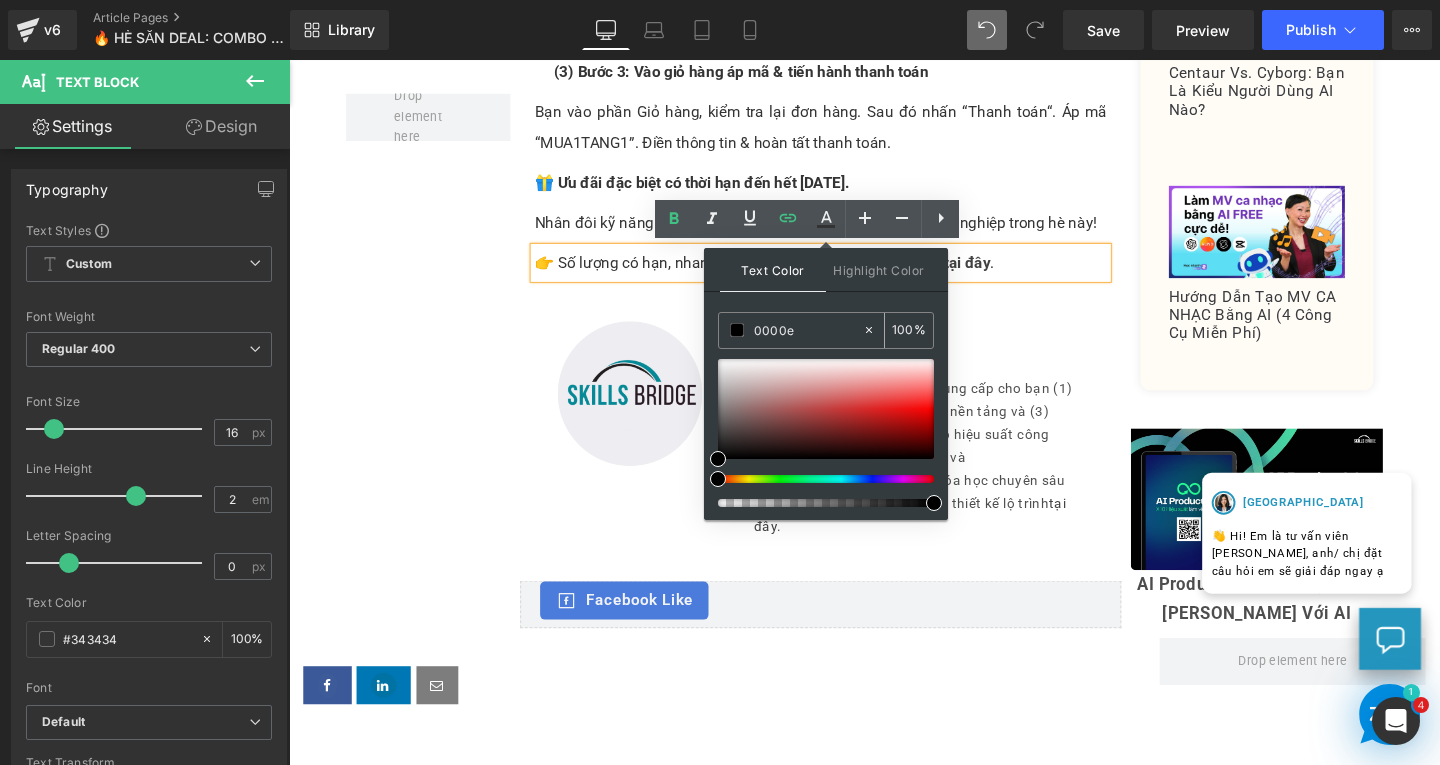 type on "0" 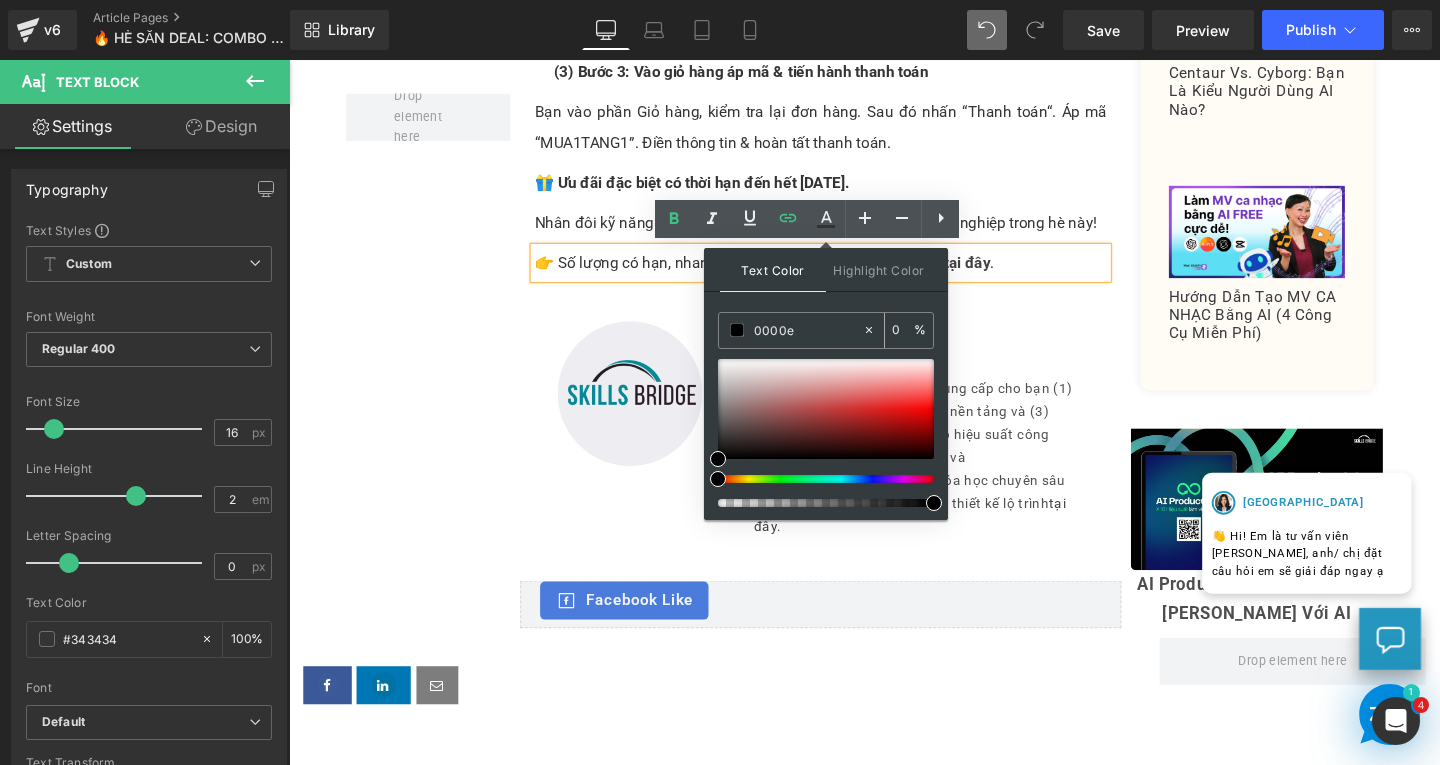type on "0000ee" 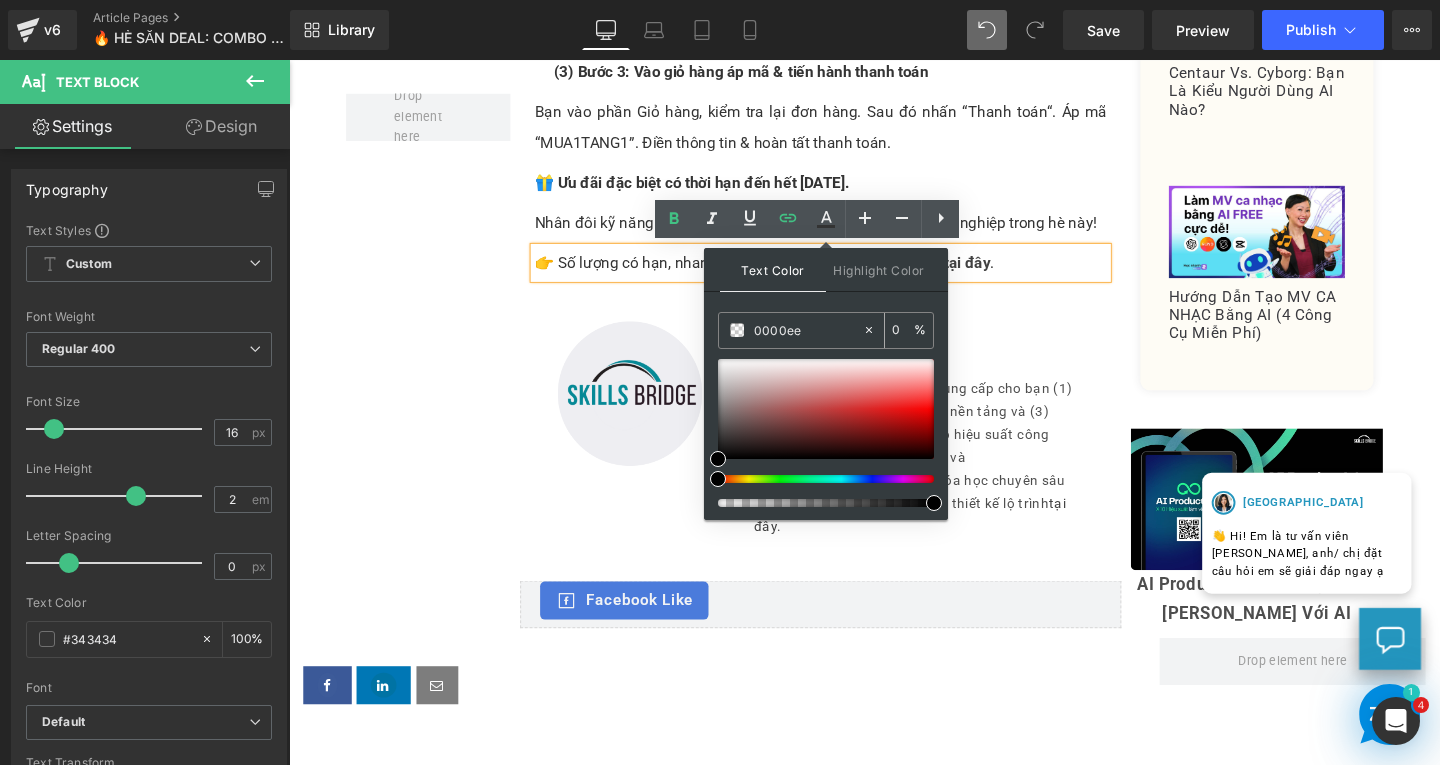 type on "100" 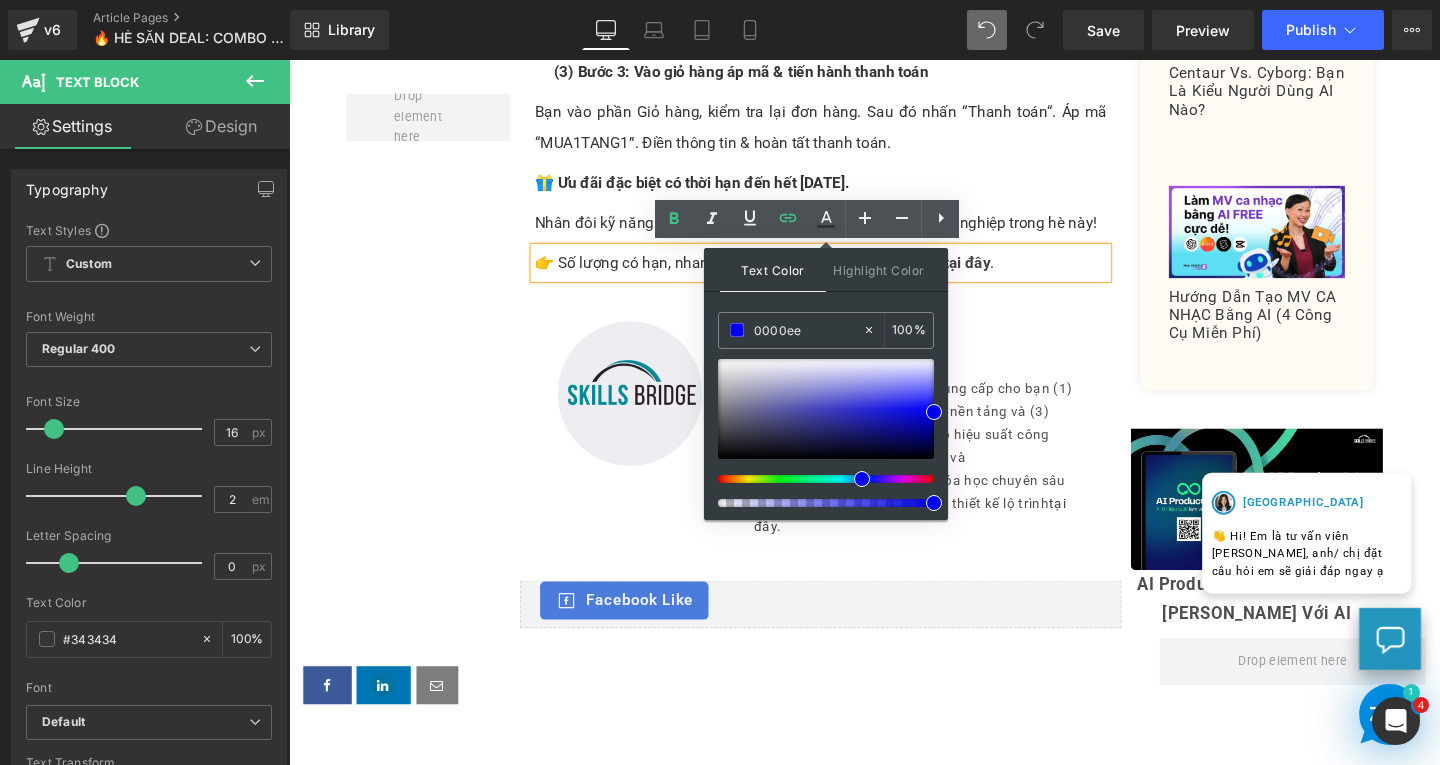 type on "#0000ee" 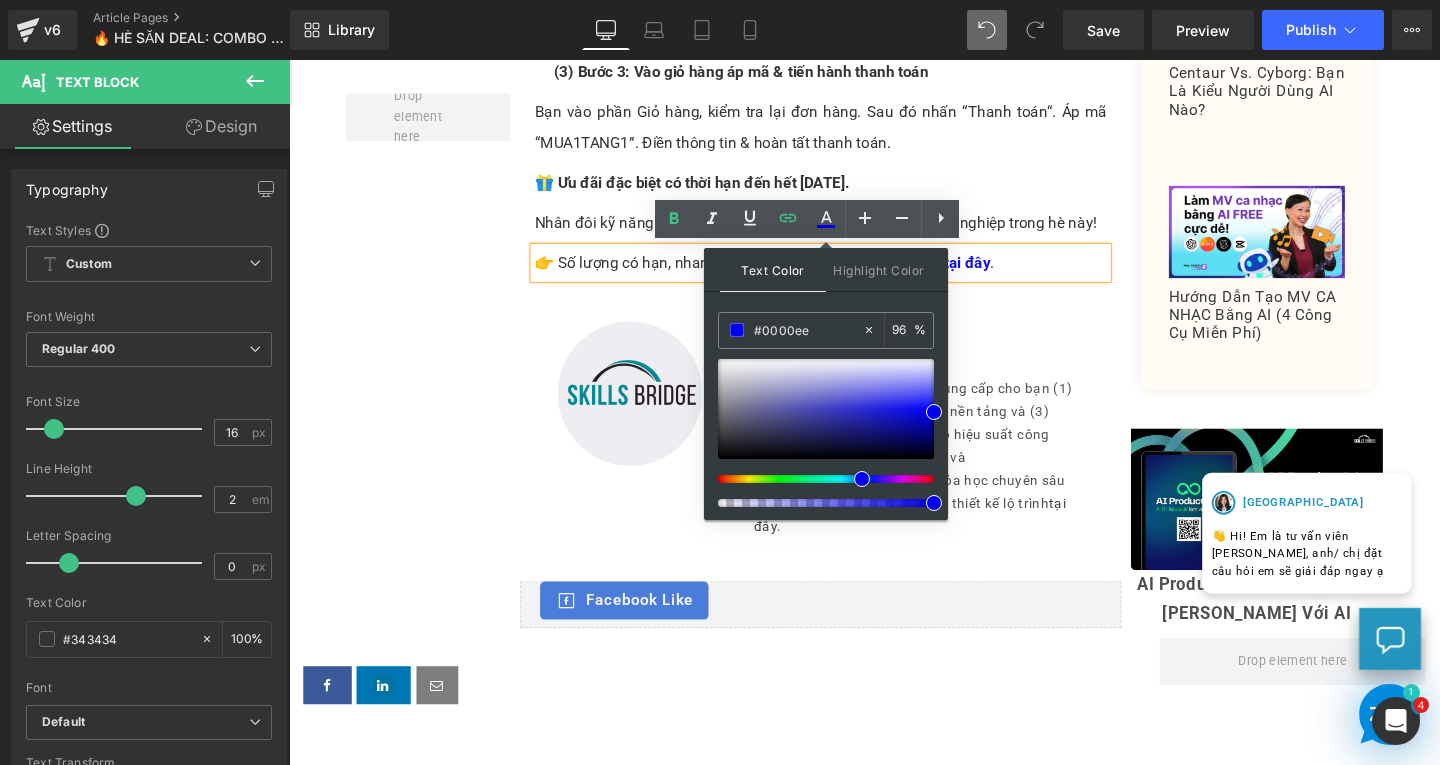 type on "99" 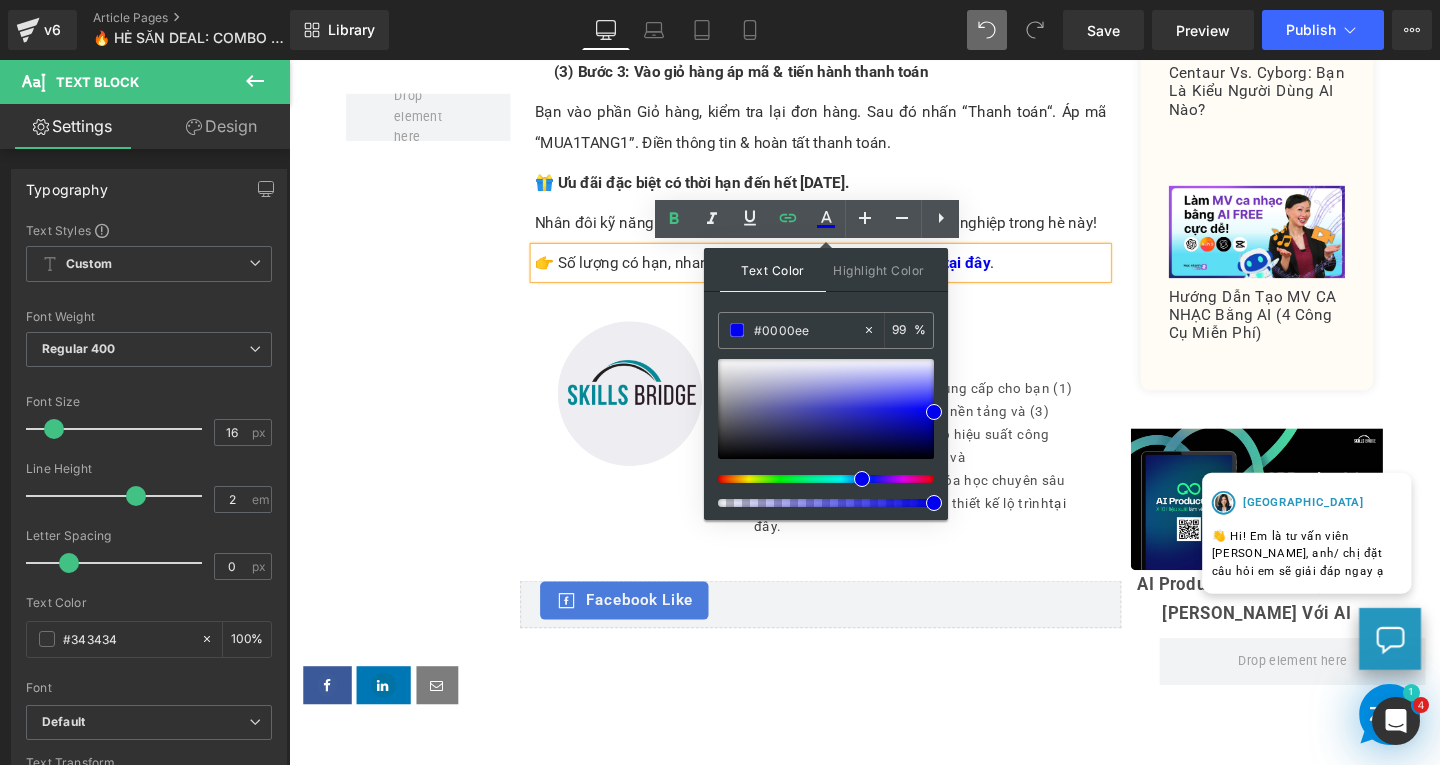 click at bounding box center (934, 503) 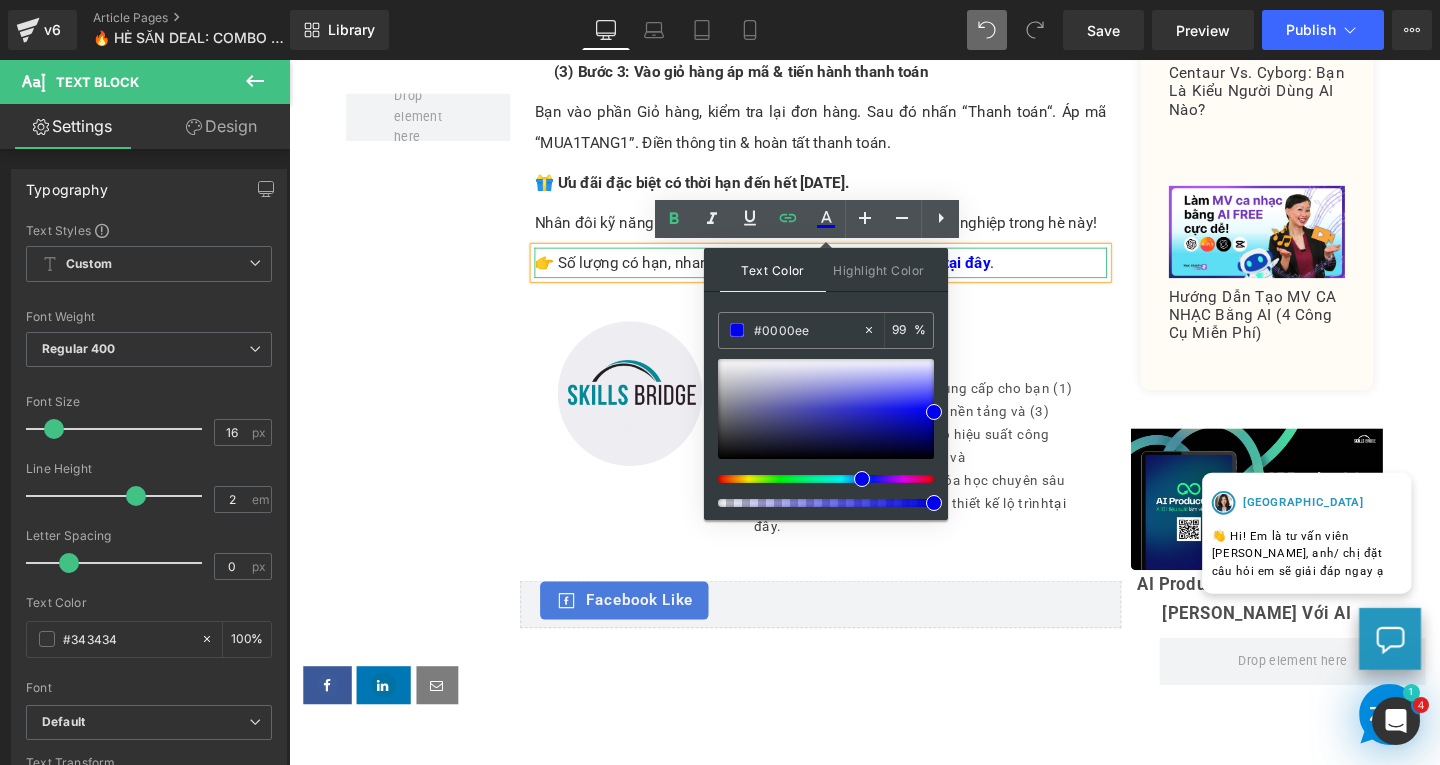 click on "👉 Số lượng có hạn, nhanh tay đăng ký để nhận ngay ưu đãi  tại đây ." at bounding box center (848, 273) 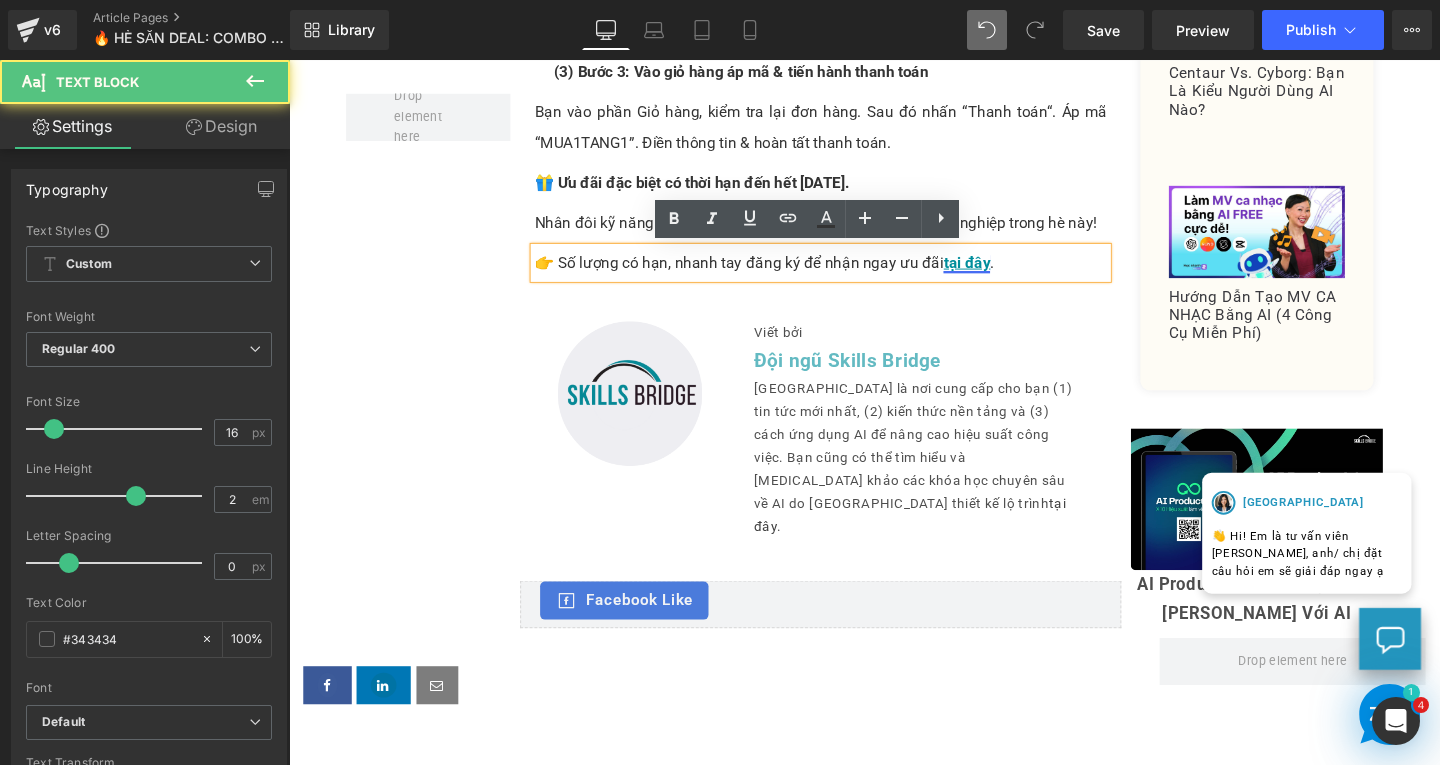 click on "tại đây" at bounding box center [1001, 272] 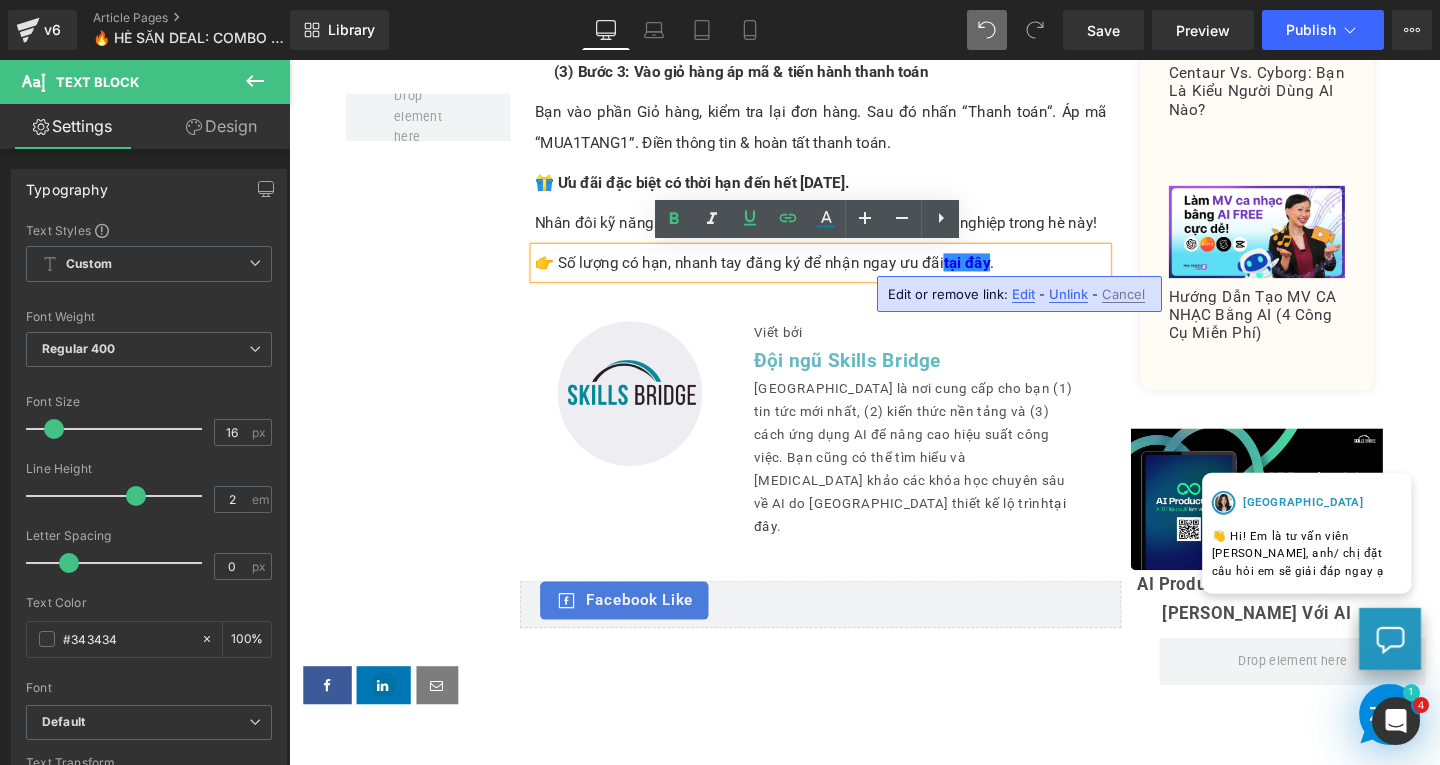 click on "Edit" at bounding box center [1023, 294] 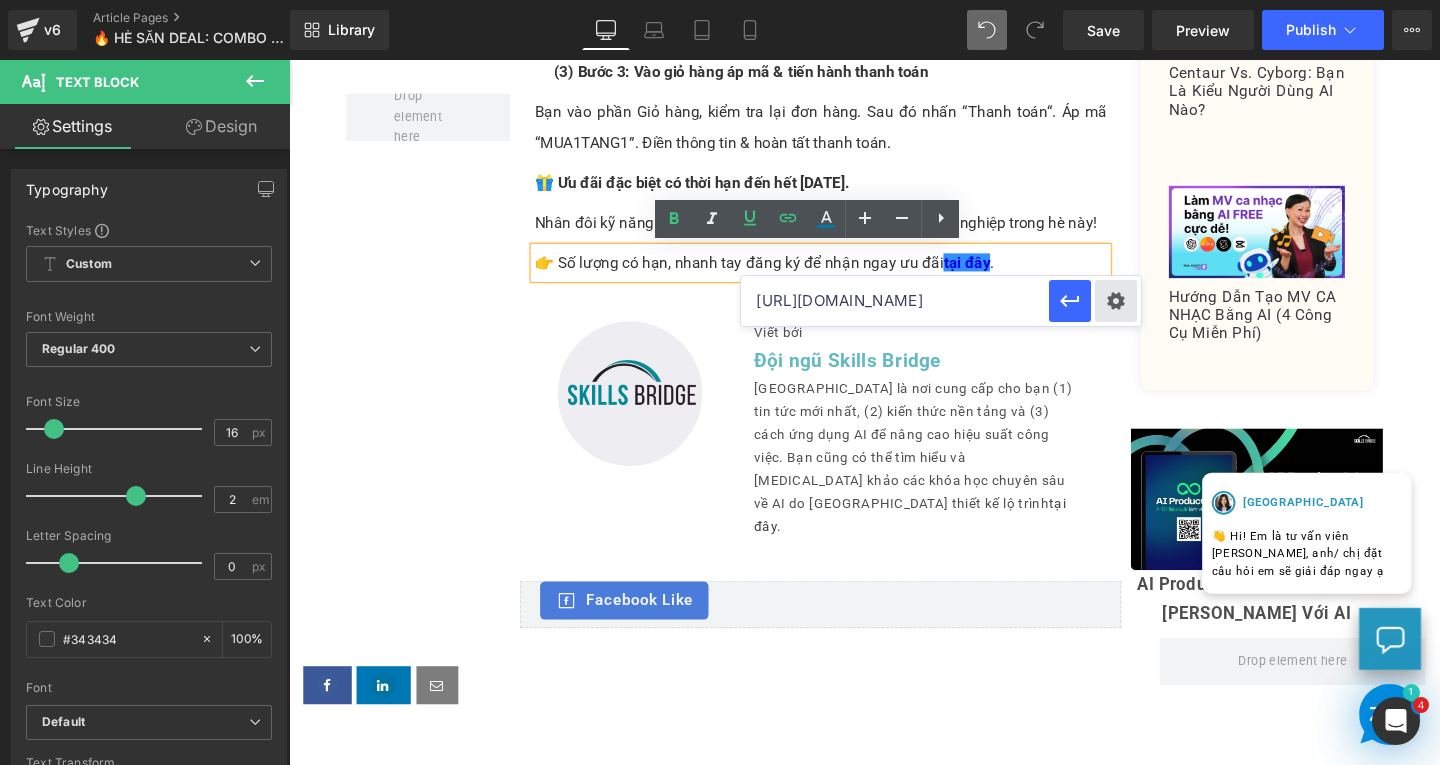 click on "Text Color Highlight Color rgba(0, 0, 238, 0.99) #0000ee 99 % transparent transparent 0 %   Edit or remove link:   Edit   -   Unlink   -   Cancel             https://www.skillsbridge.vn/collections/khoa-hoc" at bounding box center [720, 0] 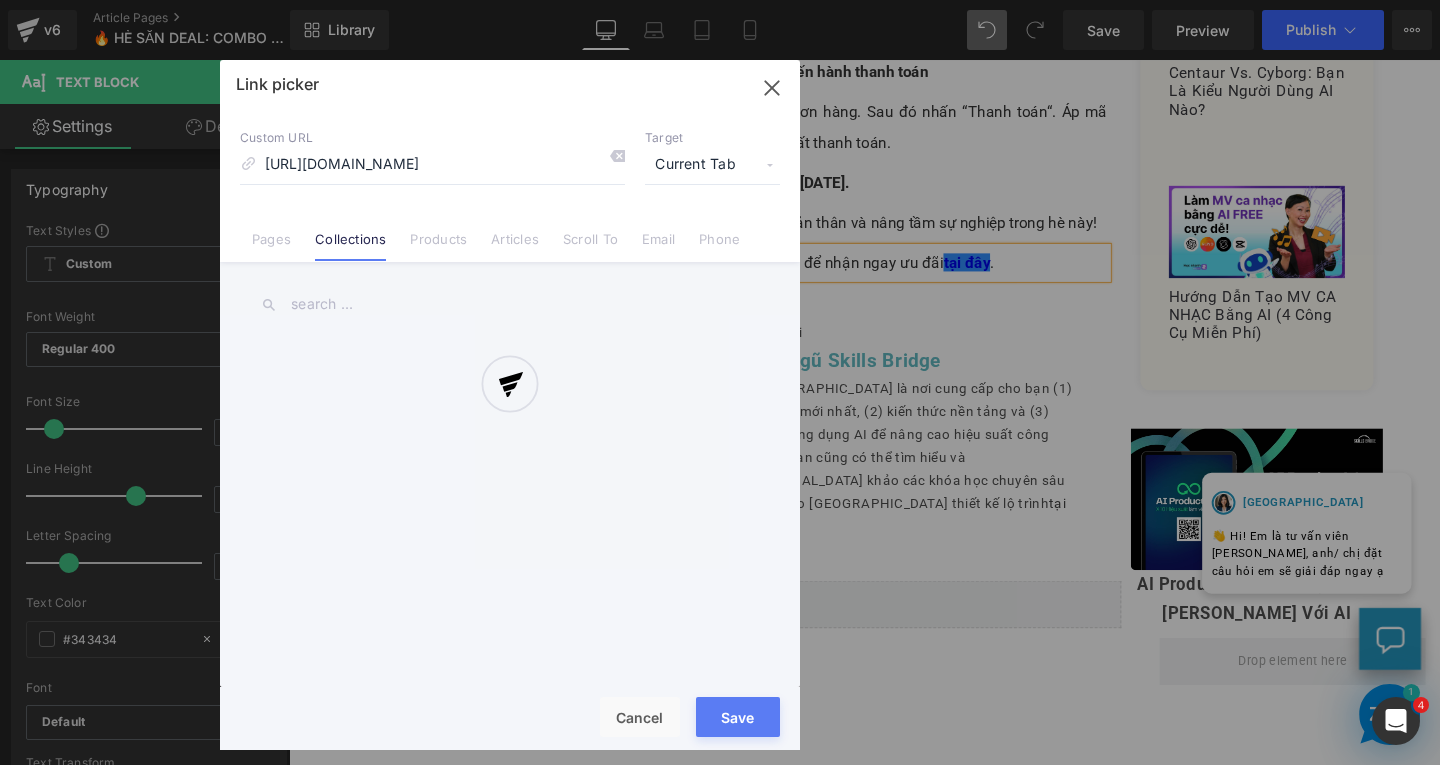 click at bounding box center (510, 405) 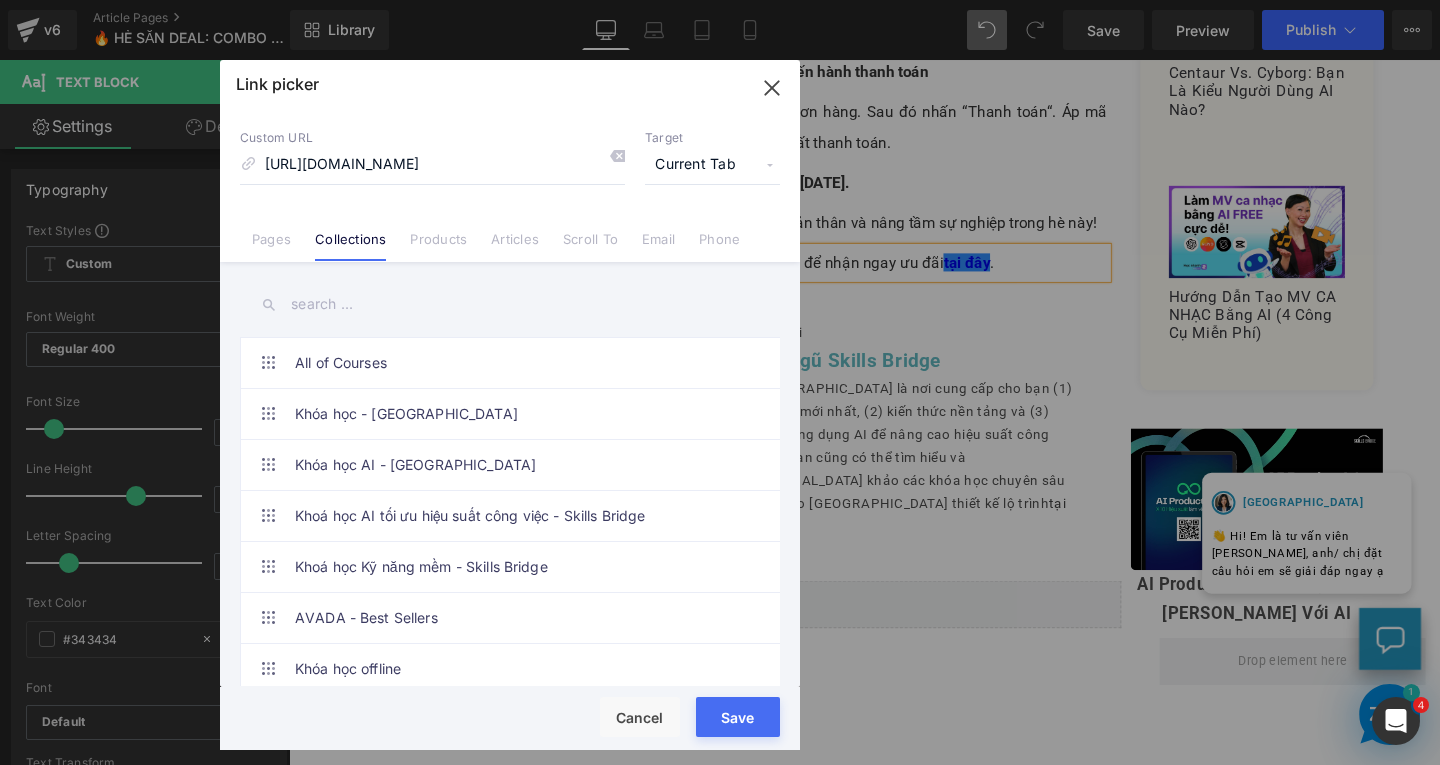 click on "Current Tab" at bounding box center [712, 165] 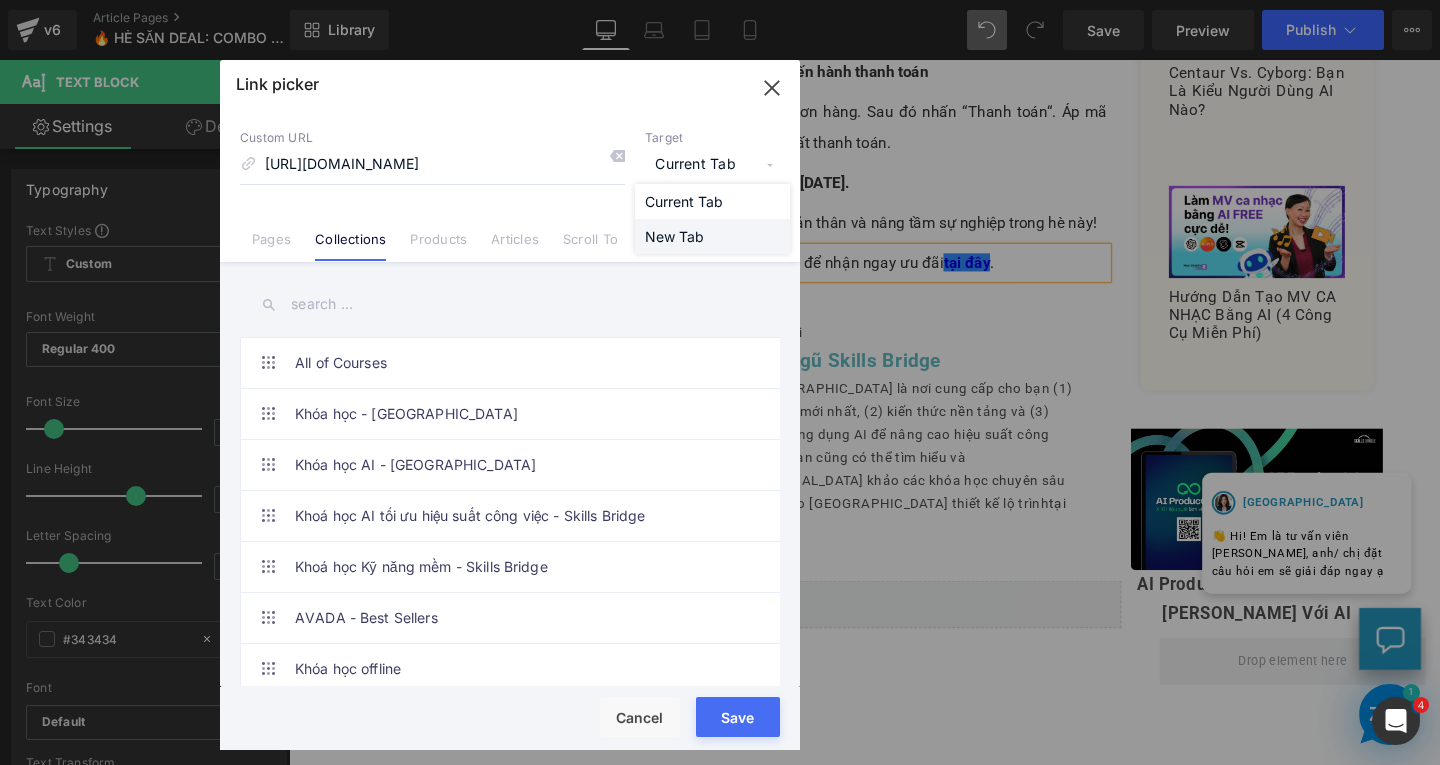 click on "New Tab" at bounding box center (712, 236) 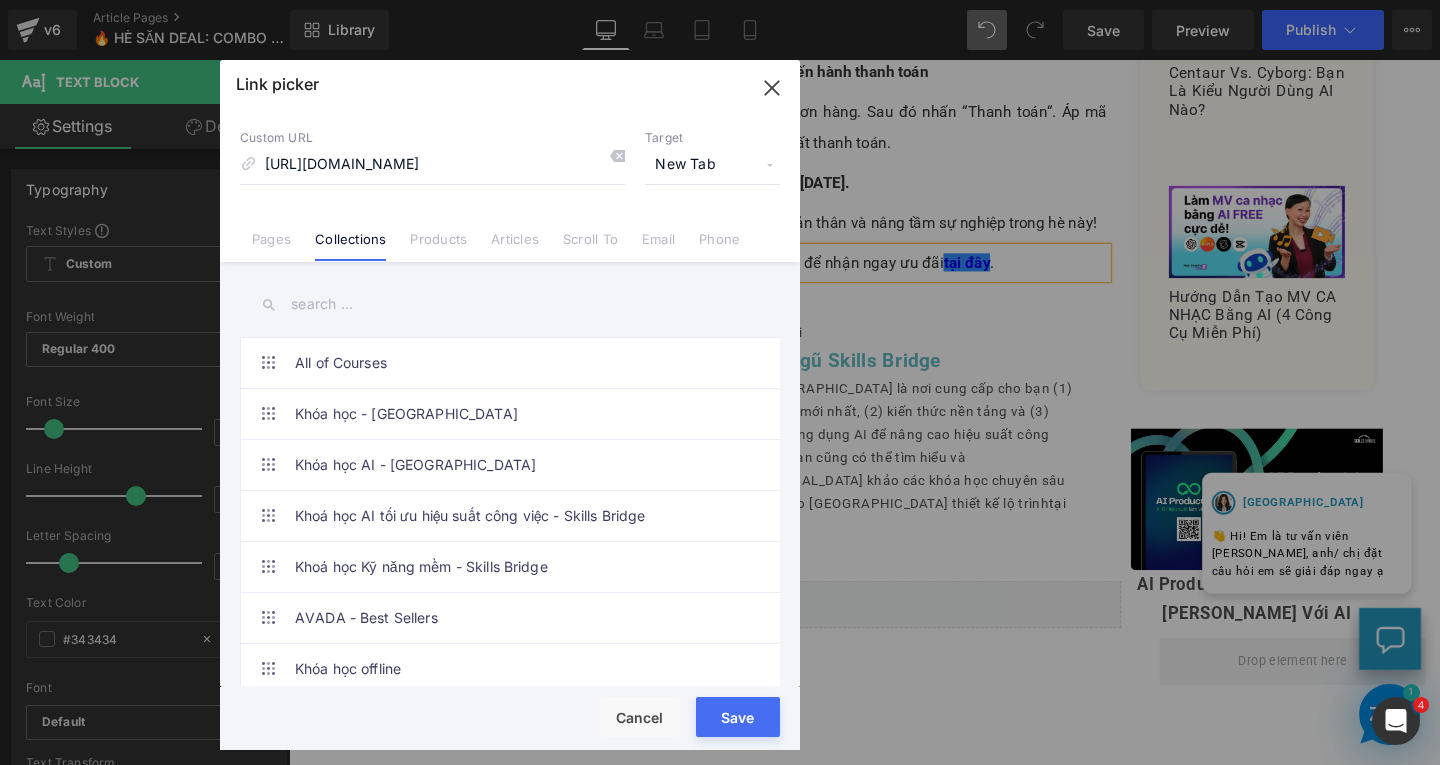 click on "Save" at bounding box center [738, 717] 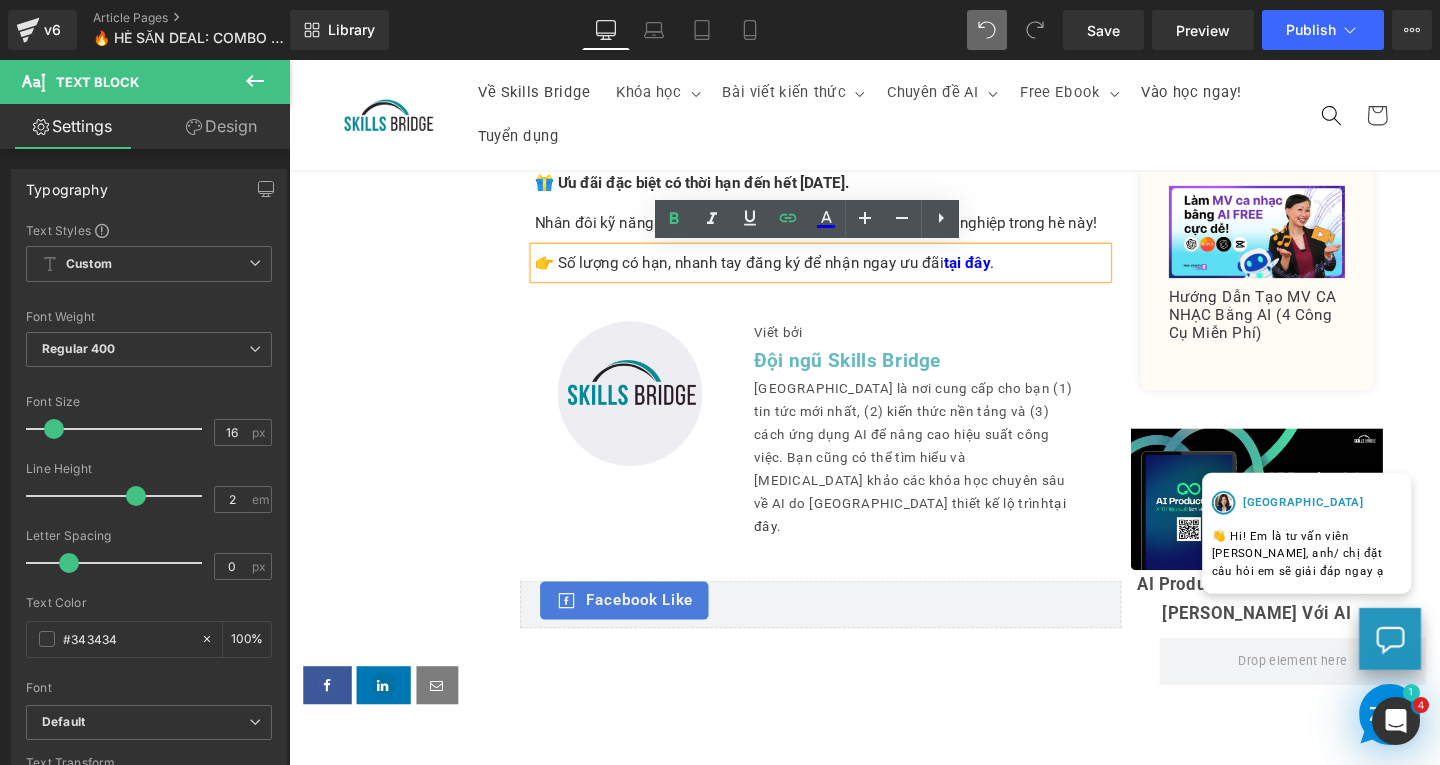 scroll, scrollTop: 1312, scrollLeft: 0, axis: vertical 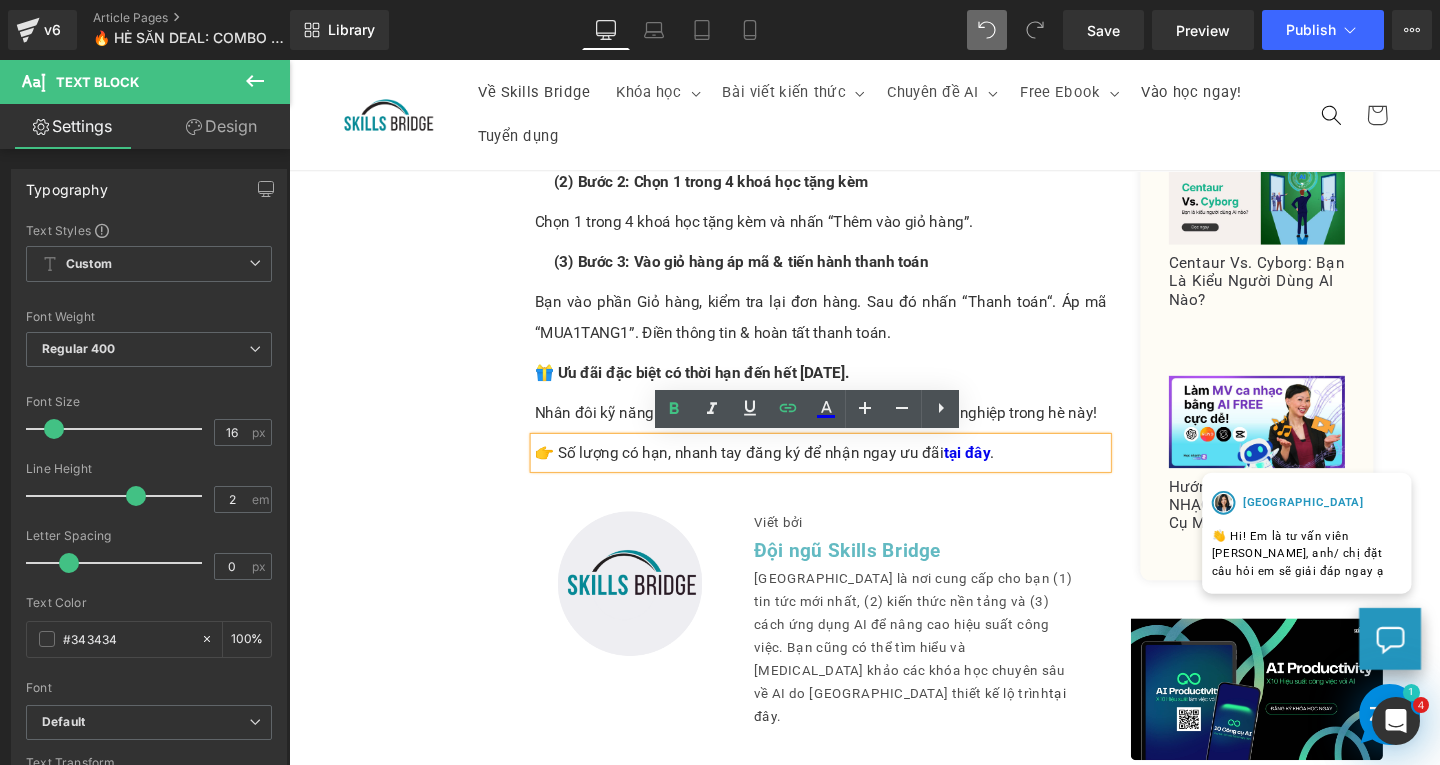 click on "Image         Nên học về AI hay cải thiện kỹ năng lãnh đạo? Text Block         Bạn phân vân không biết nên chọn khoá học nào để nâng cấp bản thân? Text Block         Chọn cả 2 - Gấp đôi kỹ năng, không tăng chi phí, khi bạn có thể mua 1 và nhận thêm 1 khóa học hoàn toàn miễn phí! Text Block         Row         Với đơn hàng  tối thiểu 2 Triệu , bạn sẽ được tặng ngay khóa học ưu đãi tặng kèm: Text Block         (1) Giao Tiếp Khéo Léo - Giảng viên Thái Vân Linh  Text Block         (2) Nghệ Thuật Đàm Phán - Giảng viên Thái Vân Linh Text Block         (3) Khóa Học Thuyết Trình - Giảng viên Thái Vân Linh Text Block         (4) Lãnh Đạo Chuyên Nghiệp - Giảng viên Thái Vân Linh Text Block         📌 Đăng ký khoá học mua 1 được 2 chỉ với 3 bước: Text Block         (1) Bước 1: Chọn khóa học Text Block         Text Block         Text Block" at bounding box center [894, 32] 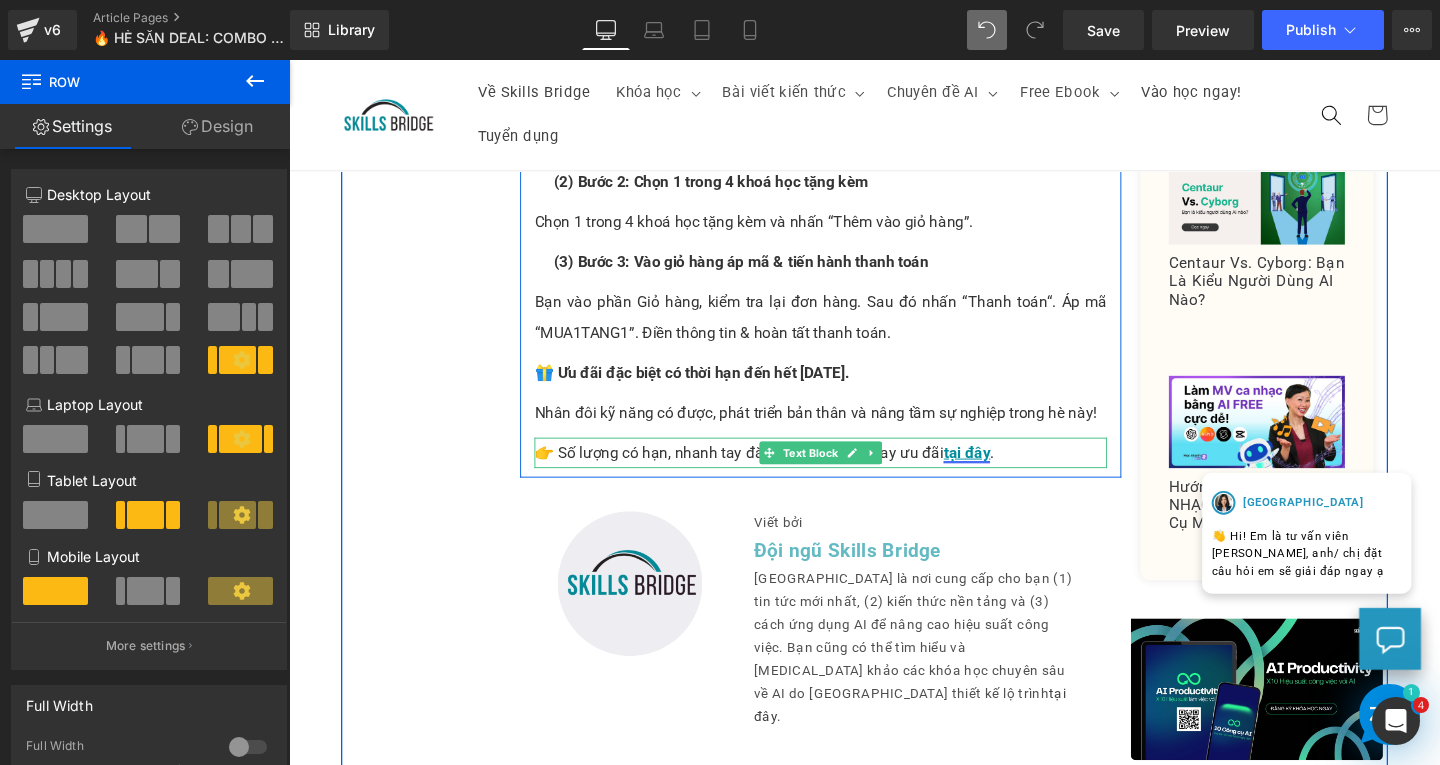 click on "tại đây" at bounding box center [1001, 472] 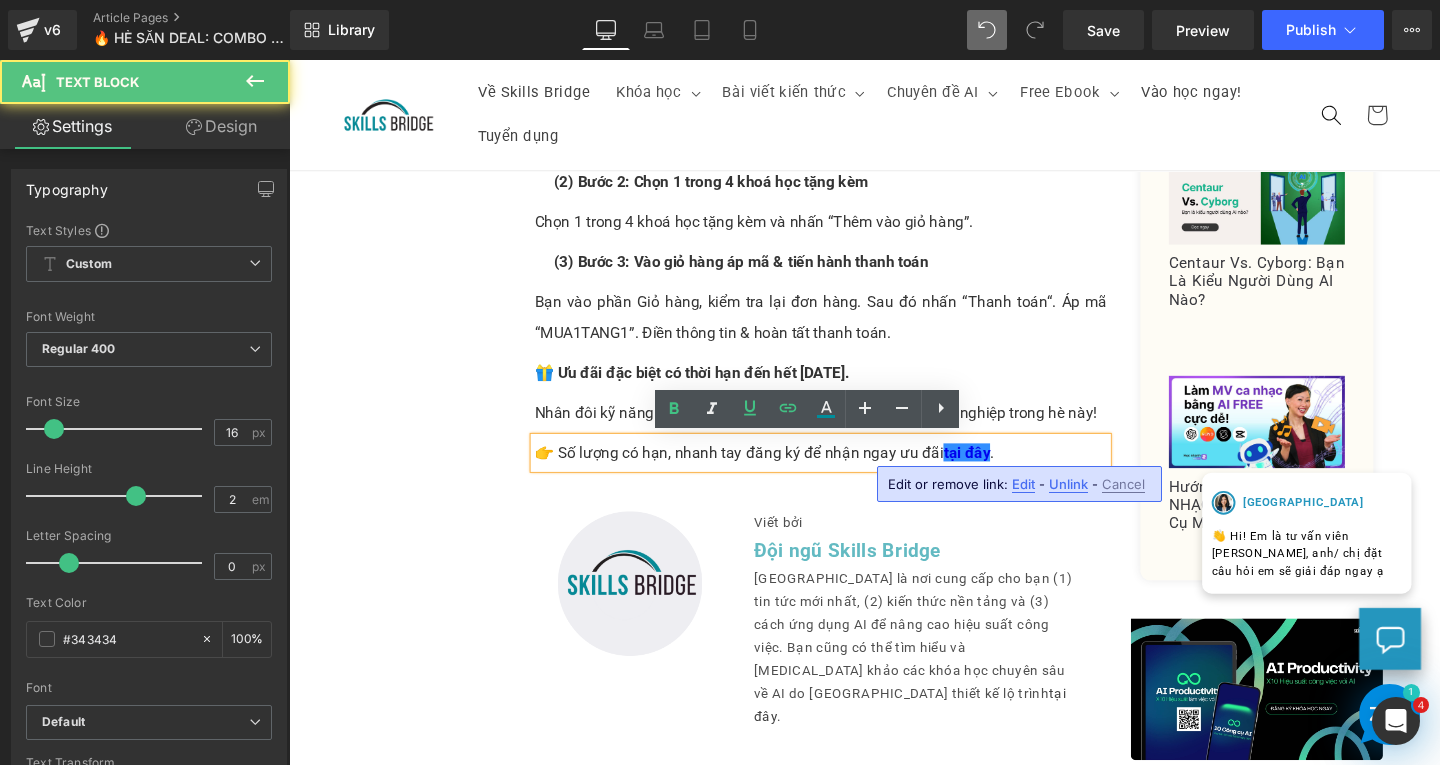 click on "Edit" at bounding box center [1023, 484] 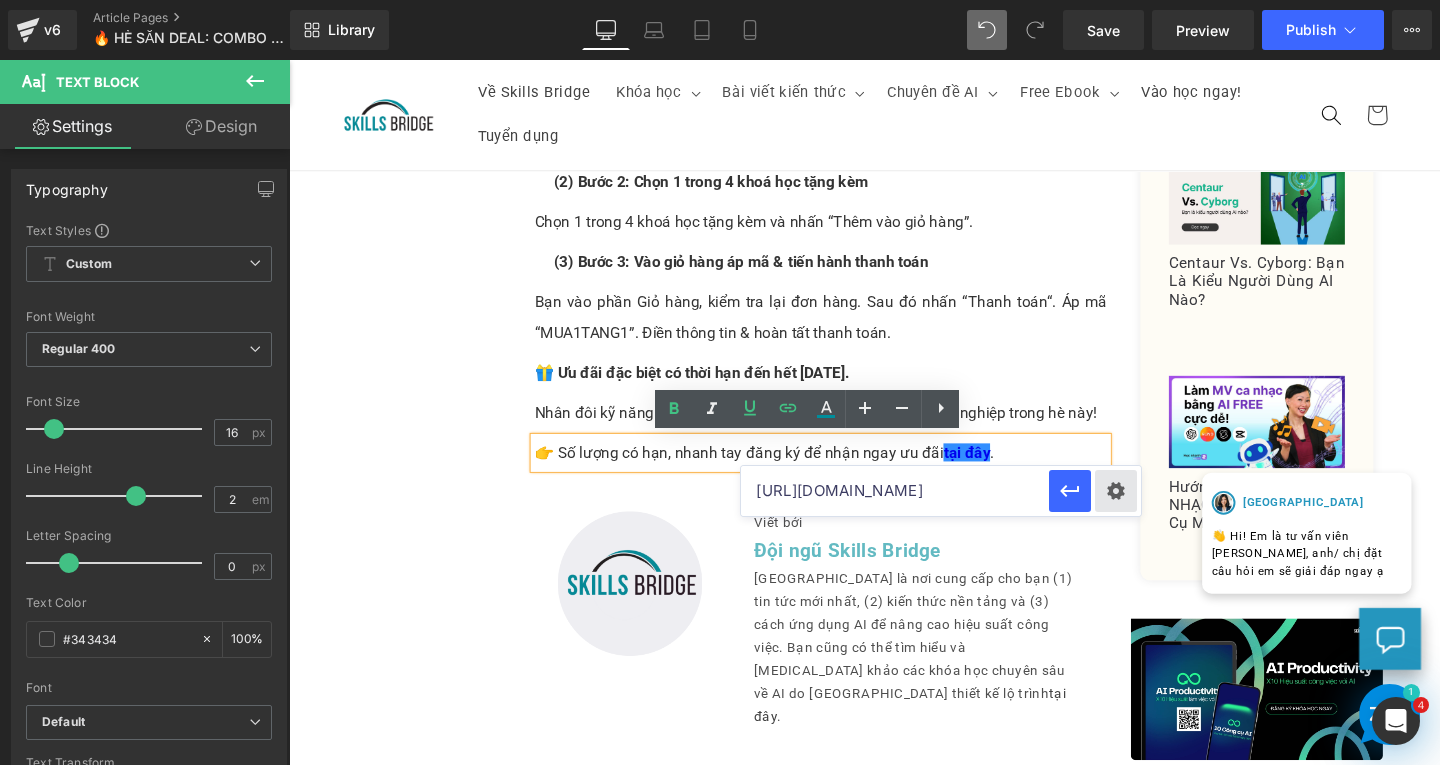 click on "Text Color Highlight Color rgba(0, 0, 238, 0.99) #0000ee 99 % transparent transparent 0 %   Edit or remove link:   Edit   -   Unlink   -   Cancel             https://www.skillsbridge.vn/collections/khoa-hoc" at bounding box center [720, 0] 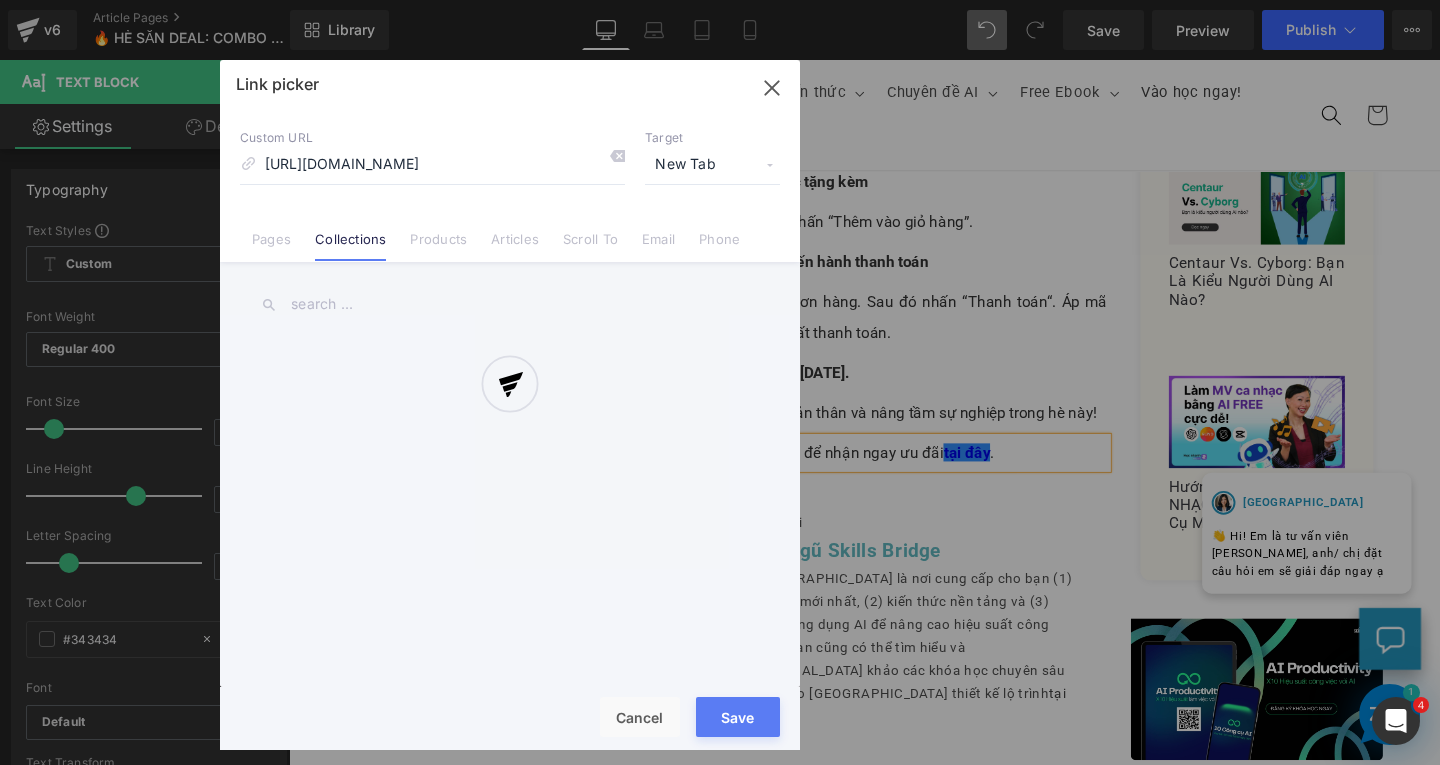 click on "Link picker Back to Library   Insert           Custom URL   https://www.skillsbridge.vn/collections/khoa-hoc                 Target   New Tab     Current Tab   New Tab                 Pages       Collections       Products       Articles       Scroll To       Email       Phone                                                       Email Address     Subject     Message             Phone Number           Save Cancel" at bounding box center (510, 405) 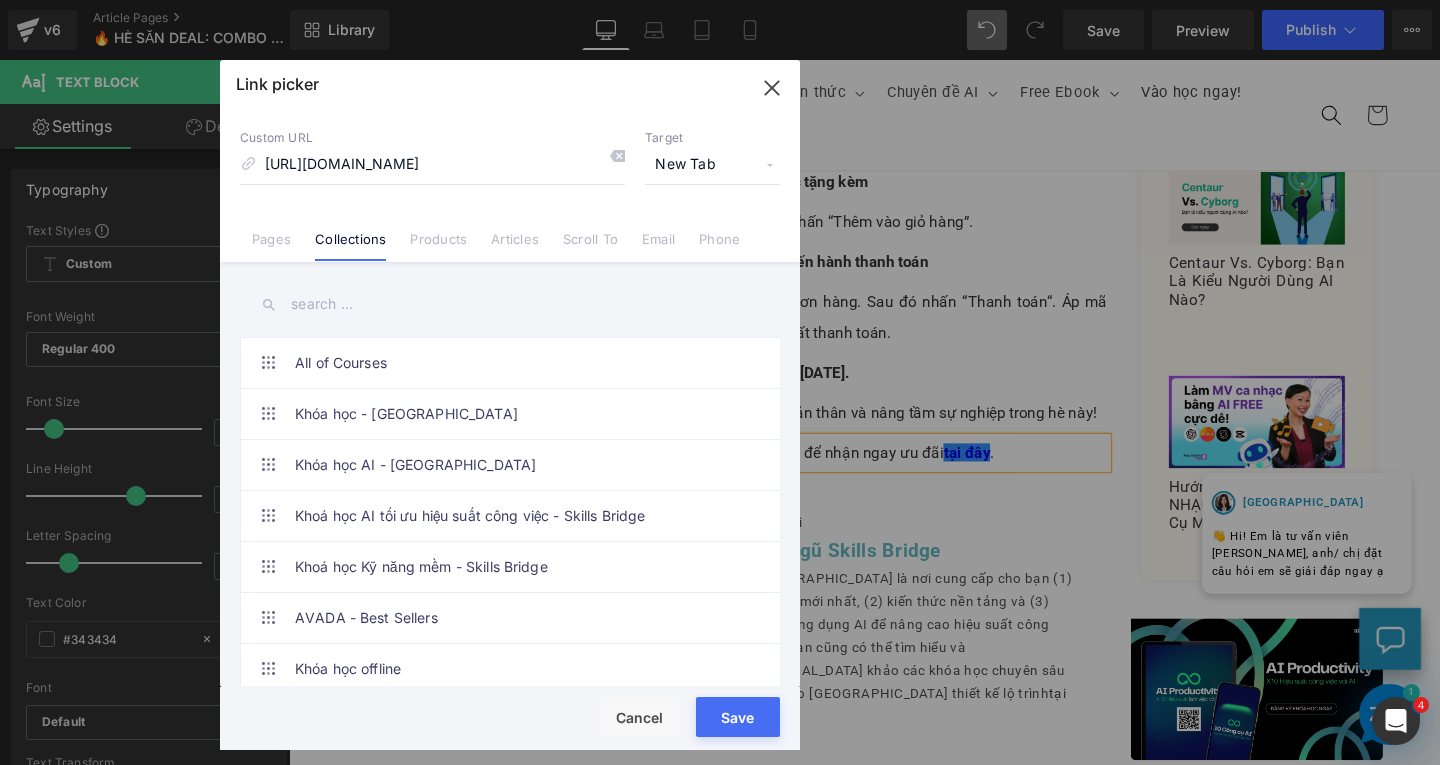 click on "New Tab" at bounding box center (712, 165) 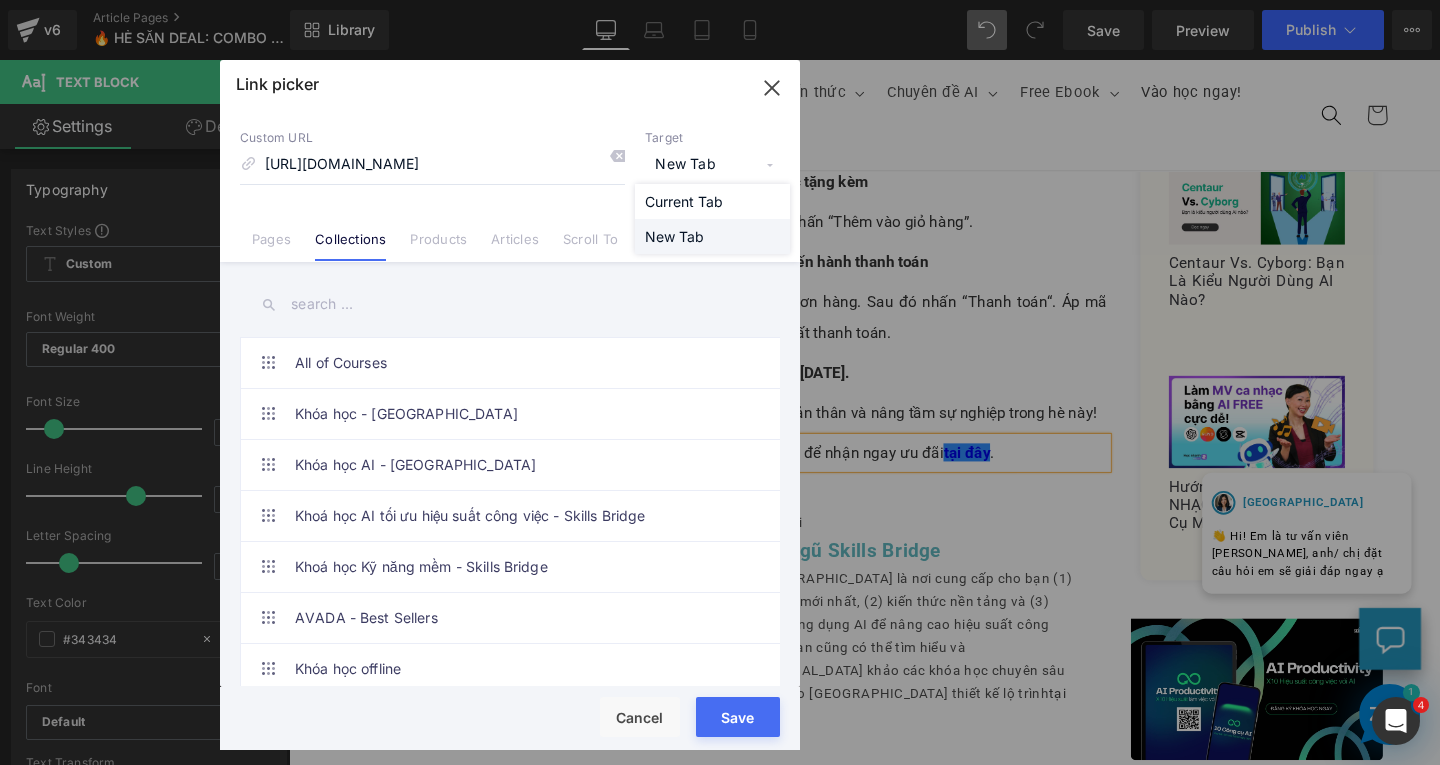 click on "New Tab" at bounding box center (712, 236) 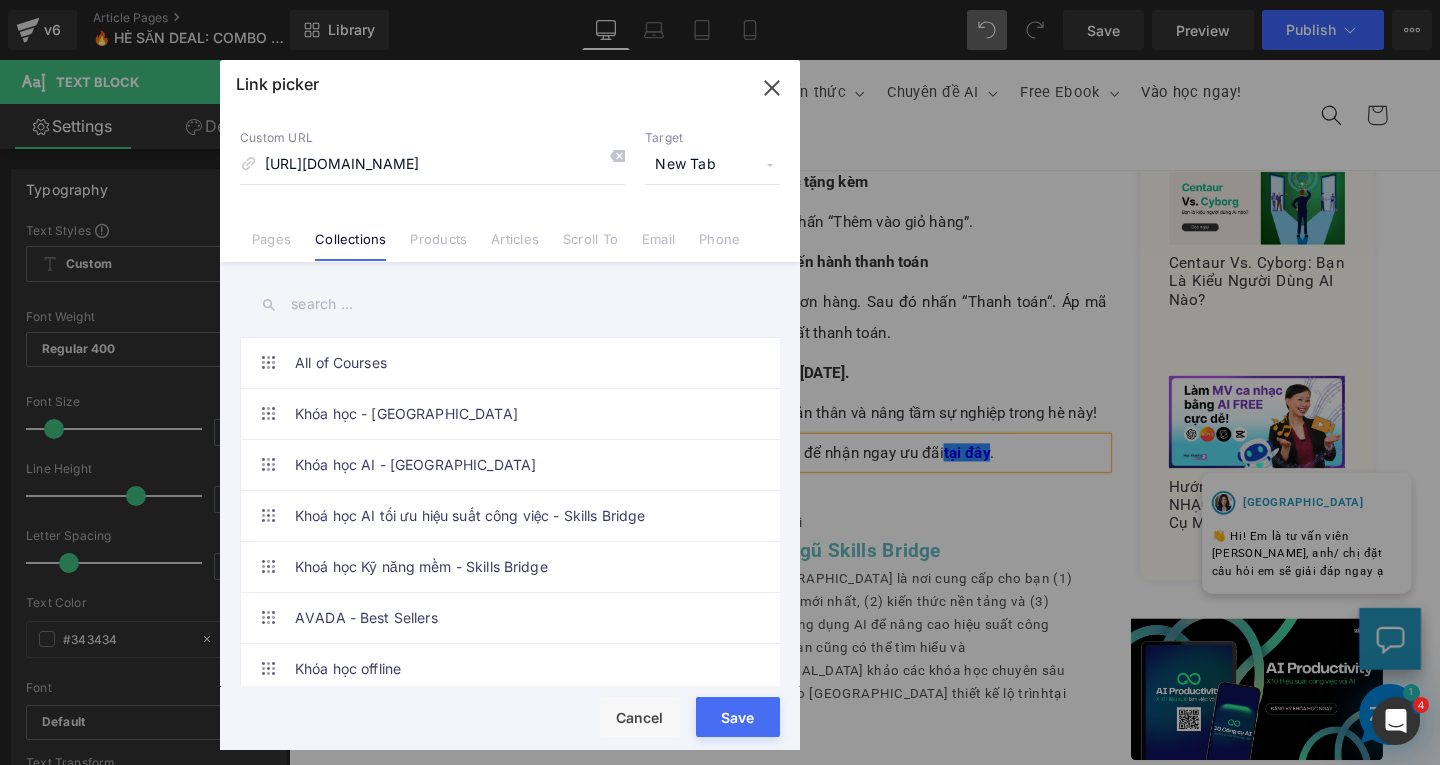 drag, startPoint x: 714, startPoint y: 723, endPoint x: 478, endPoint y: 625, distance: 255.53865 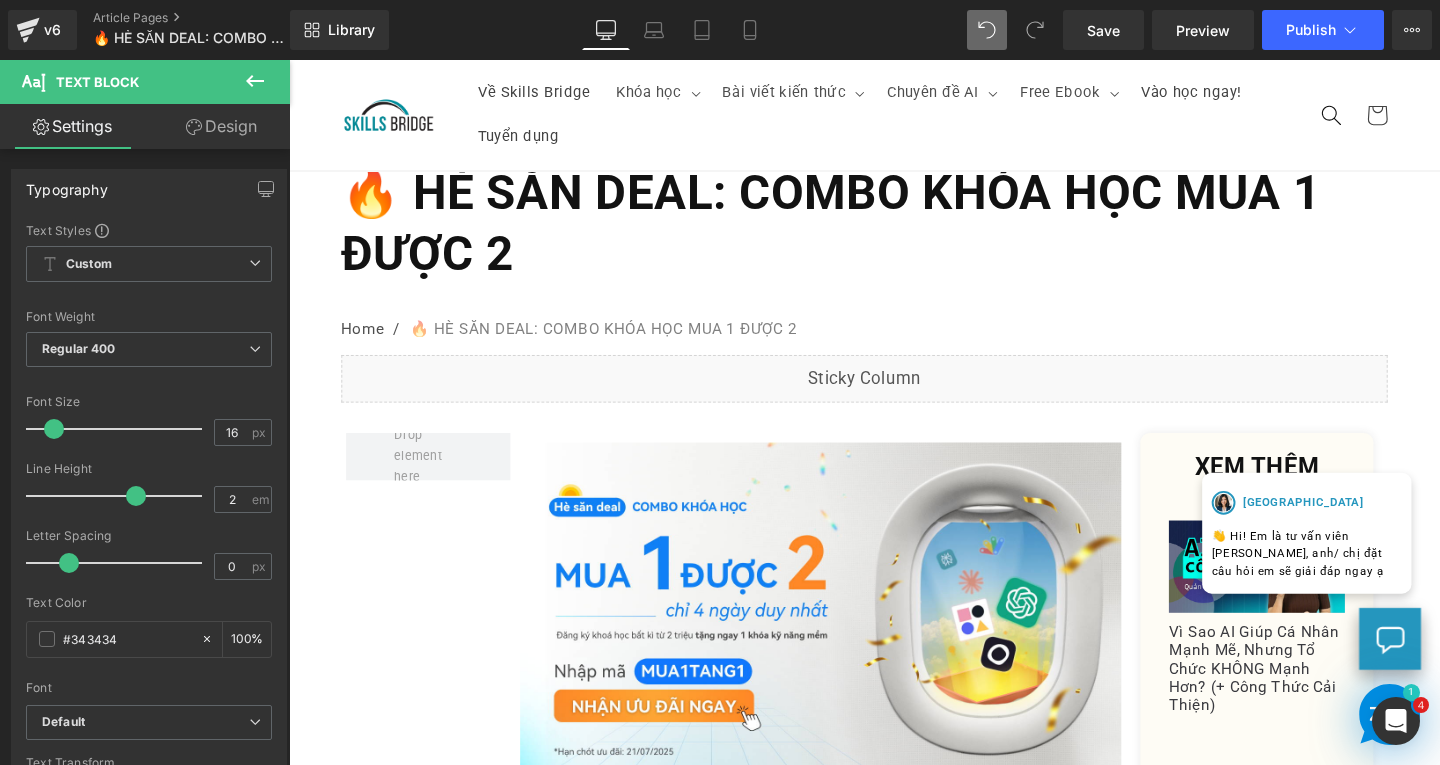 scroll, scrollTop: 0, scrollLeft: 0, axis: both 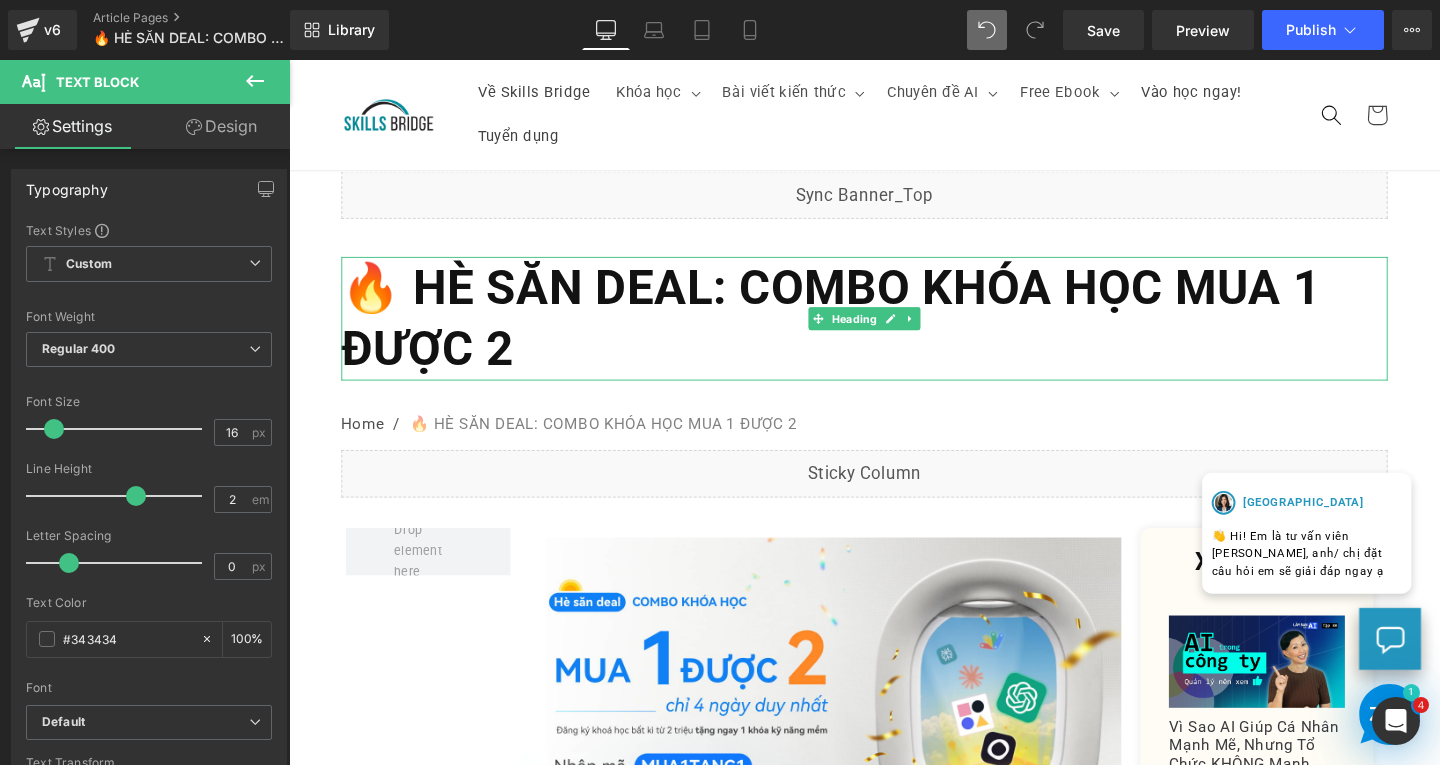 click on "🔥 HÈ SĂN DEAL: COMBO KHÓA HỌC MUA 1 ĐƯỢC 2" at bounding box center (859, 331) 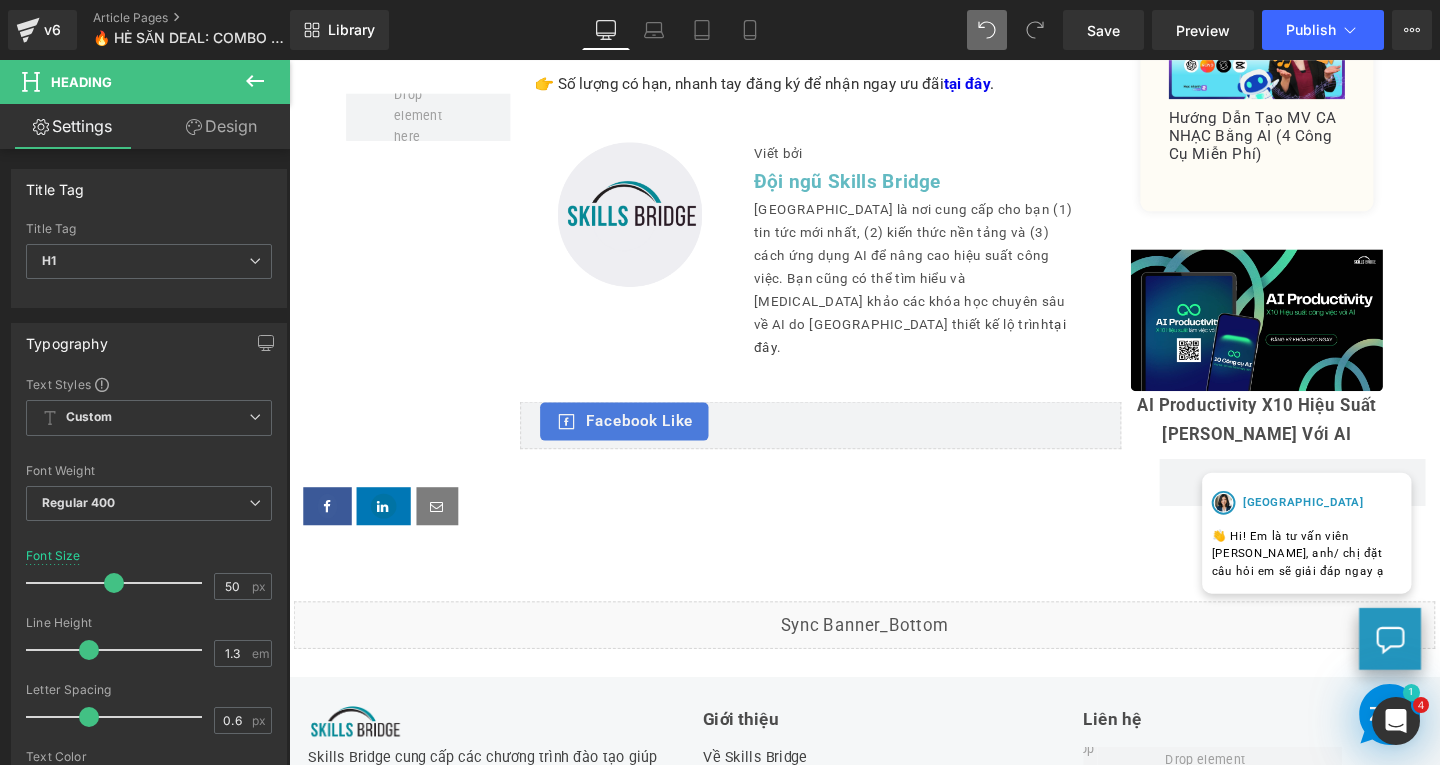 scroll, scrollTop: 1500, scrollLeft: 0, axis: vertical 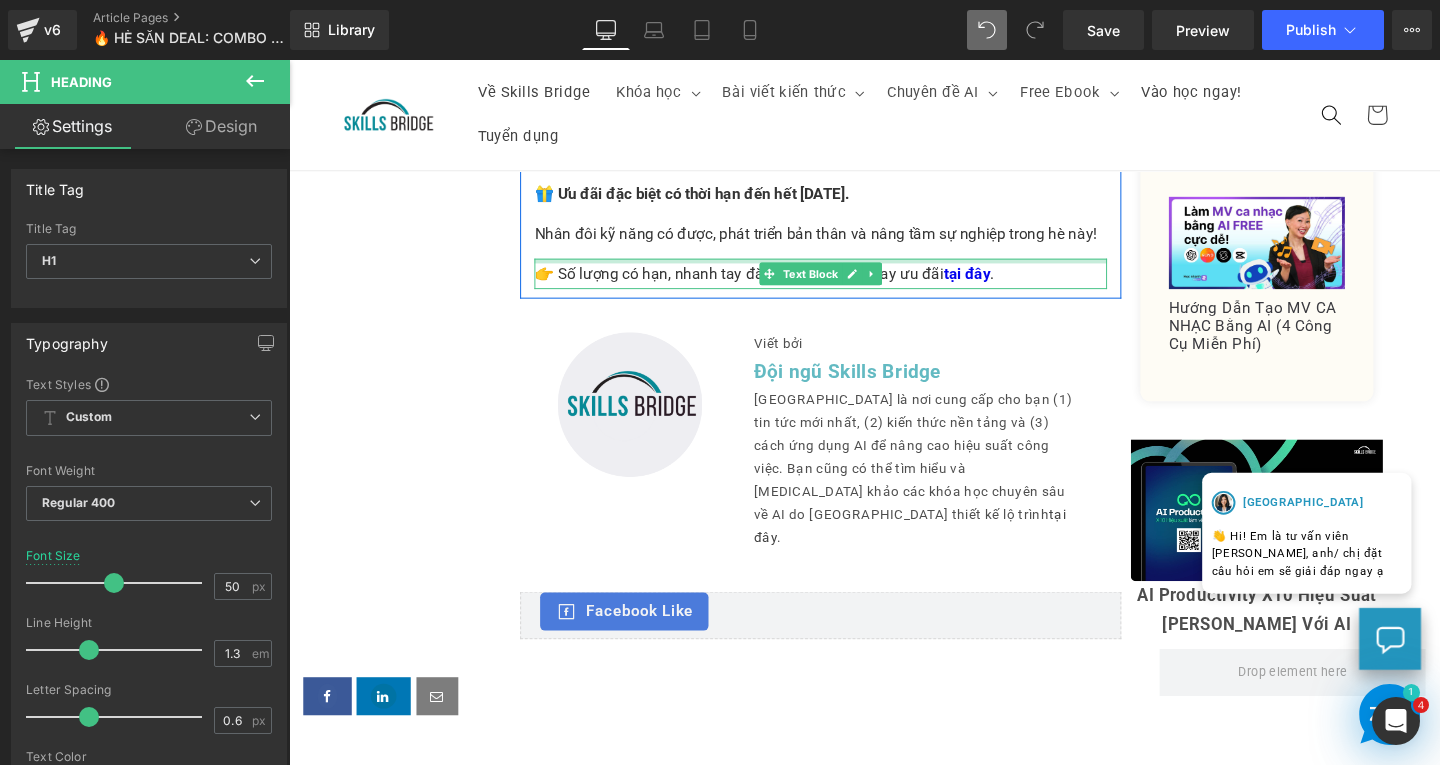 click on "👉 Số lượng có hạn, nhanh tay đăng ký để nhận ngay ưu đãi  tại đây ." at bounding box center (848, 285) 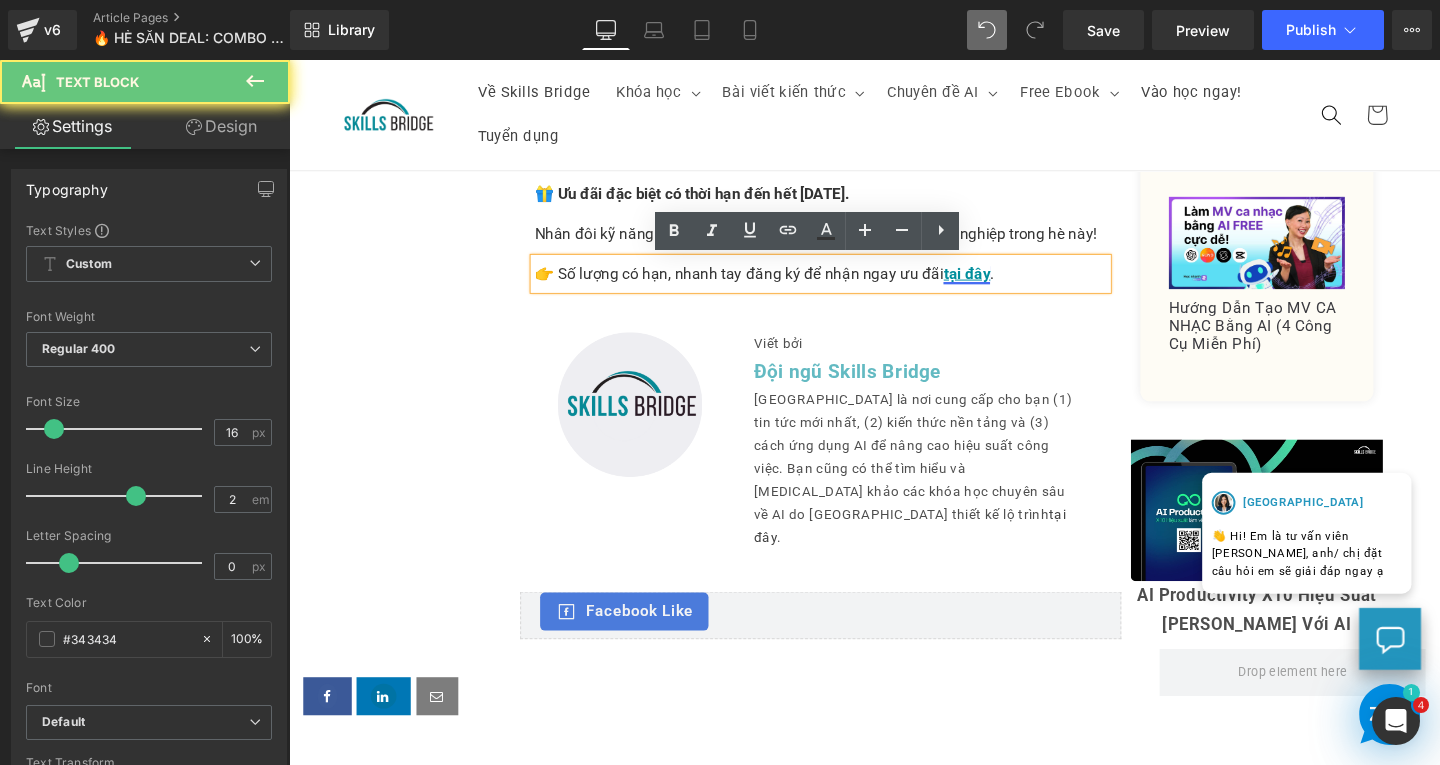 click on "tại đây" at bounding box center (1001, 284) 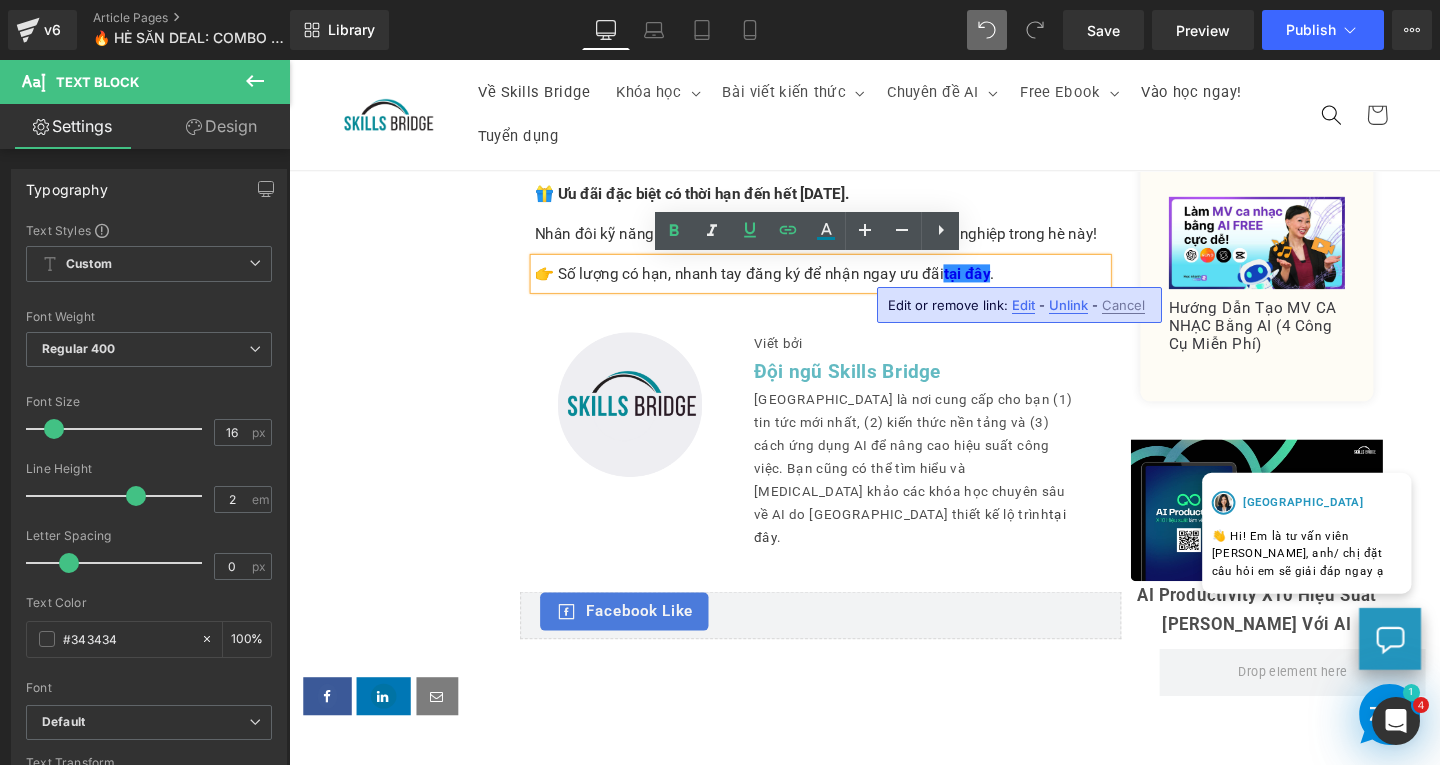 click on "Edit" at bounding box center (1023, 305) 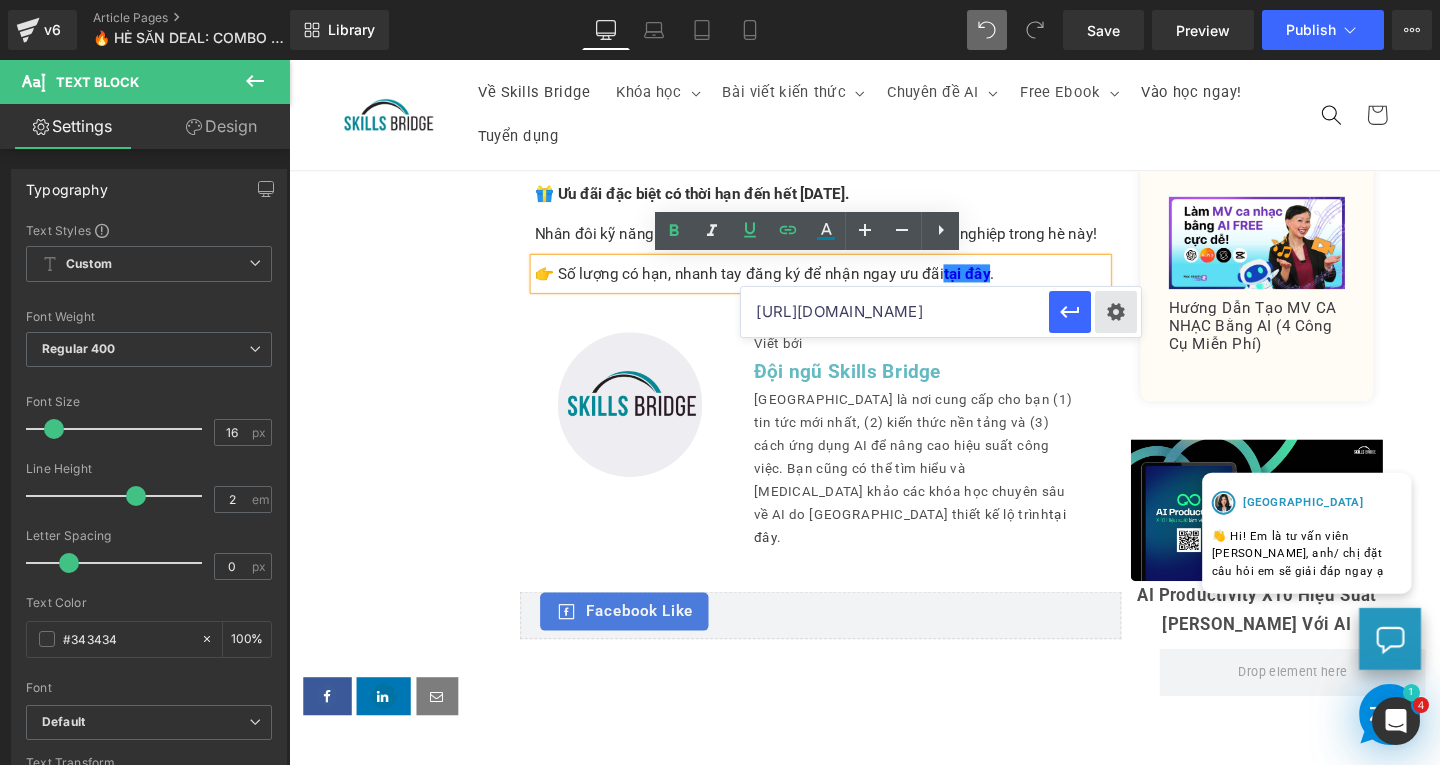 click on "Text Color Highlight Color rgba(0, 0, 238, 0.99) #0000ee 99 % transparent transparent 0 %   Edit or remove link:   Edit   -   Unlink   -   Cancel             https://www.skillsbridge.vn/collections/khoa-hoc" at bounding box center (720, 0) 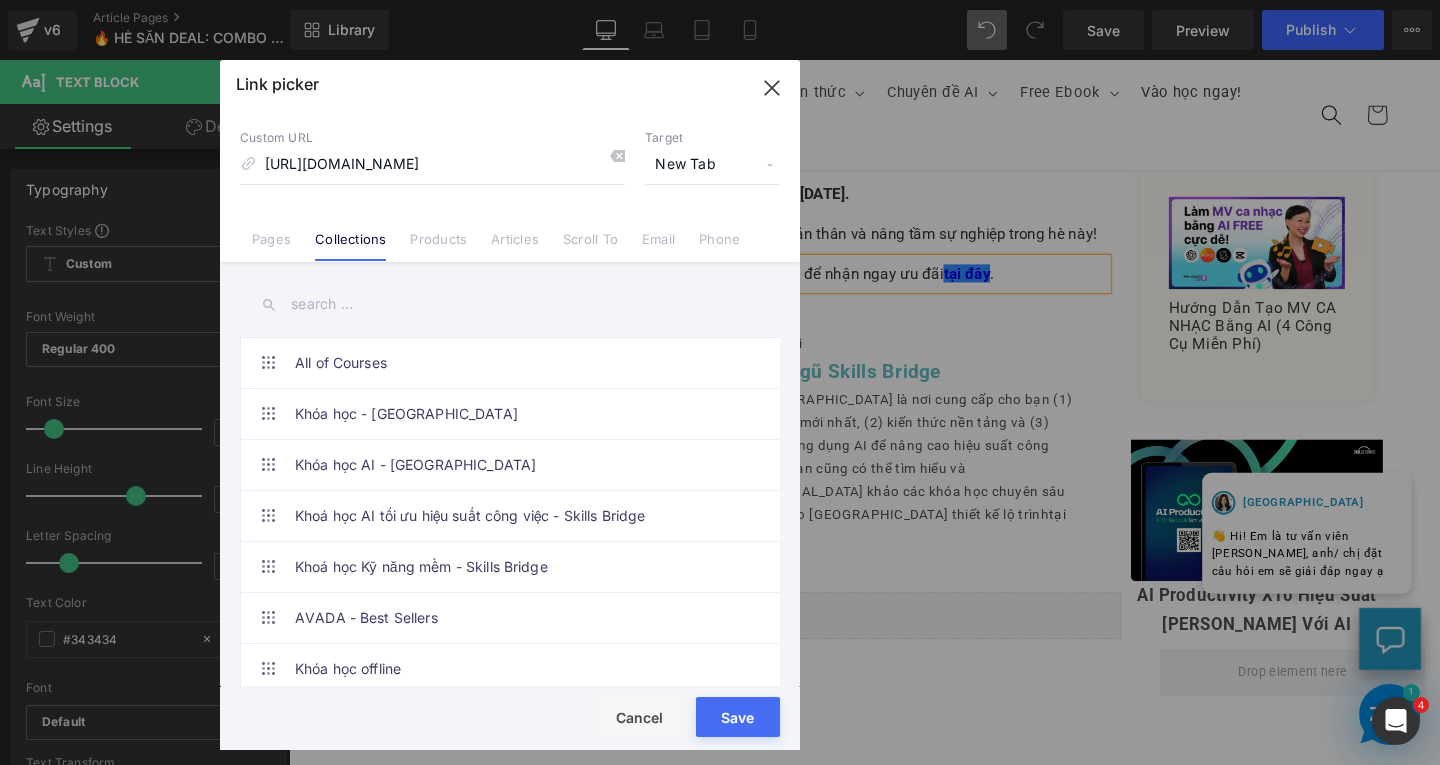 click on "Save" at bounding box center [738, 717] 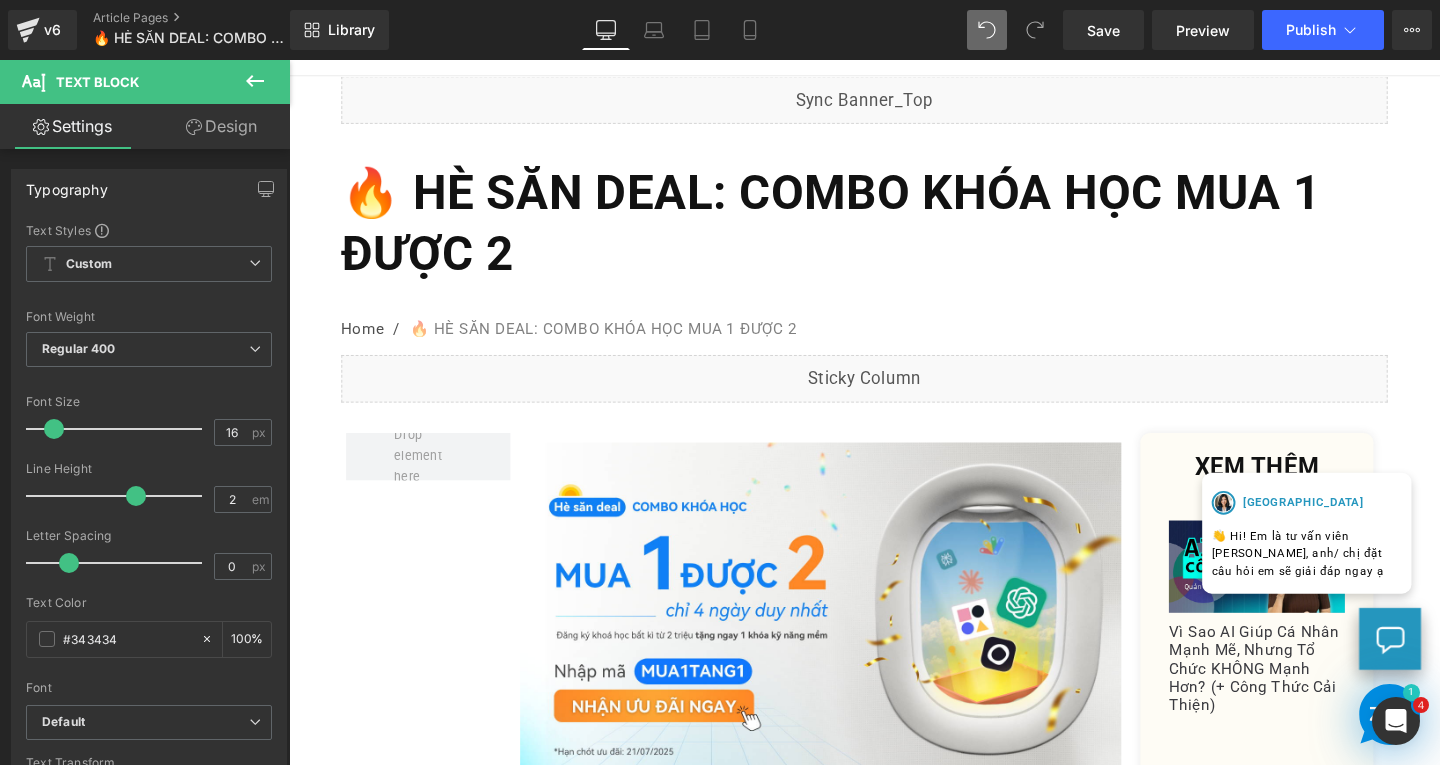 scroll, scrollTop: 0, scrollLeft: 0, axis: both 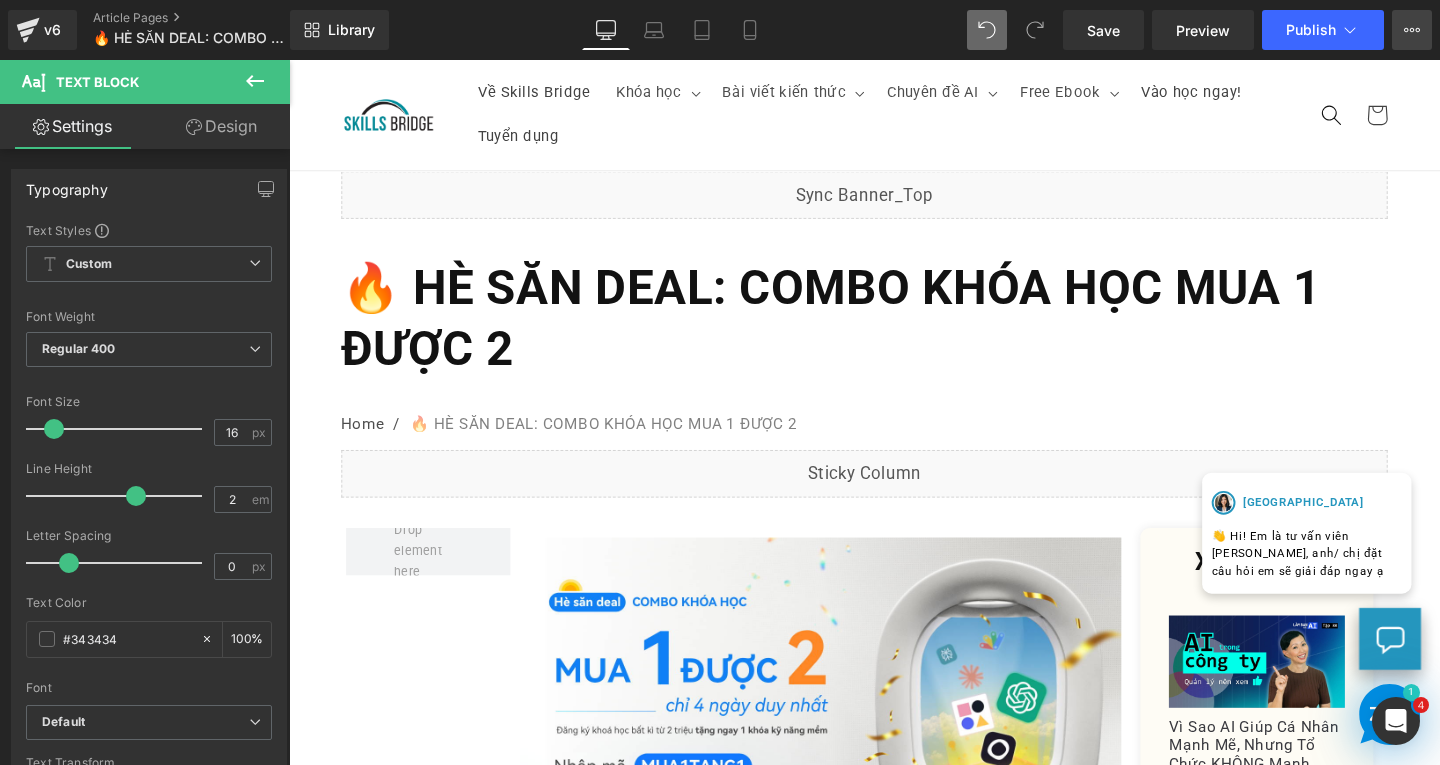 click on "View Live Page View with current Template Save Template to Library Schedule Publish Publish Settings Shortcuts" at bounding box center (1412, 30) 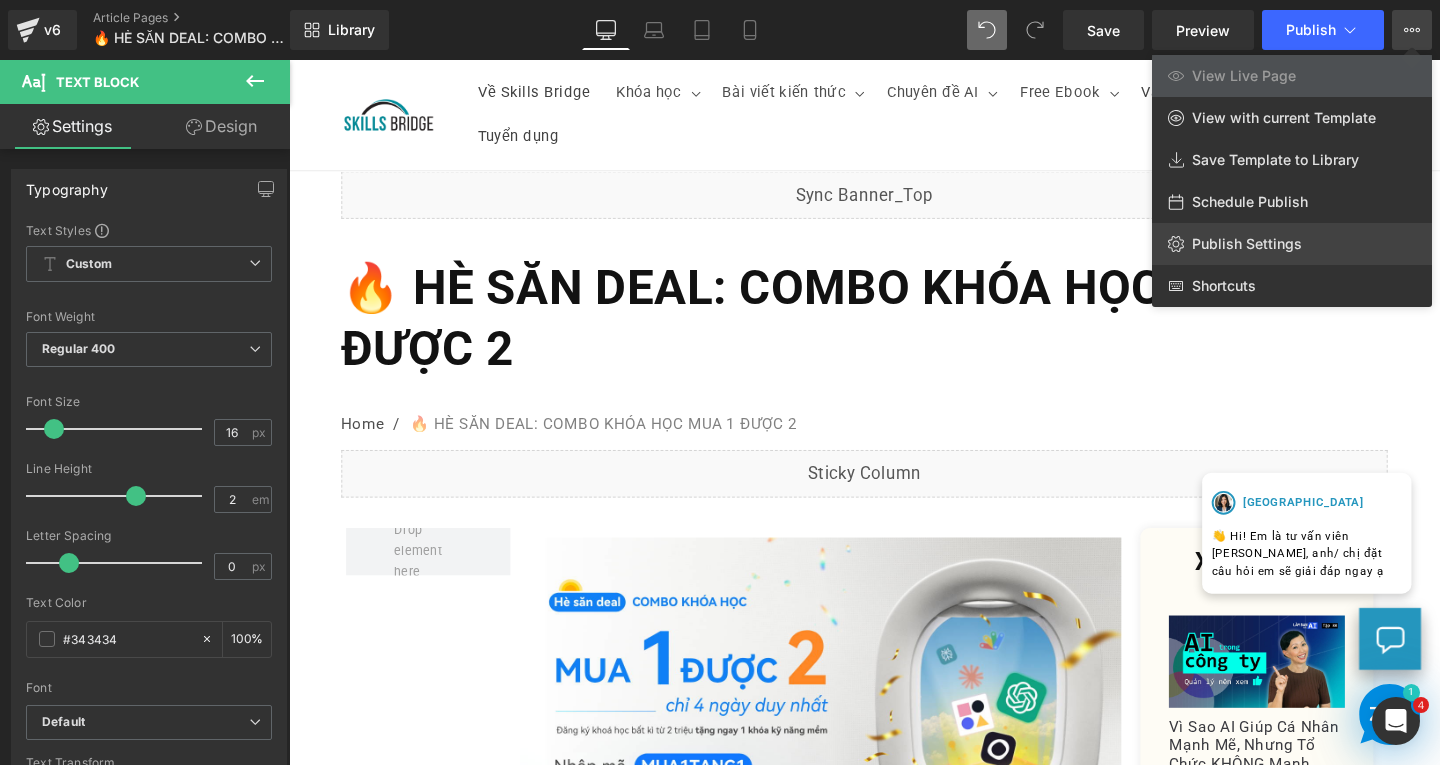 click on "Publish Settings" at bounding box center [1247, 244] 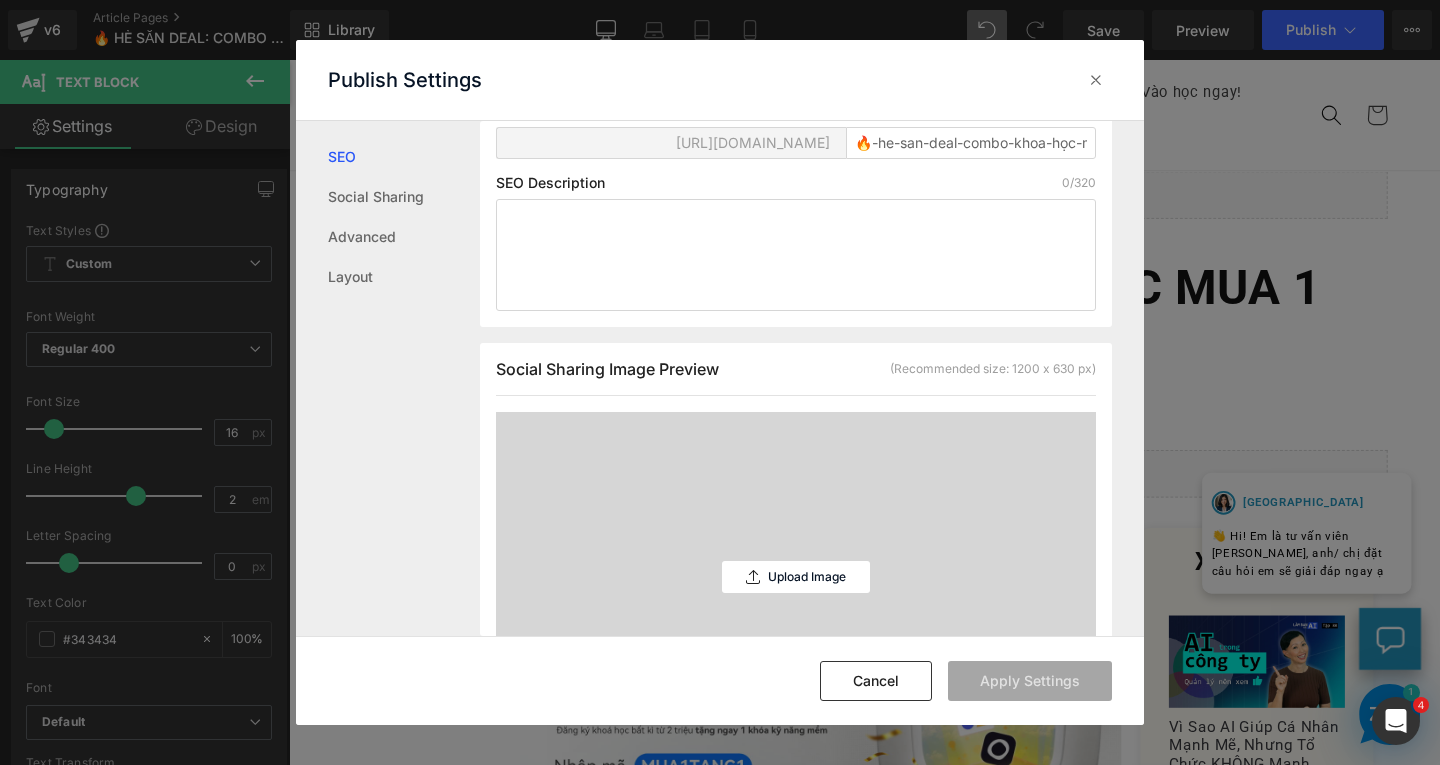 scroll, scrollTop: 501, scrollLeft: 0, axis: vertical 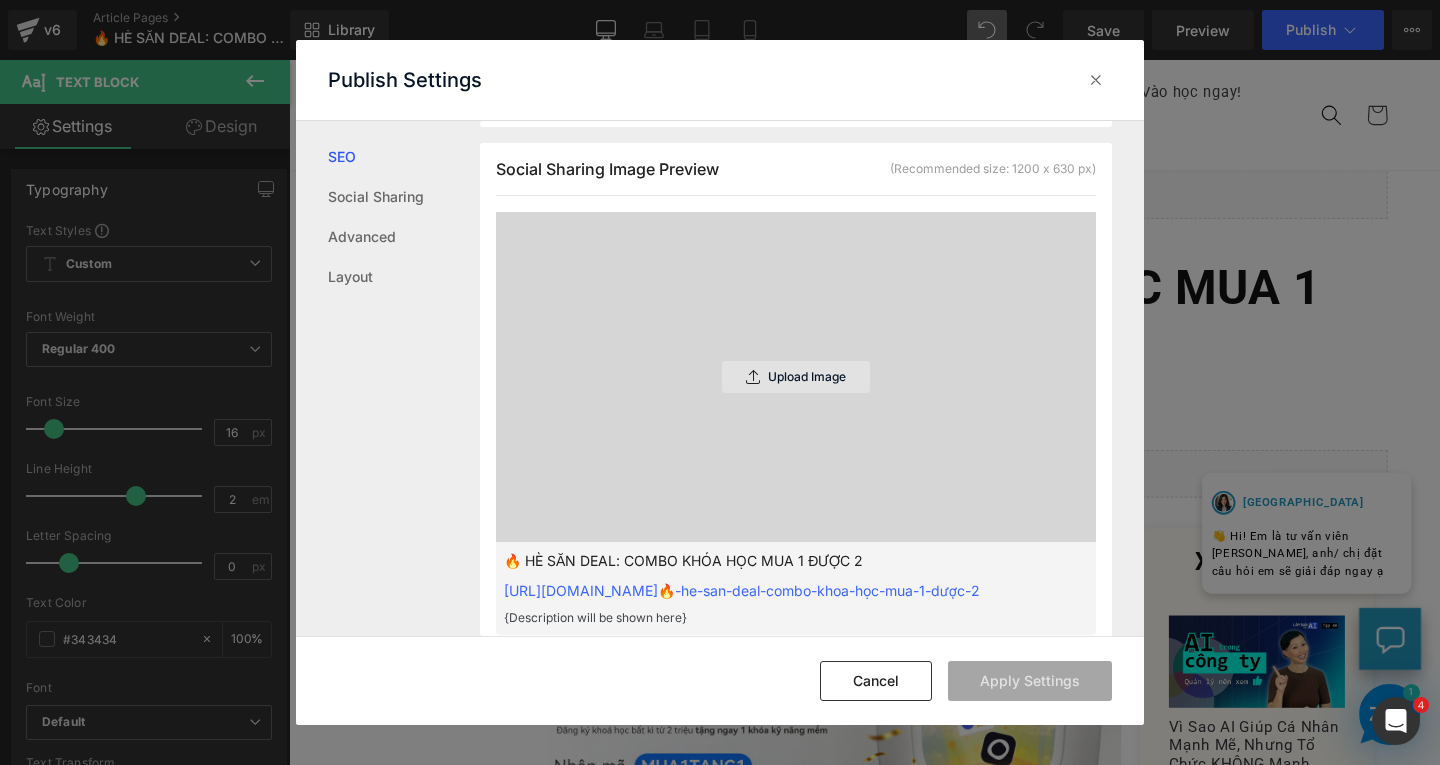 click on "Upload Image" at bounding box center (796, 377) 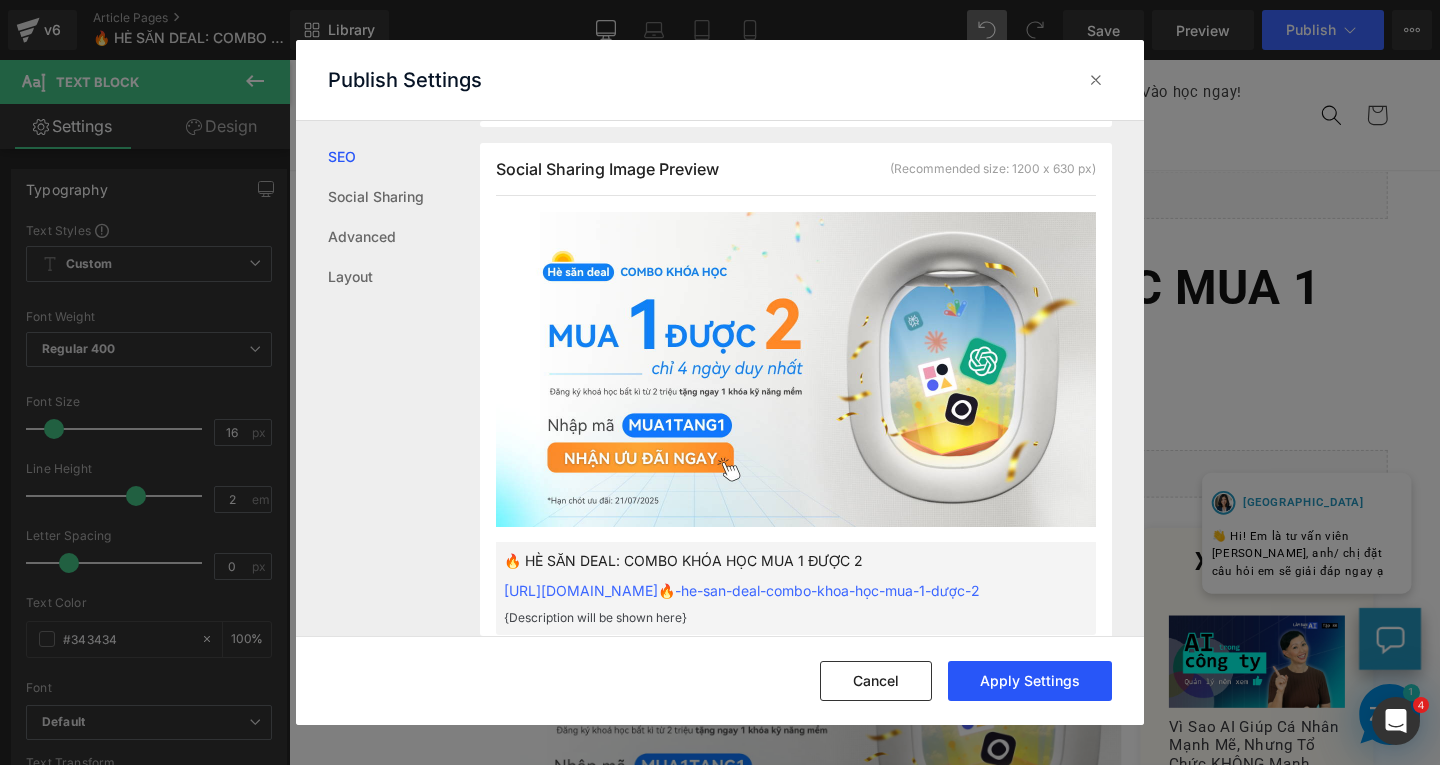 click on "Apply Settings" at bounding box center (1030, 681) 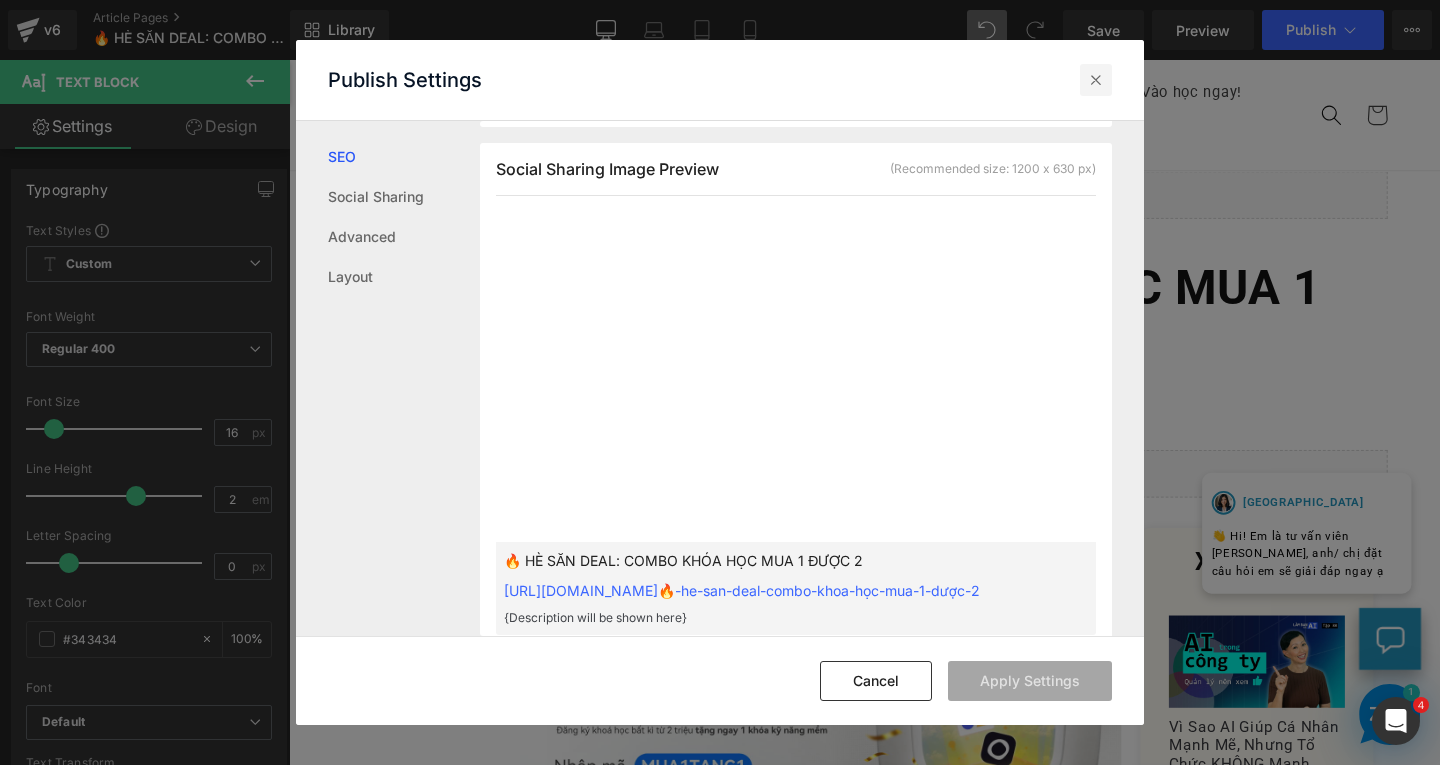 click at bounding box center [1096, 80] 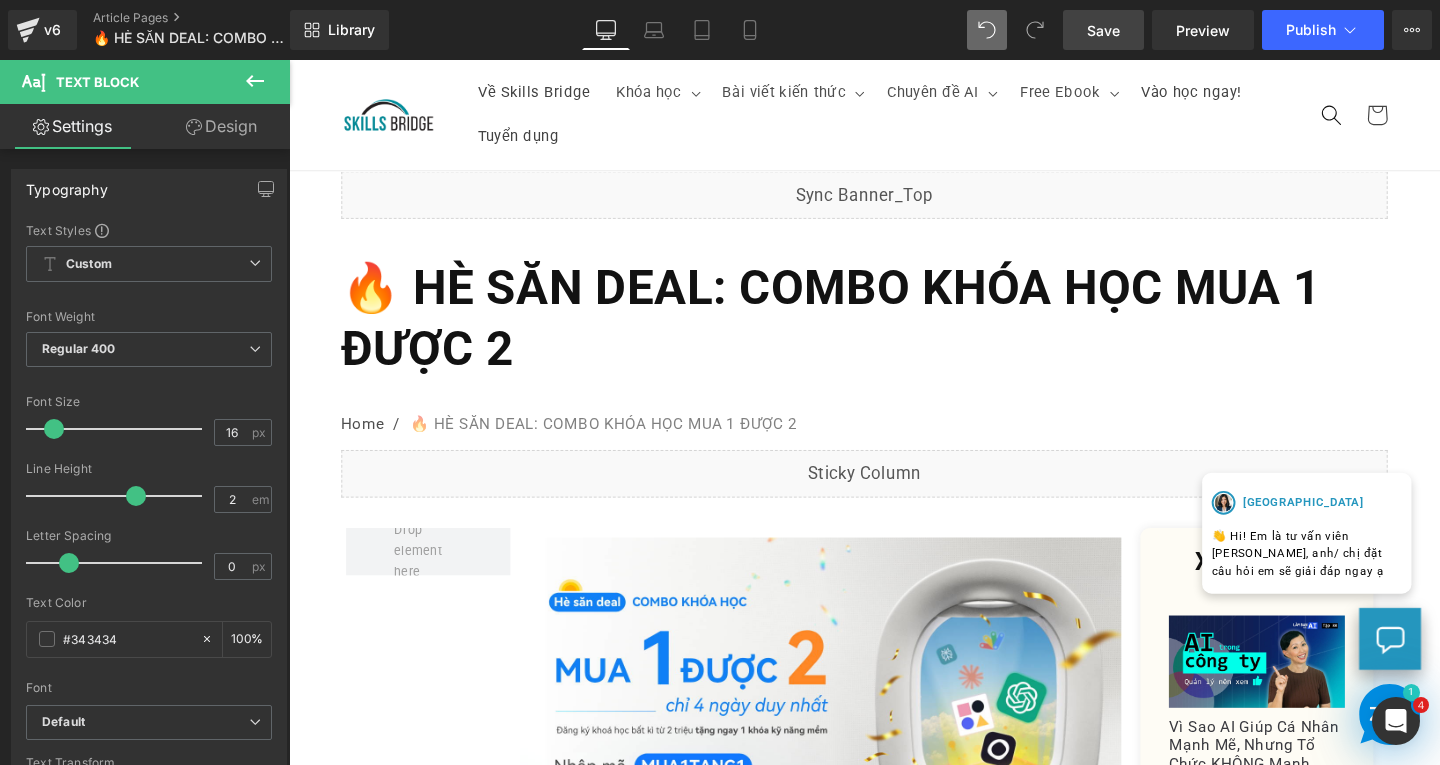 drag, startPoint x: 1109, startPoint y: 33, endPoint x: 662, endPoint y: 281, distance: 511.18784 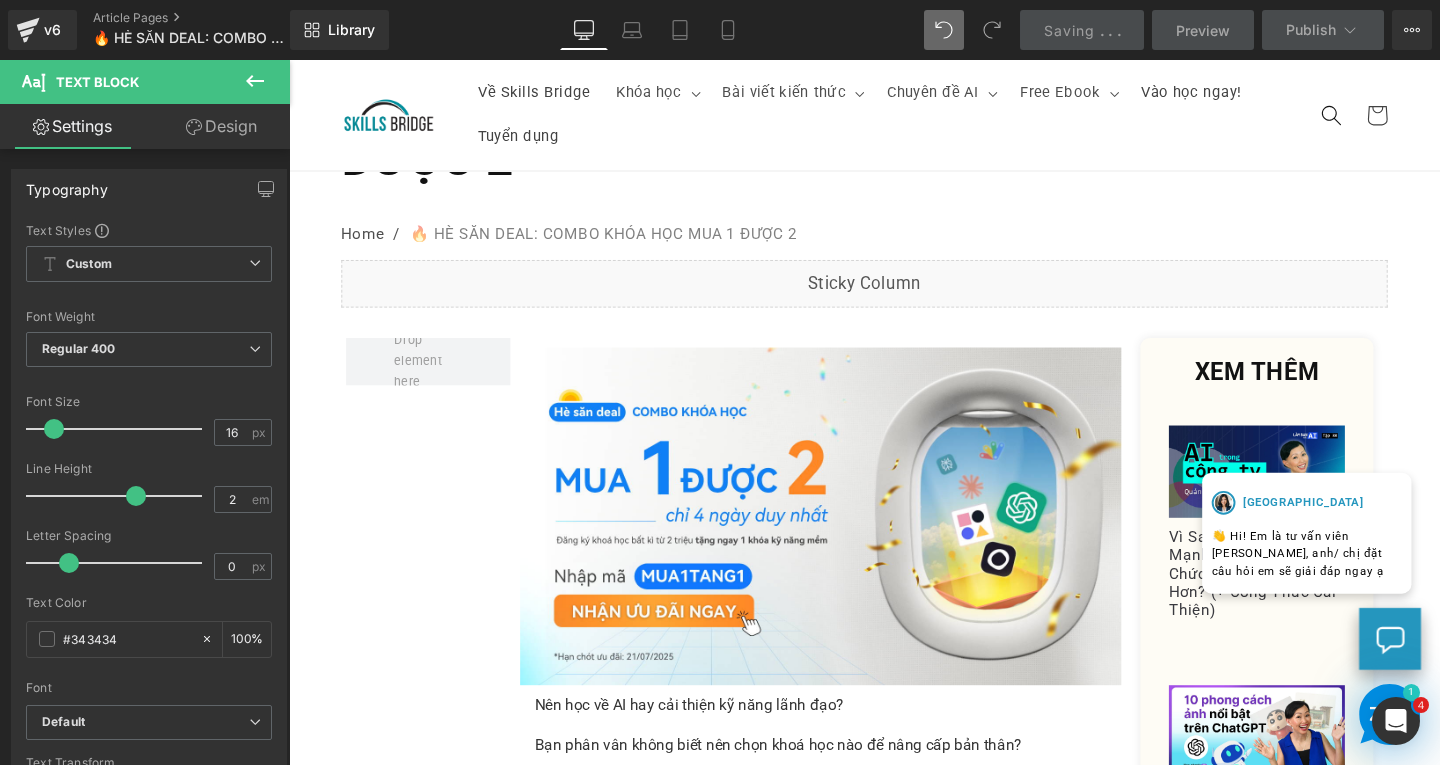 scroll, scrollTop: 0, scrollLeft: 0, axis: both 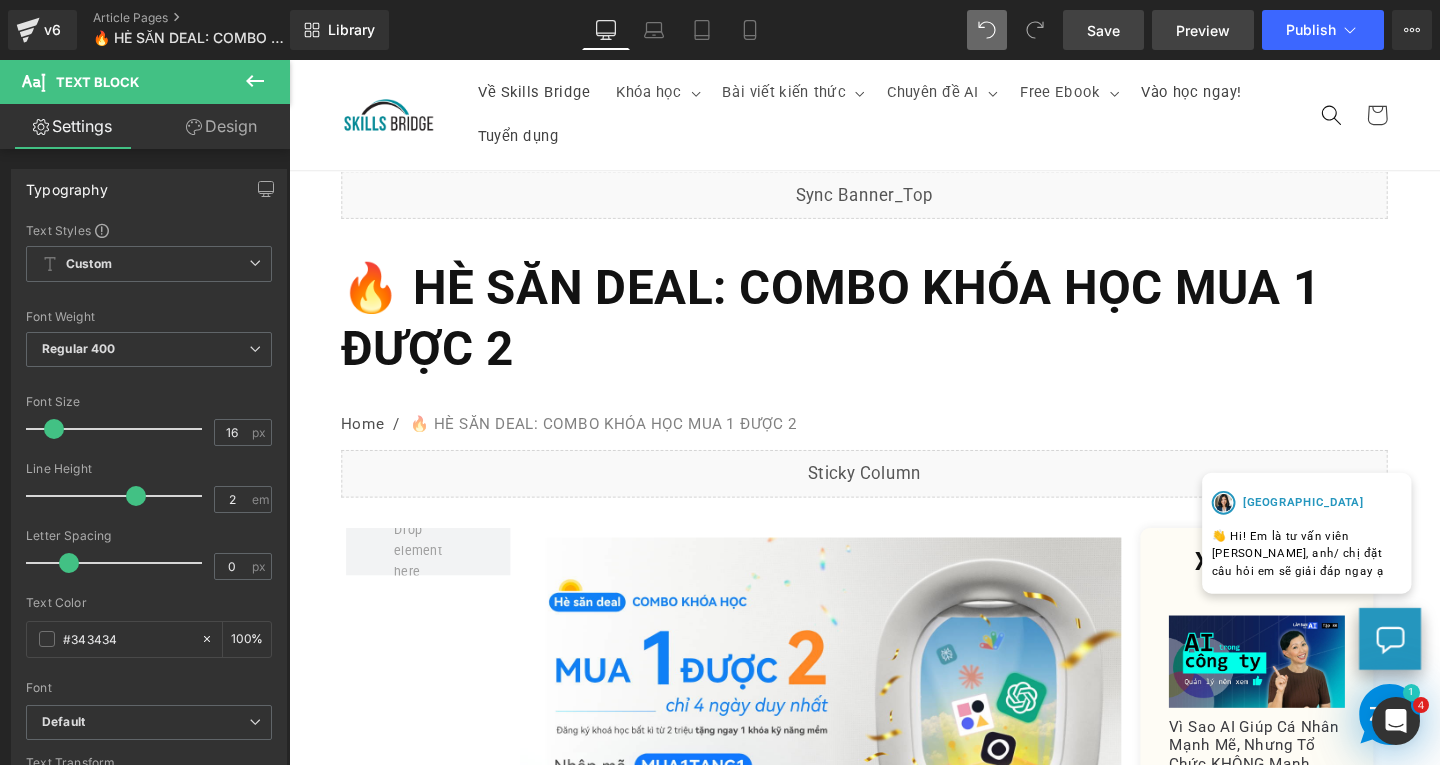 click on "Preview" at bounding box center [1203, 30] 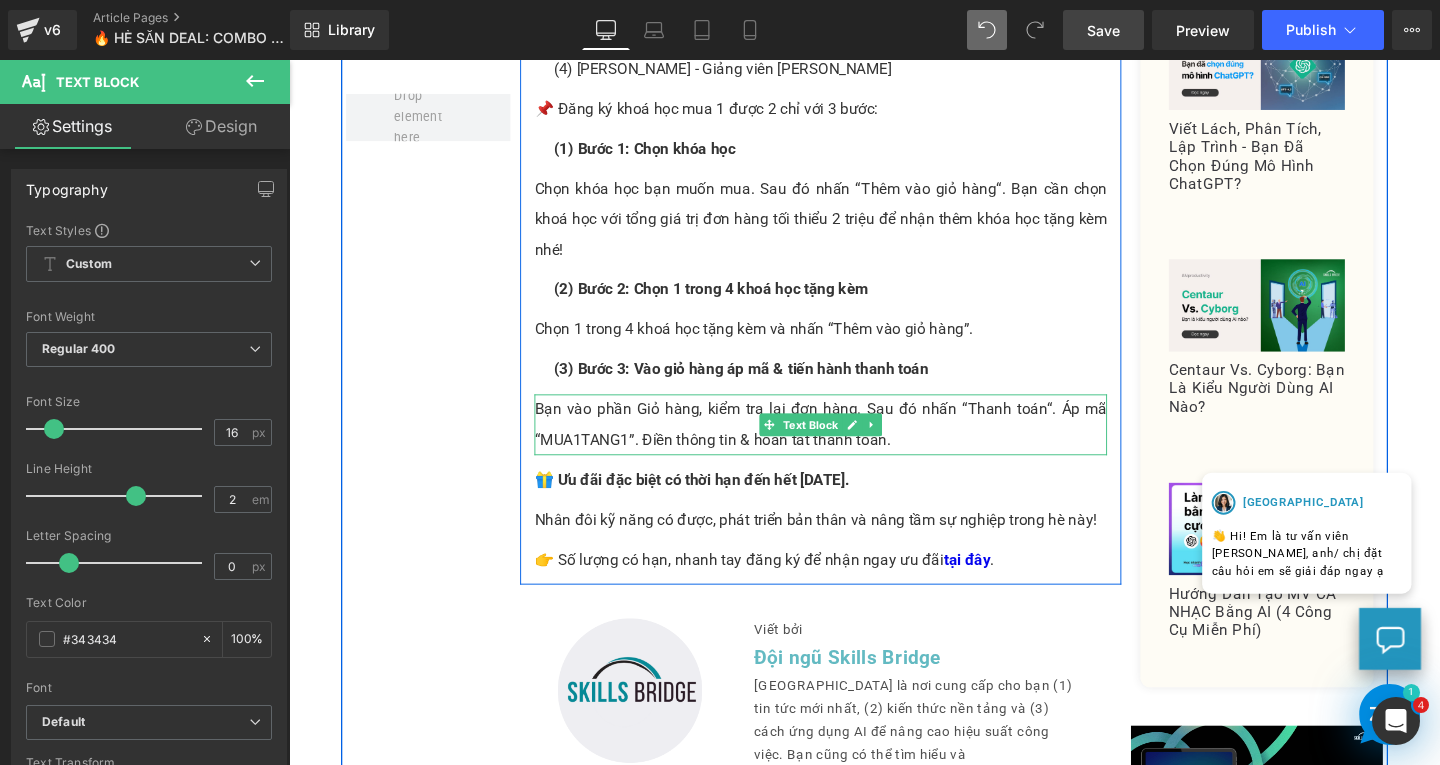 scroll, scrollTop: 1000, scrollLeft: 0, axis: vertical 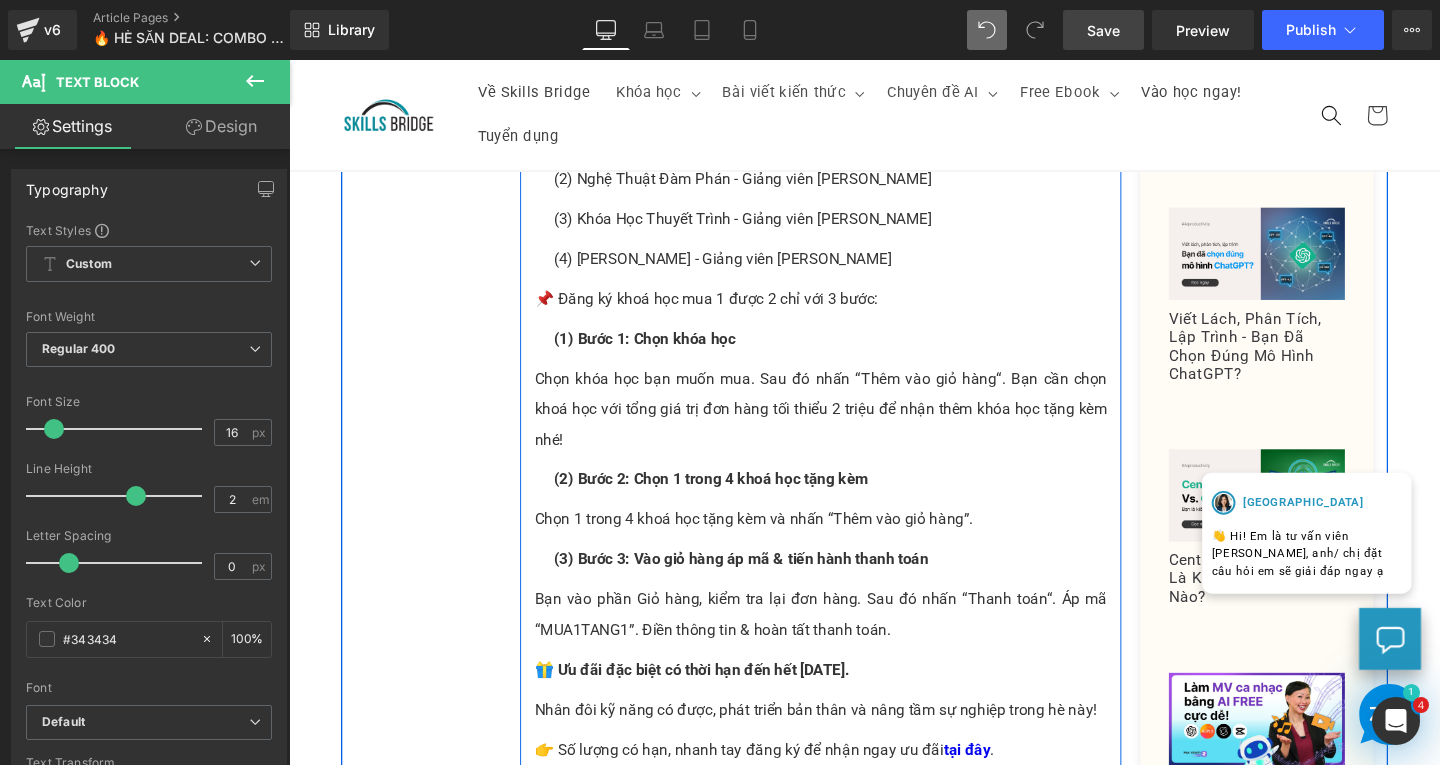 click at bounding box center (289, 60) 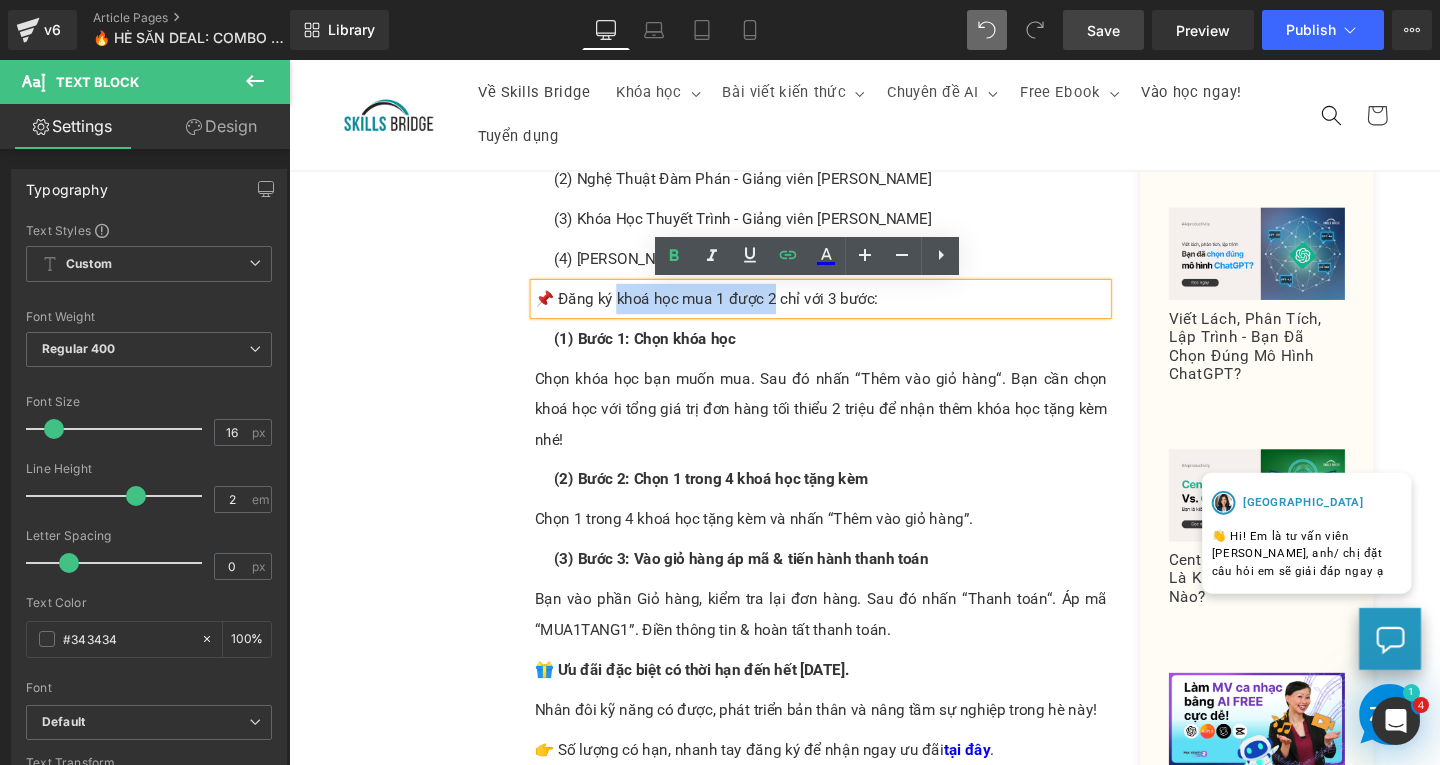 drag, startPoint x: 628, startPoint y: 310, endPoint x: 794, endPoint y: 311, distance: 166.003 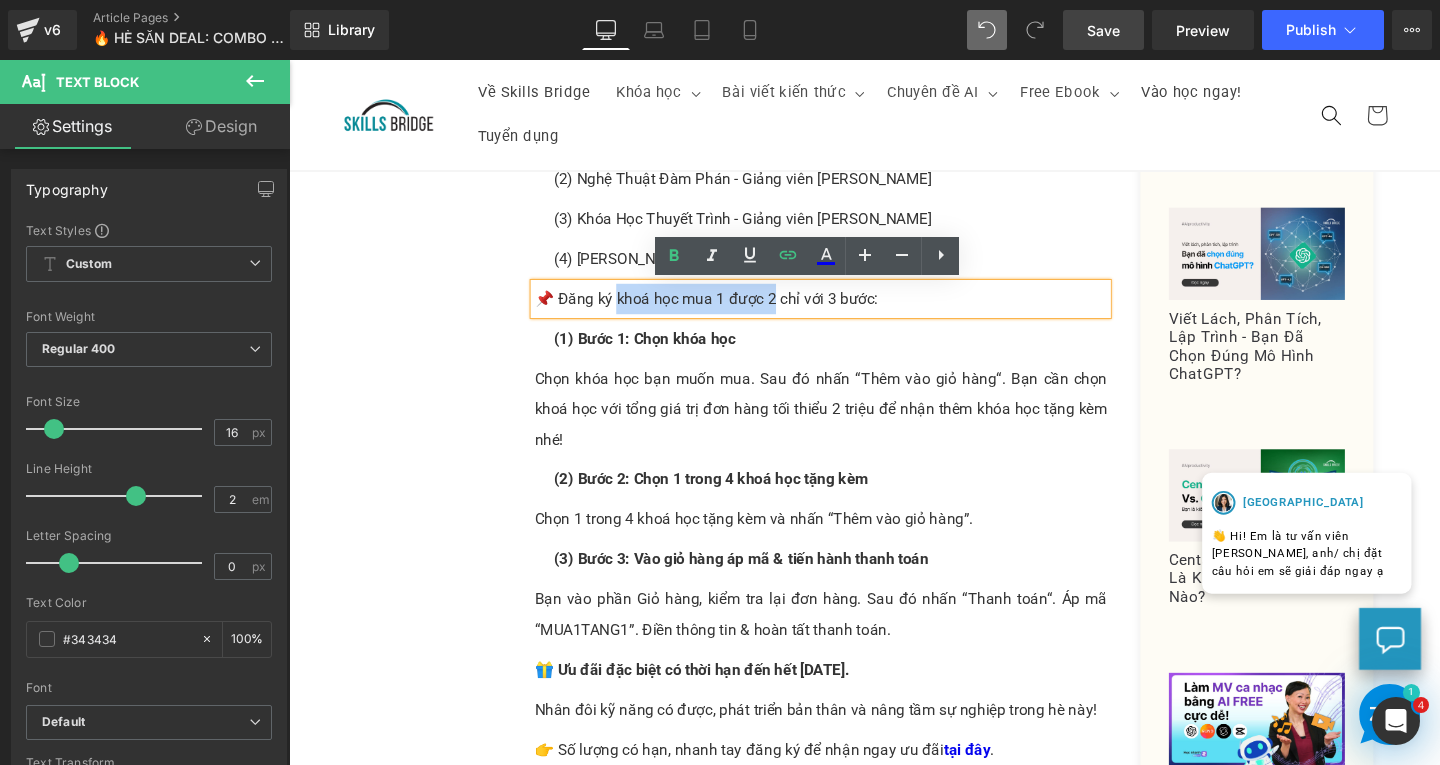 click on "📌 Đăng ký khoá học mua 1 được 2 chỉ với 3 bước:" at bounding box center [848, 311] 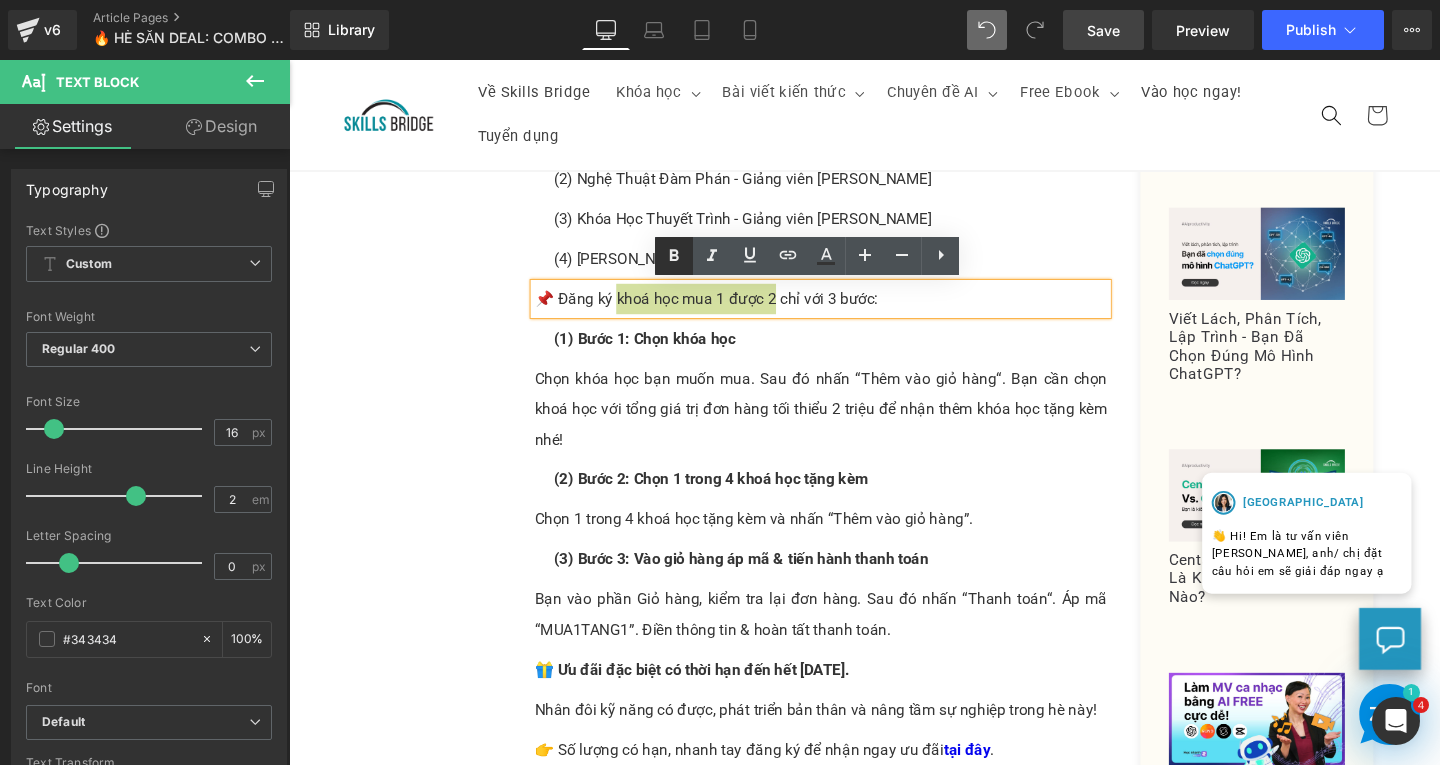click 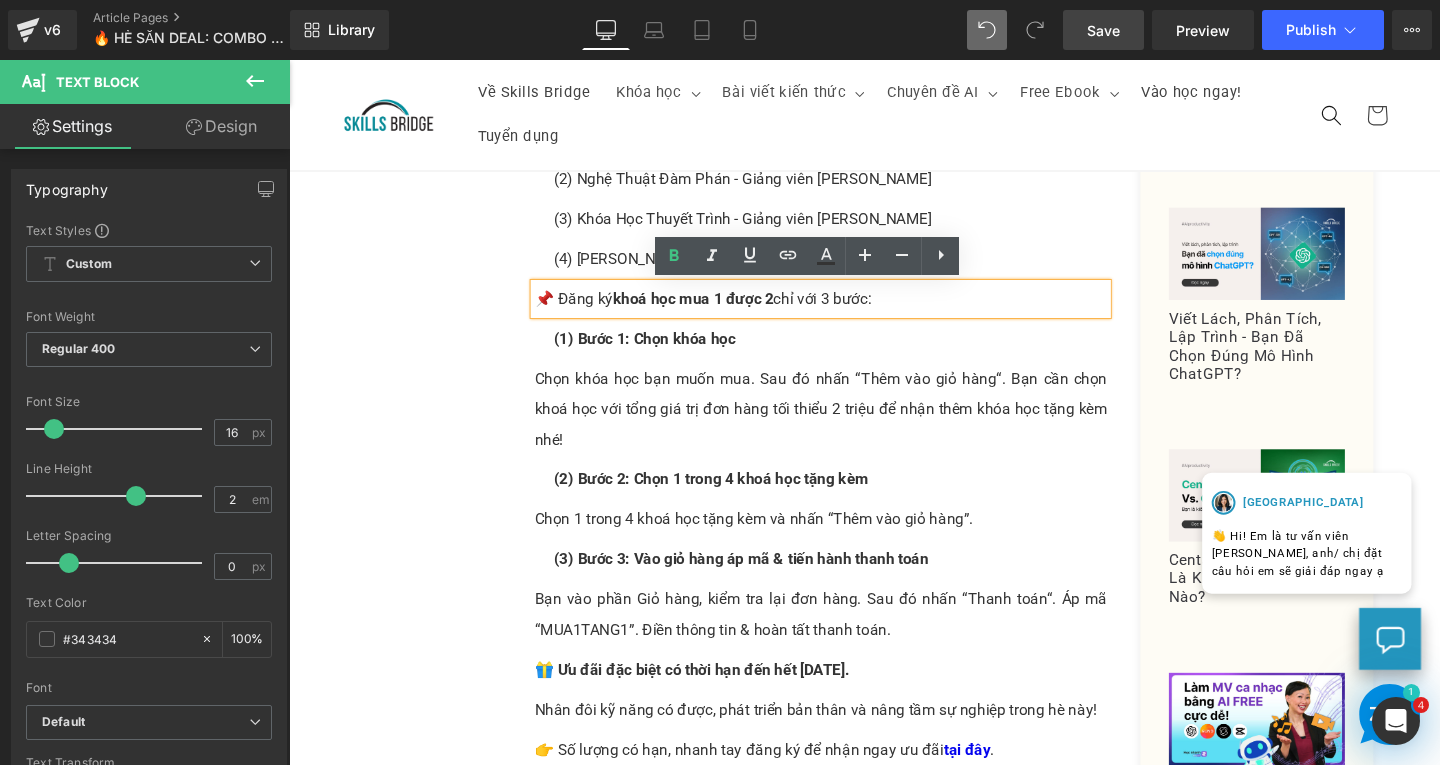 click on "📌 Đăng ký  khoá học mua 1 được 2  chỉ với 3 bước:" at bounding box center [848, 311] 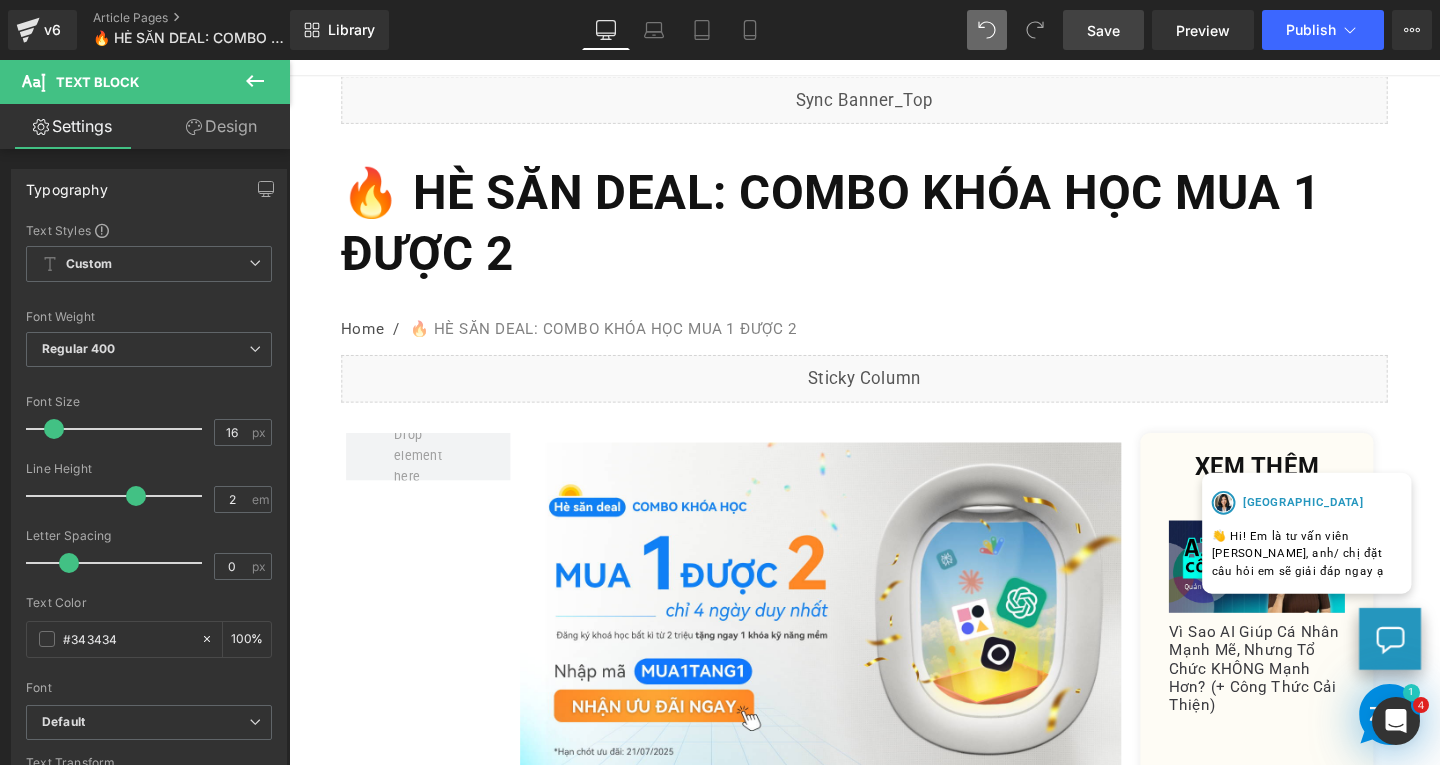 scroll, scrollTop: 0, scrollLeft: 0, axis: both 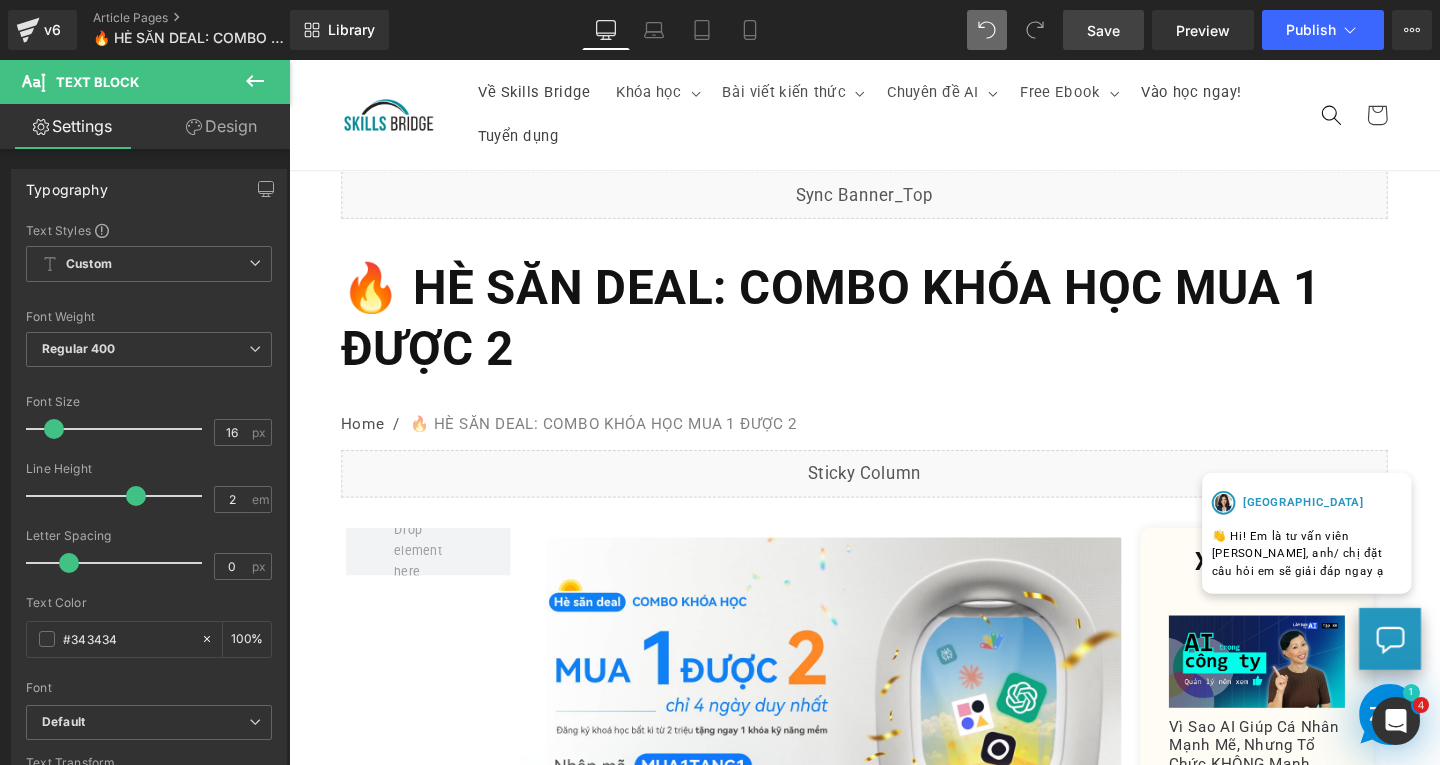 drag, startPoint x: 1109, startPoint y: 31, endPoint x: 835, endPoint y: 320, distance: 398.2424 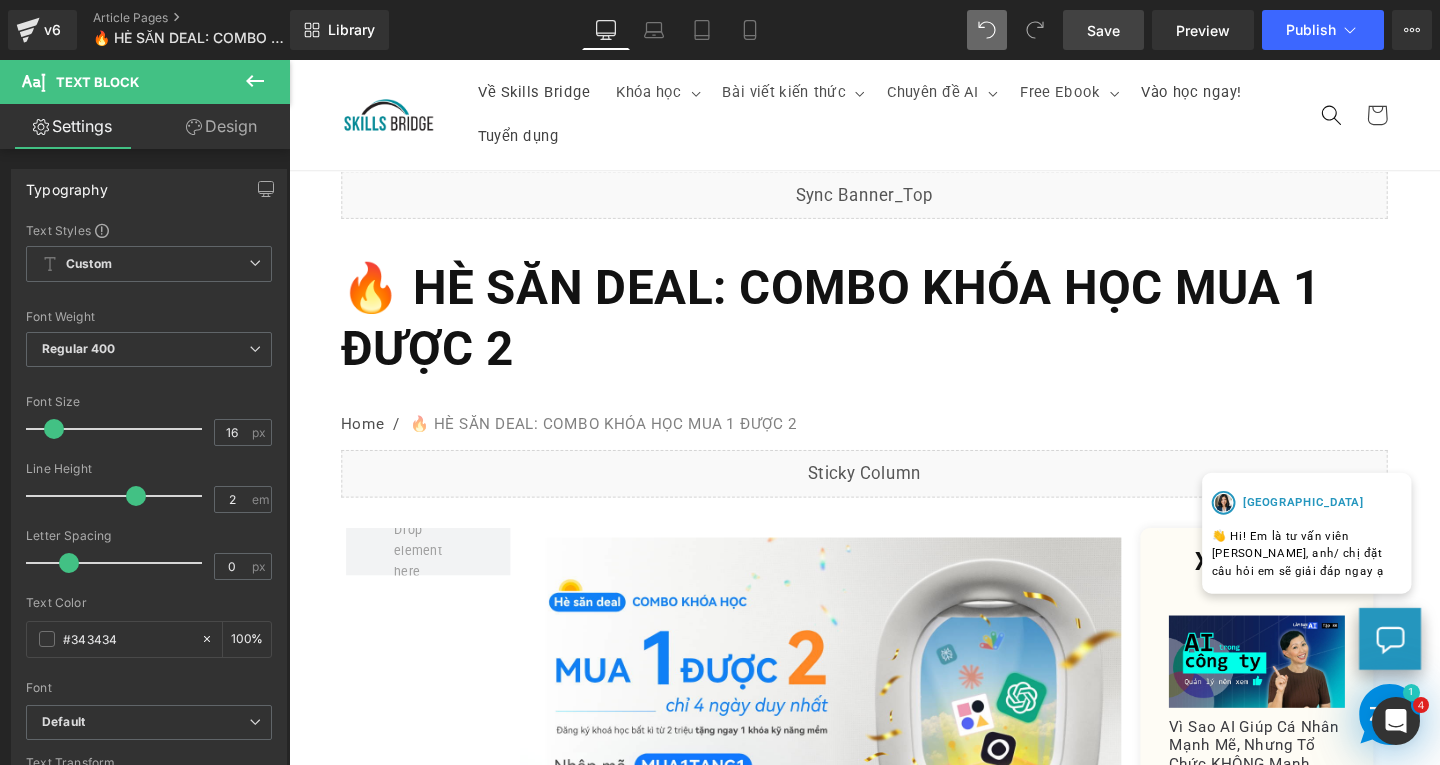 click on "Save" at bounding box center [1103, 30] 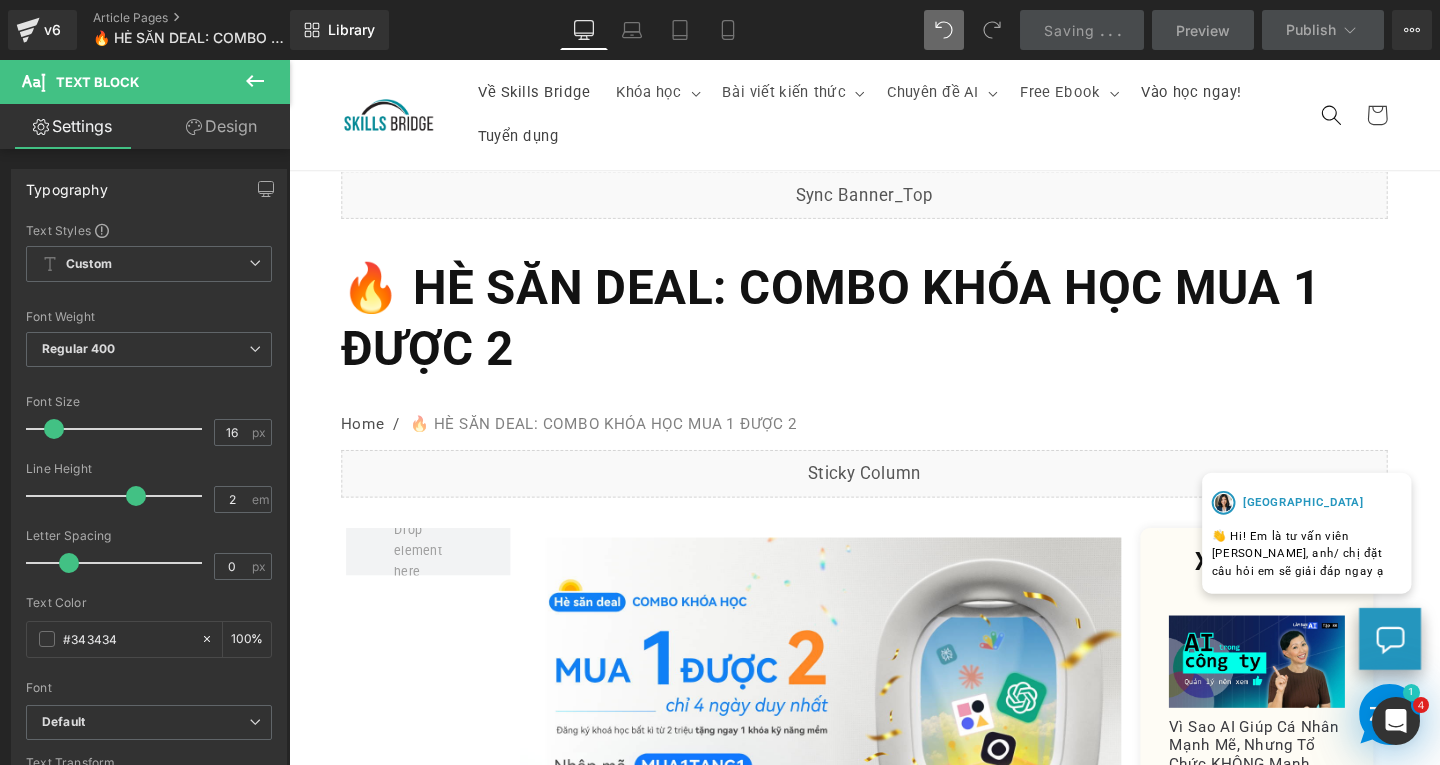 drag, startPoint x: 1493, startPoint y: 169, endPoint x: 1728, endPoint y: 196, distance: 236.54597 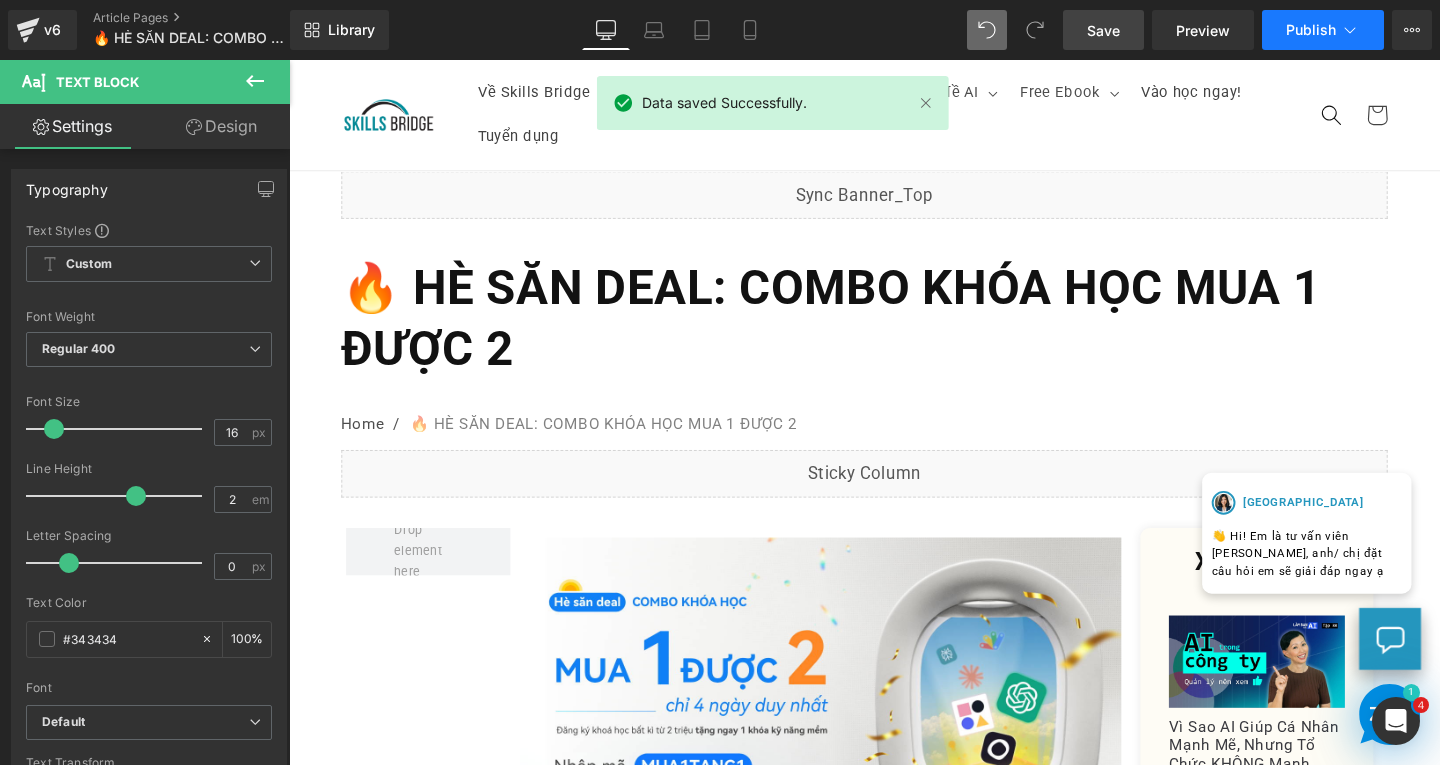 click on "Publish" at bounding box center [1323, 30] 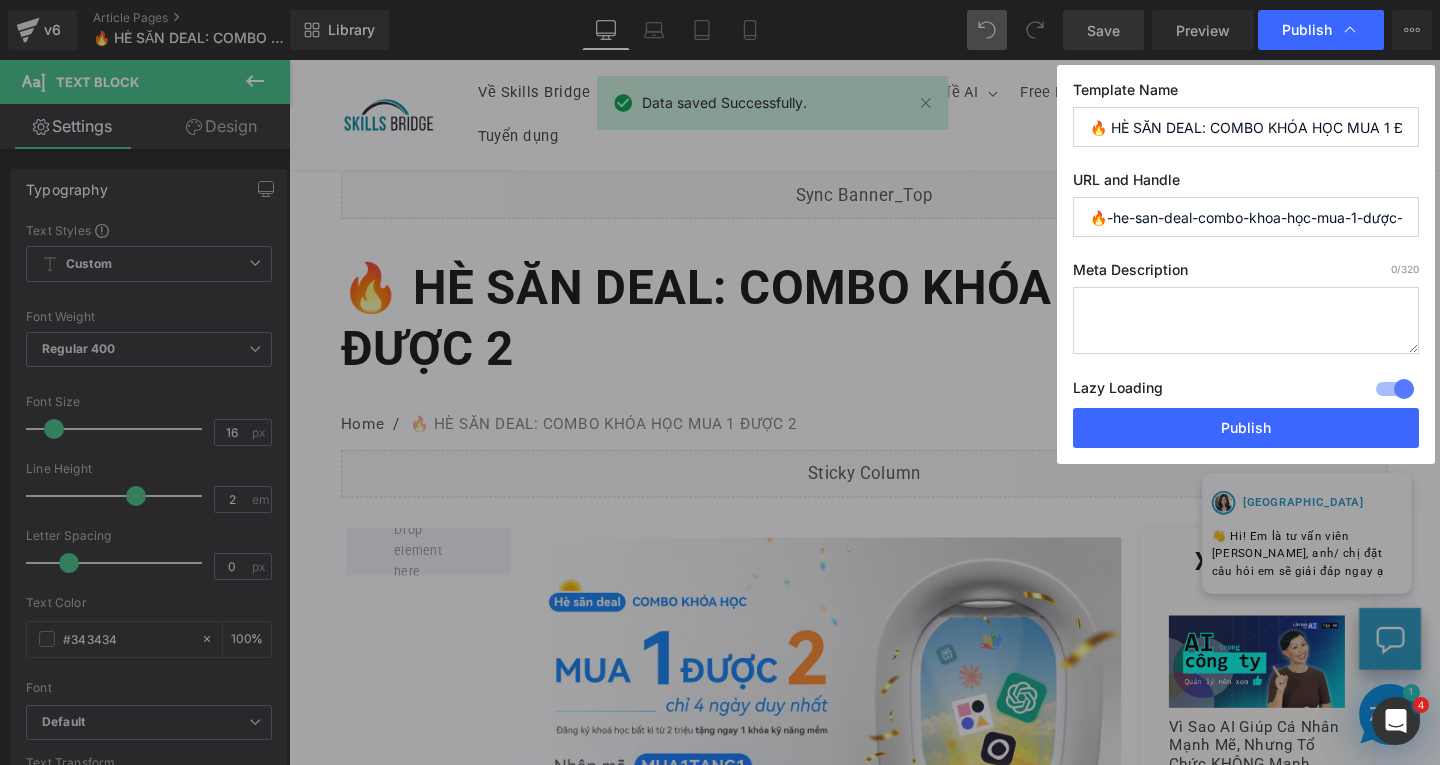 click on "🔥-he-san-deal-combo-khoa-học-mua-1-dược-2" at bounding box center (1246, 217) 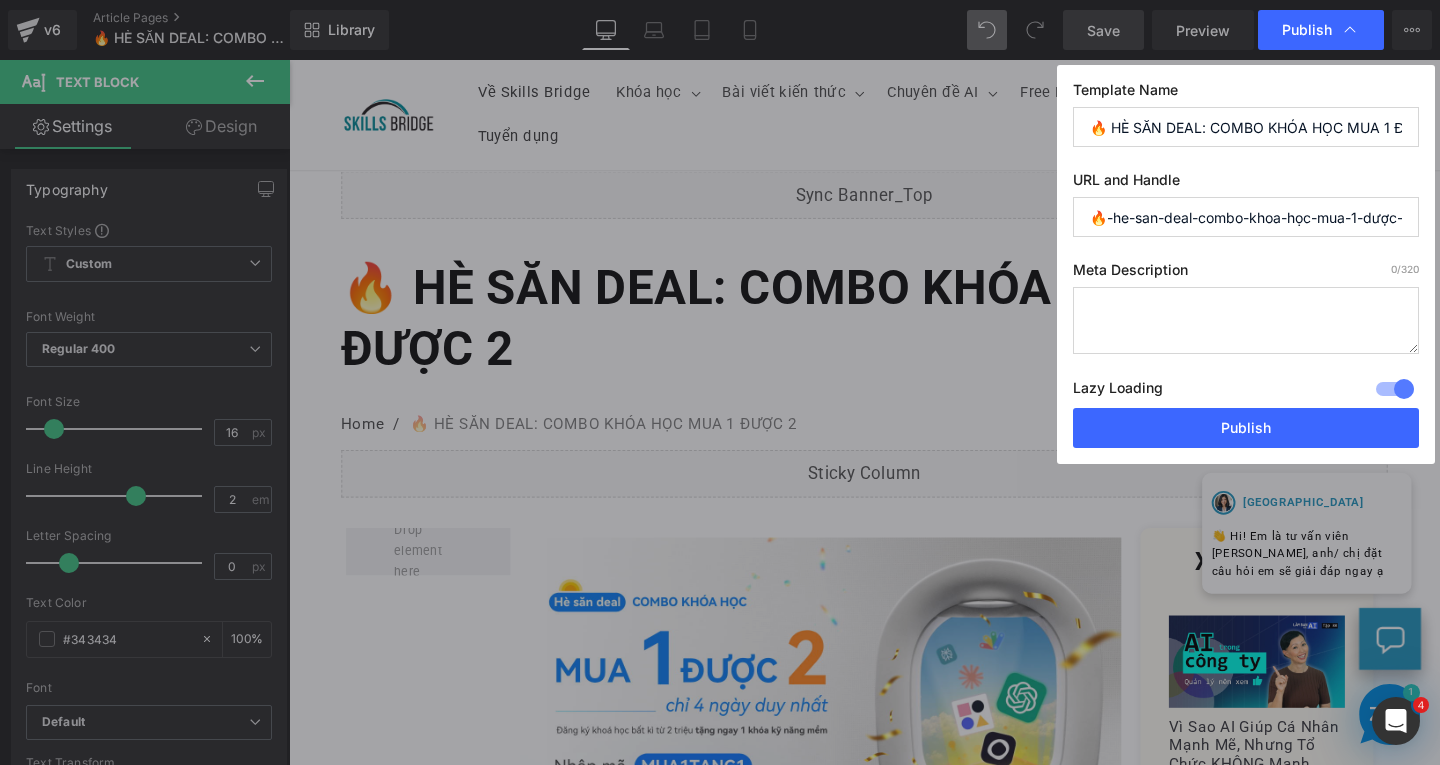 drag, startPoint x: 1115, startPoint y: 217, endPoint x: 1082, endPoint y: 217, distance: 33 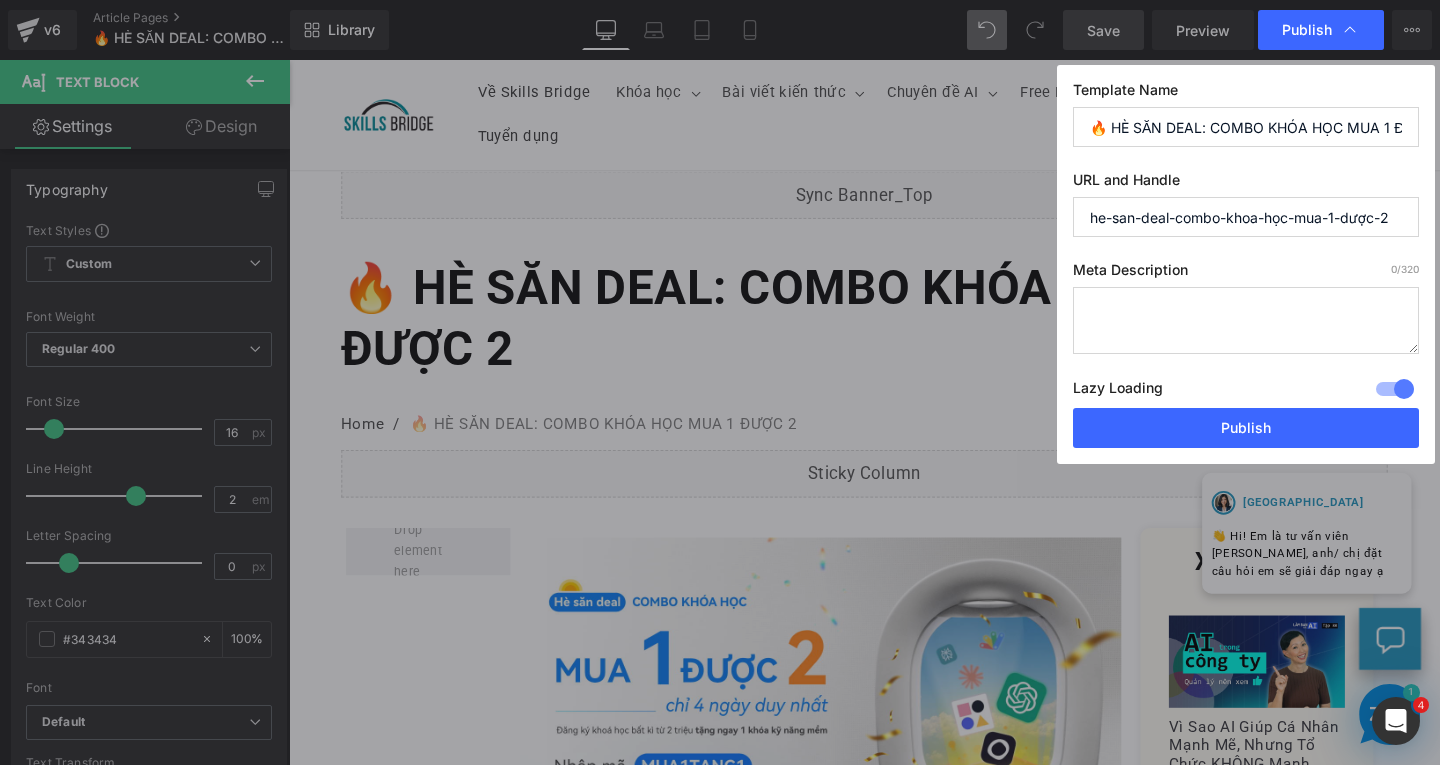 drag, startPoint x: 1172, startPoint y: 216, endPoint x: 1427, endPoint y: 232, distance: 255.50146 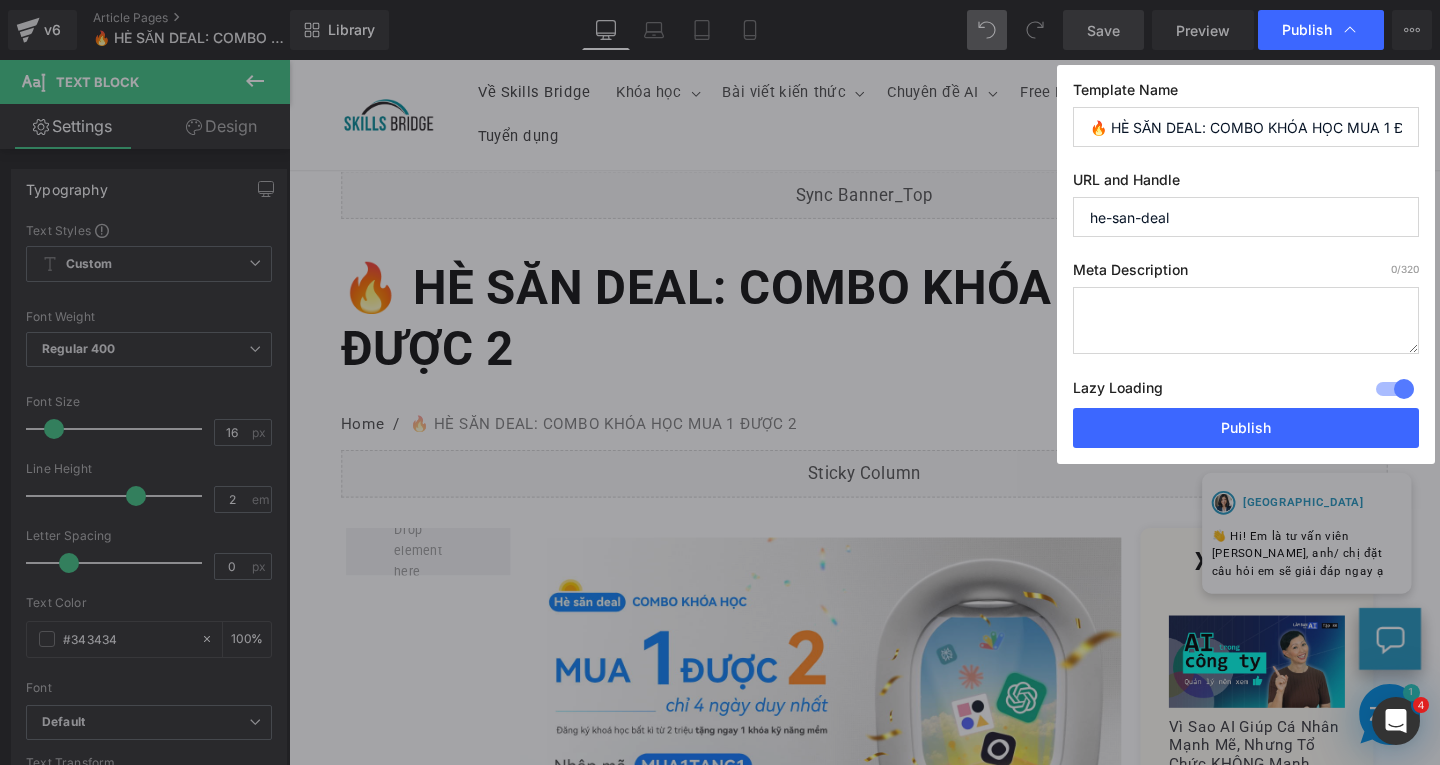 type on "he-san-deal" 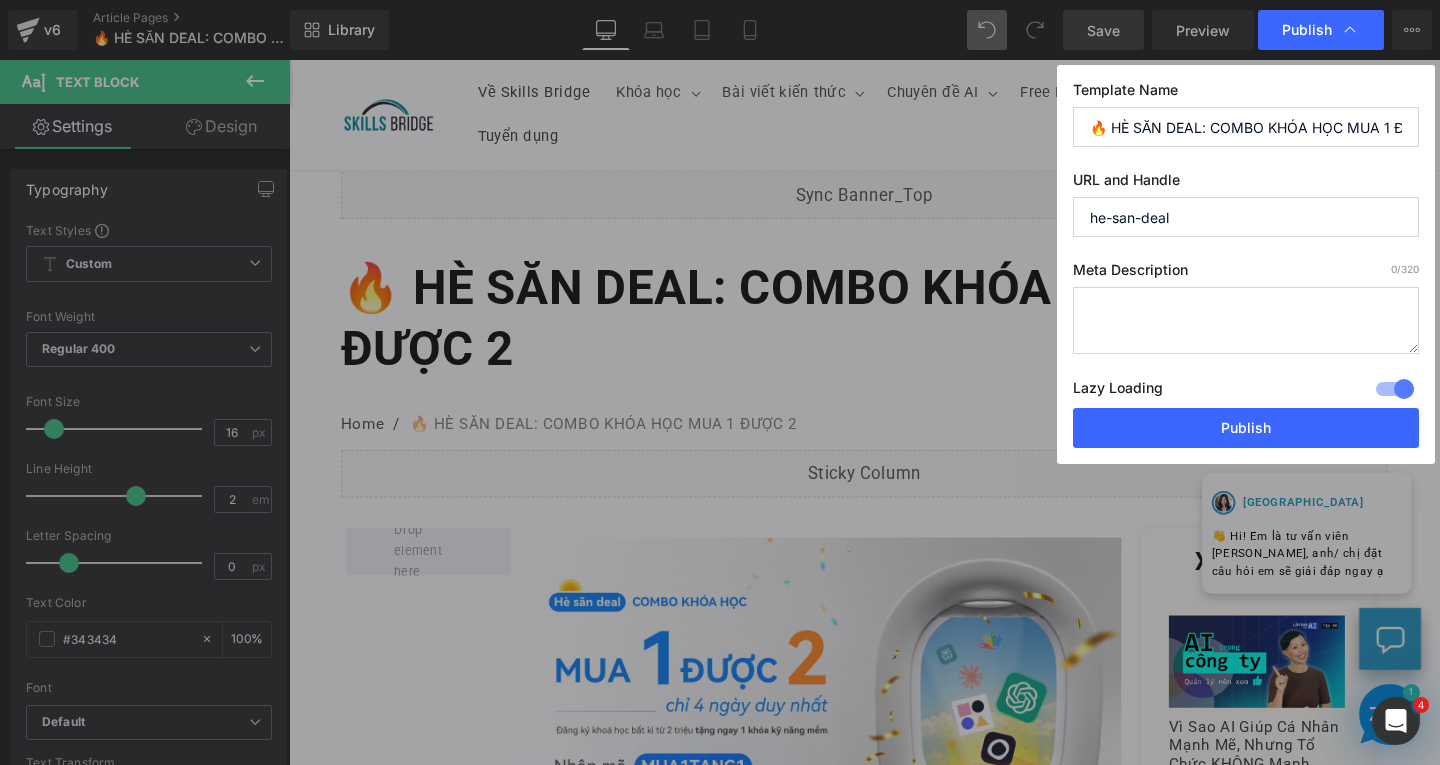 paste on "Nên học về AI hay cải thiện kỹ năng lãnh đạo?
Bạn phân vân không biết nên chọn khoá học nào để nâng cấp bản thân?
Chọn cả 2 - Gấp đôi kỹ năng, không tăng chi phí, khi bạn có thể mua 1 và nhận thêm 1 khóa học hoàn toàn miễn phí!" 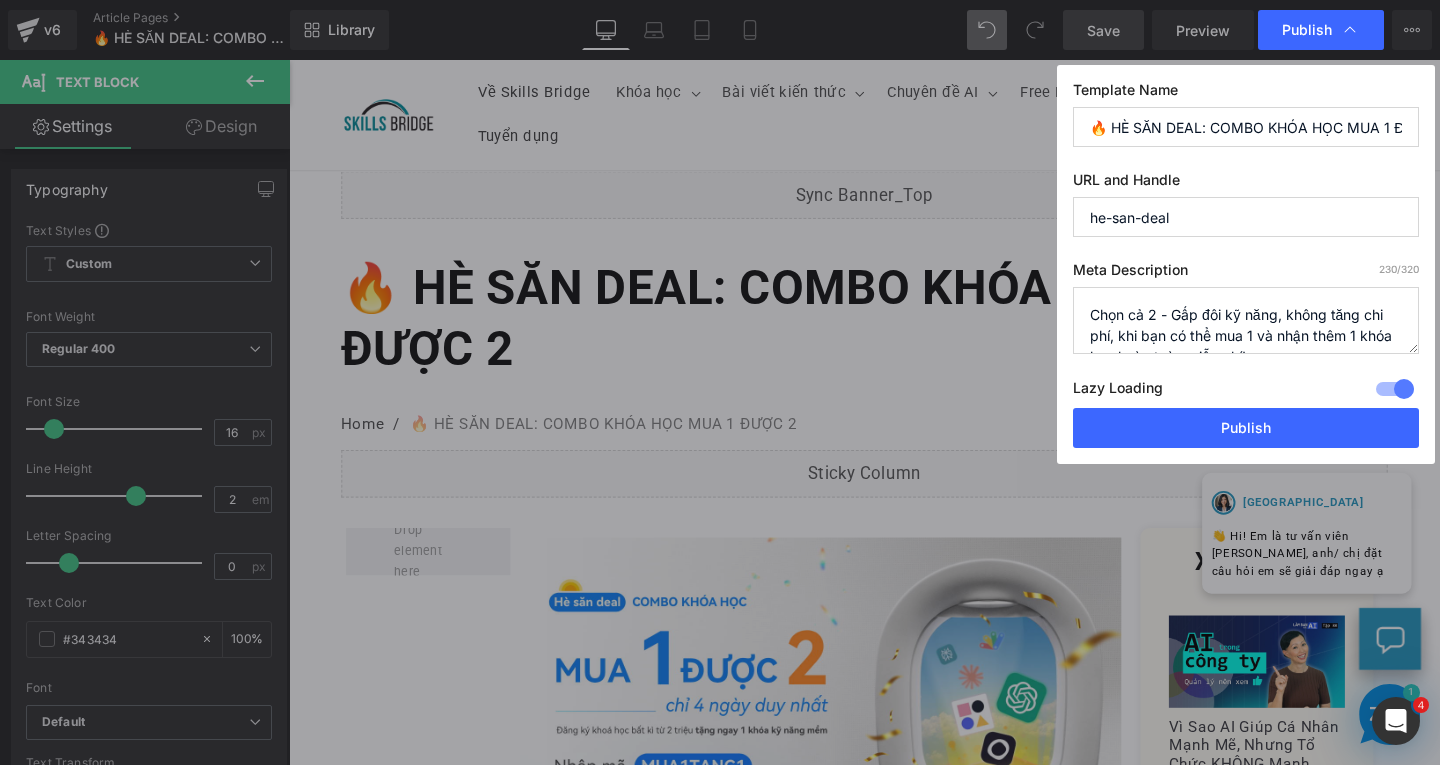 scroll, scrollTop: 147, scrollLeft: 0, axis: vertical 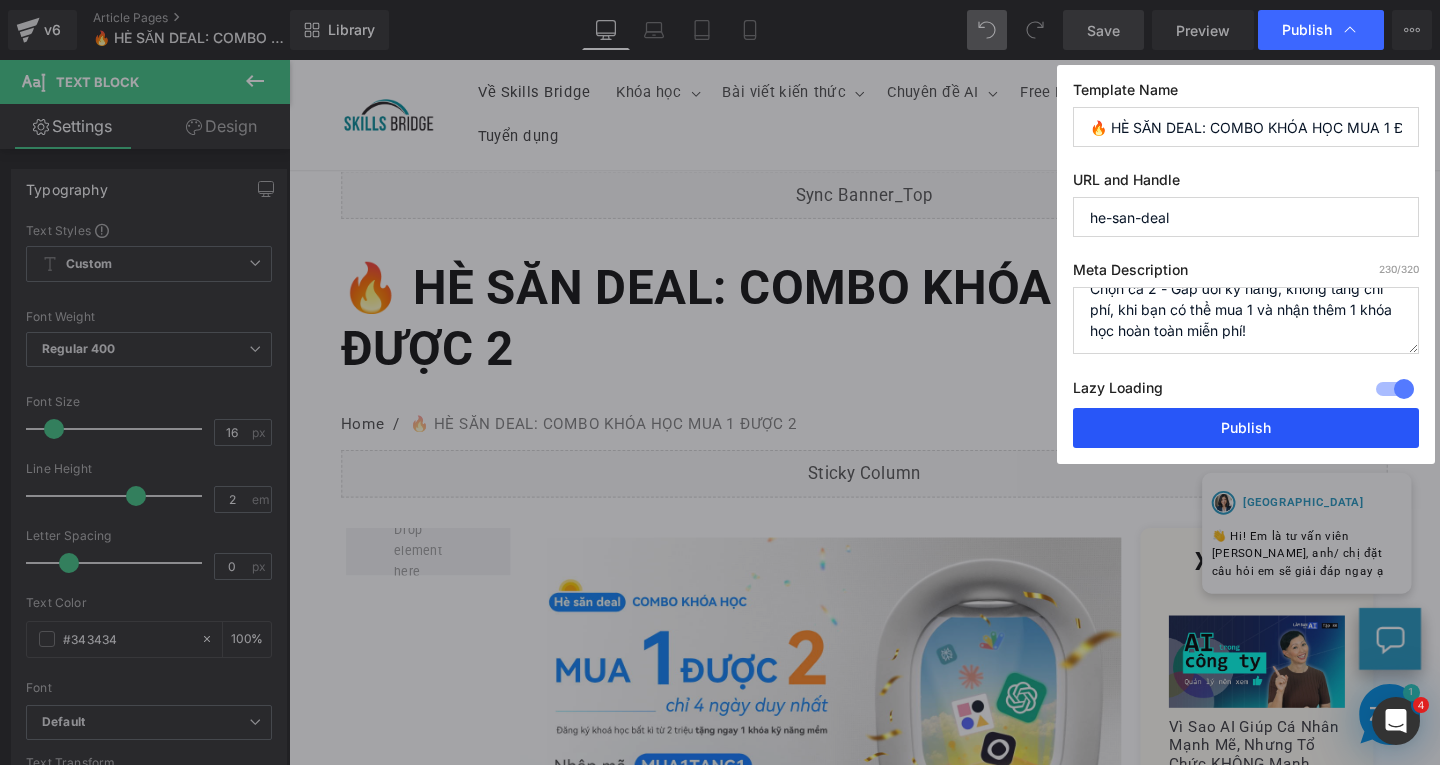 type on "Nên học về AI hay cải thiện kỹ năng lãnh đạo?
Bạn phân vân không biết nên chọn khoá học nào để nâng cấp bản thân?
Chọn cả 2 - Gấp đôi kỹ năng, không tăng chi phí, khi bạn có thể mua 1 và nhận thêm 1 khóa học hoàn toàn miễn phí!" 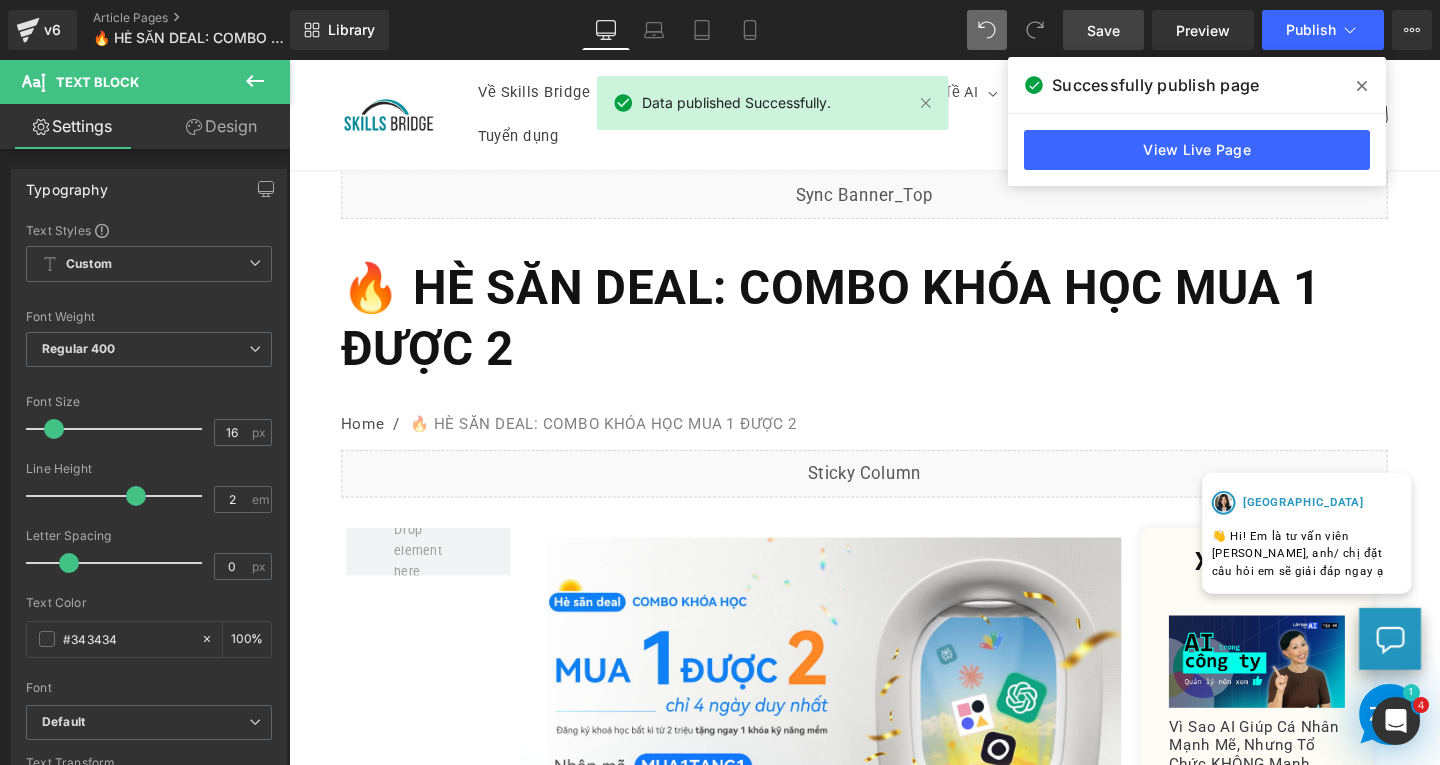 click 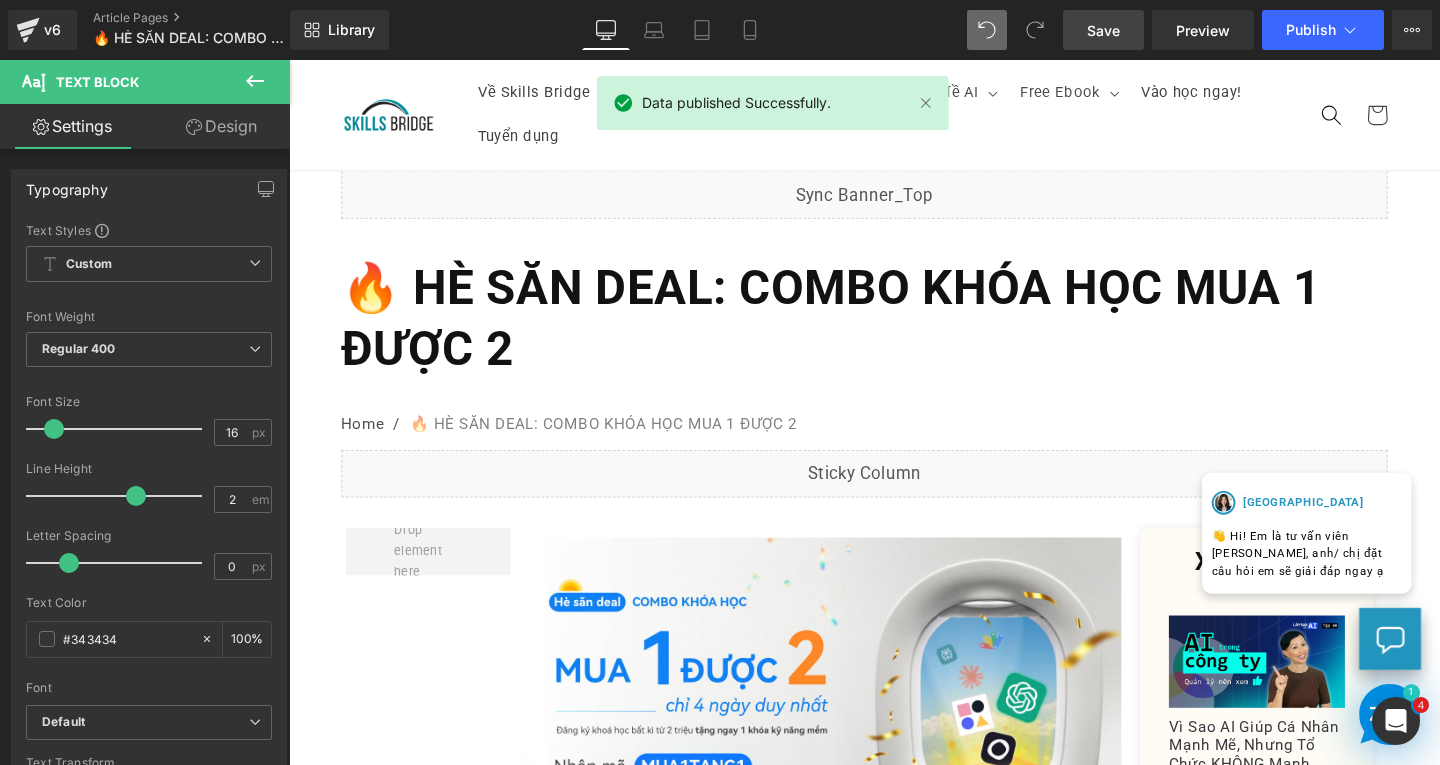 click on "Save" at bounding box center [1103, 30] 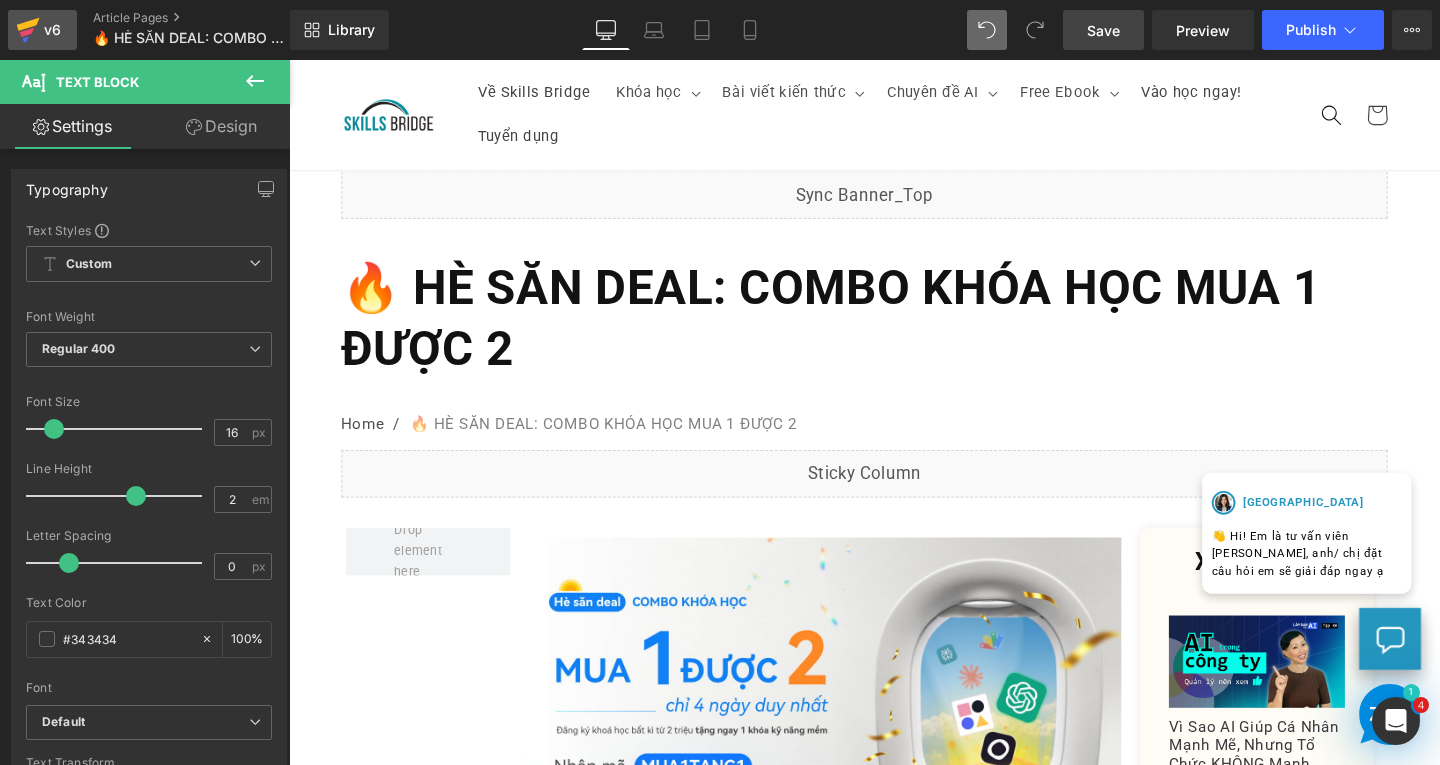 click 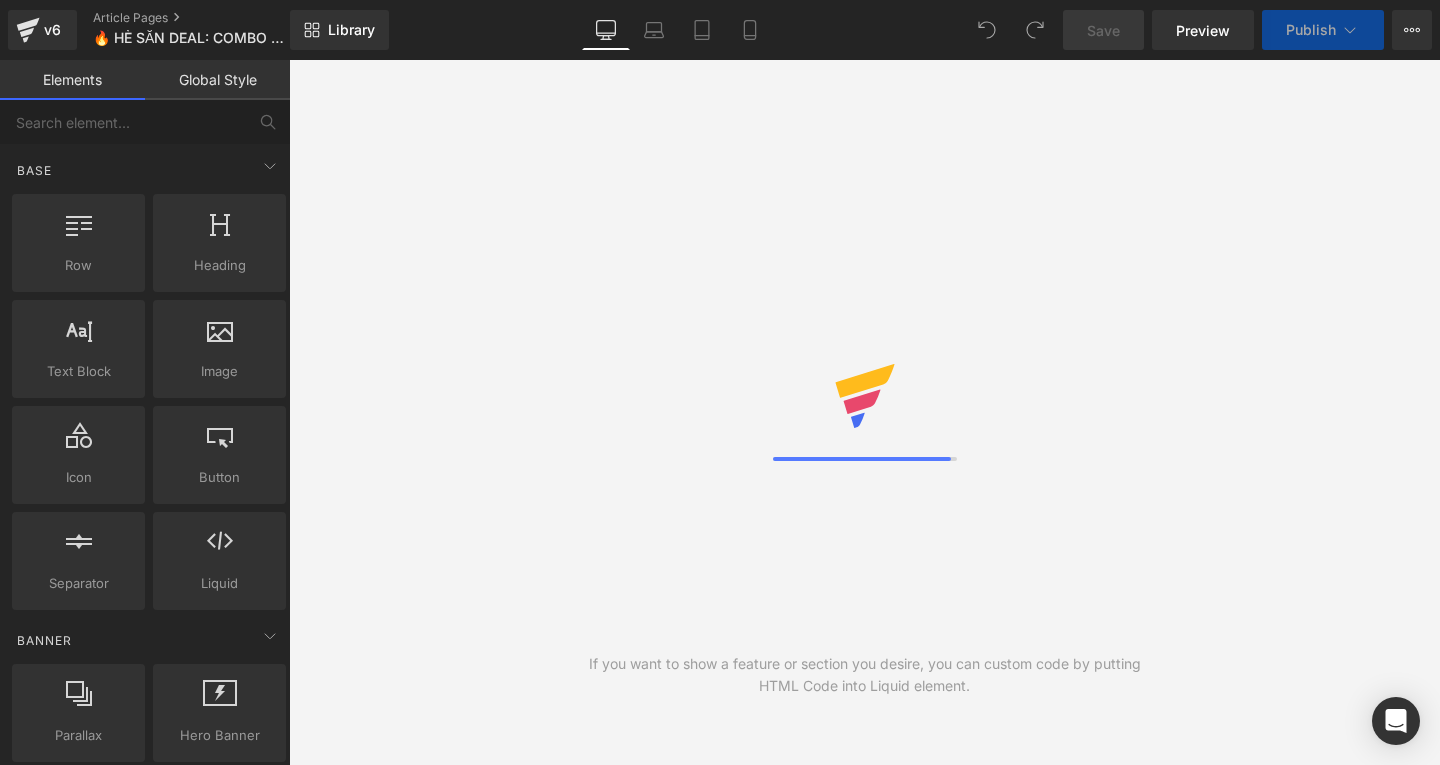 scroll, scrollTop: 0, scrollLeft: 0, axis: both 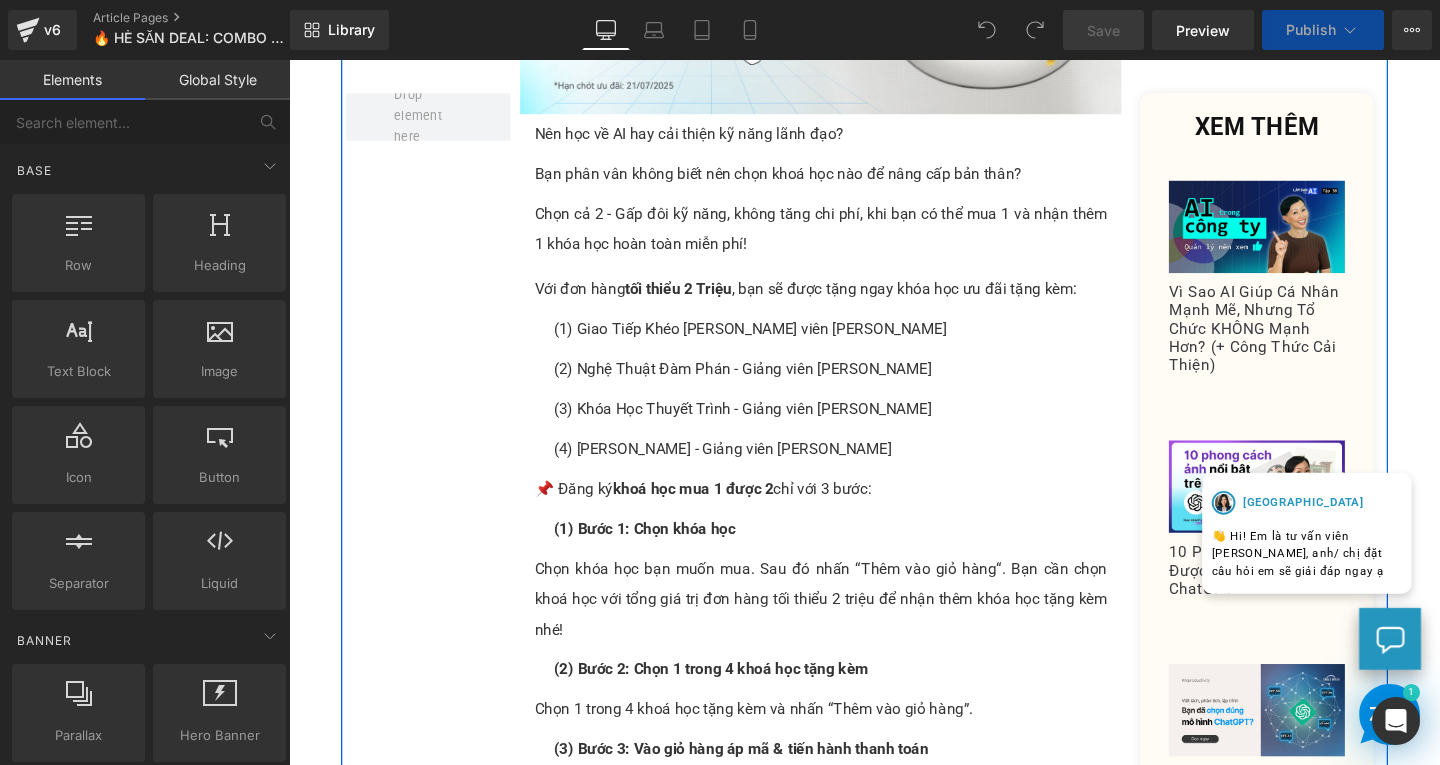 click on "Nhân đôi kỹ năng có được, phát triển bản thân và nâng tầm sự nghiệp trong hè này!" at bounding box center [848, 943] 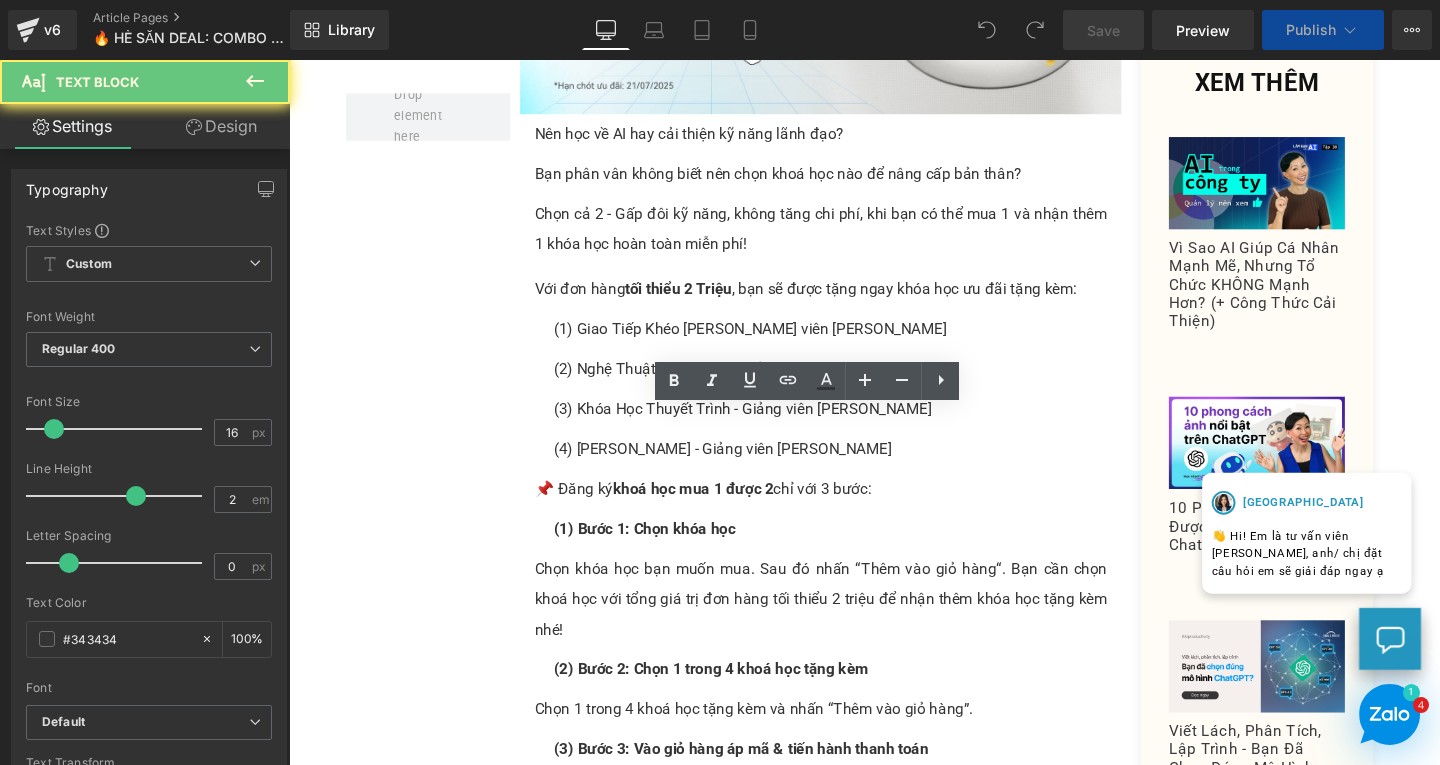 scroll, scrollTop: 1300, scrollLeft: 0, axis: vertical 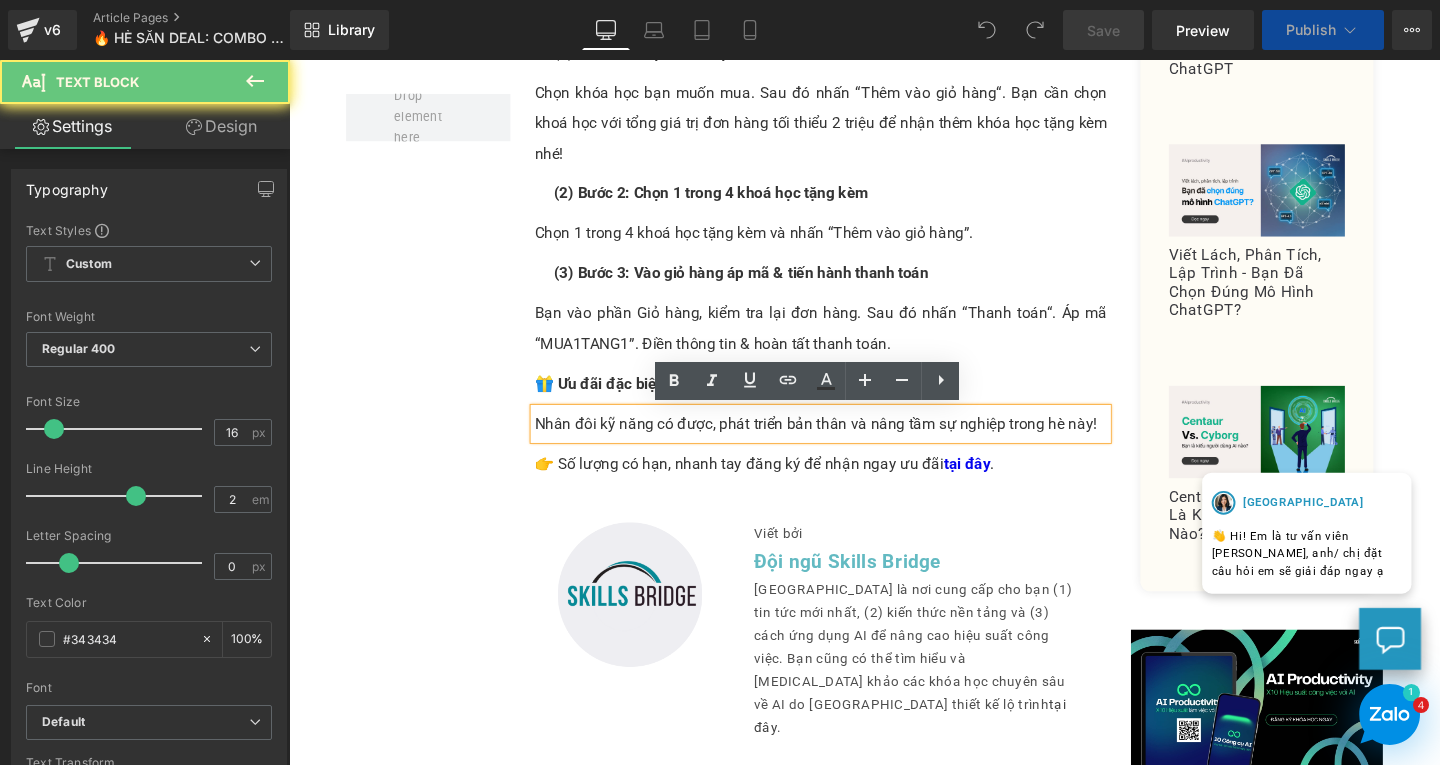 click on "👉 Số lượng có hạn, nhanh tay đăng ký để nhận ngay ưu đãi  tại đây ." at bounding box center (848, 485) 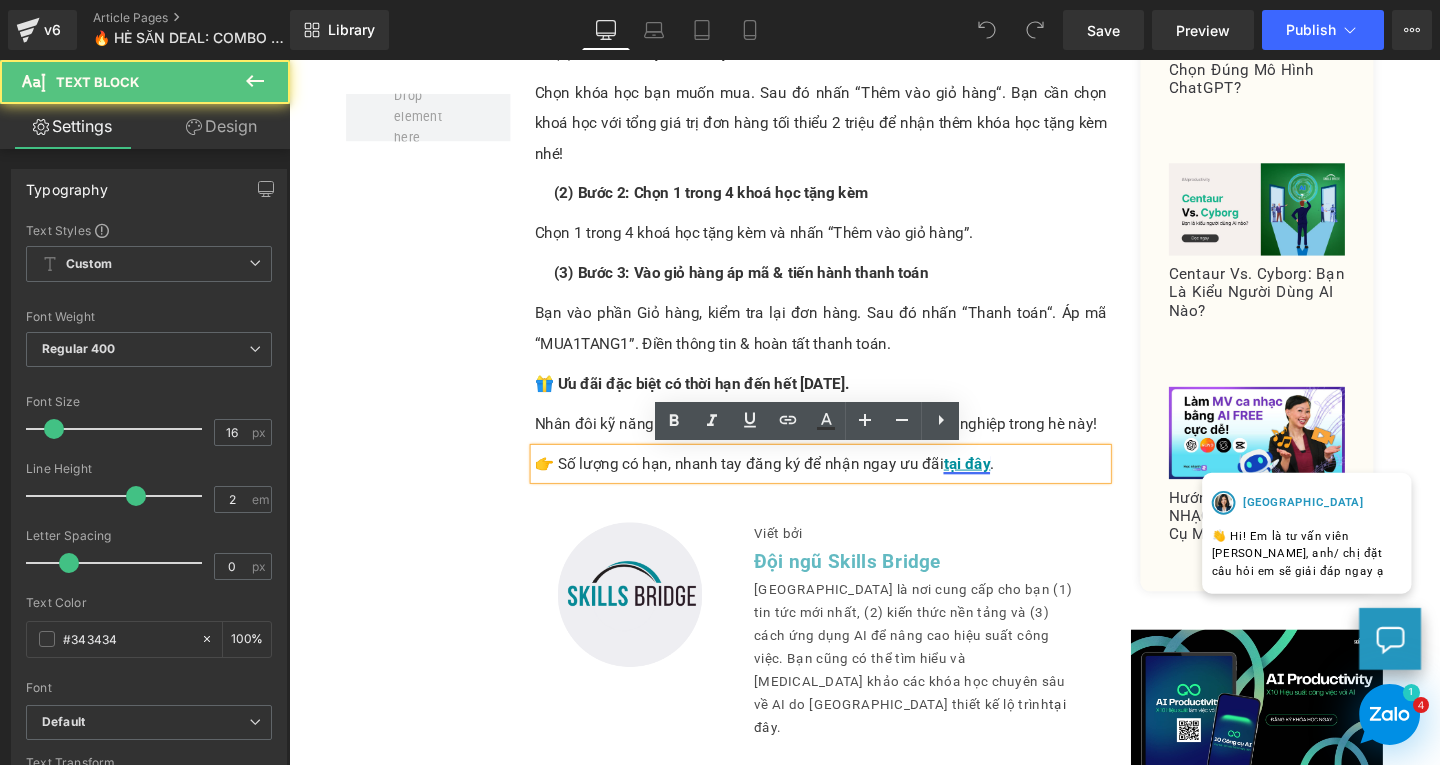 click on "tại đây" at bounding box center (1001, 484) 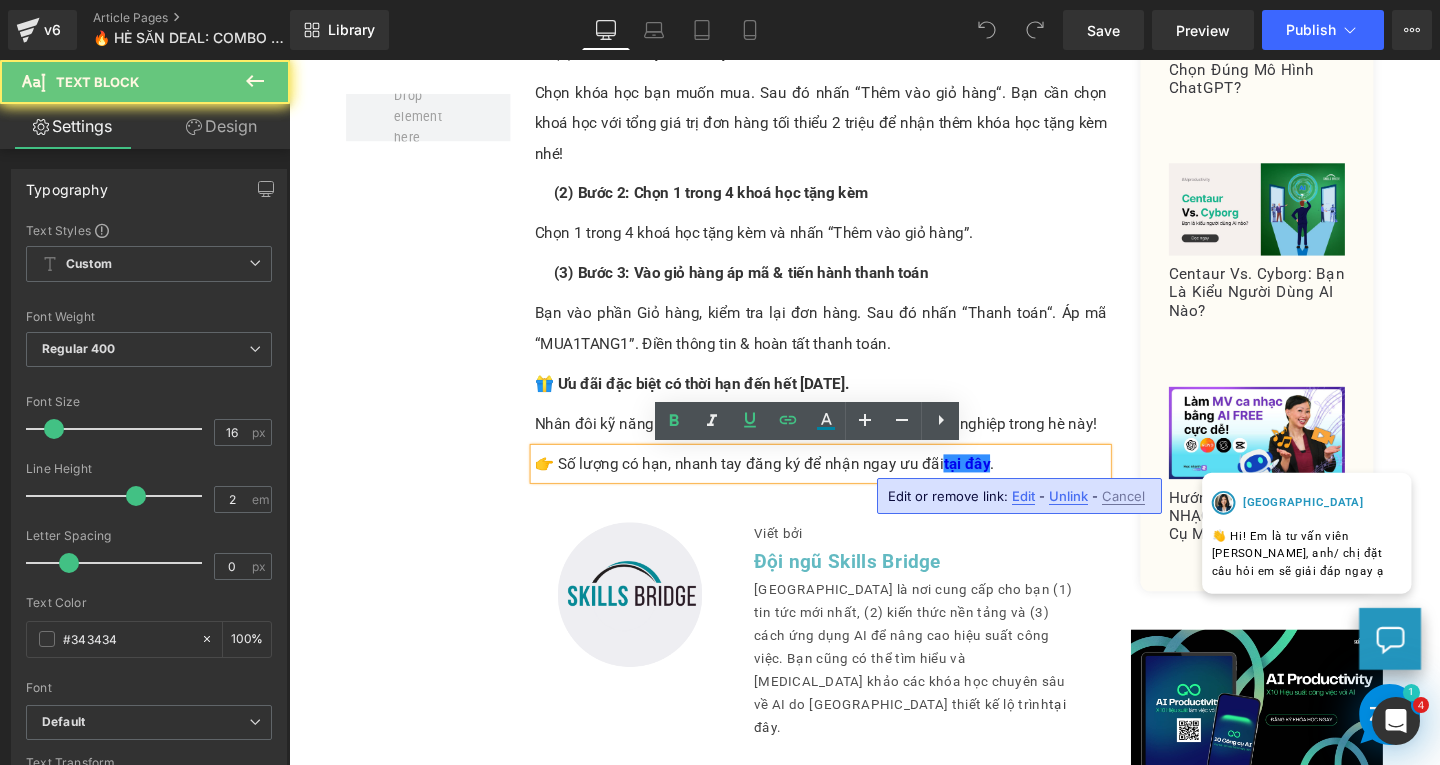 scroll, scrollTop: 0, scrollLeft: 0, axis: both 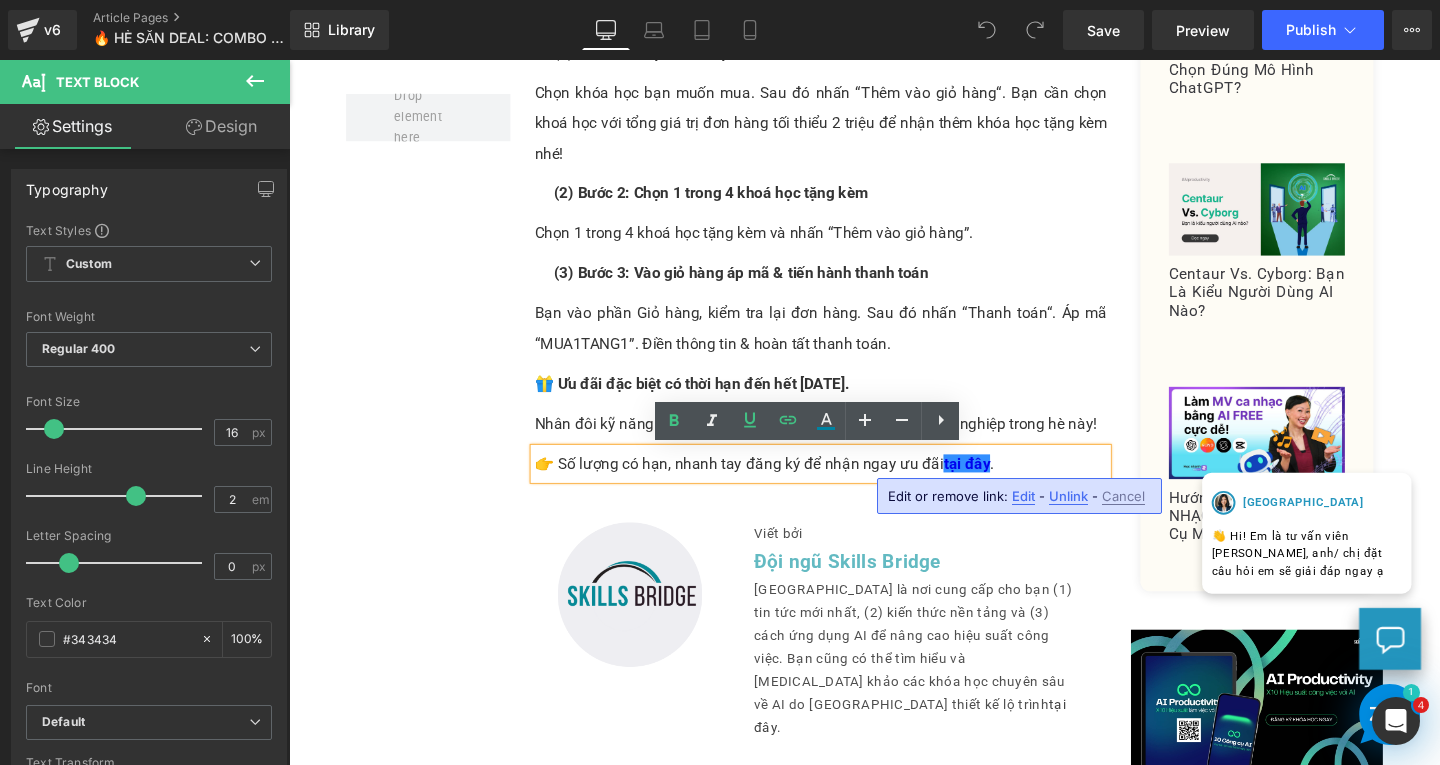 click on "Edit" at bounding box center [1023, 496] 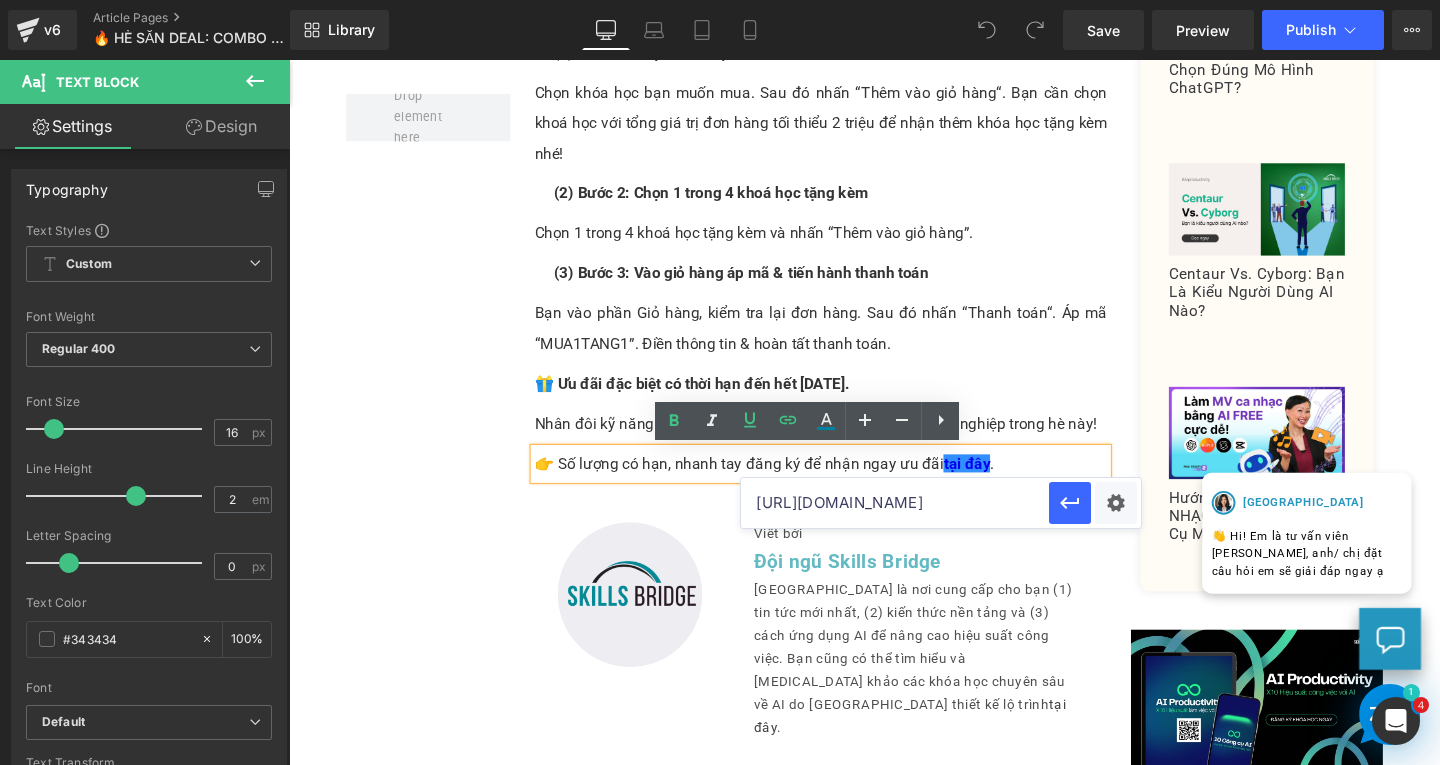 click on "[URL][DOMAIN_NAME]" at bounding box center (895, 503) 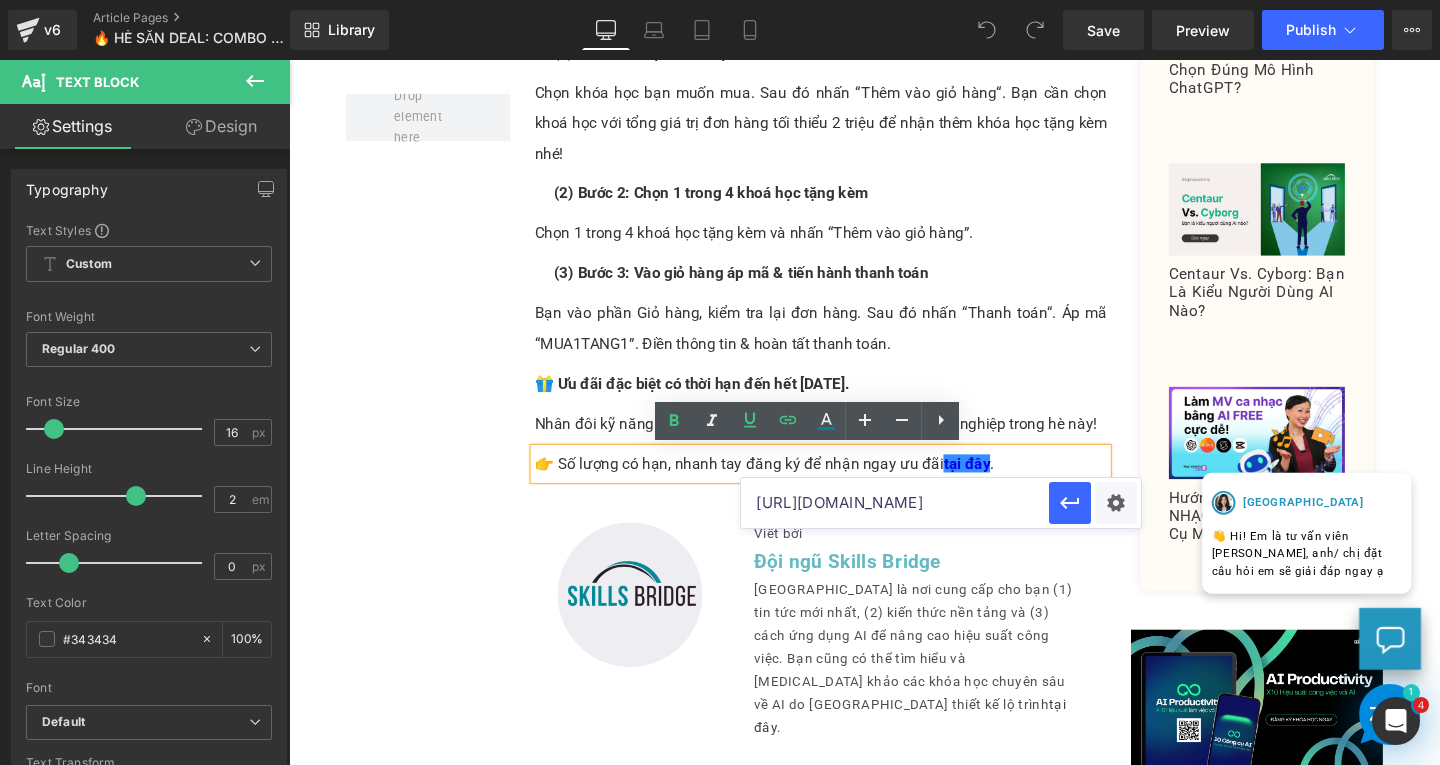 paste on "?utm_source=Website-SB&utm_medium=blog-huongdanapma&utm_campaign=huongdanapma" 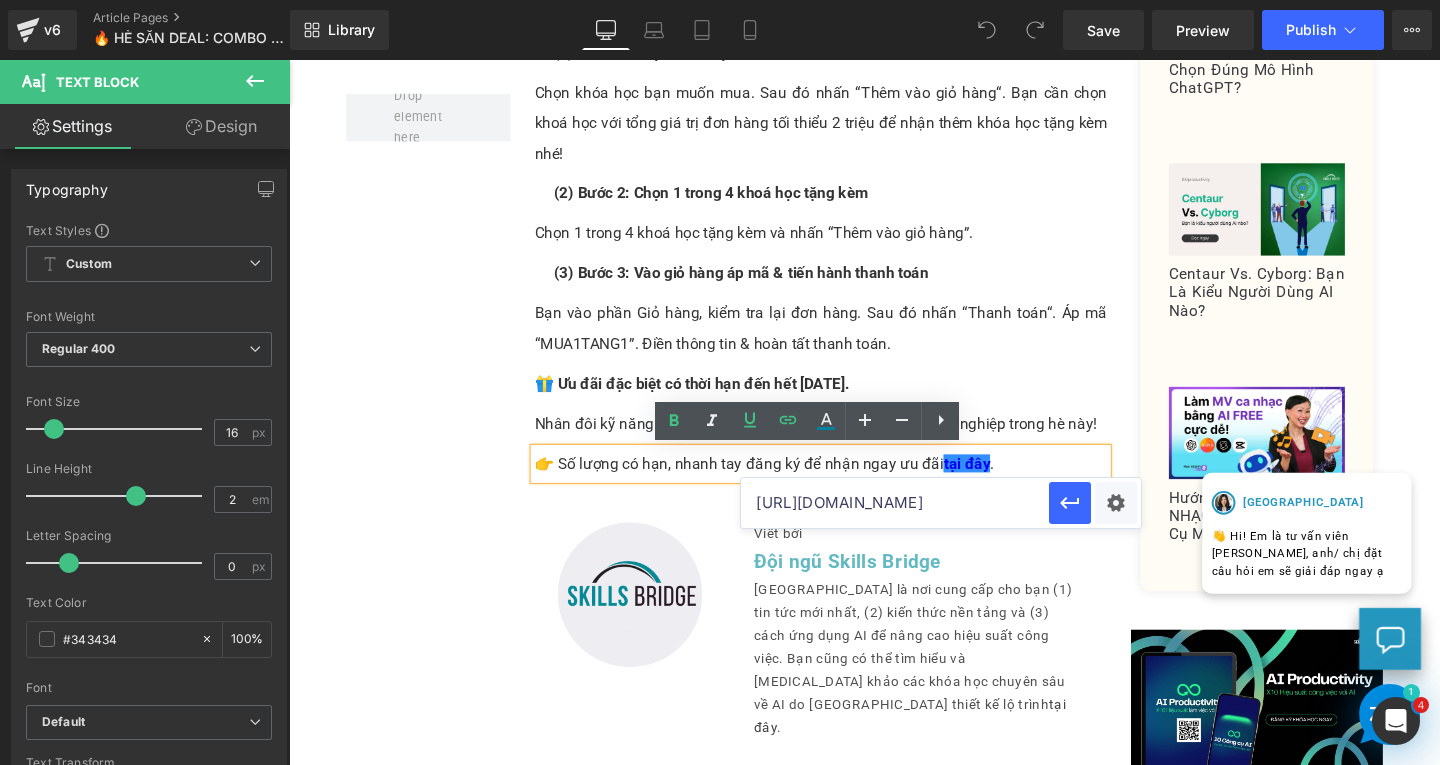 type on "[URL][DOMAIN_NAME]" 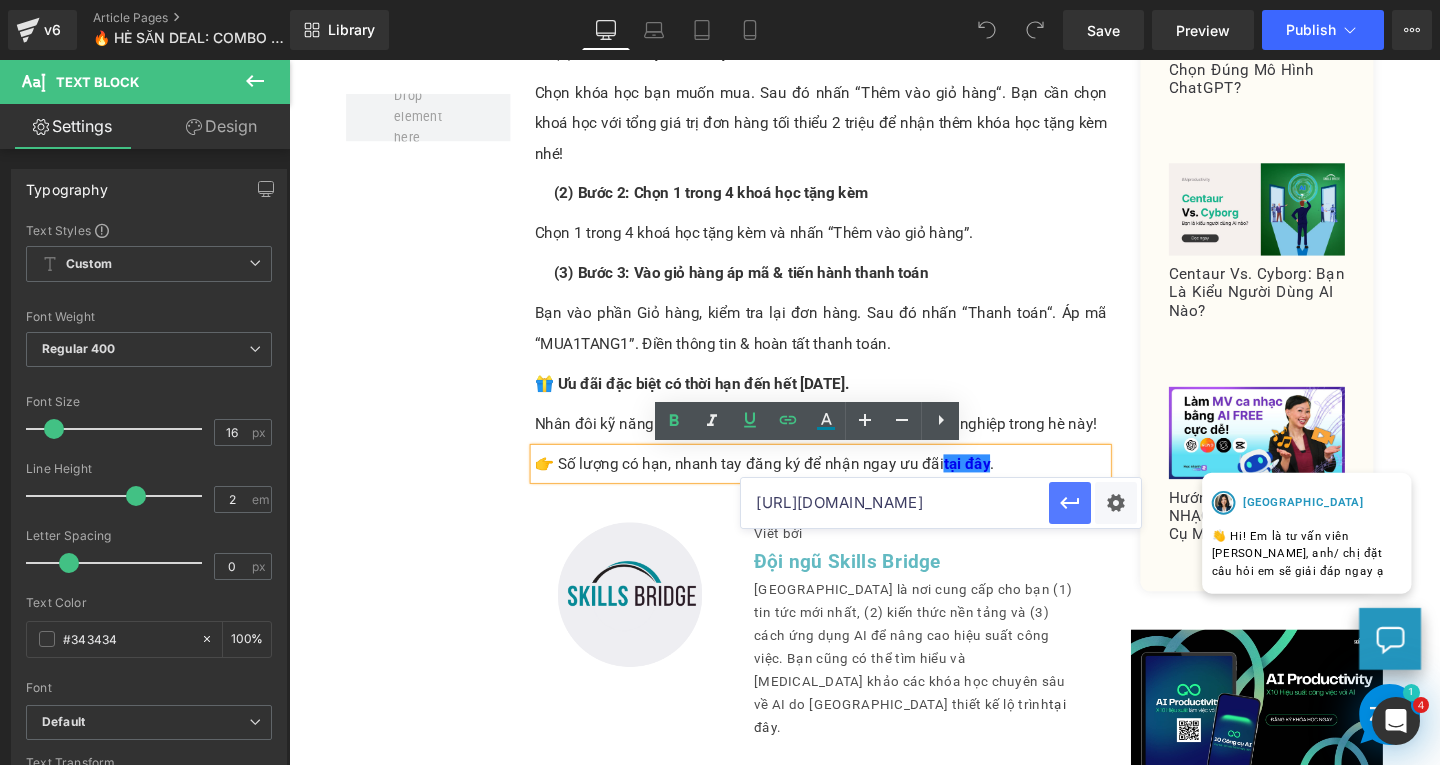 click 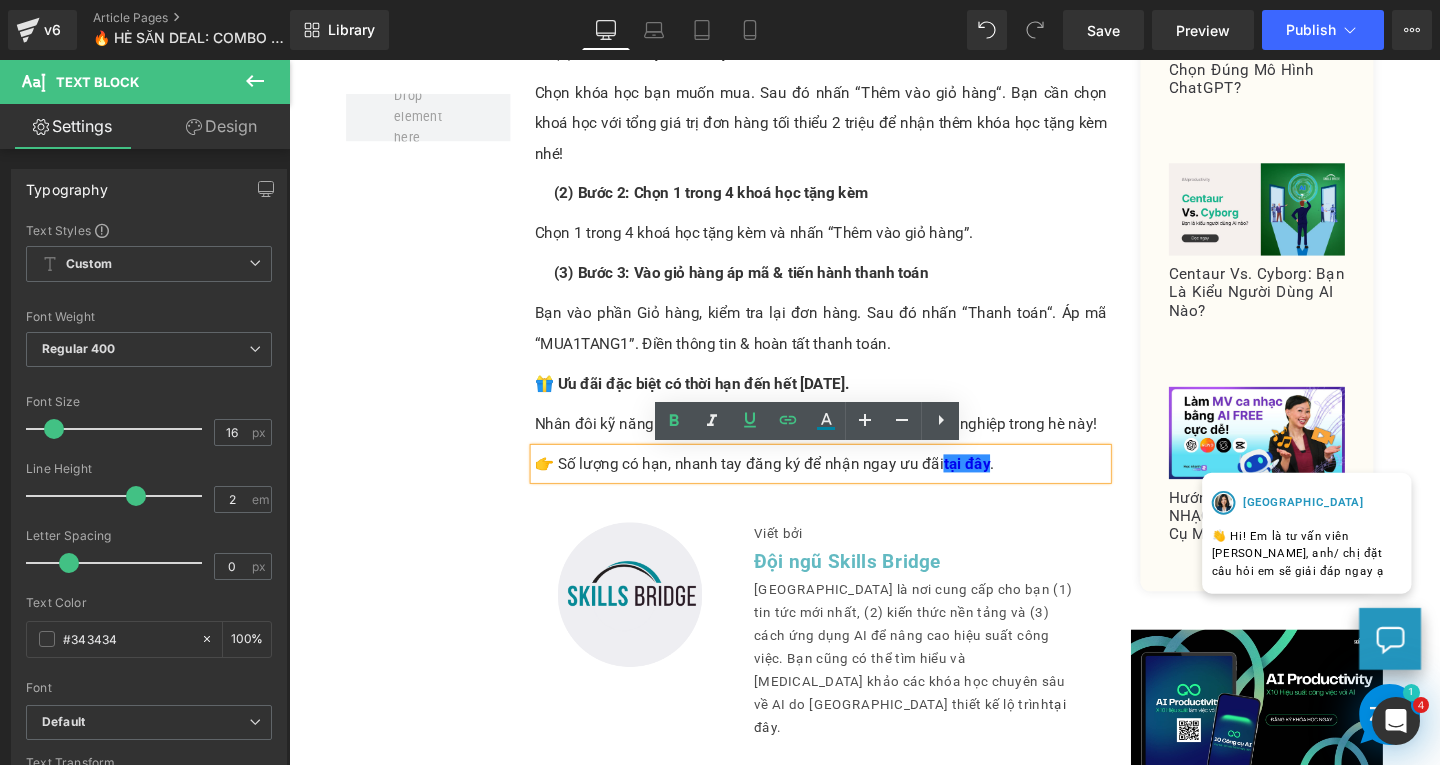 scroll, scrollTop: 0, scrollLeft: 0, axis: both 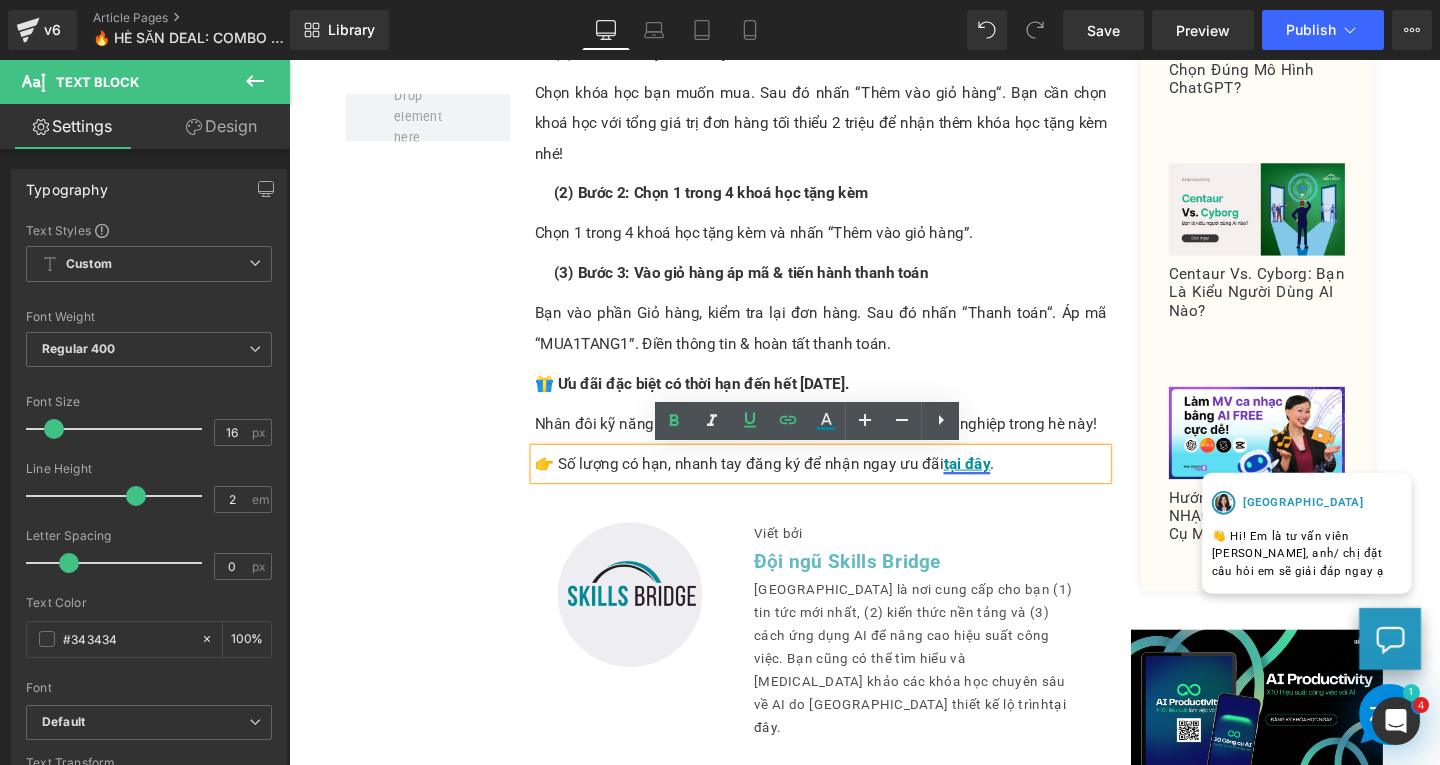 click on "tại đây" at bounding box center [1001, 484] 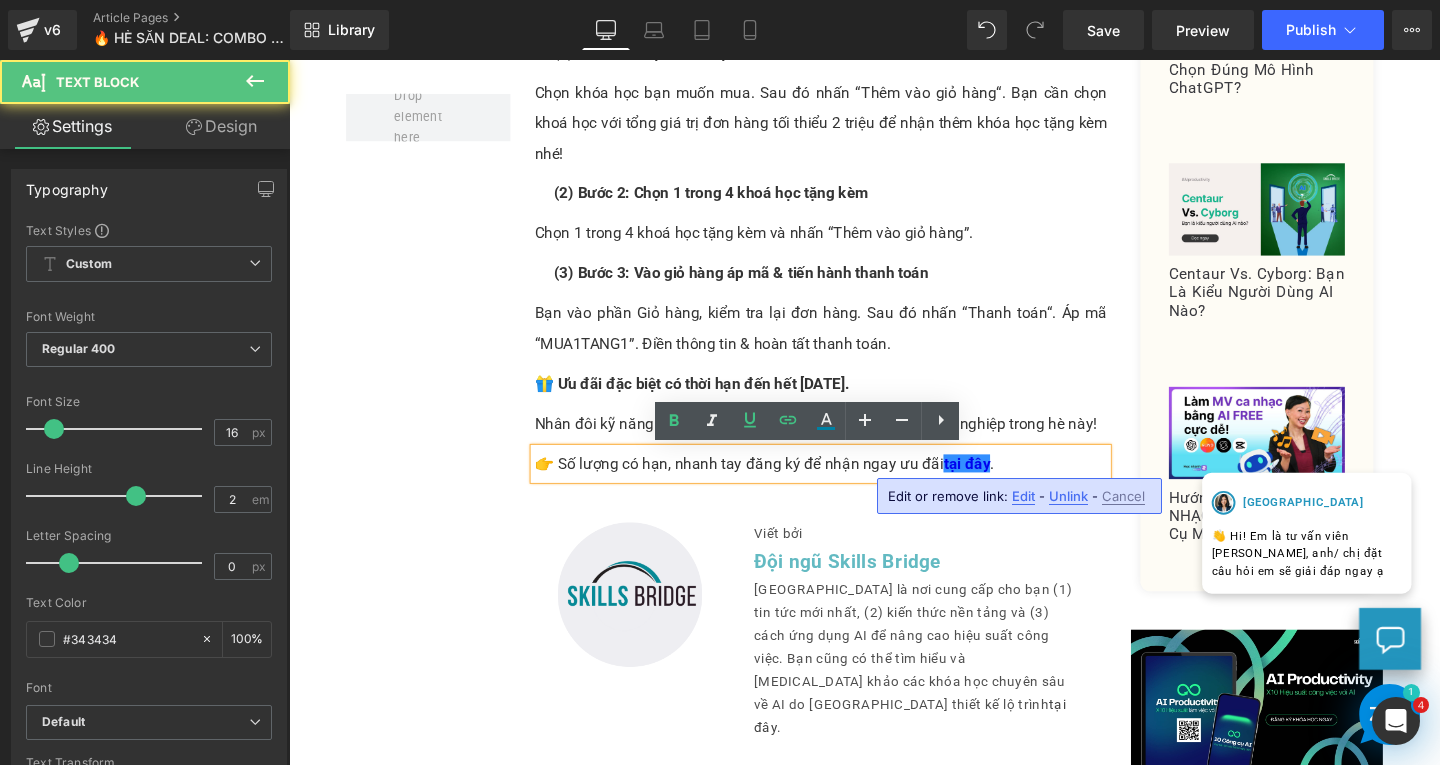 click on "Edit" at bounding box center [1023, 496] 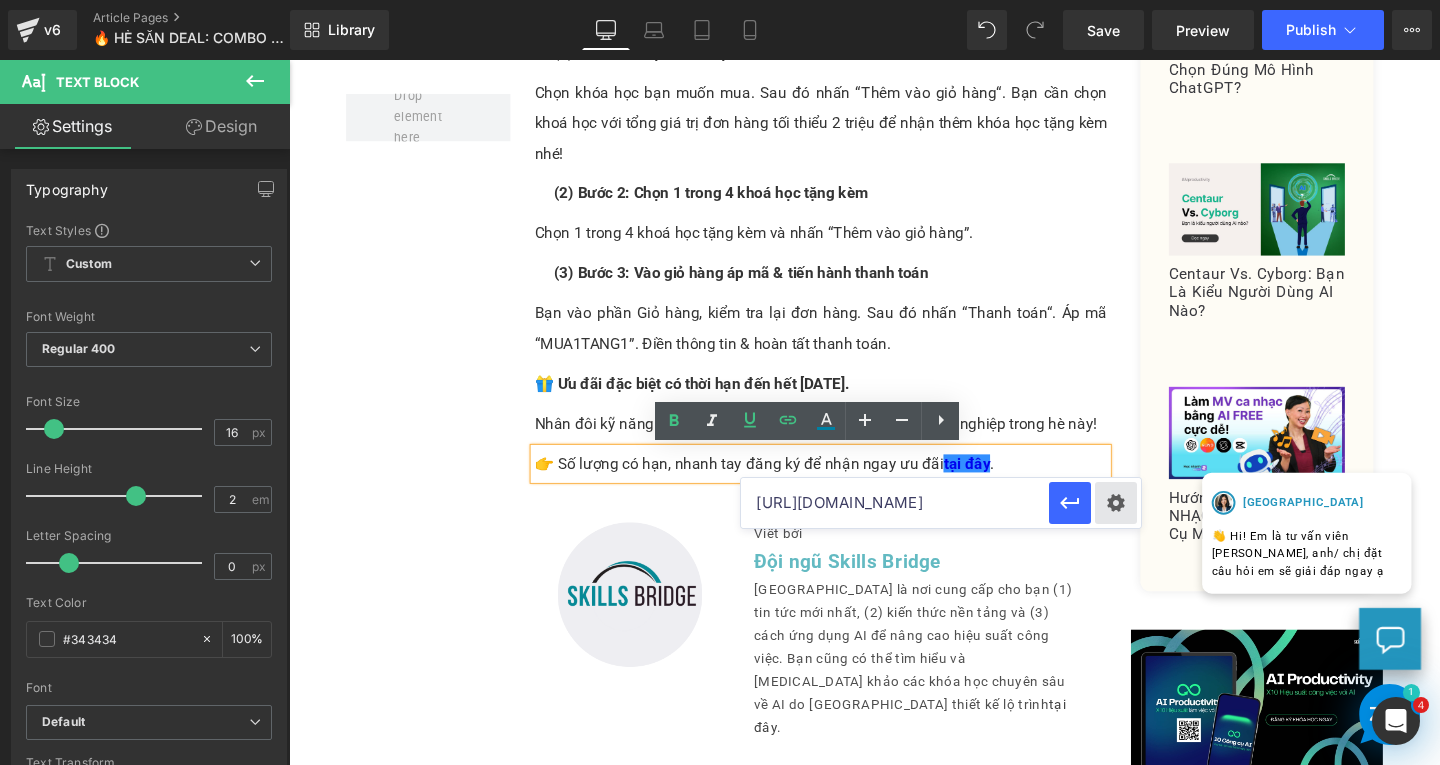 click on "Text Color Highlight Color #333333   Edit or remove link:   Edit   -   Unlink   -   Cancel             [URL][DOMAIN_NAME]" at bounding box center [720, 0] 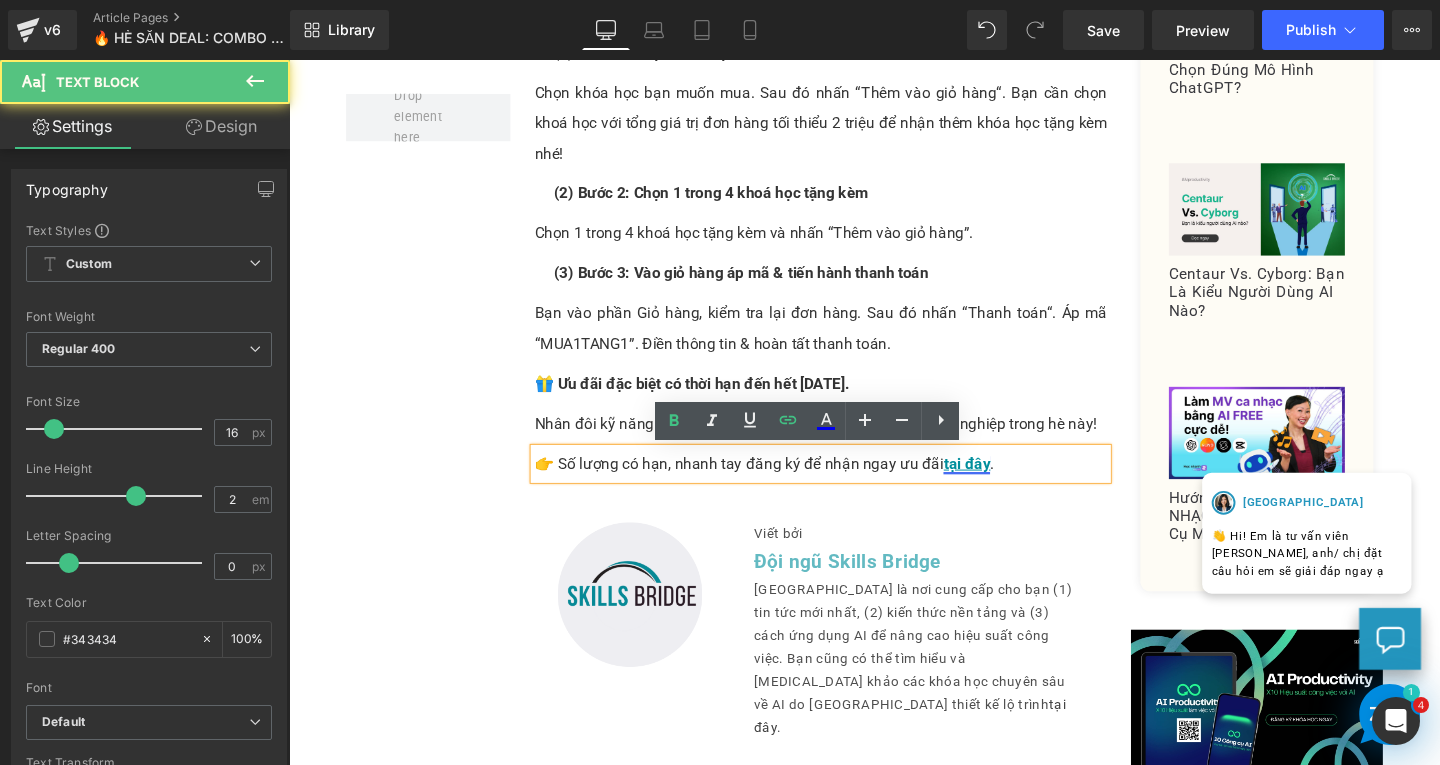 click on "tại đây" at bounding box center [1001, 484] 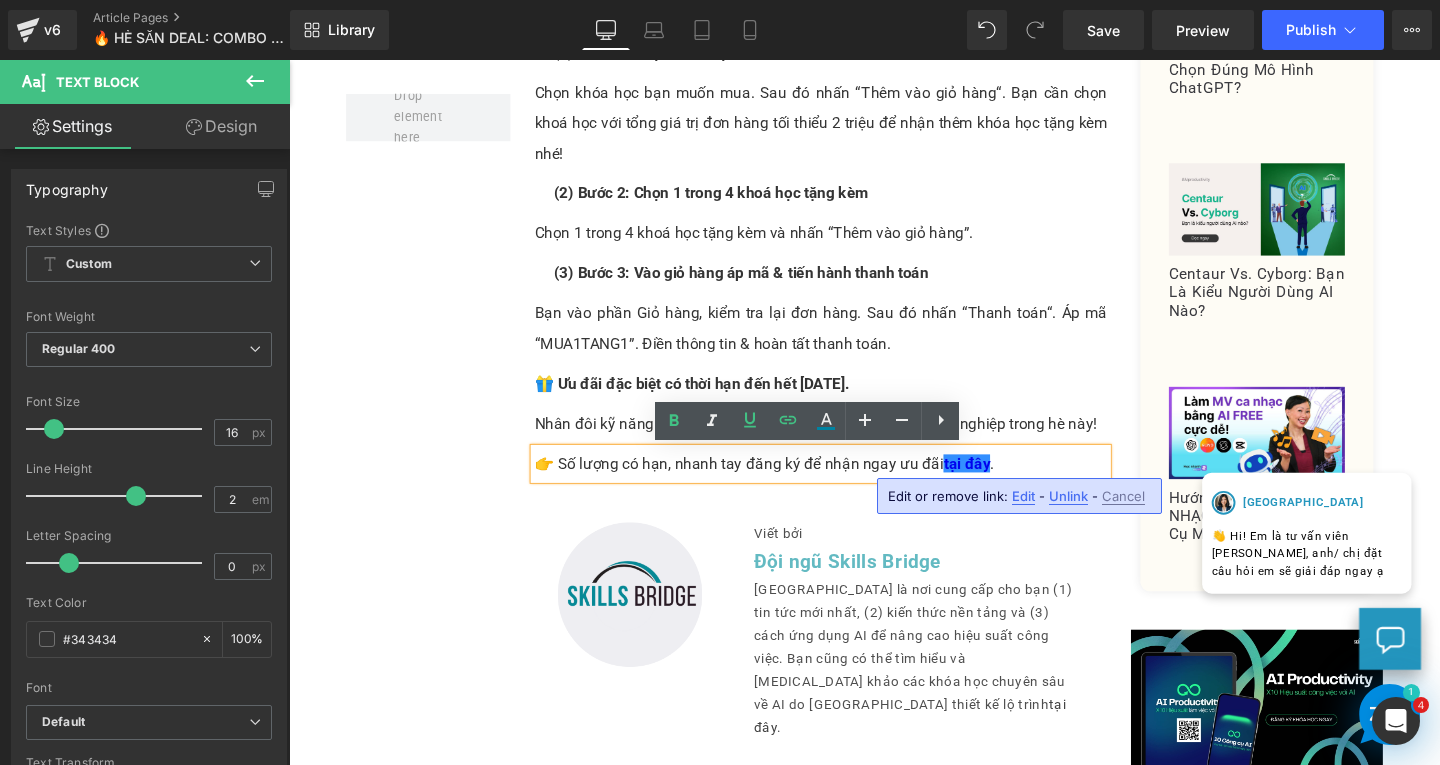 click on "🎁 Ưu đãi đặc biệt có thời hạn đến hết [DATE]." at bounding box center [848, 401] 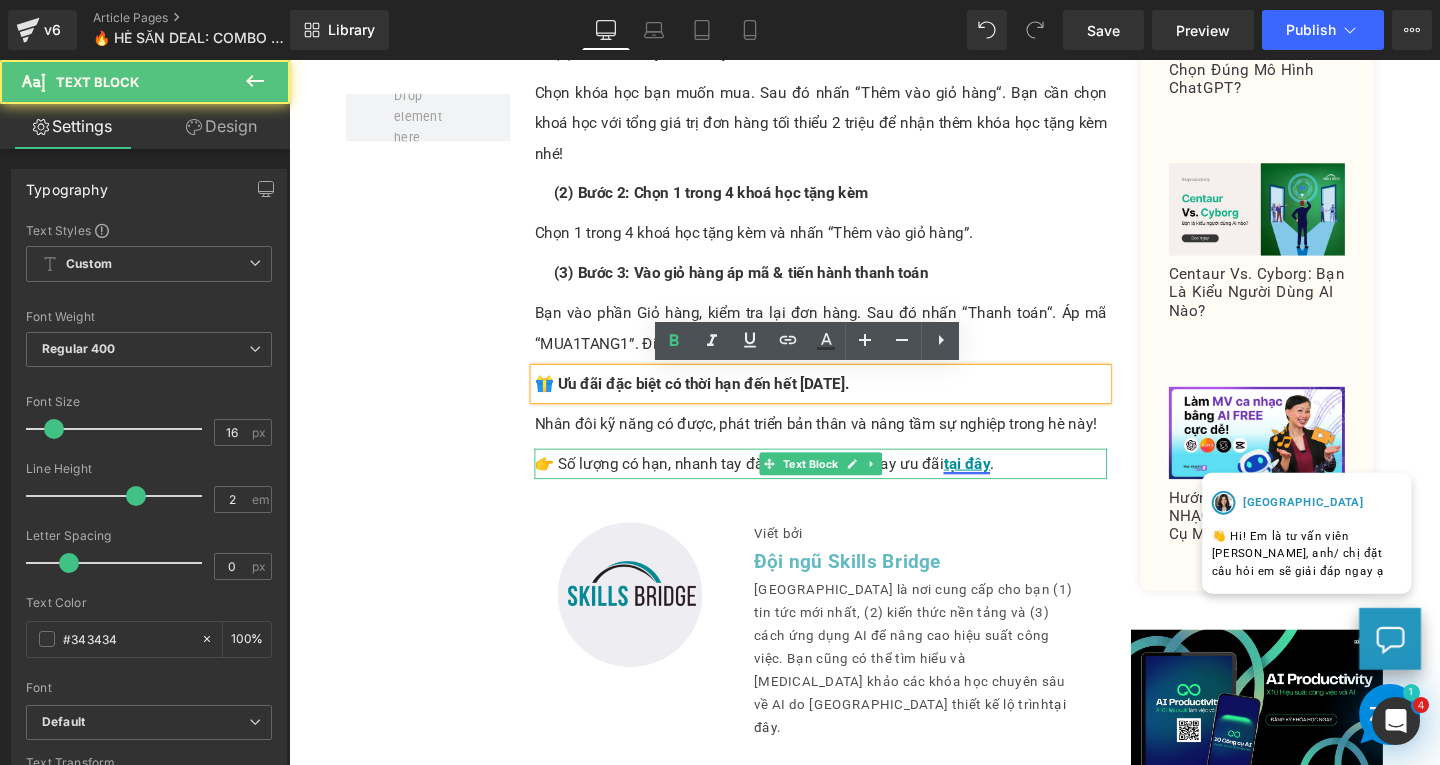 click on "tại đây" at bounding box center [1001, 484] 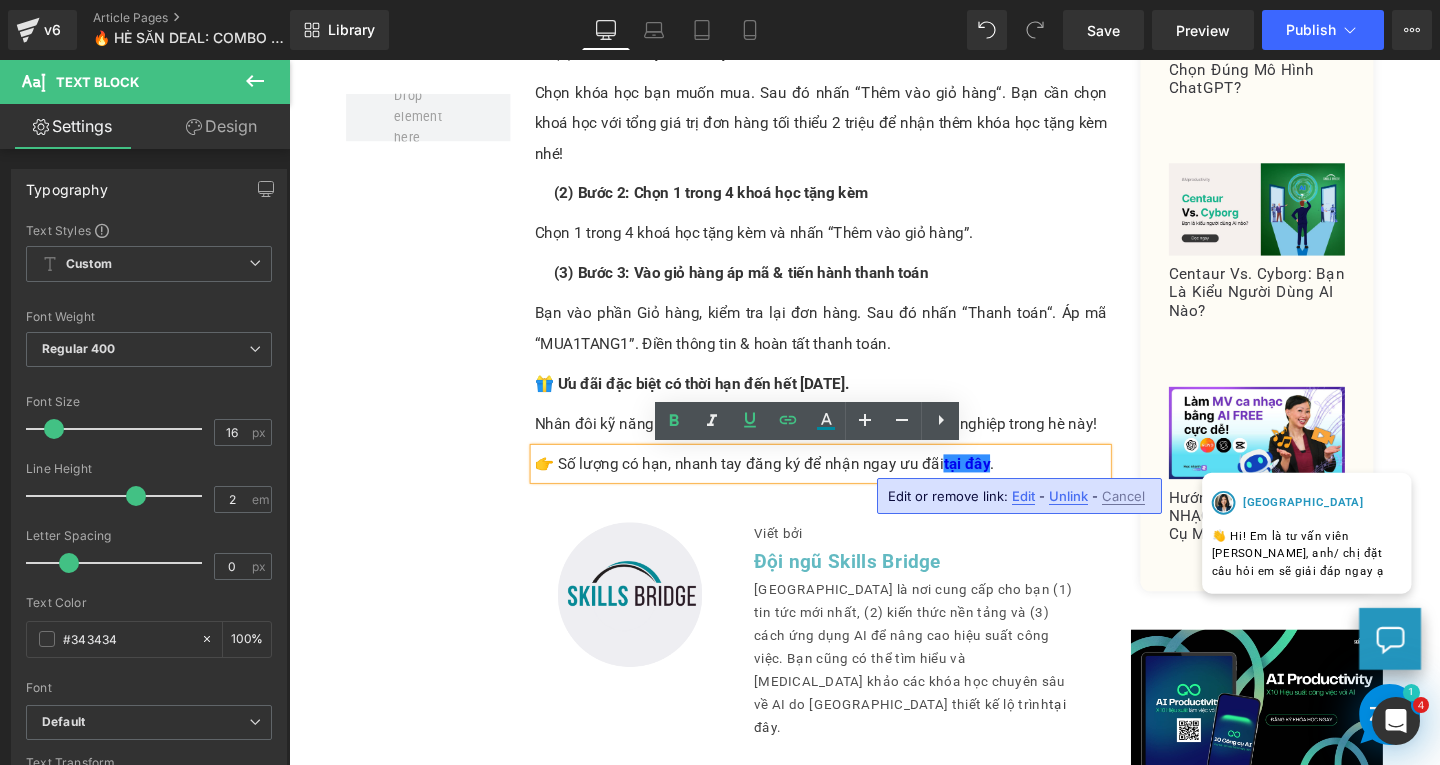 click on "Edit" at bounding box center [1023, 496] 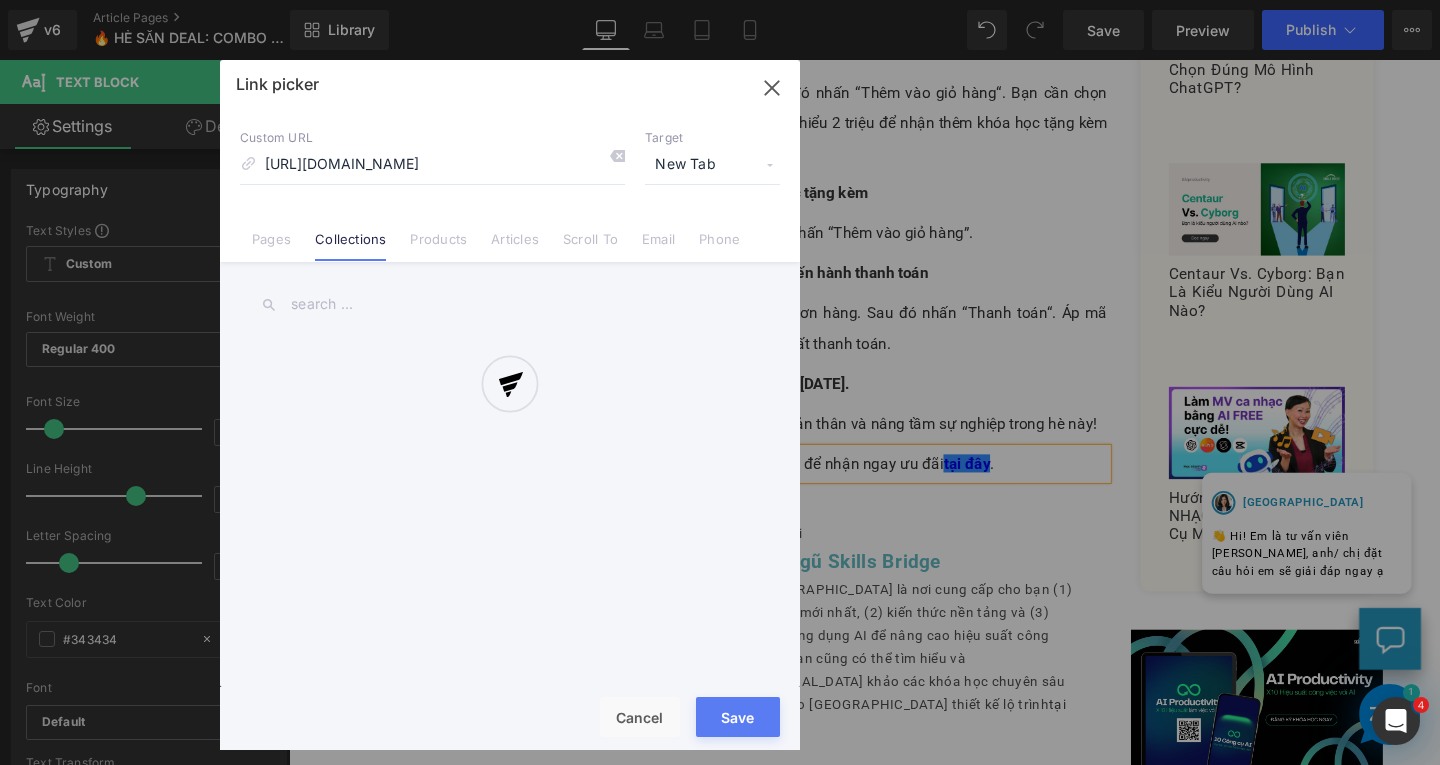 click on "Text Color Highlight Color #333333   Edit or remove link:   Edit   -   Unlink   -   Cancel             [URL][DOMAIN_NAME]                                 Link picker Back to Library   Insert           Custom URL   [URL][DOMAIN_NAME]                 Target   New Tab     Current Tab   New Tab                 Pages       Collections       Products       Articles       Scroll To       Email       Phone                                                       Email Address     Subject     Message             Phone Number           Save Cancel" at bounding box center (720, 0) 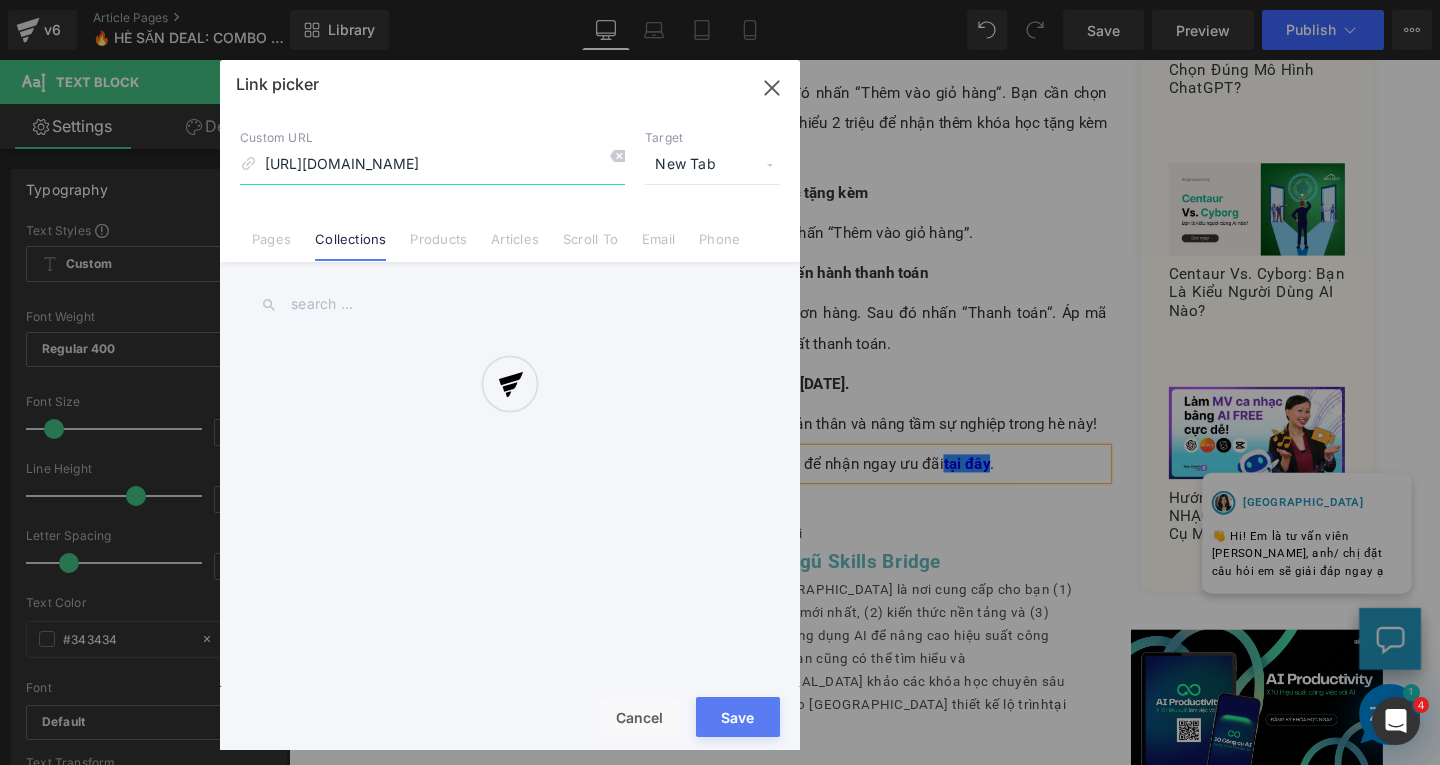 scroll, scrollTop: 0, scrollLeft: 607, axis: horizontal 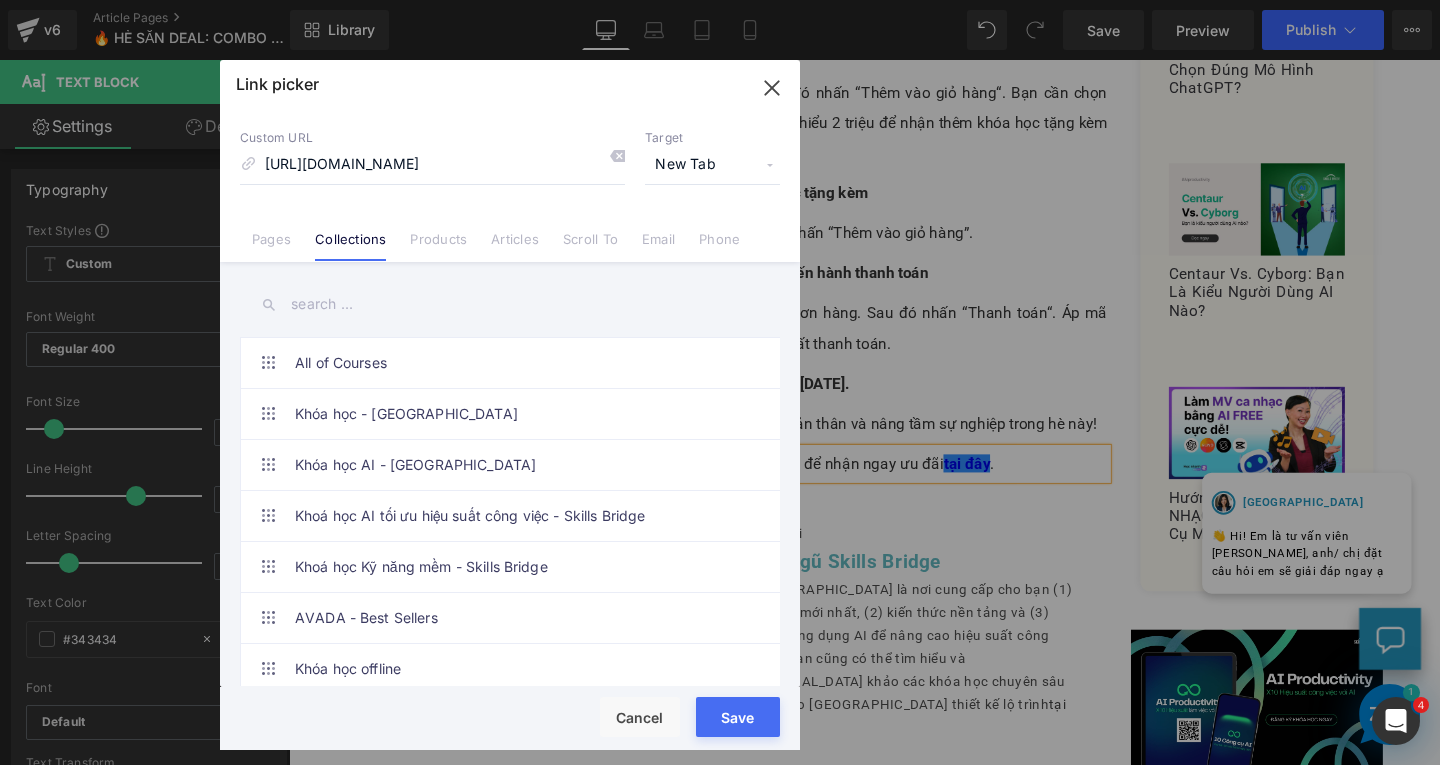 click on "New Tab" at bounding box center (712, 165) 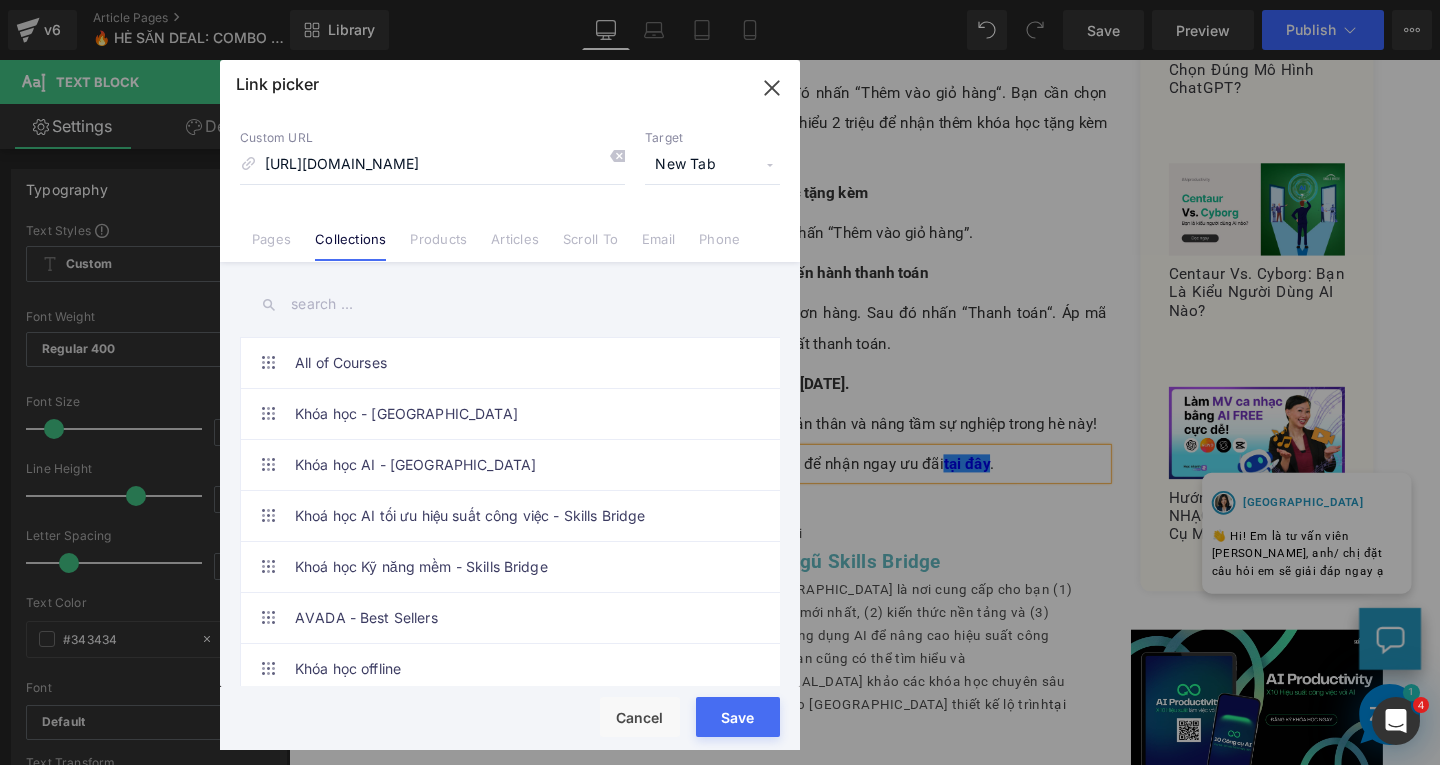 scroll, scrollTop: 0, scrollLeft: 0, axis: both 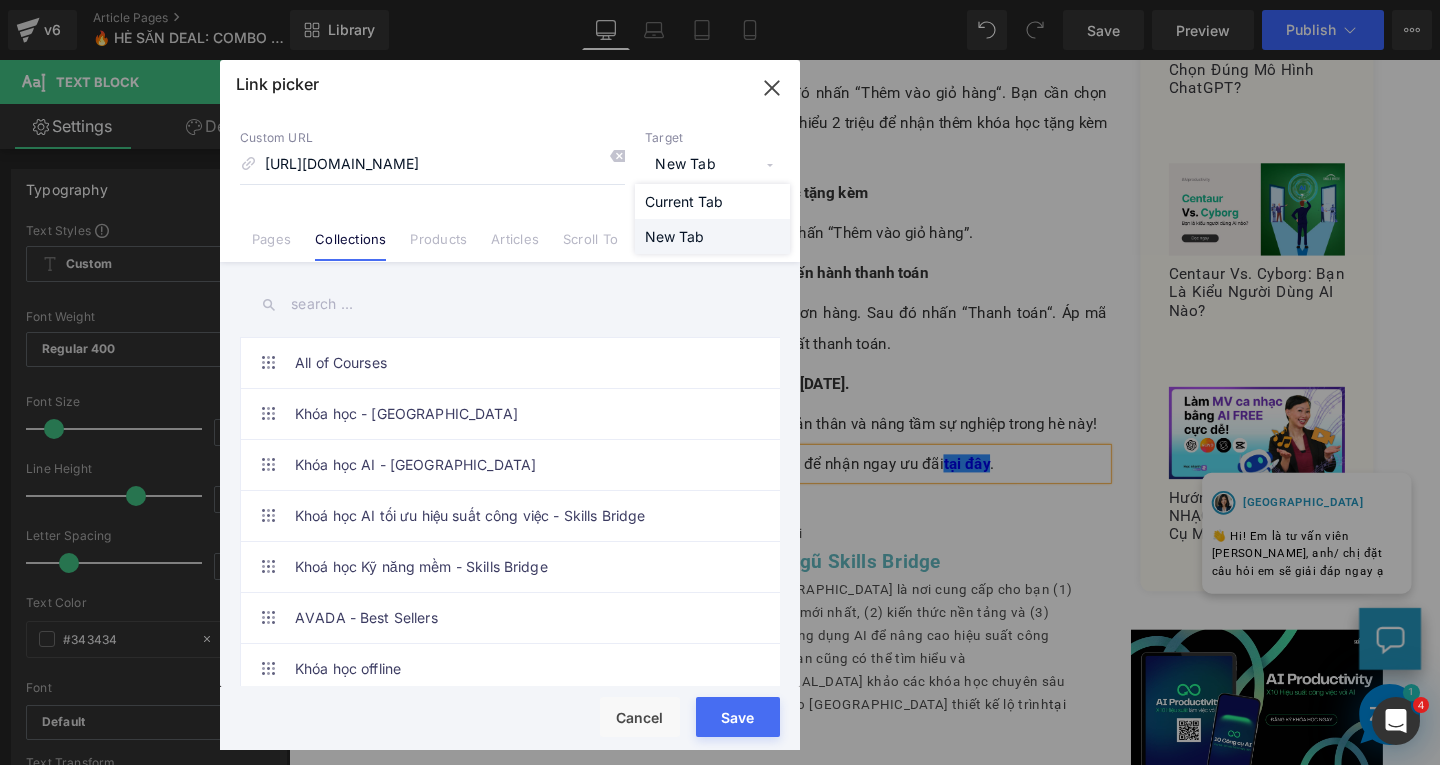 click on "New Tab" at bounding box center (712, 236) 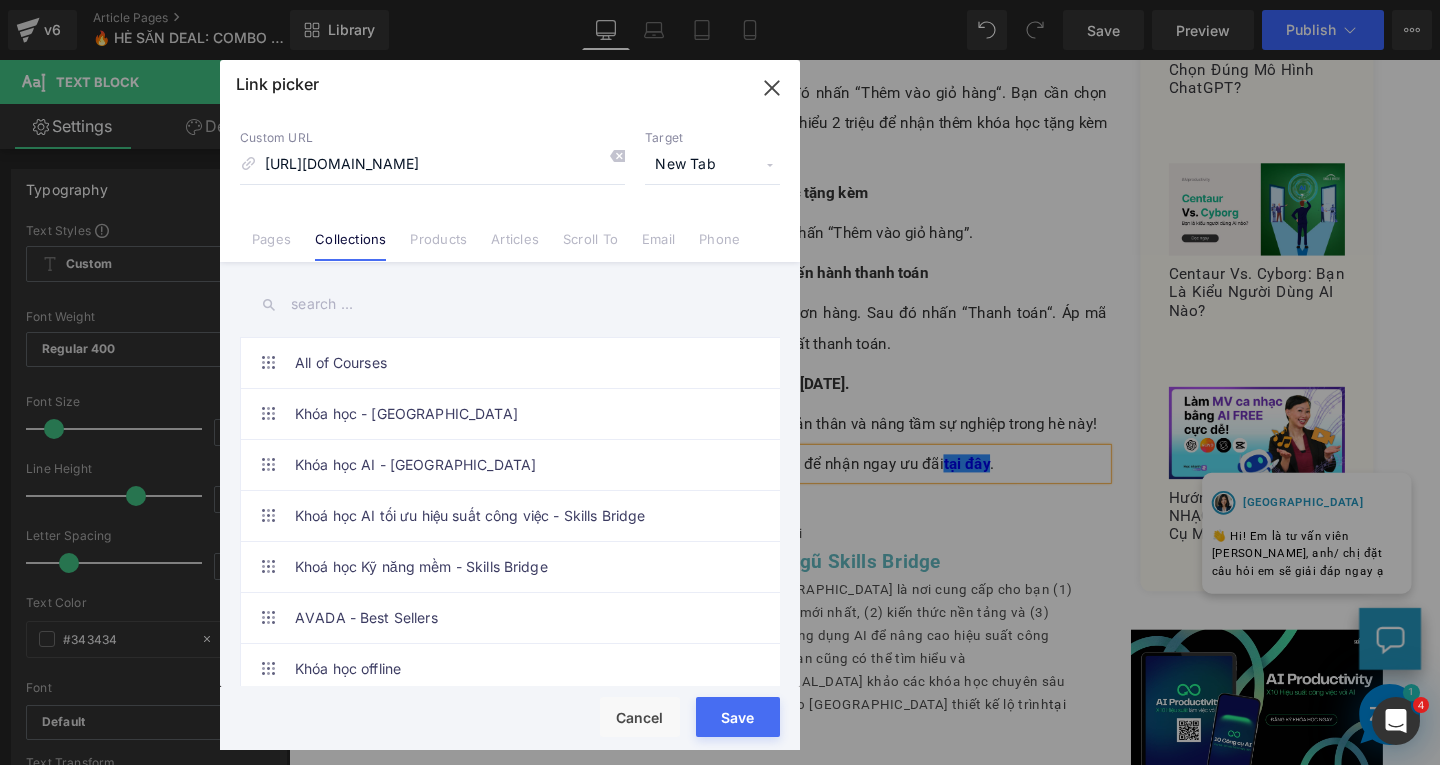 click on "Save" at bounding box center (738, 717) 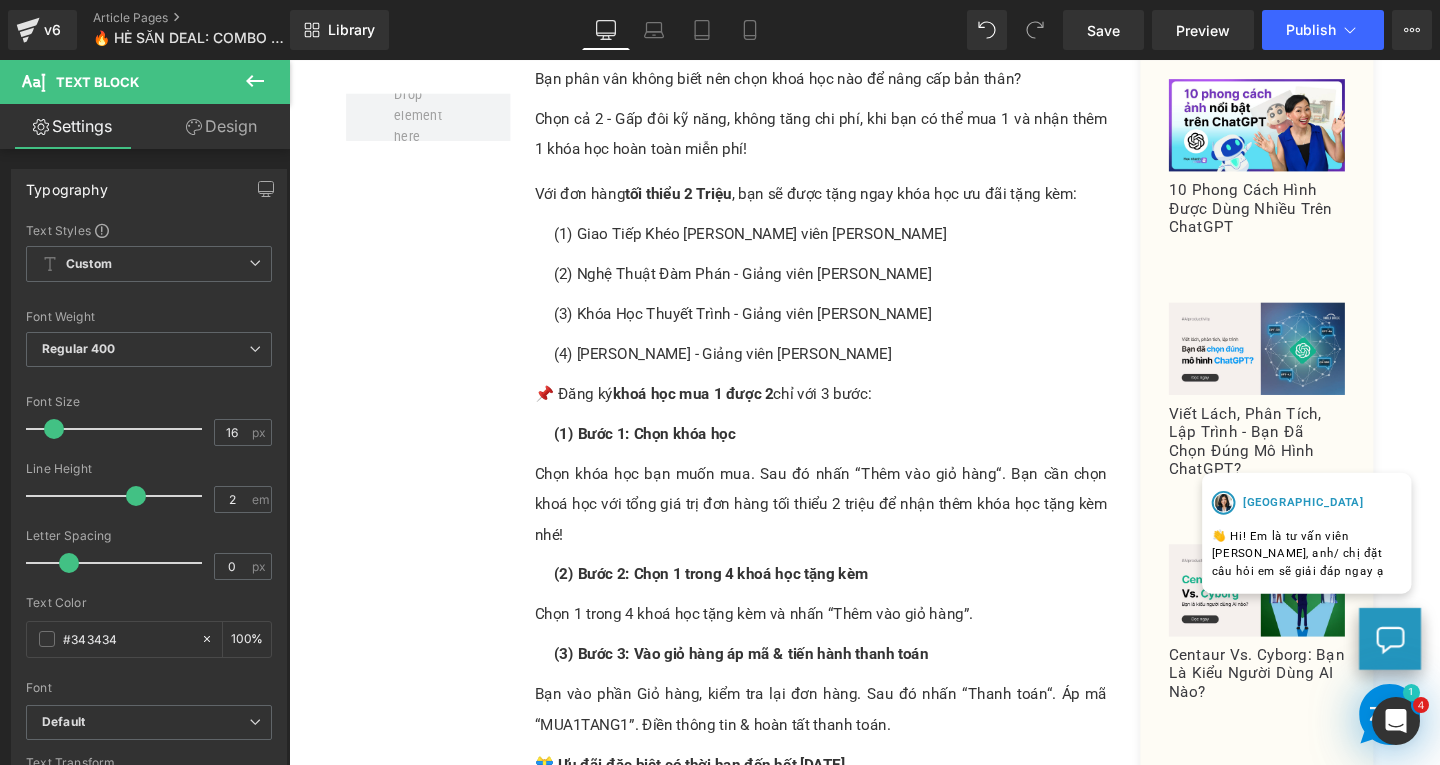 scroll, scrollTop: 500, scrollLeft: 0, axis: vertical 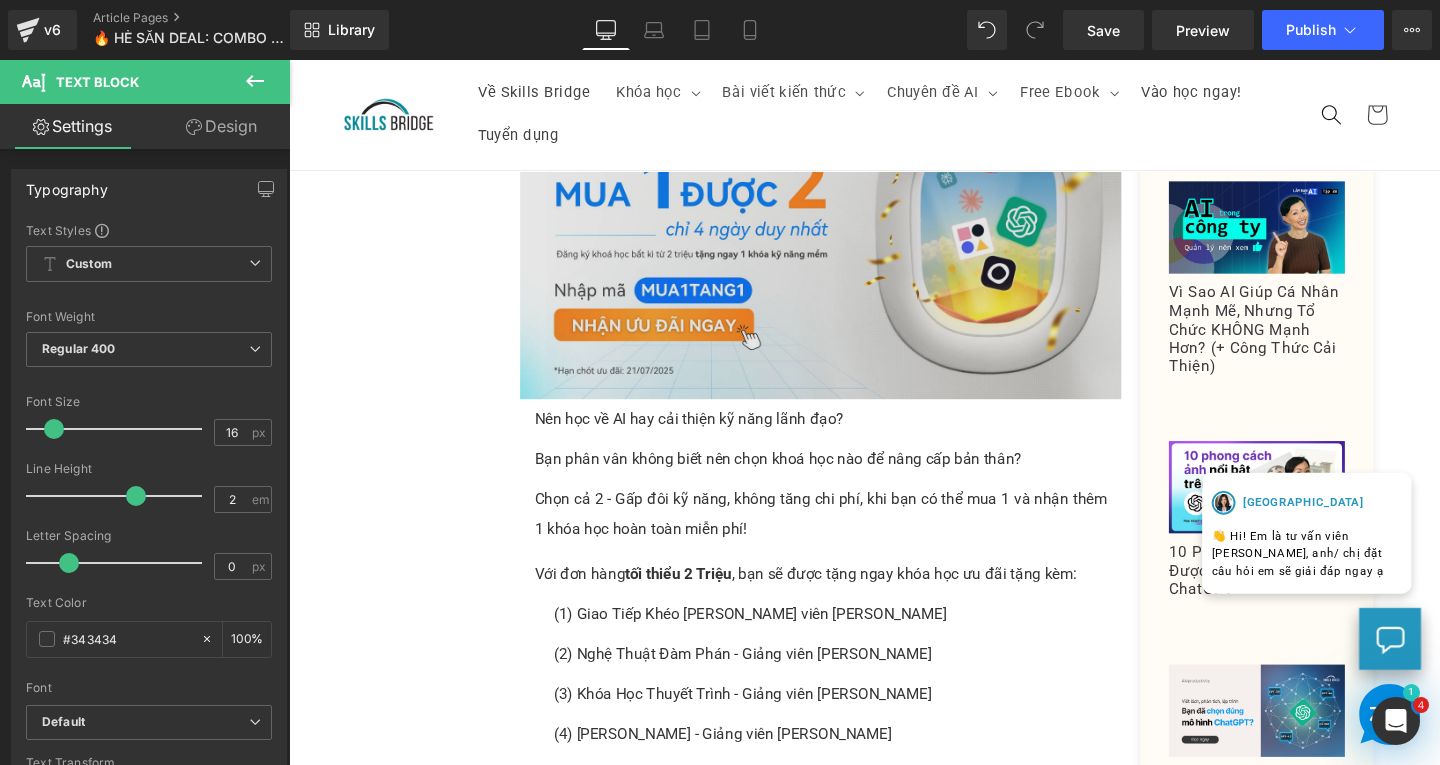 click at bounding box center (848, 239) 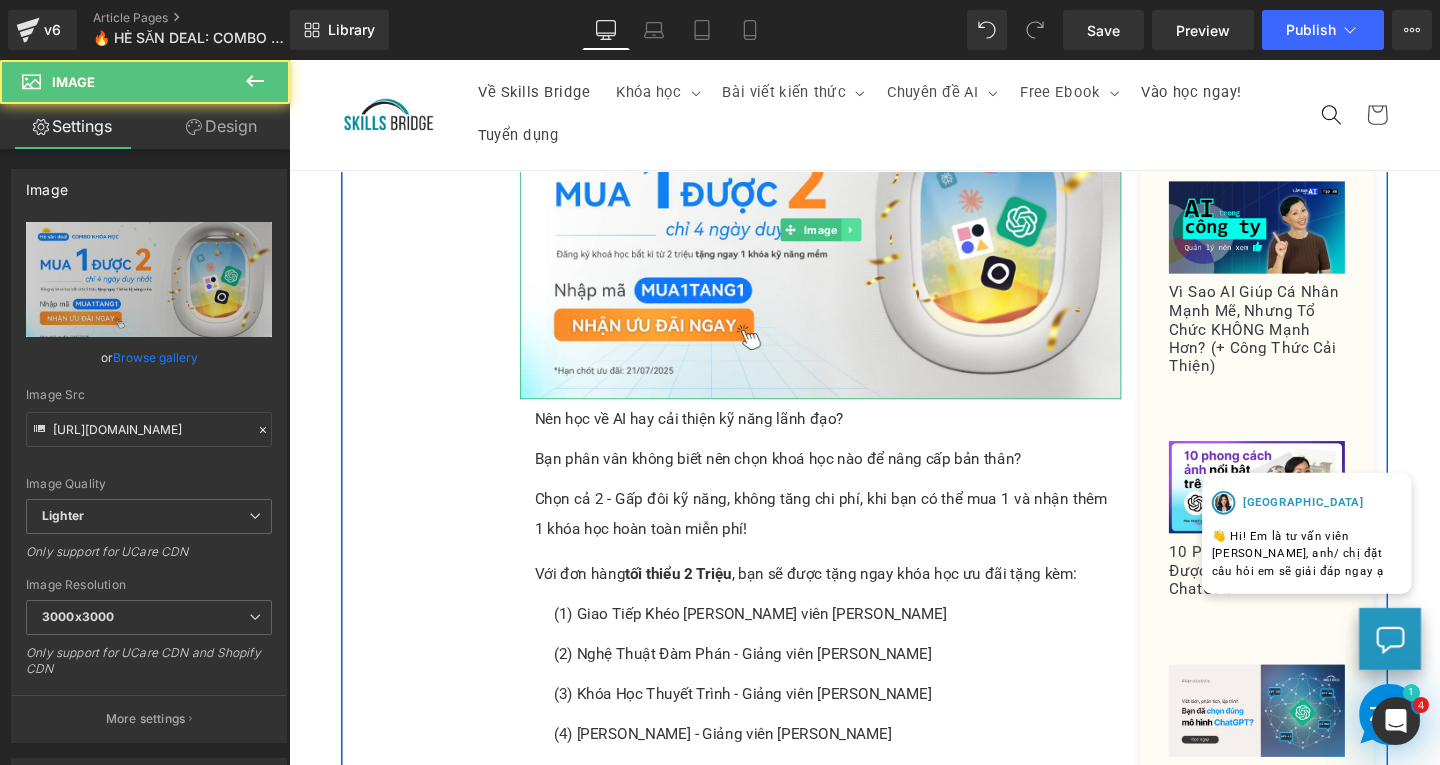 click at bounding box center (880, 239) 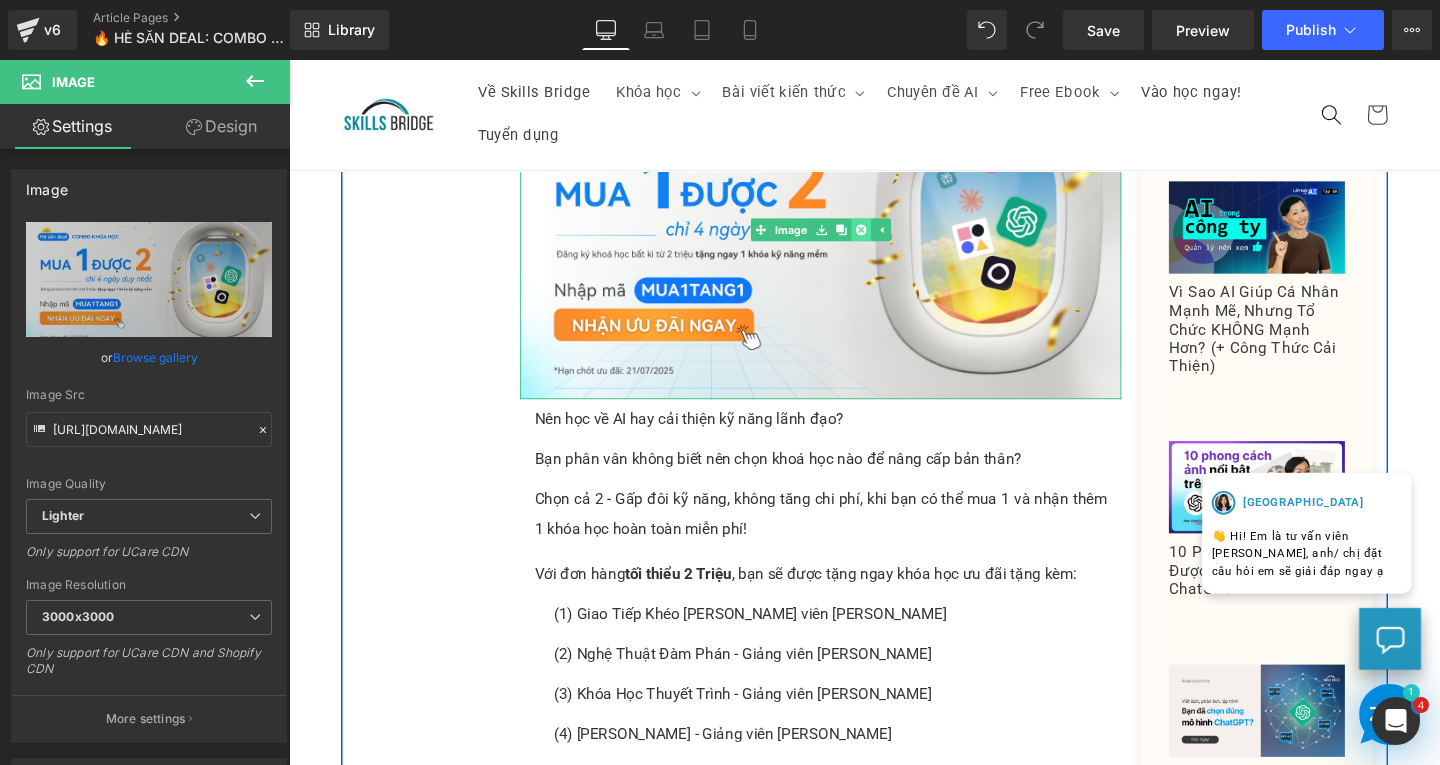 click at bounding box center [890, 239] 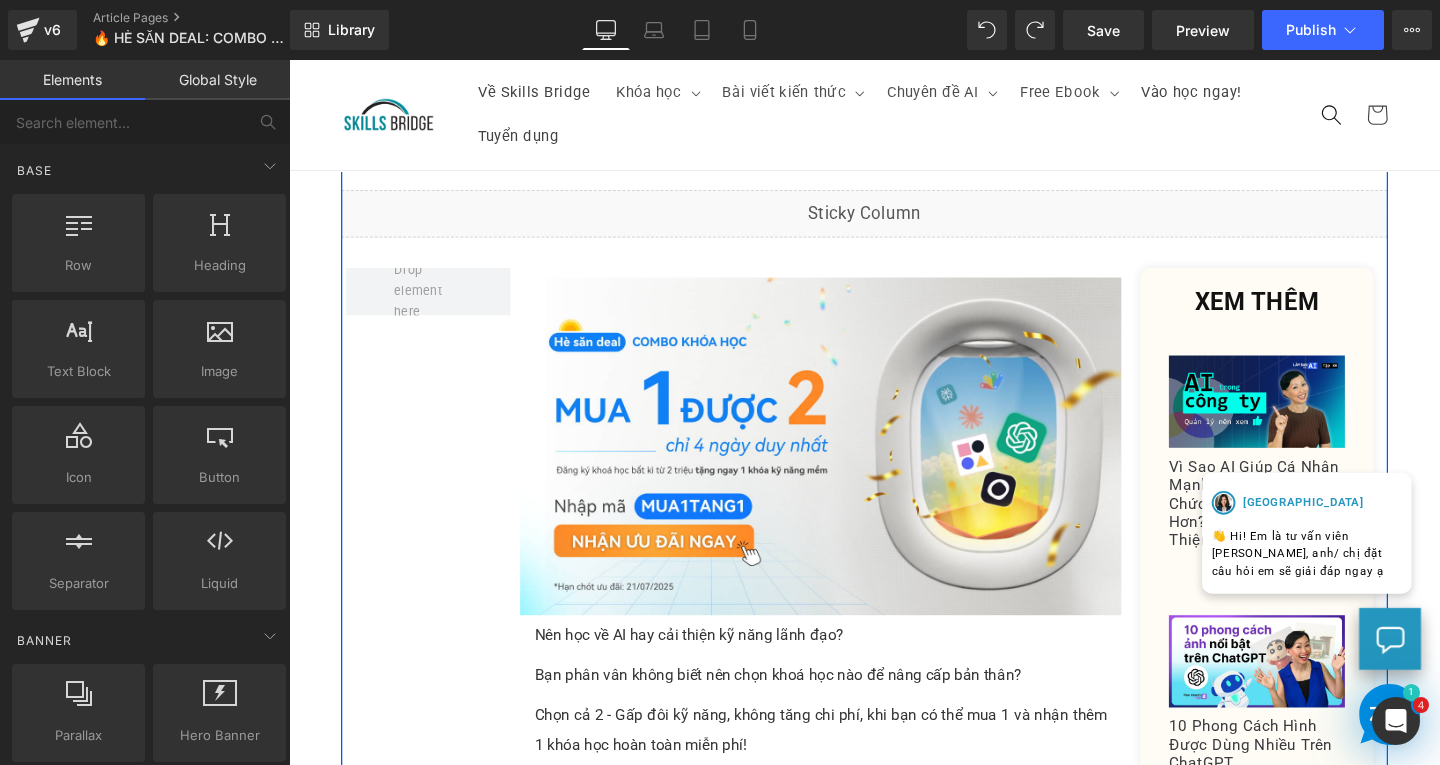 scroll, scrollTop: 263, scrollLeft: 0, axis: vertical 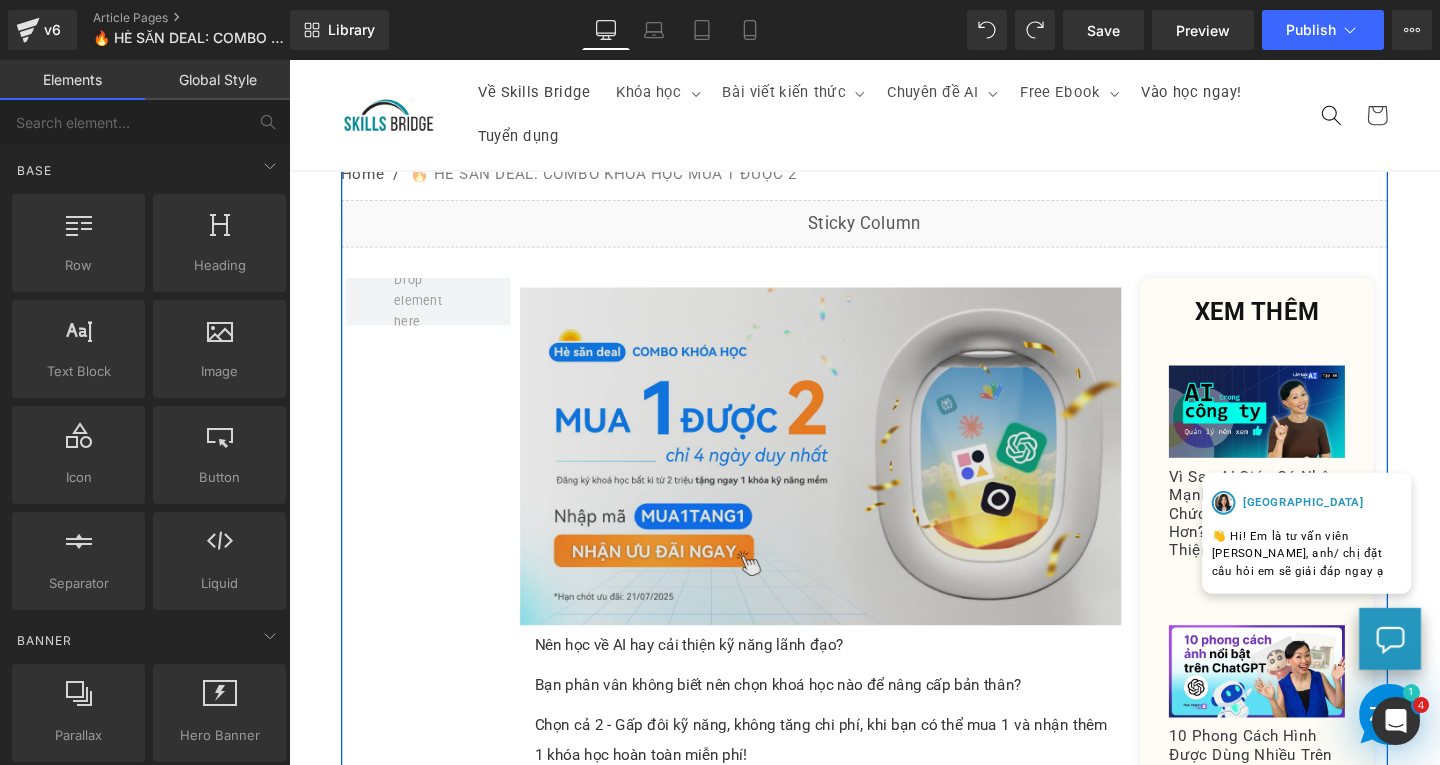 click at bounding box center [848, 476] 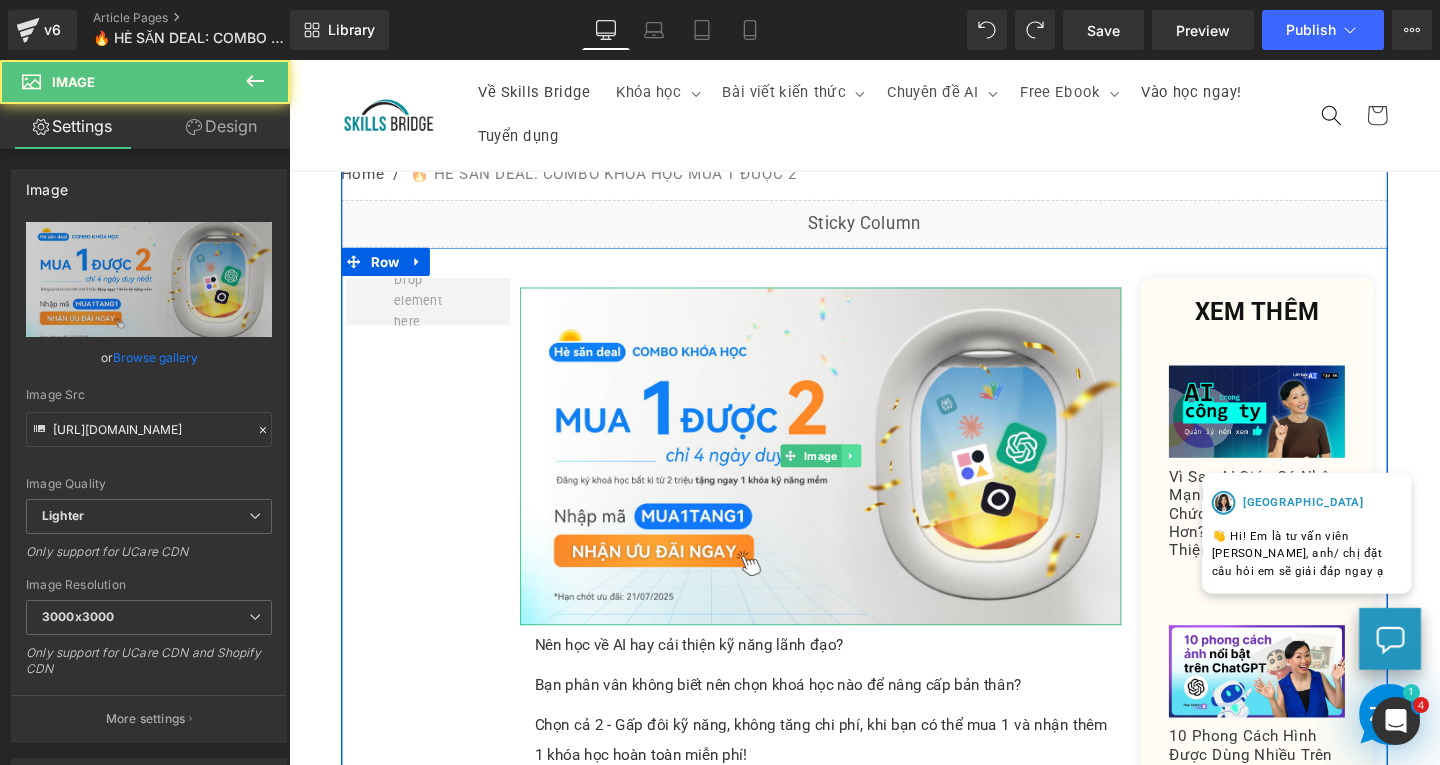 click 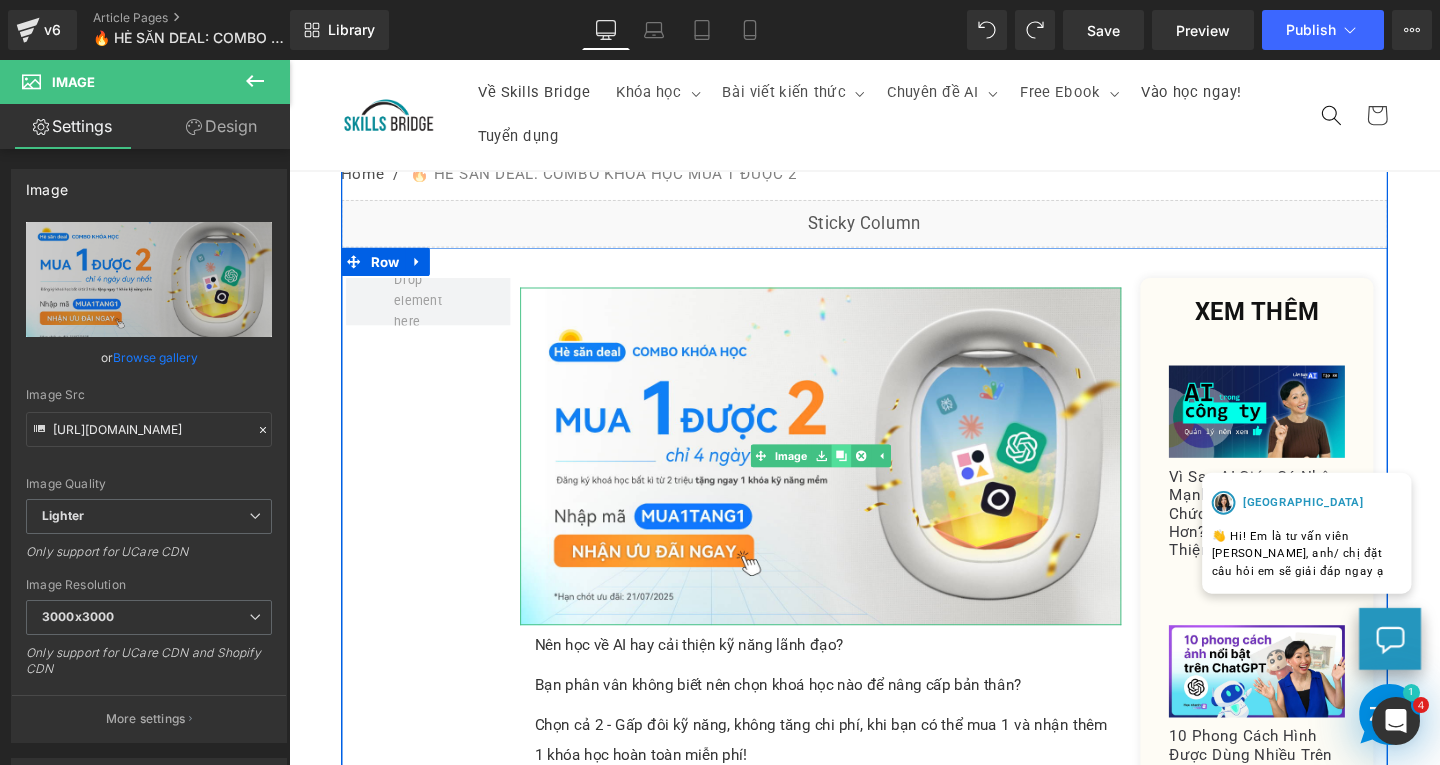 click at bounding box center [869, 476] 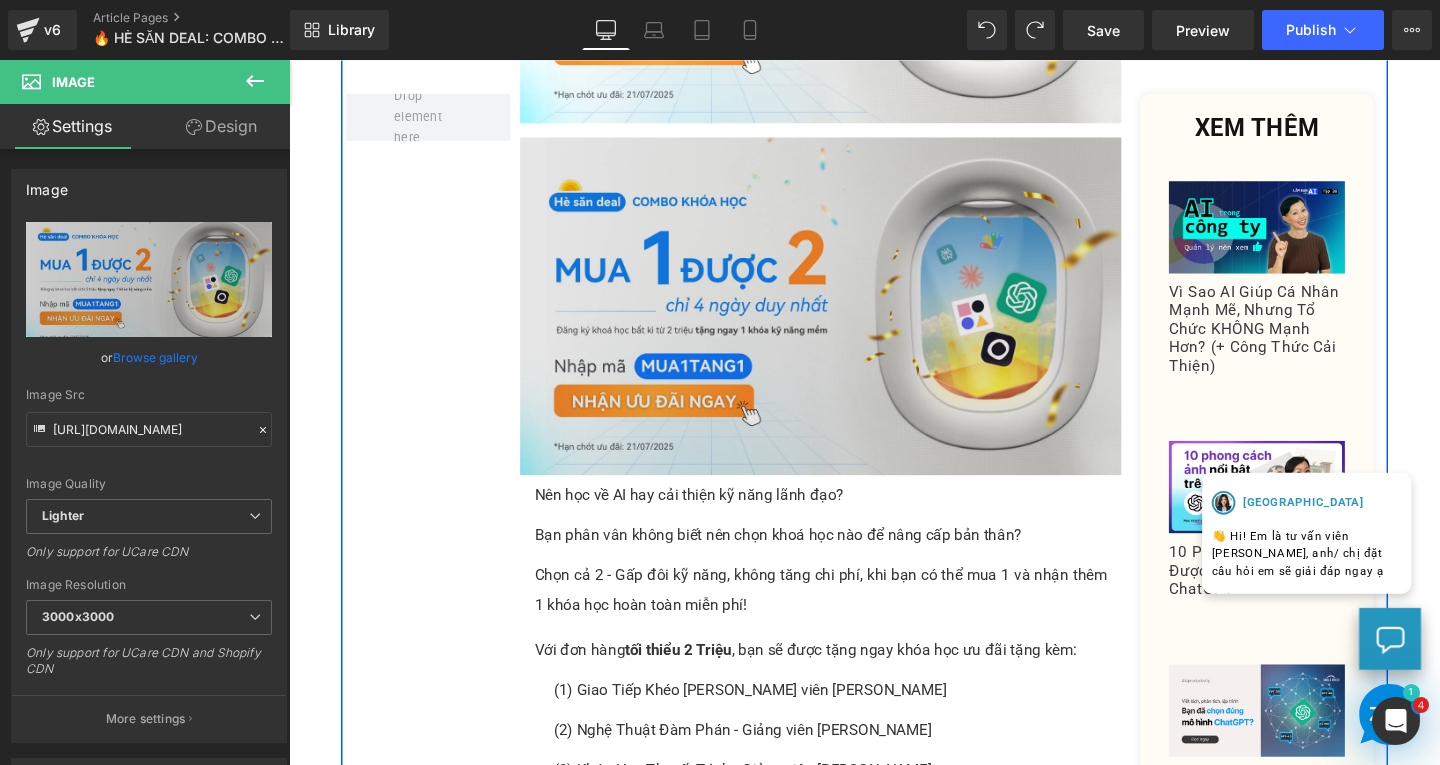 scroll, scrollTop: 791, scrollLeft: 0, axis: vertical 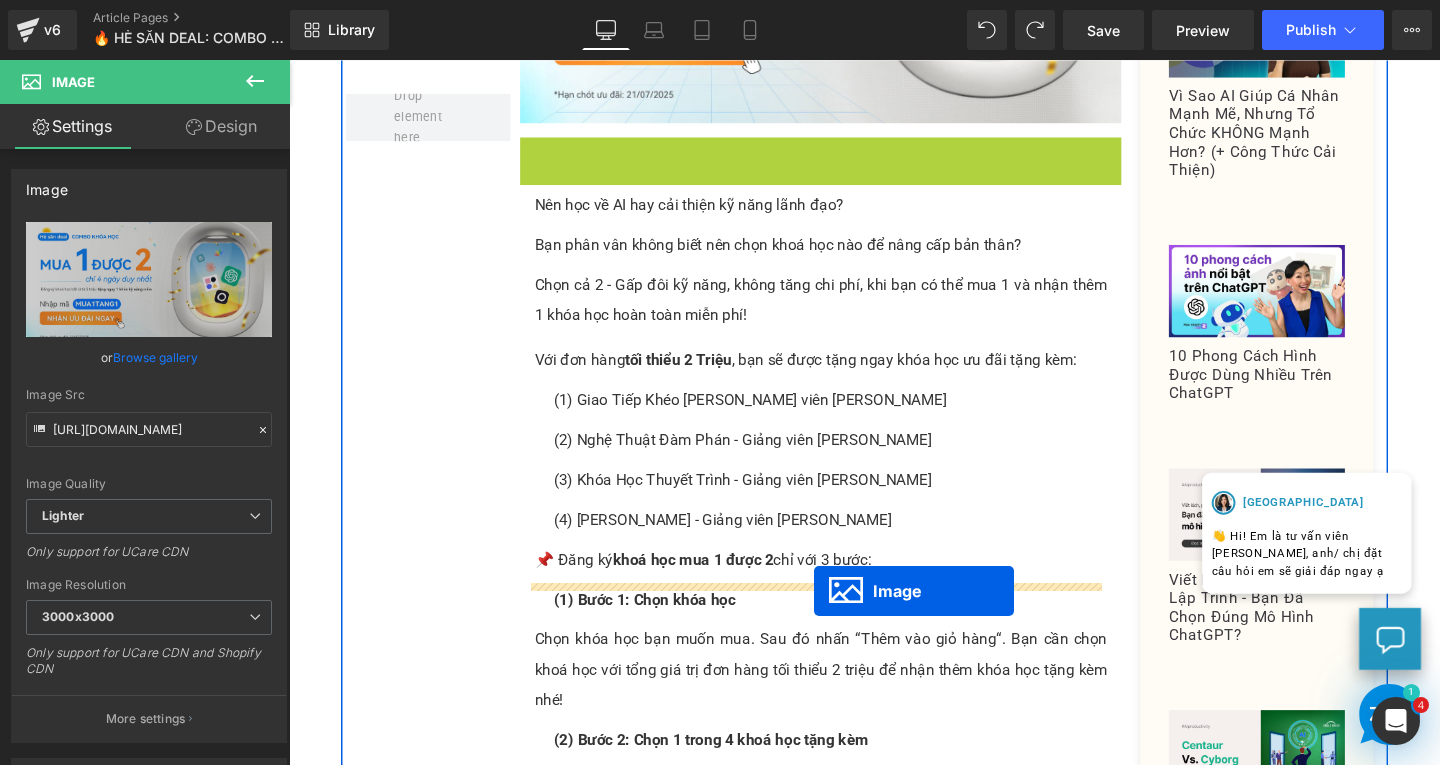 drag, startPoint x: 805, startPoint y: 318, endPoint x: 841, endPoint y: 618, distance: 302.15228 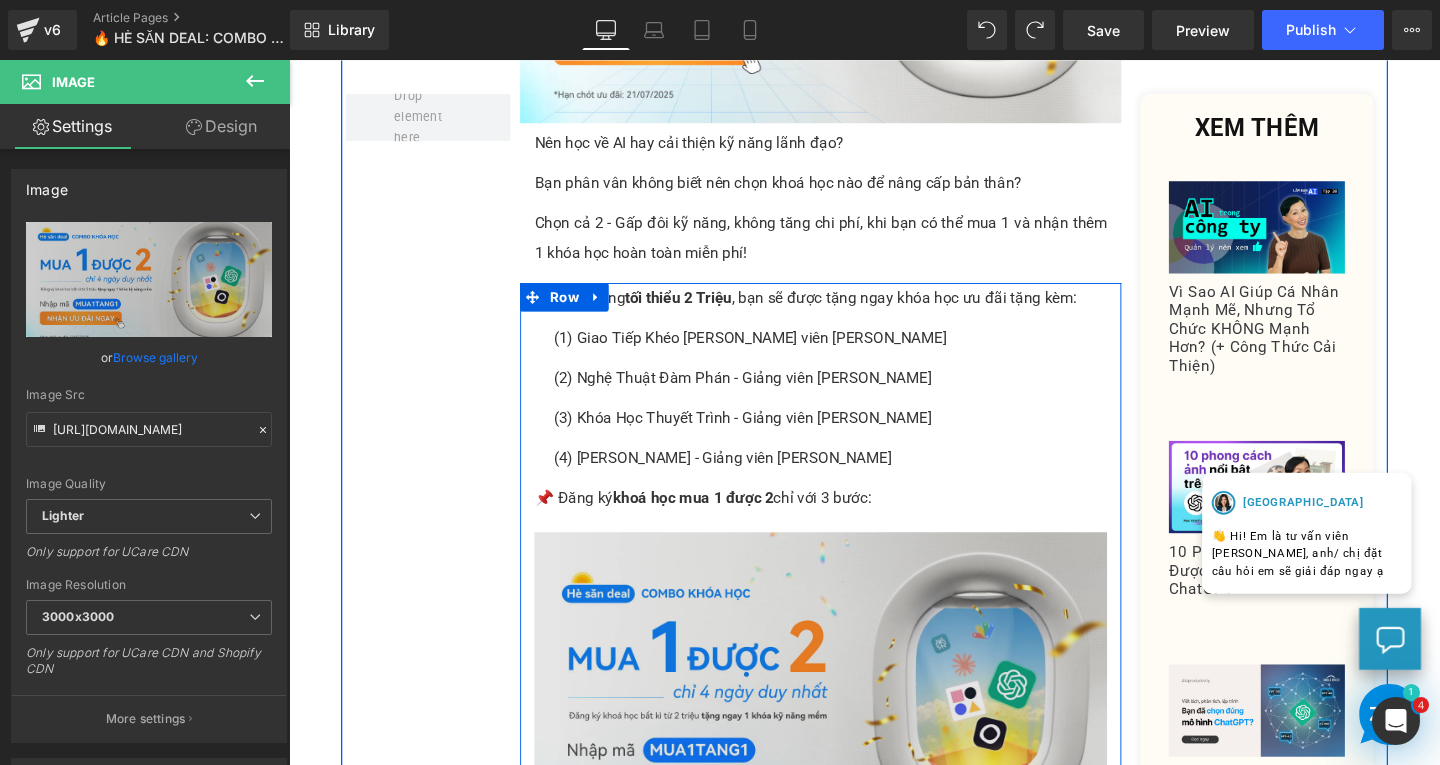 scroll, scrollTop: 1091, scrollLeft: 0, axis: vertical 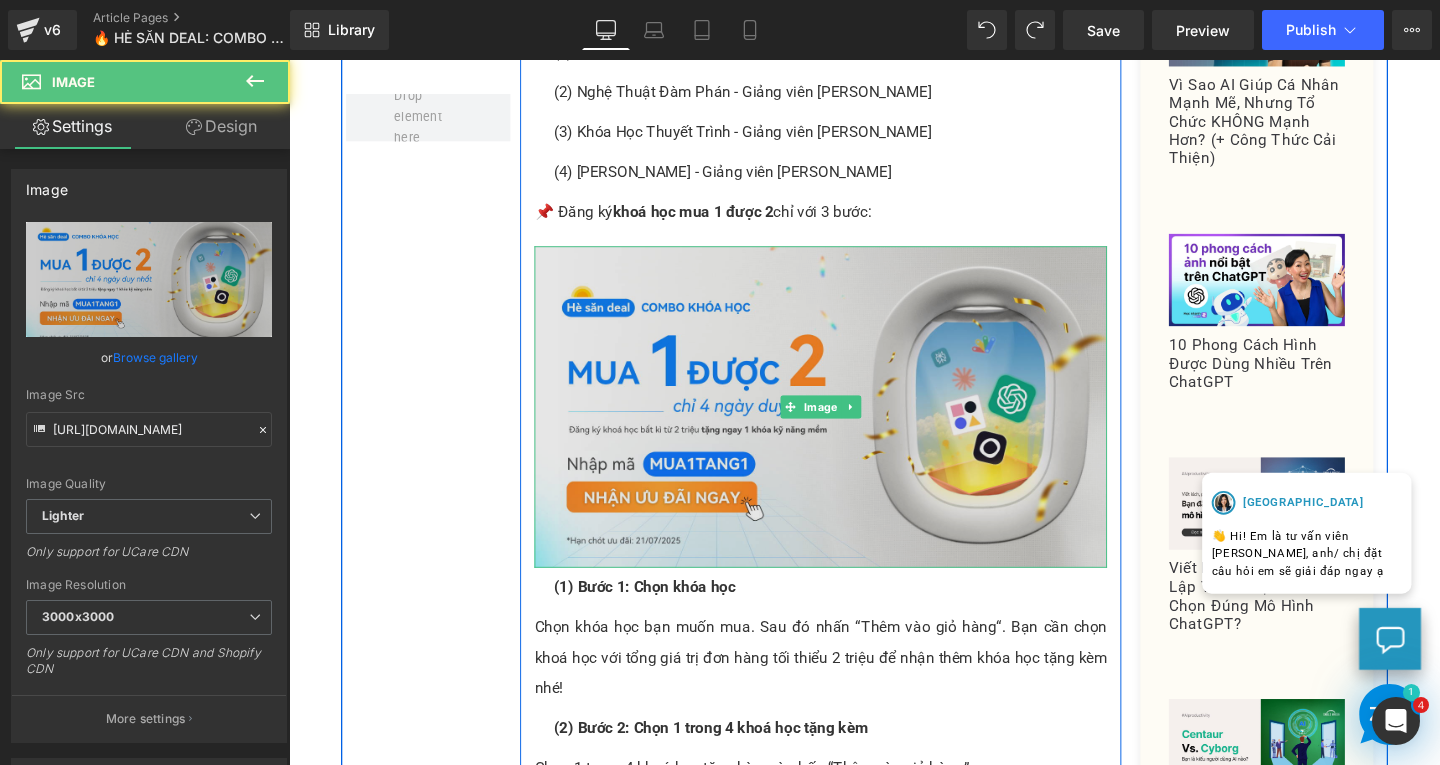 click at bounding box center [848, 425] 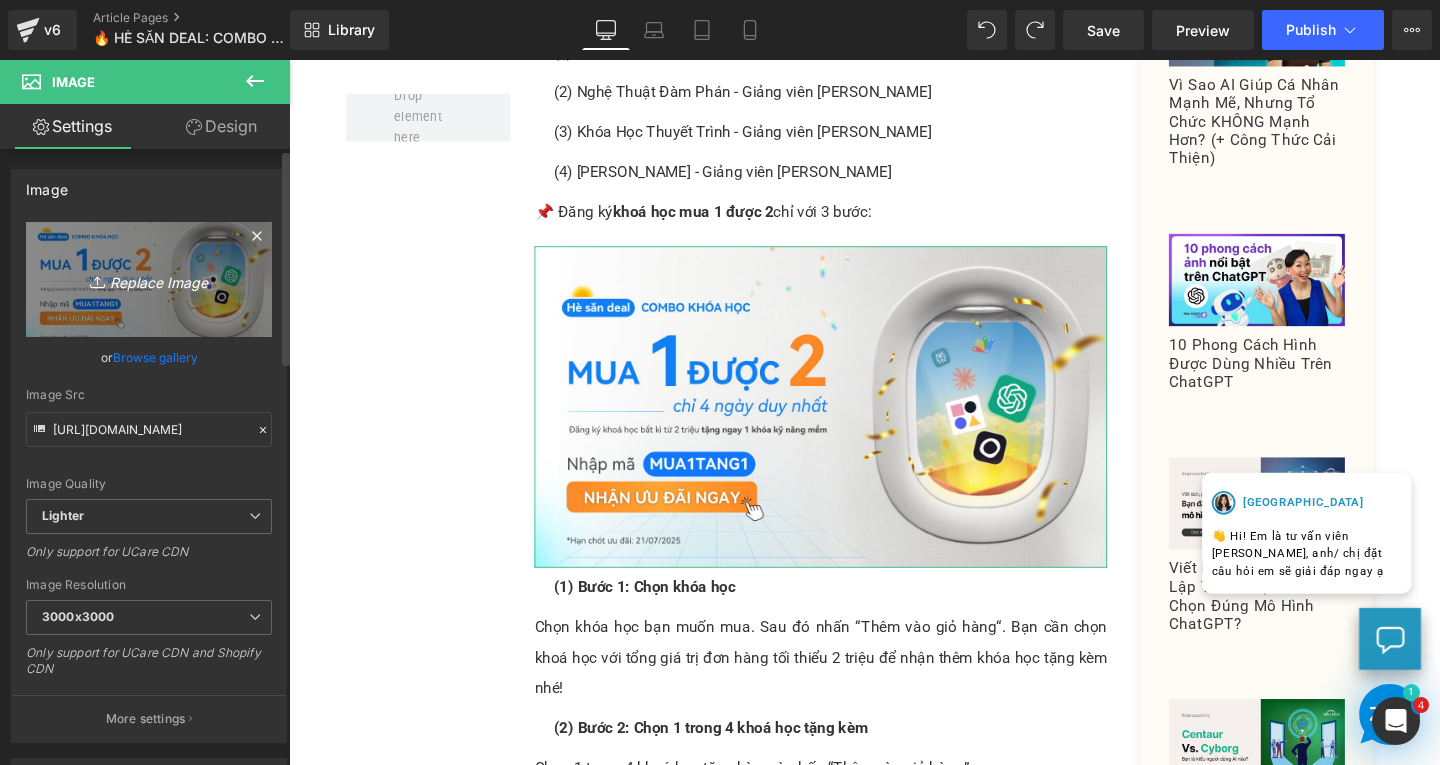 click on "Replace Image" at bounding box center [149, 279] 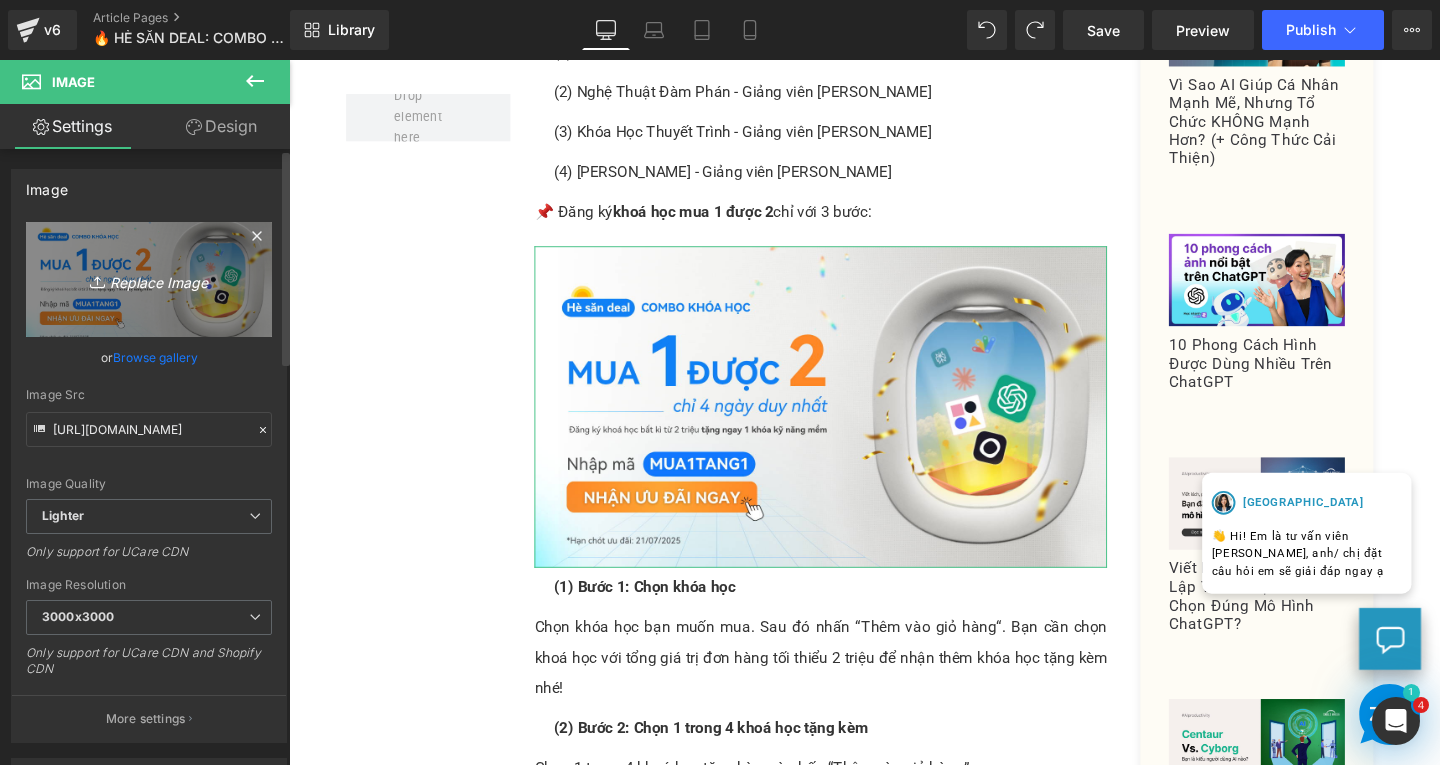 type on "C:\fakepath\13.png" 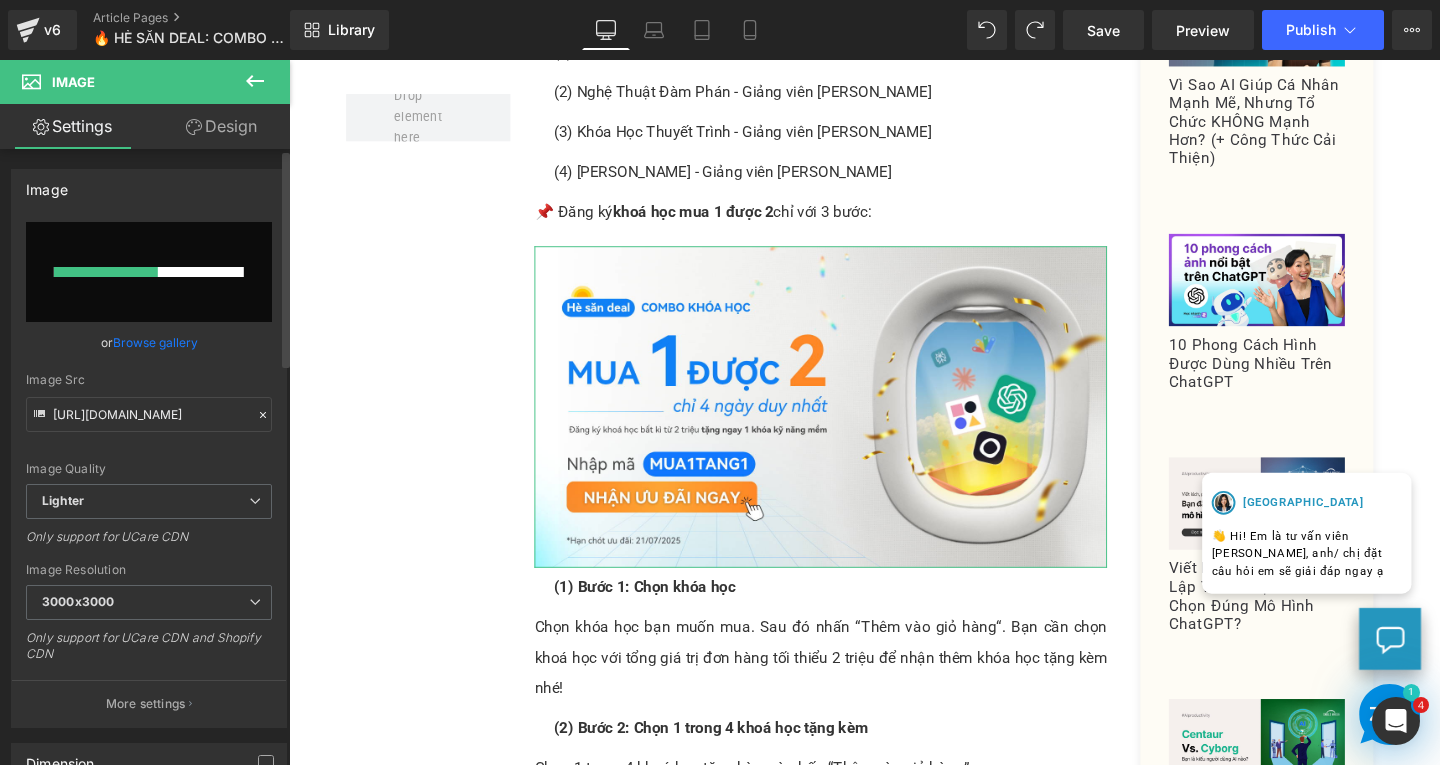 type 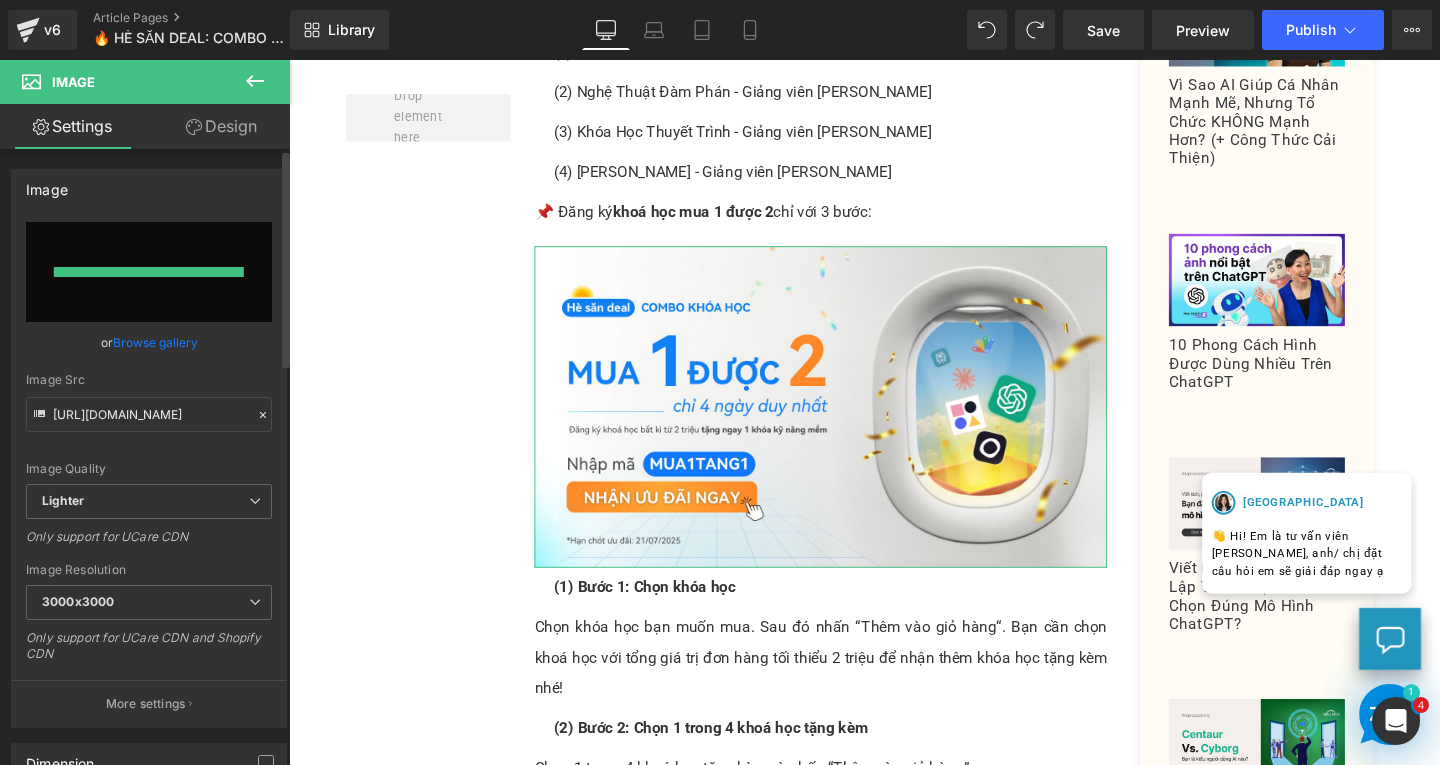 type on "[URL][DOMAIN_NAME]" 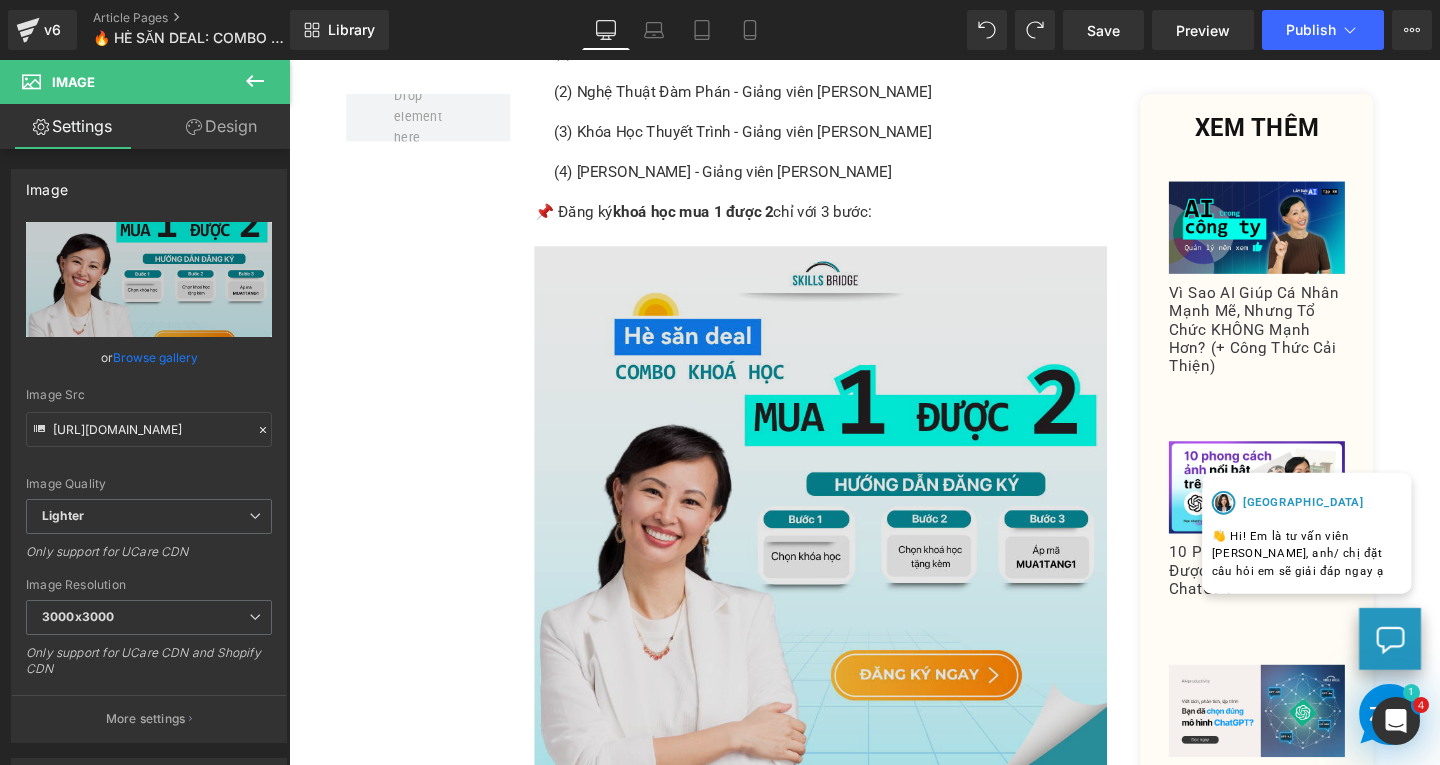 scroll, scrollTop: 1391, scrollLeft: 0, axis: vertical 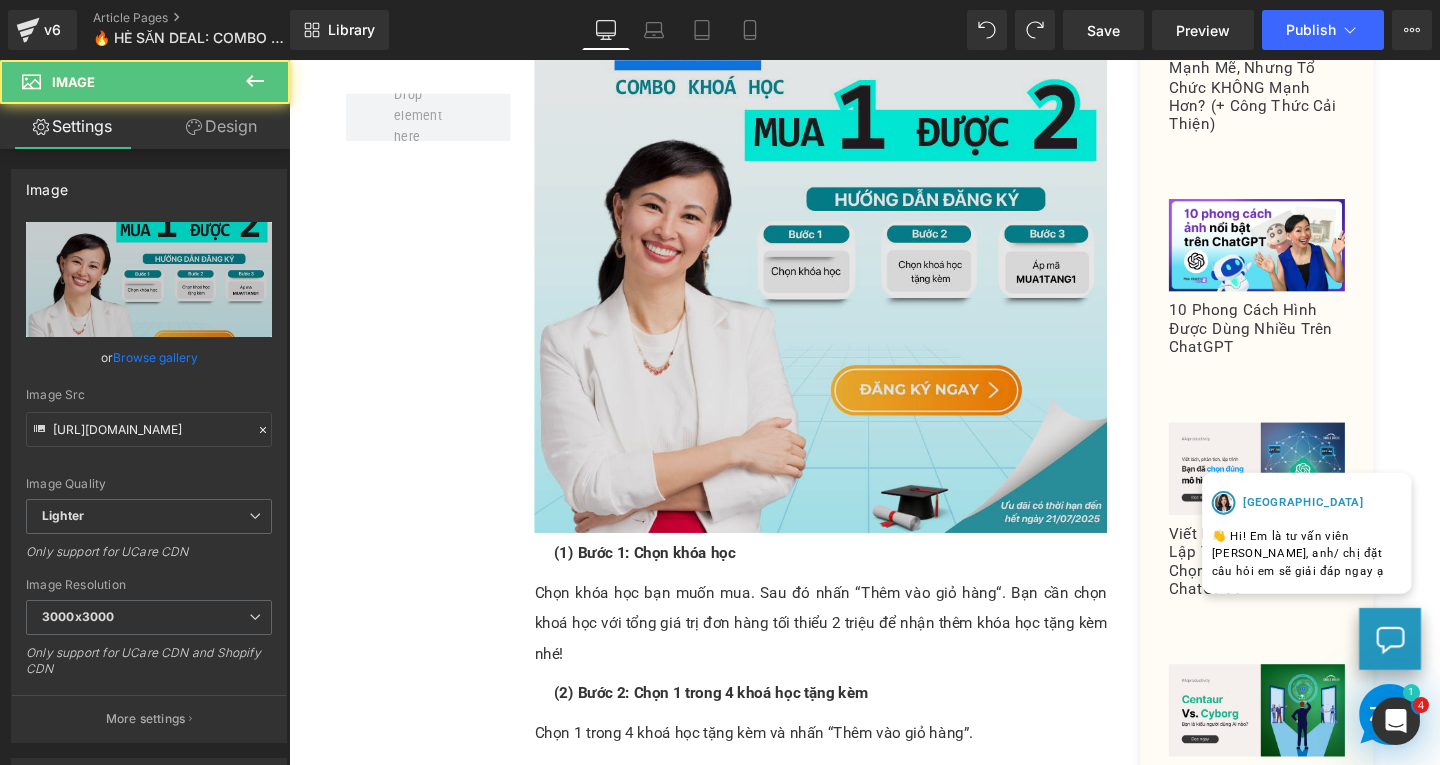 click at bounding box center (848, 257) 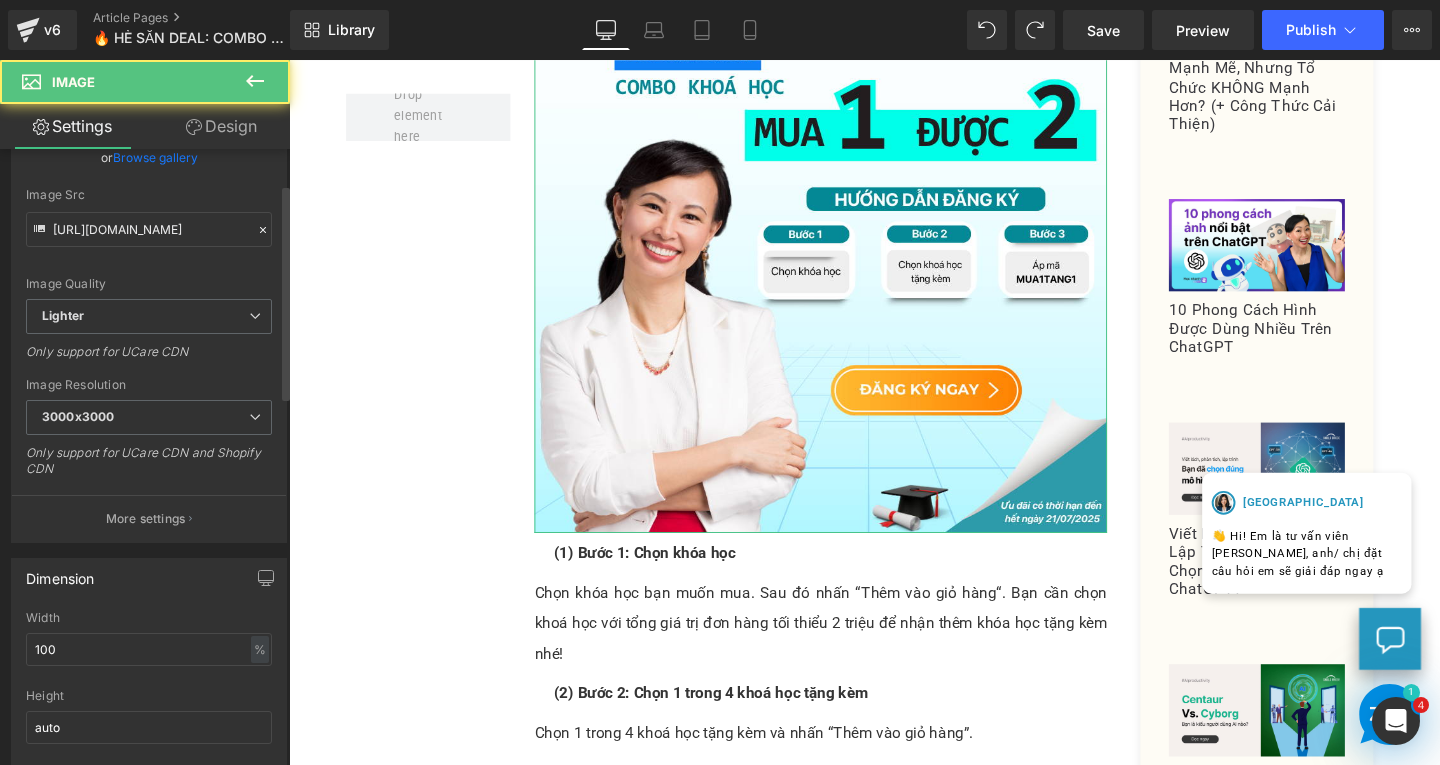 scroll, scrollTop: 300, scrollLeft: 0, axis: vertical 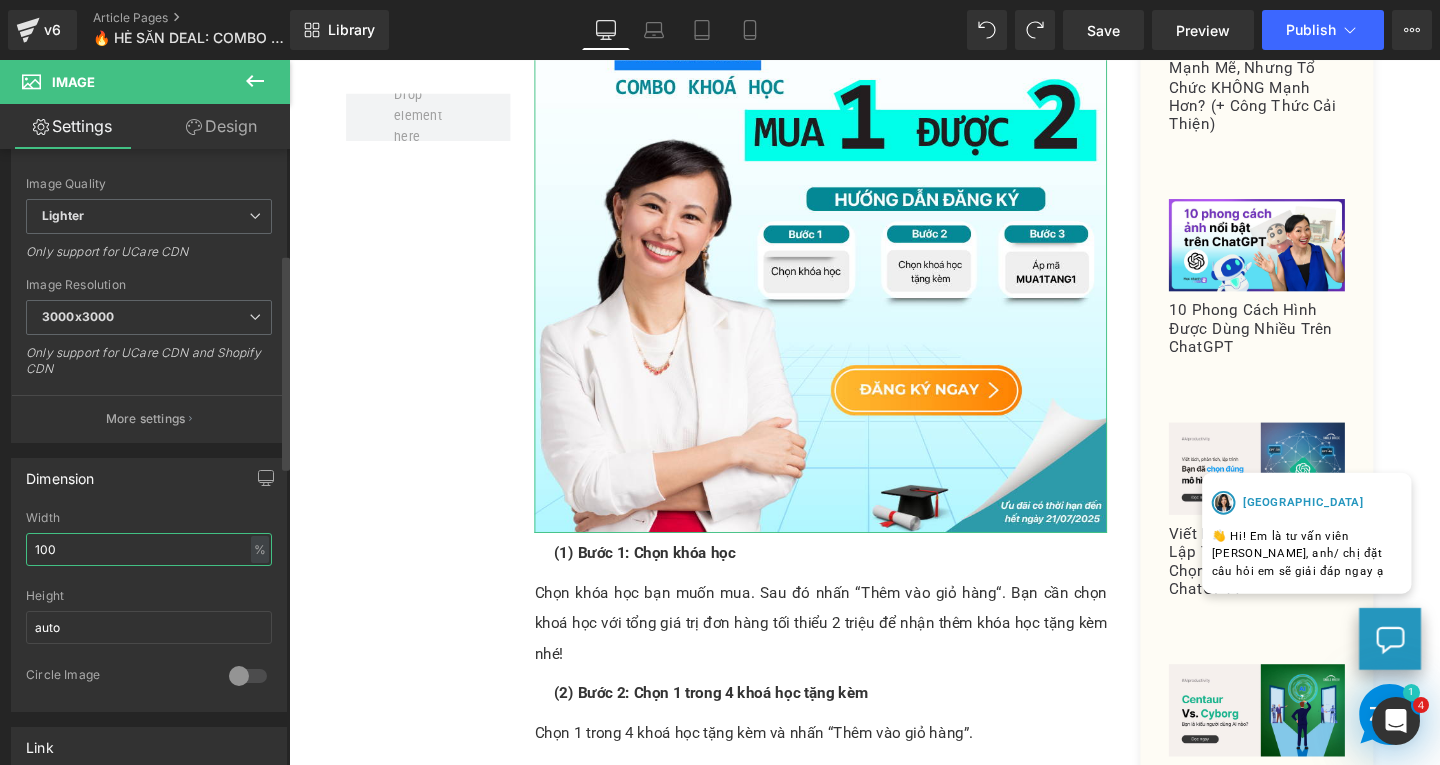 click on "100" at bounding box center [149, 549] 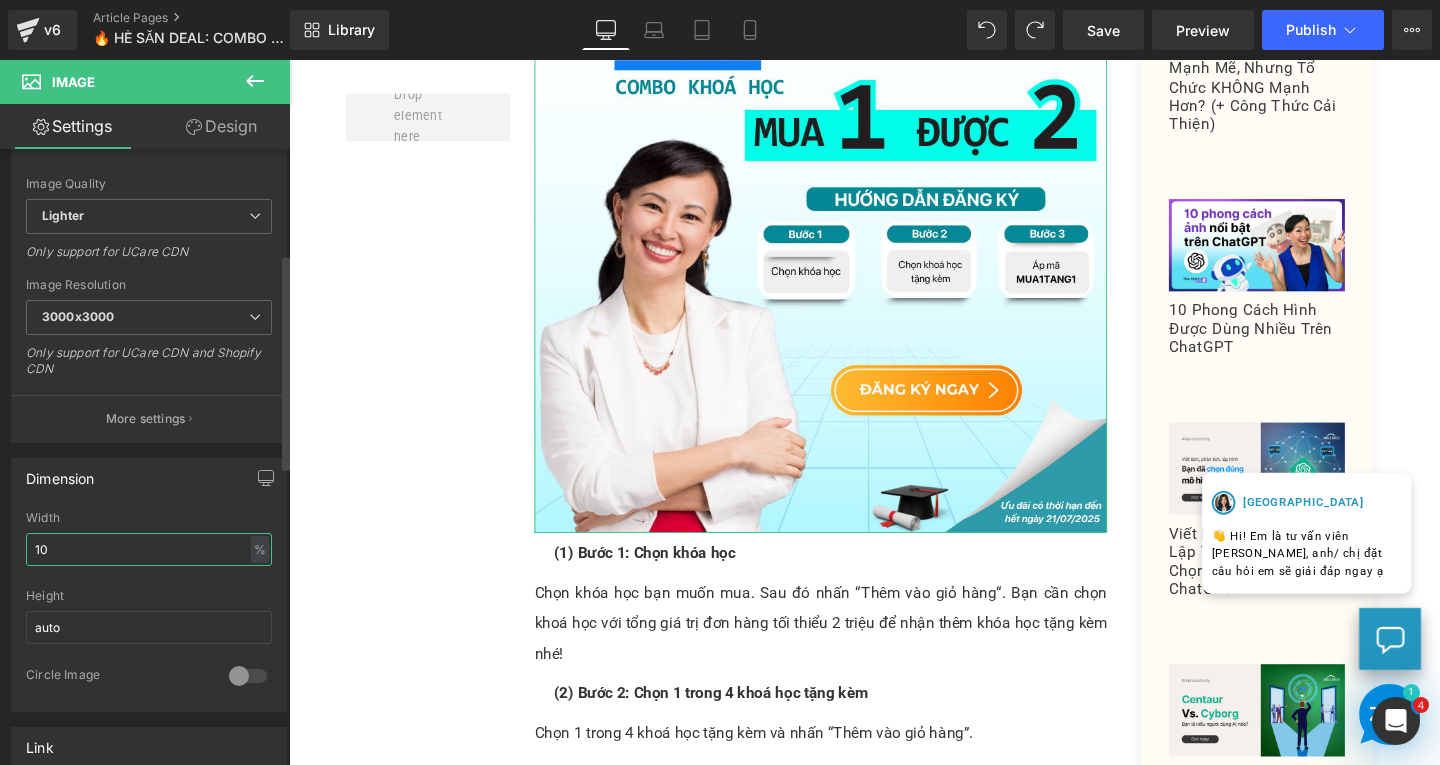 type on "1" 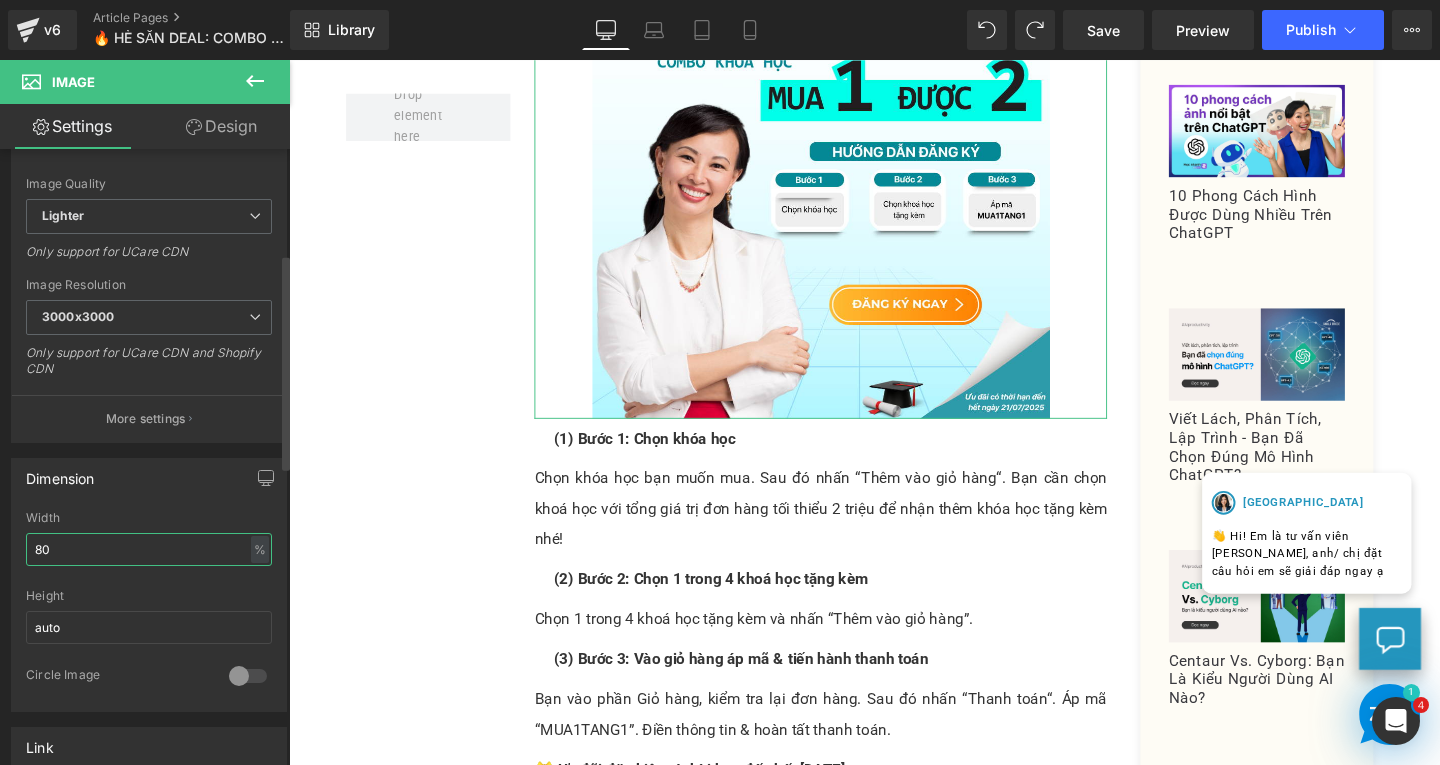 type on "80" 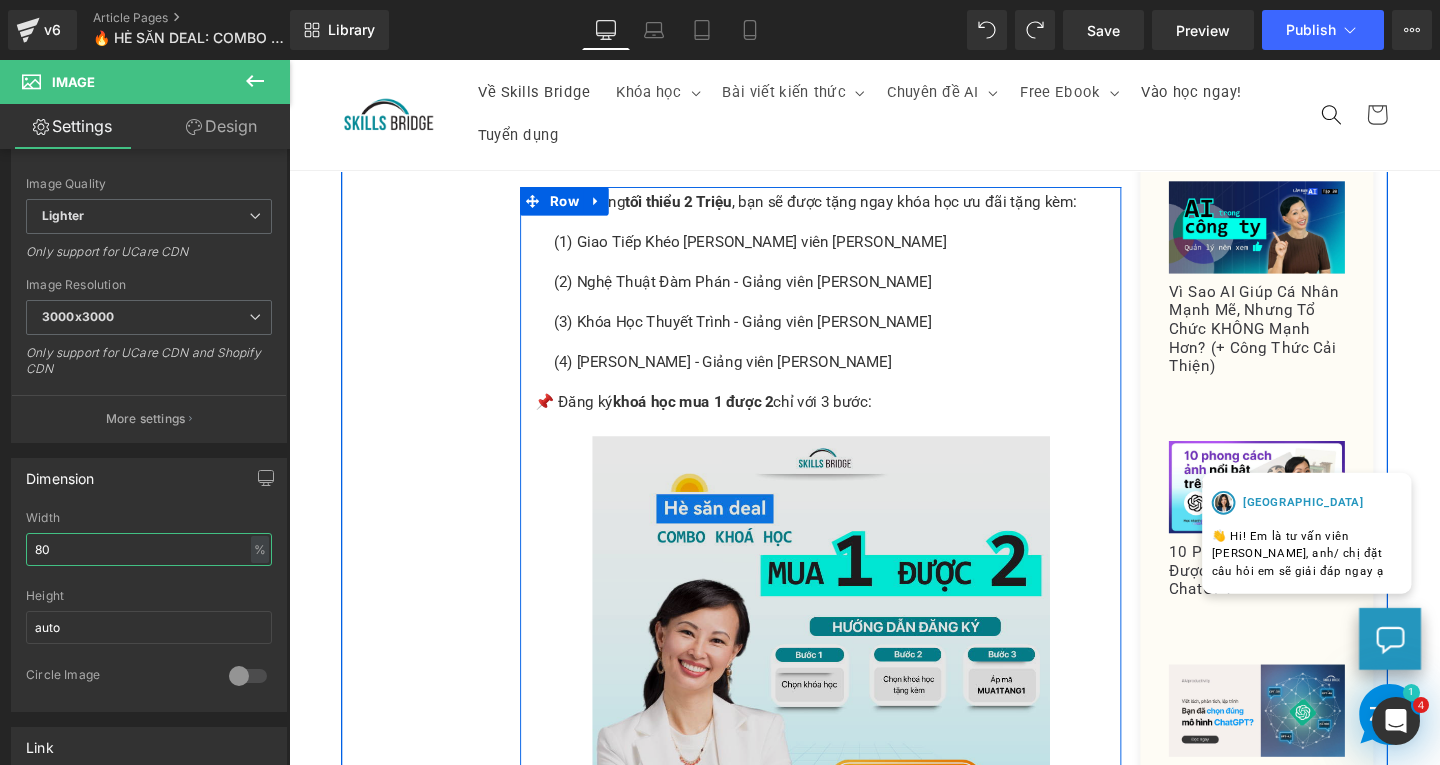 scroll, scrollTop: 1091, scrollLeft: 0, axis: vertical 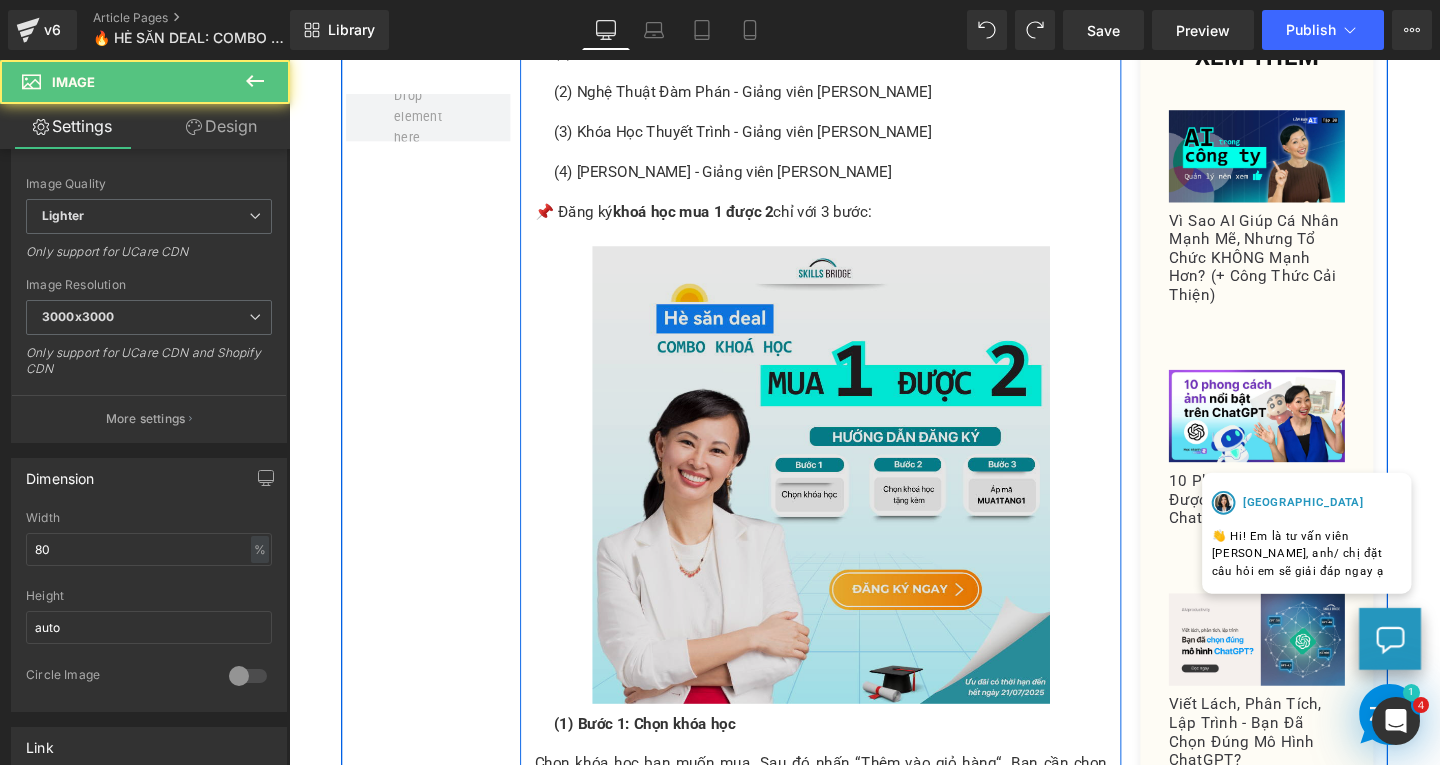 click at bounding box center (848, 496) 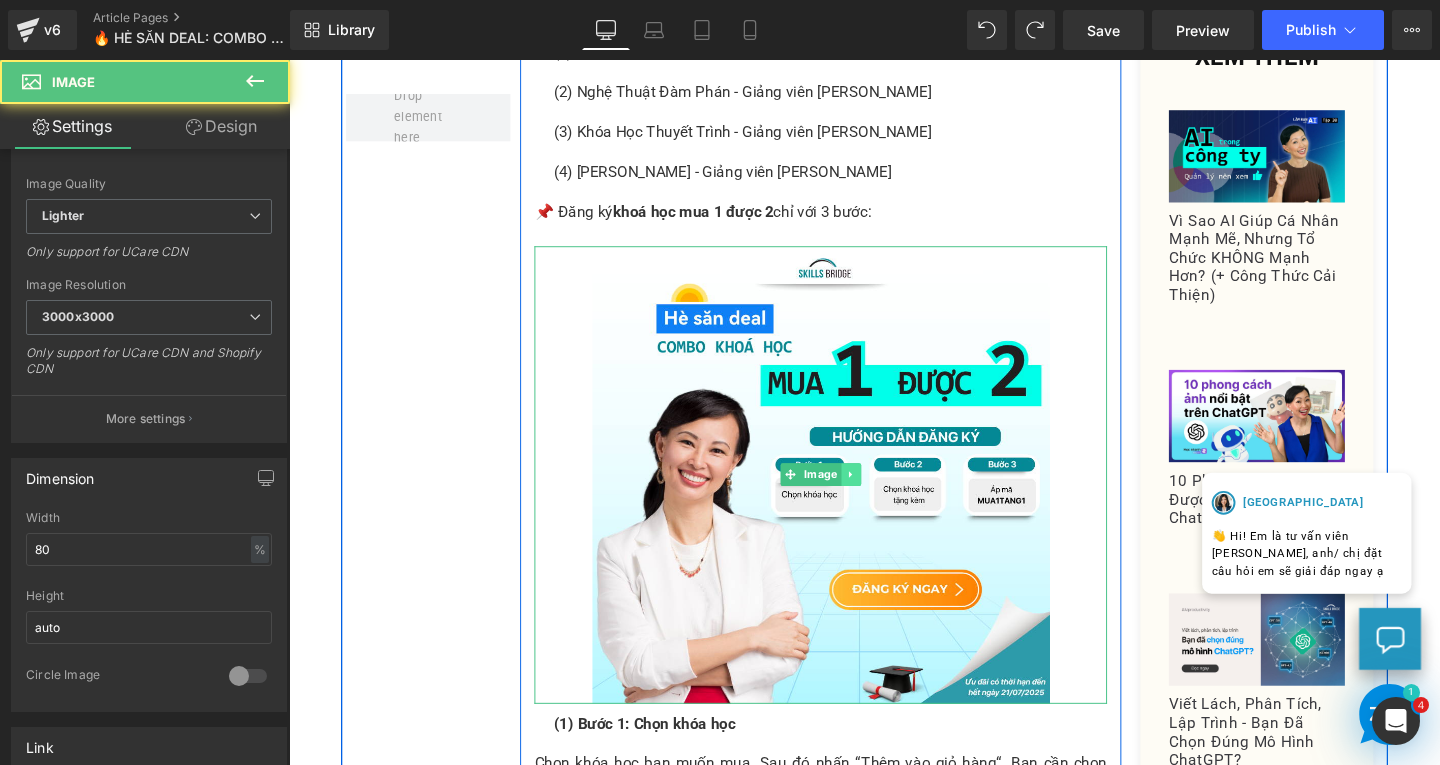 click 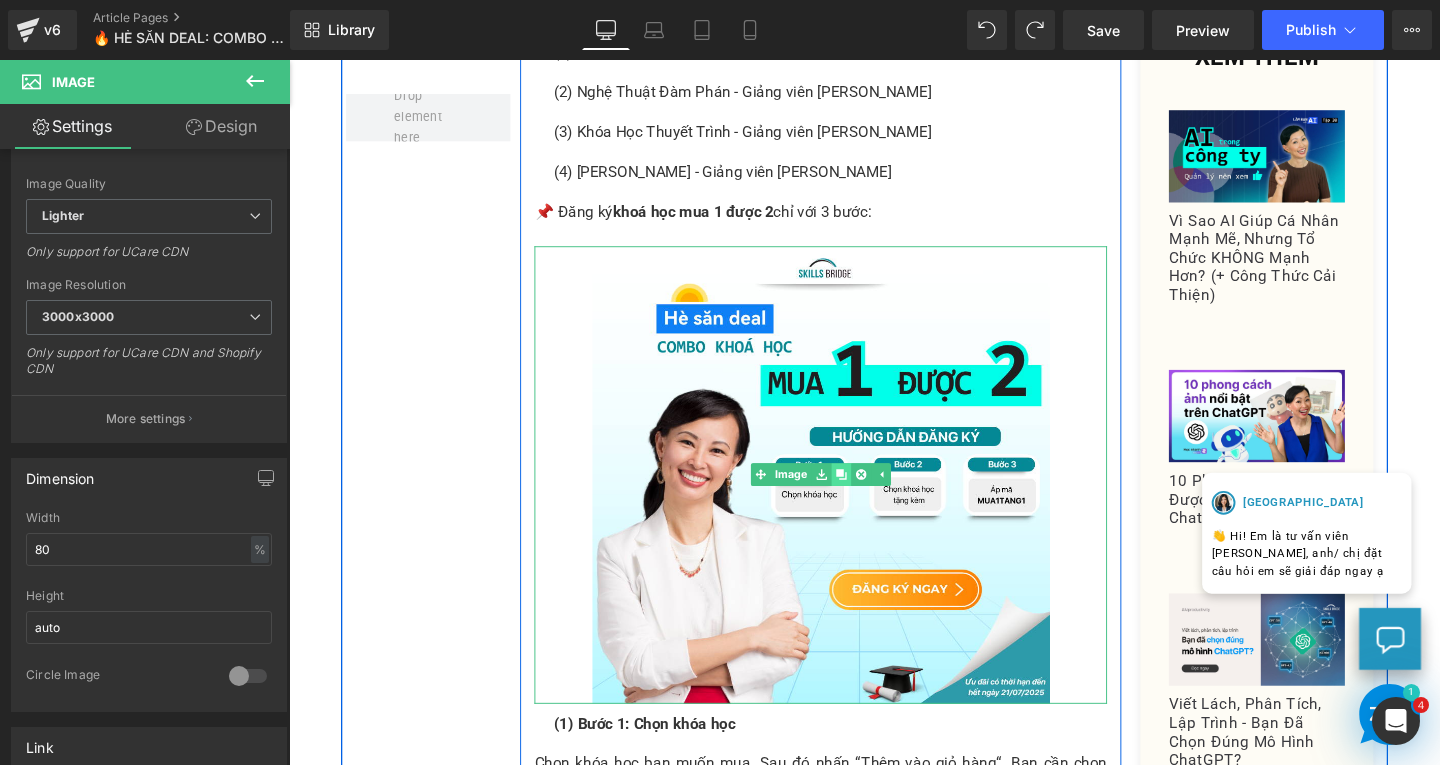 click 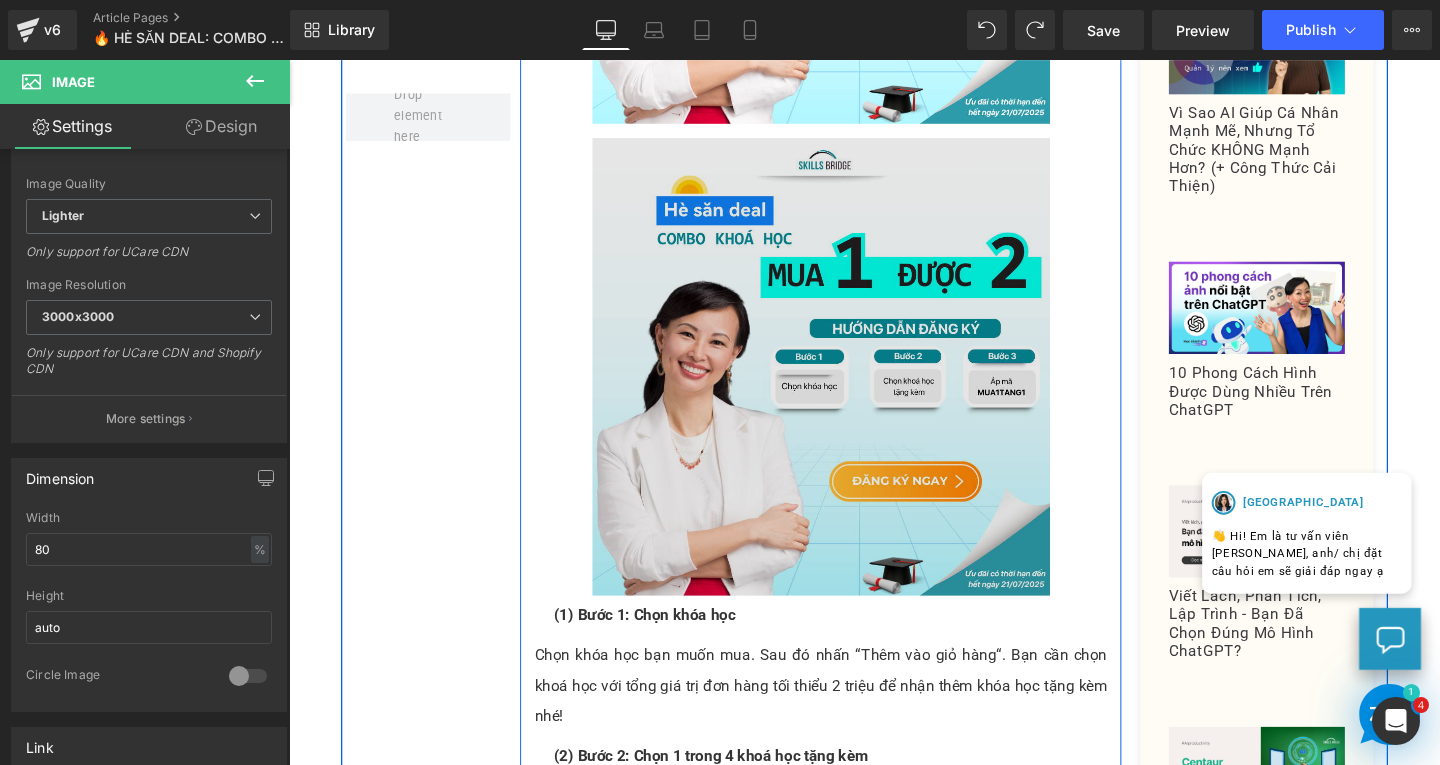 scroll, scrollTop: 1703, scrollLeft: 0, axis: vertical 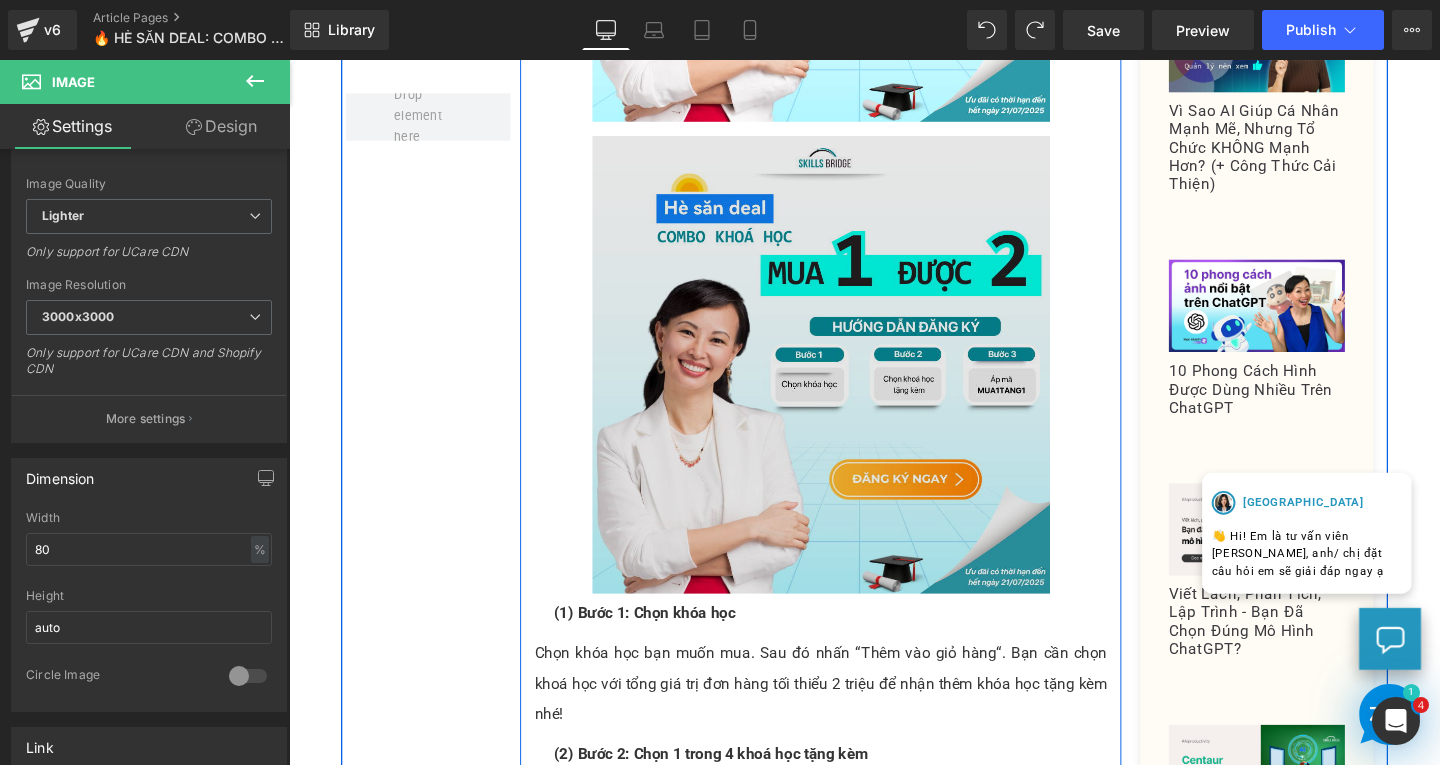 click at bounding box center [848, 380] 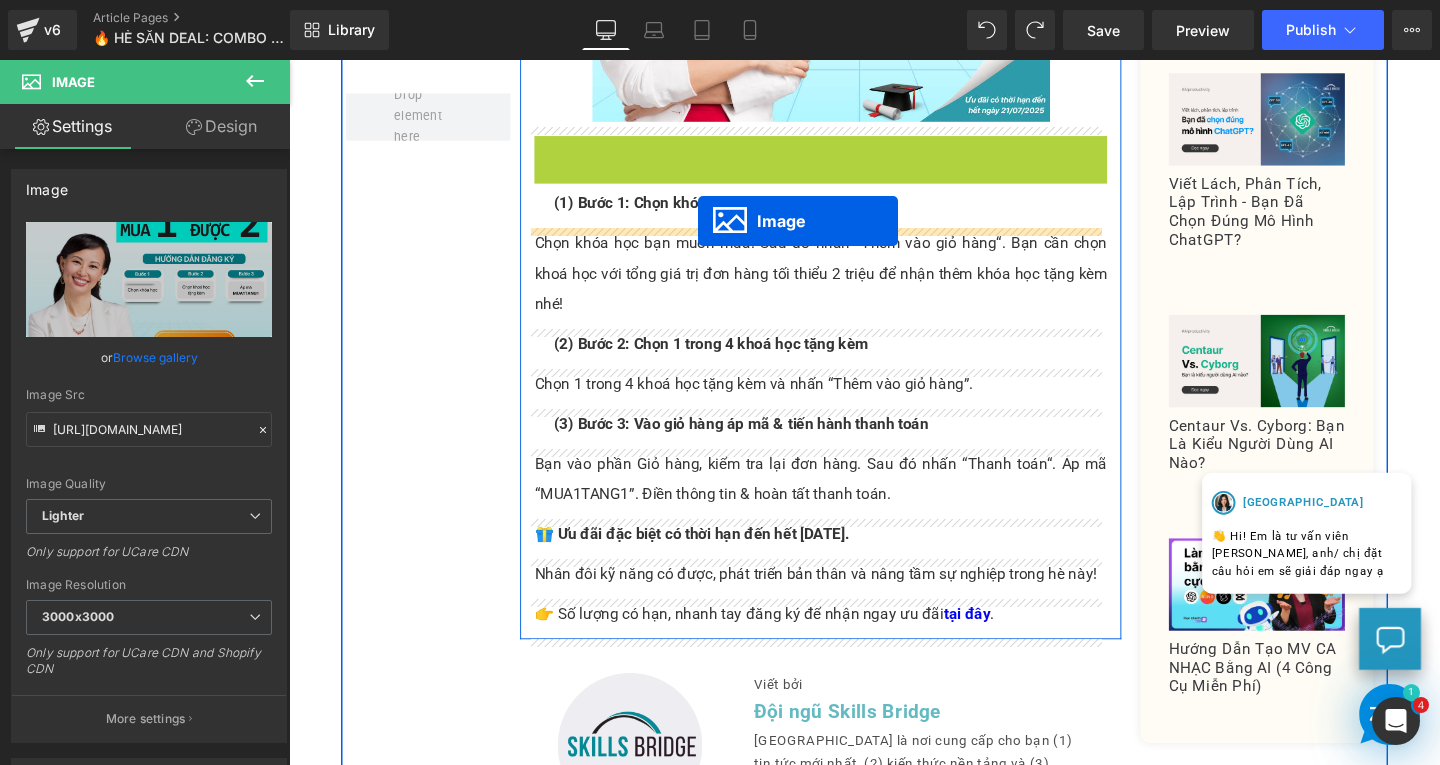 drag, startPoint x: 813, startPoint y: 386, endPoint x: 719, endPoint y: 230, distance: 182.13182 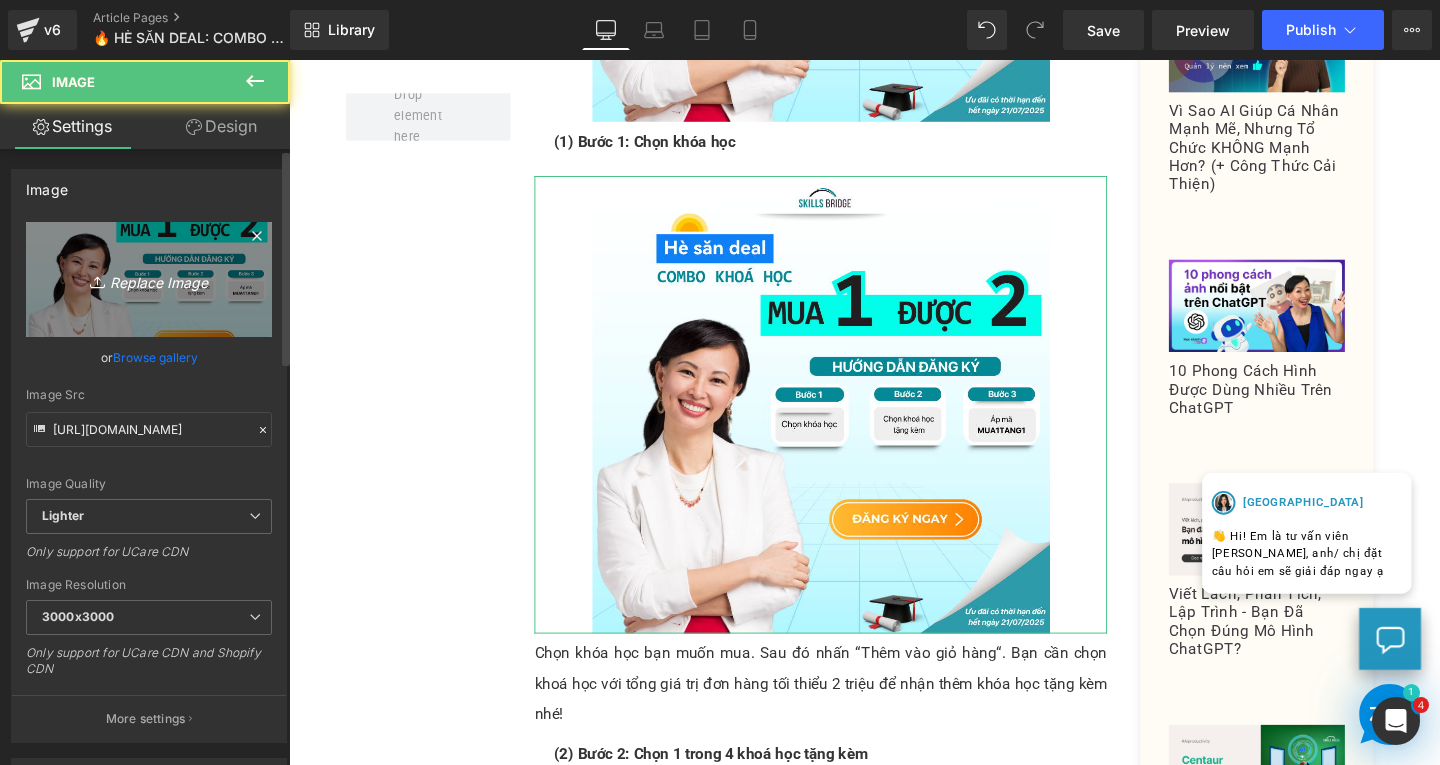 click on "Replace Image" at bounding box center (149, 279) 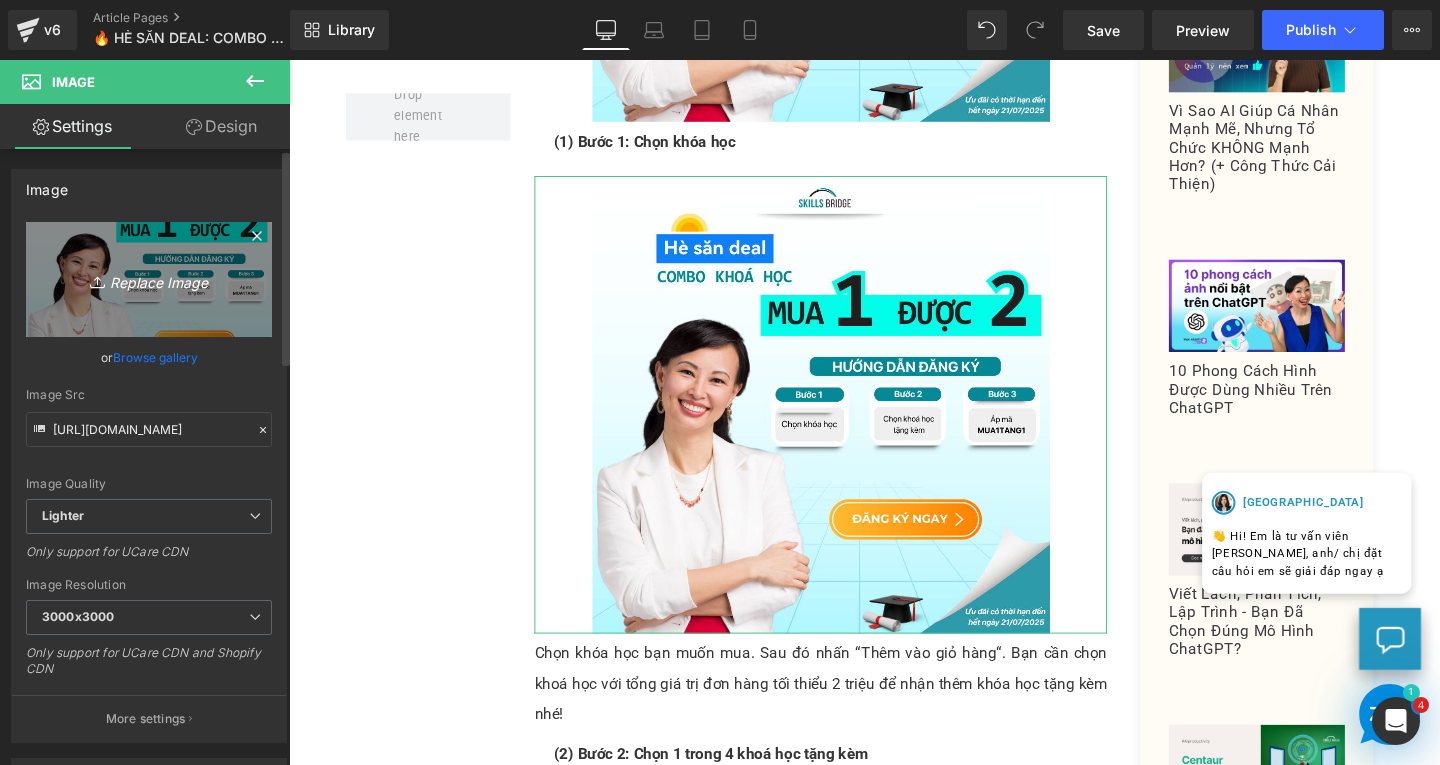 type on "C:\fakepath\14.png" 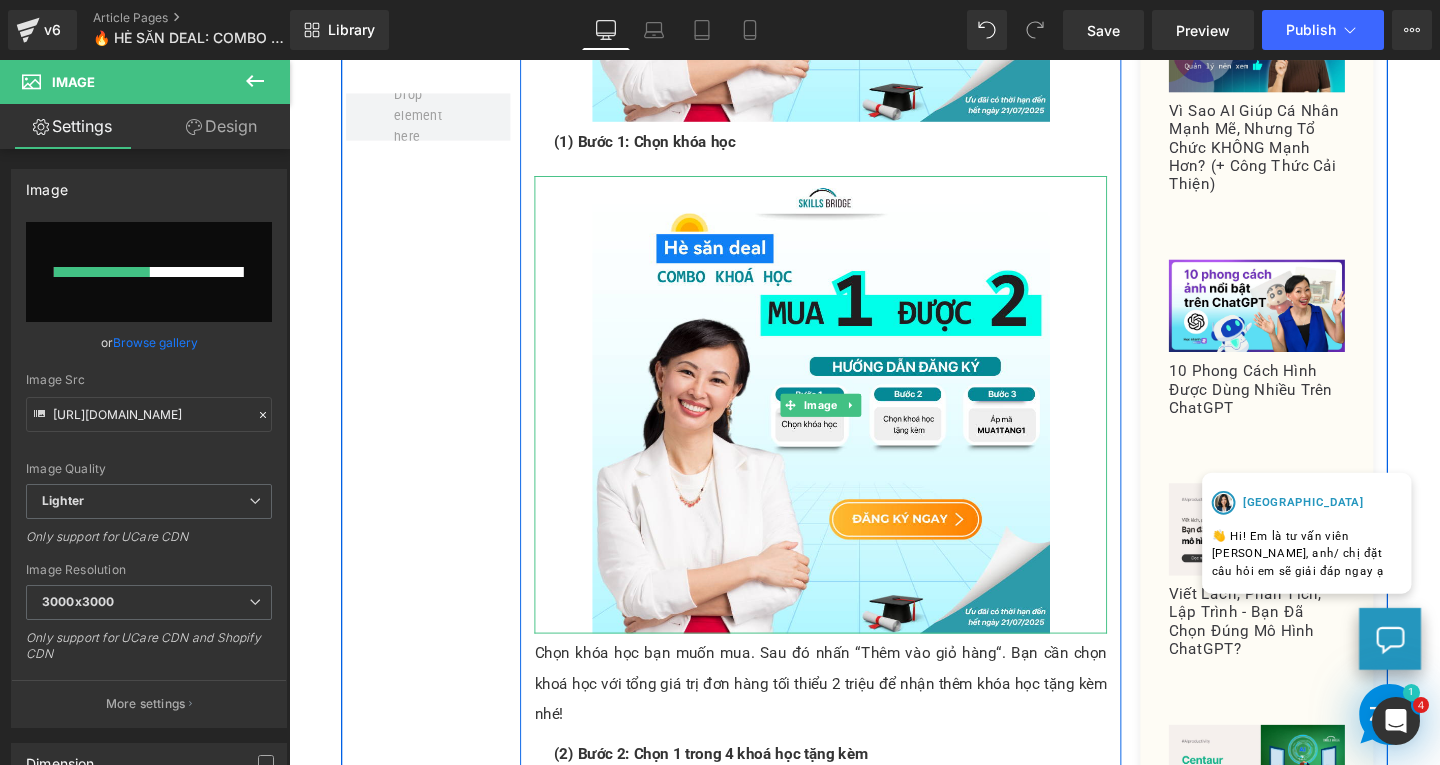type 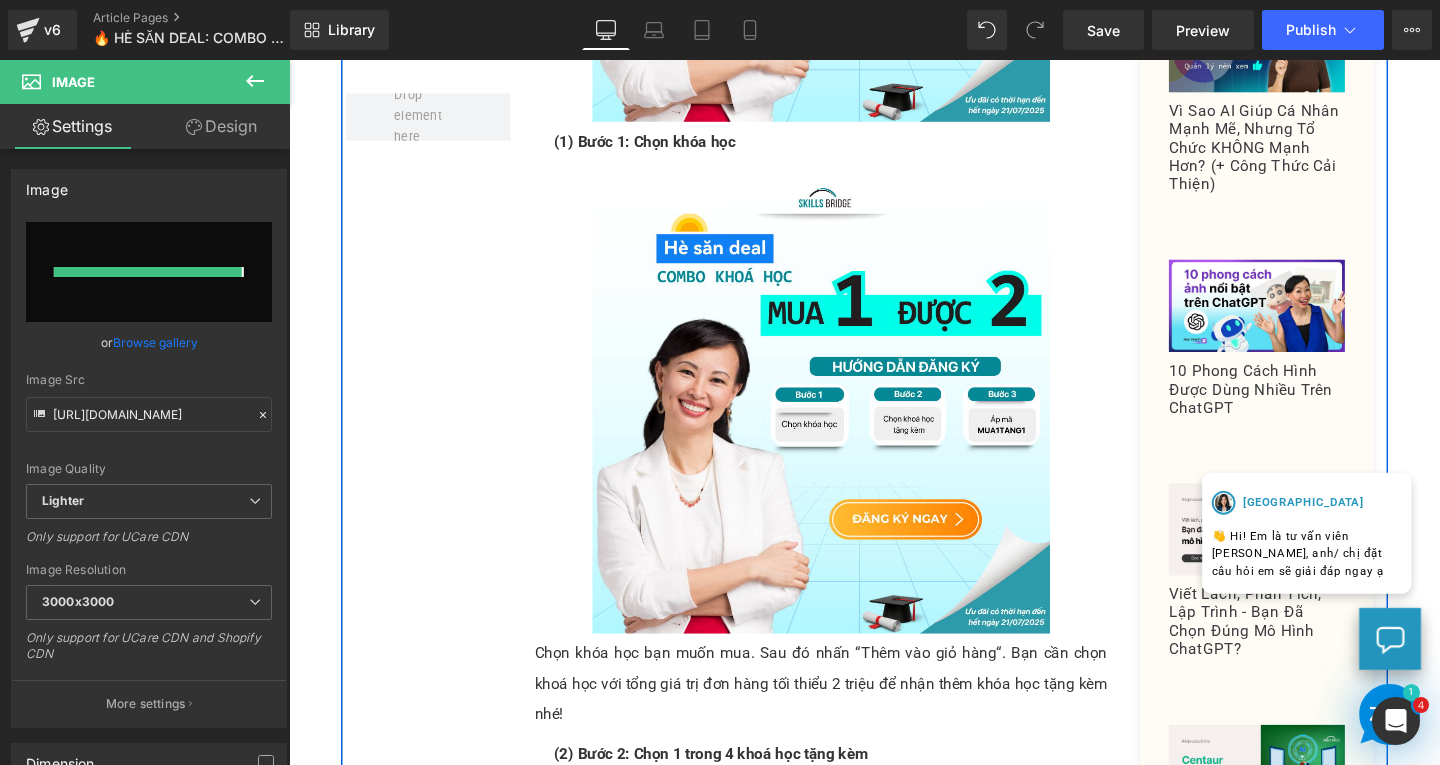 type on "[URL][DOMAIN_NAME]" 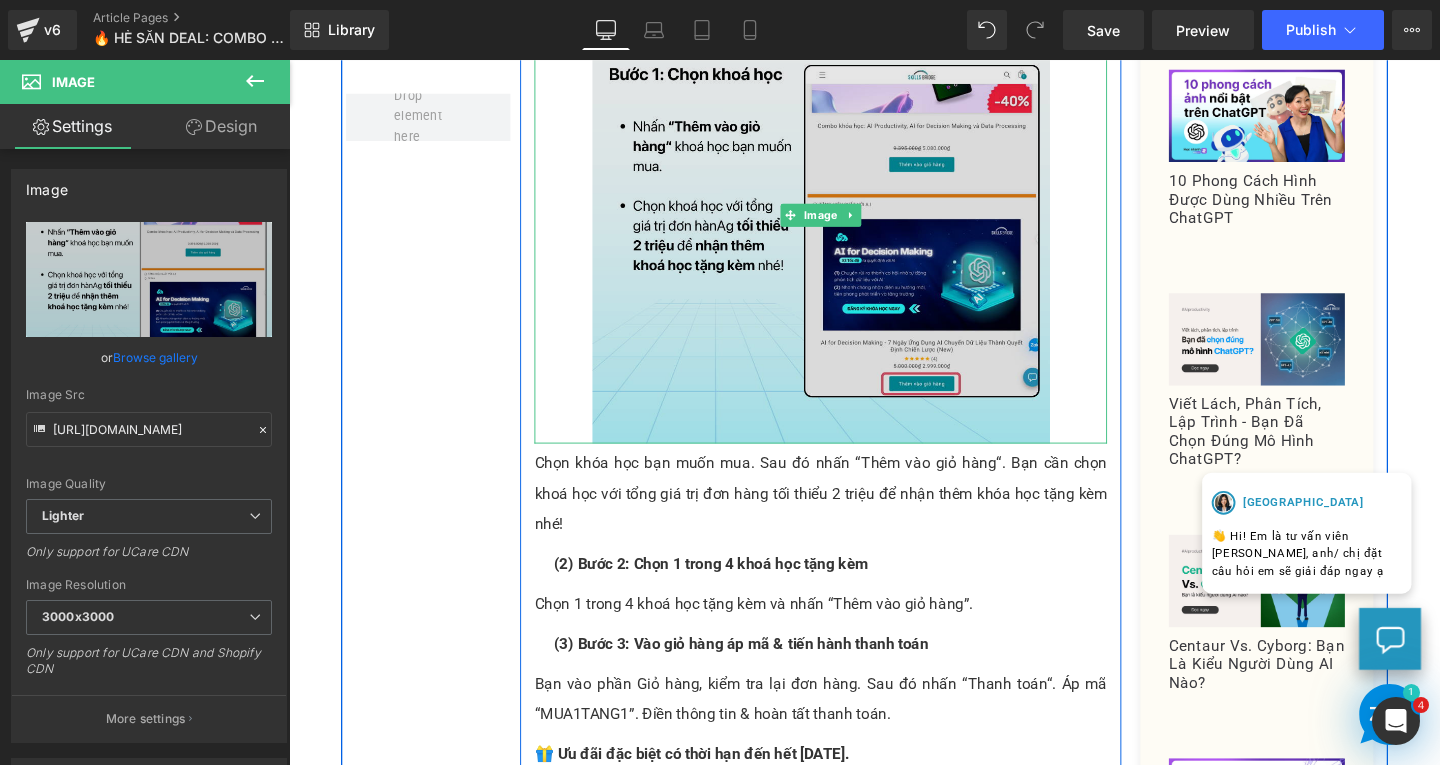 scroll, scrollTop: 2003, scrollLeft: 0, axis: vertical 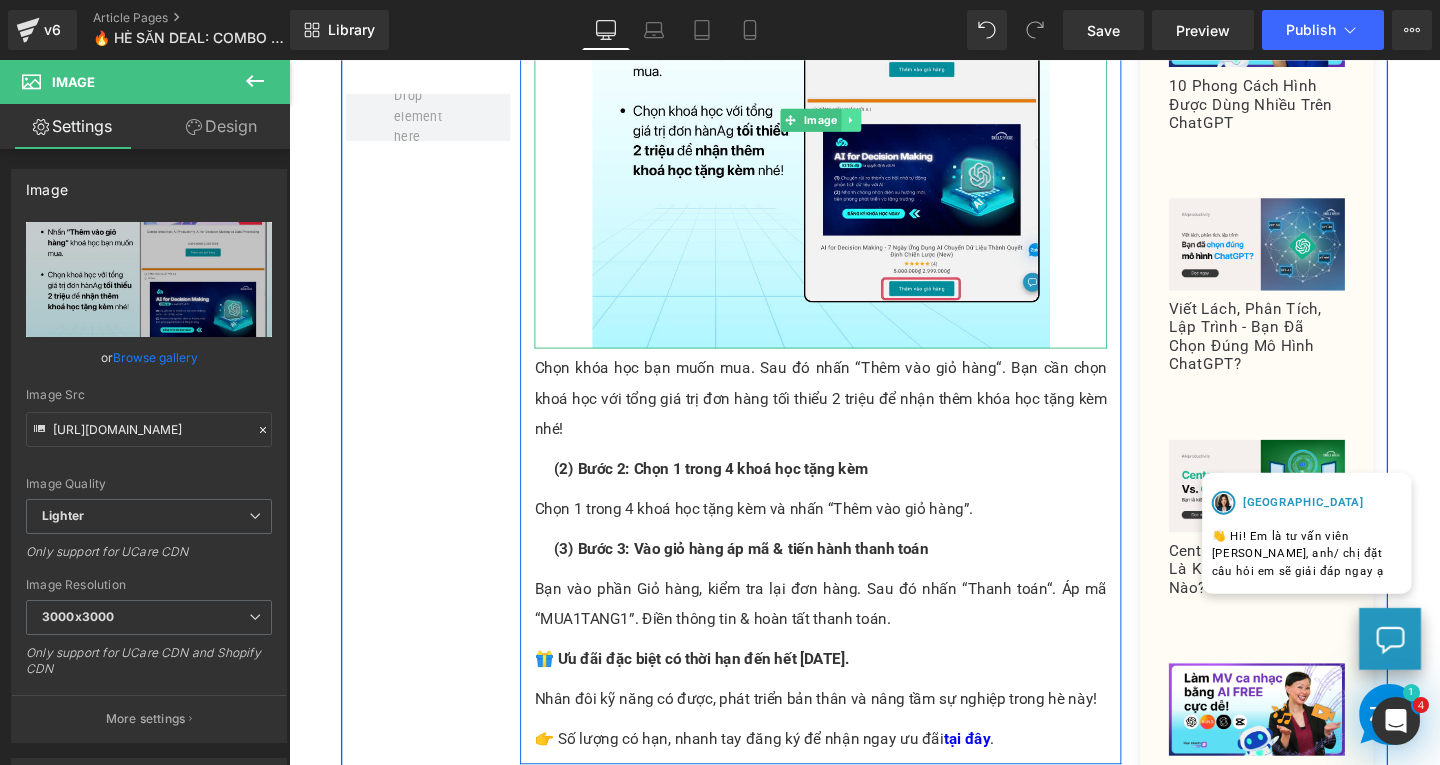 click at bounding box center [880, 123] 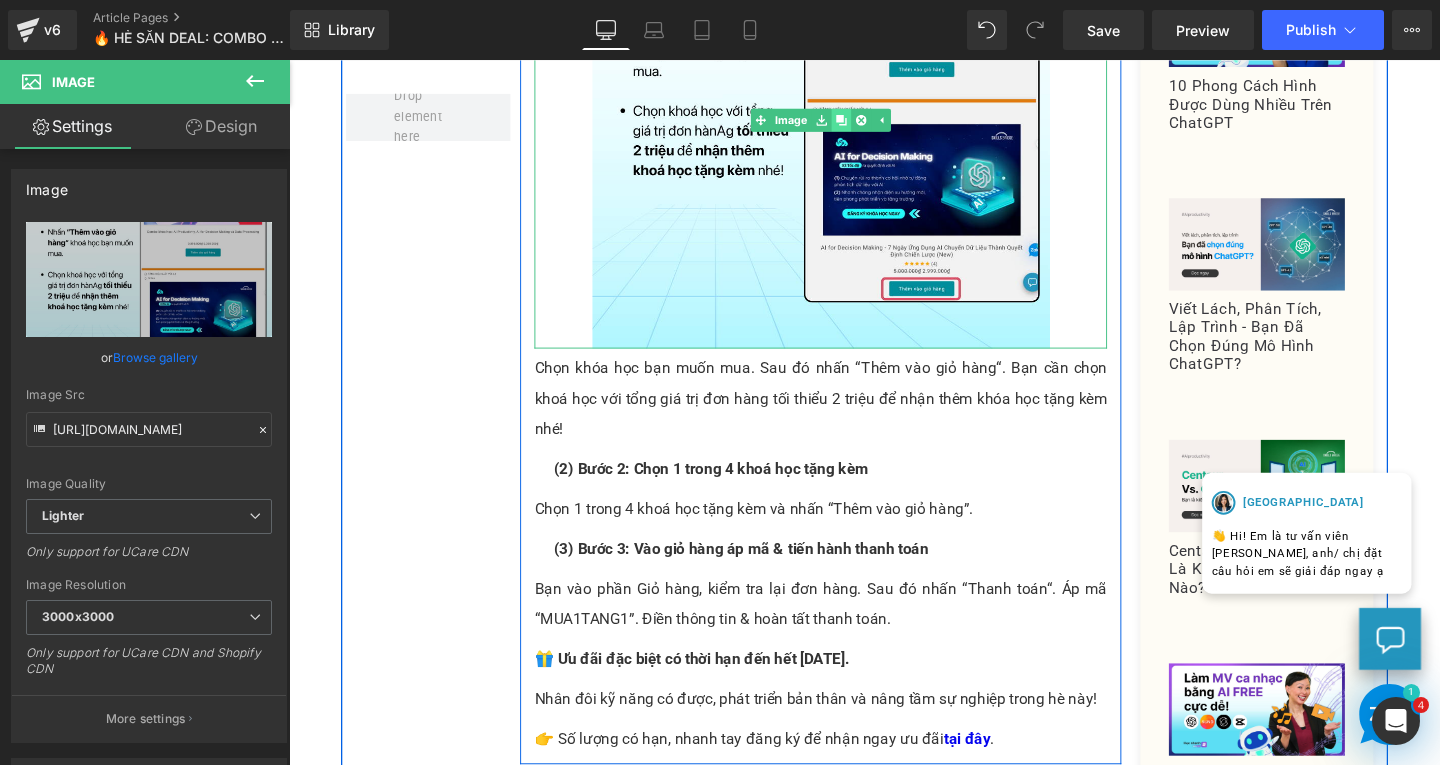 click 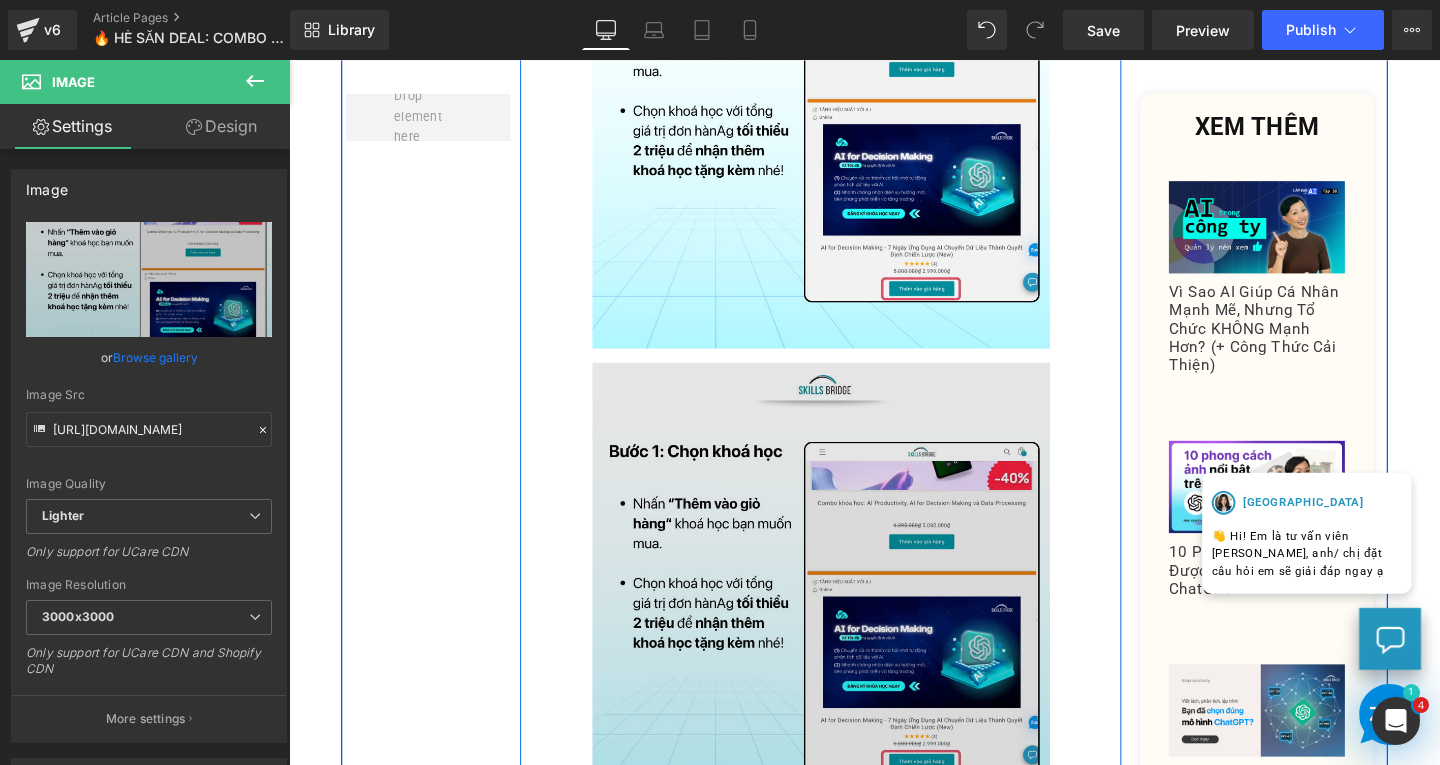 scroll, scrollTop: 2503, scrollLeft: 0, axis: vertical 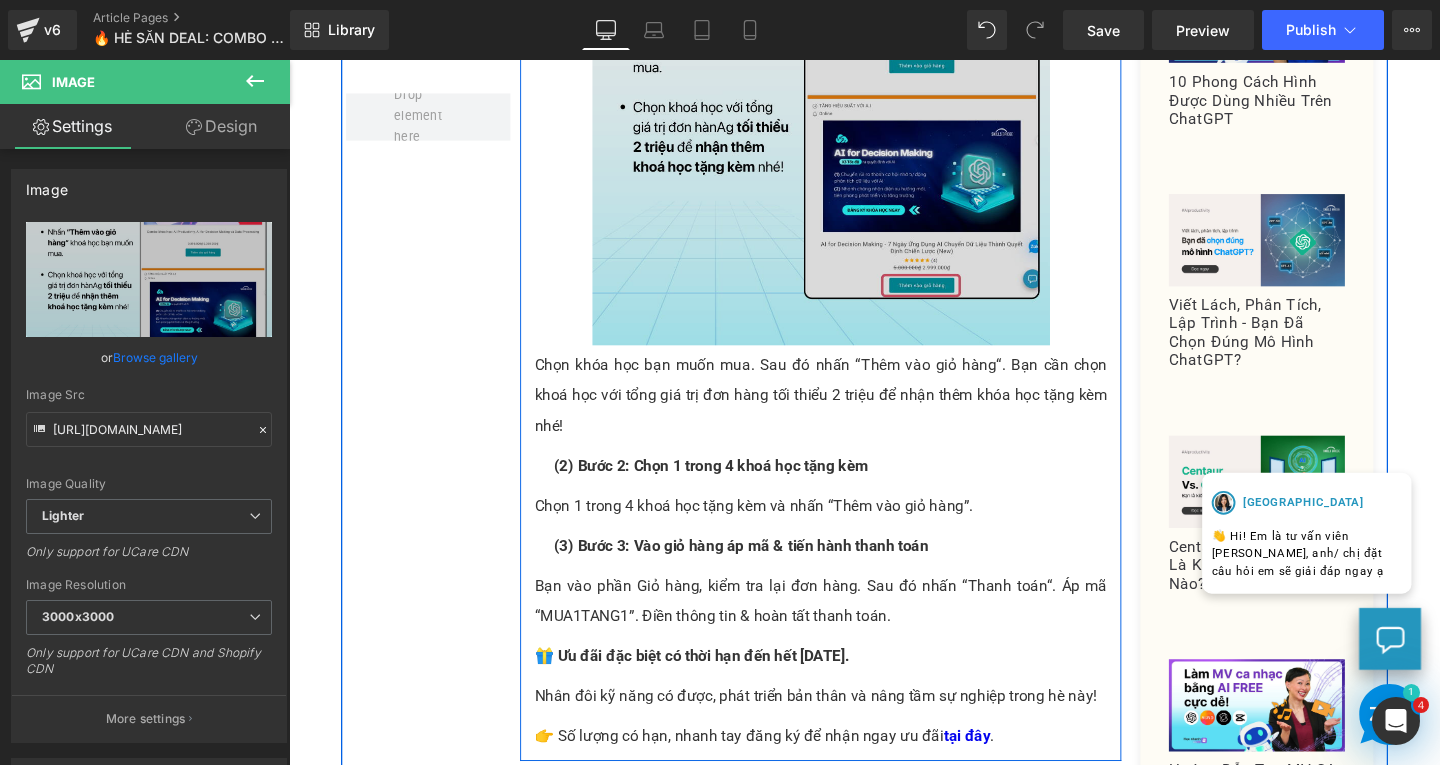 click at bounding box center [848, 118] 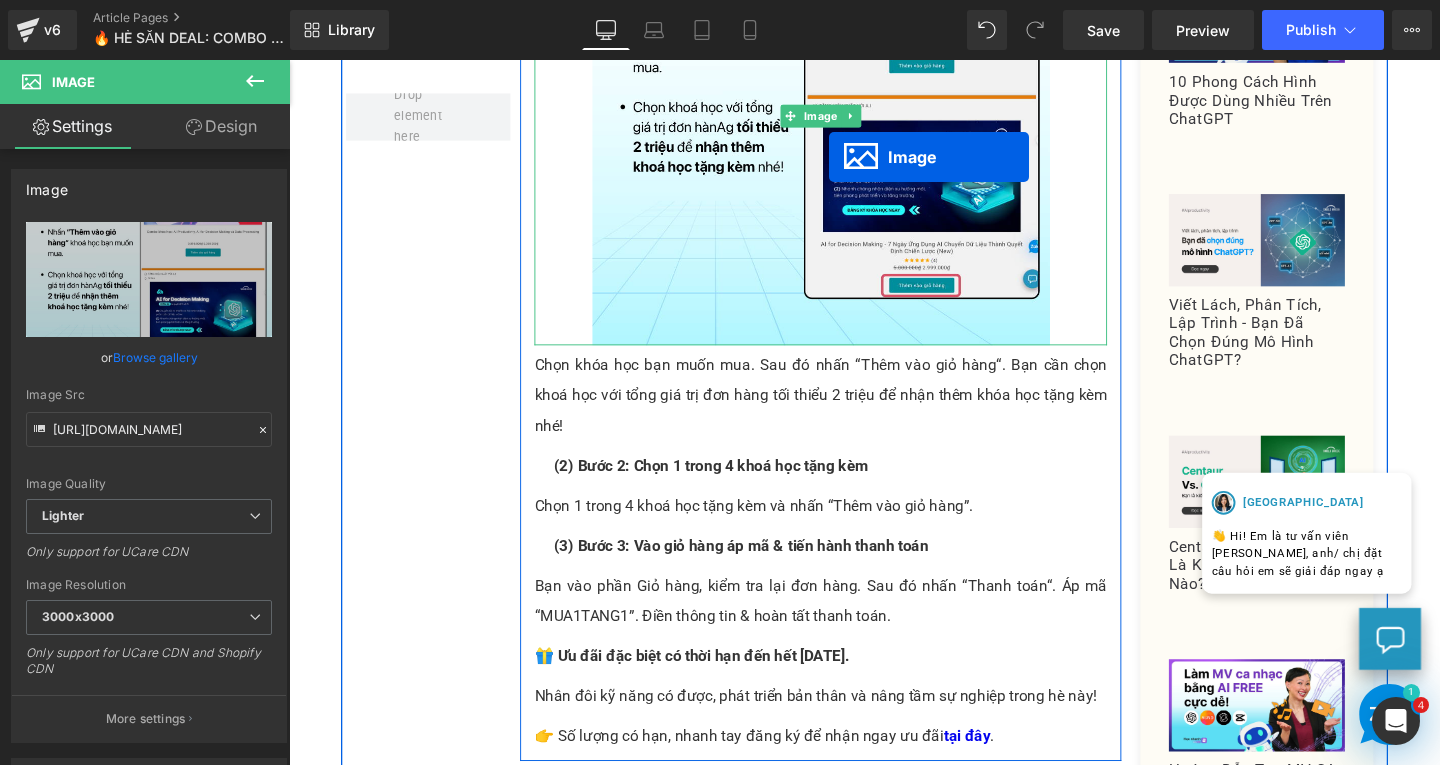 scroll, scrollTop: 2032, scrollLeft: 0, axis: vertical 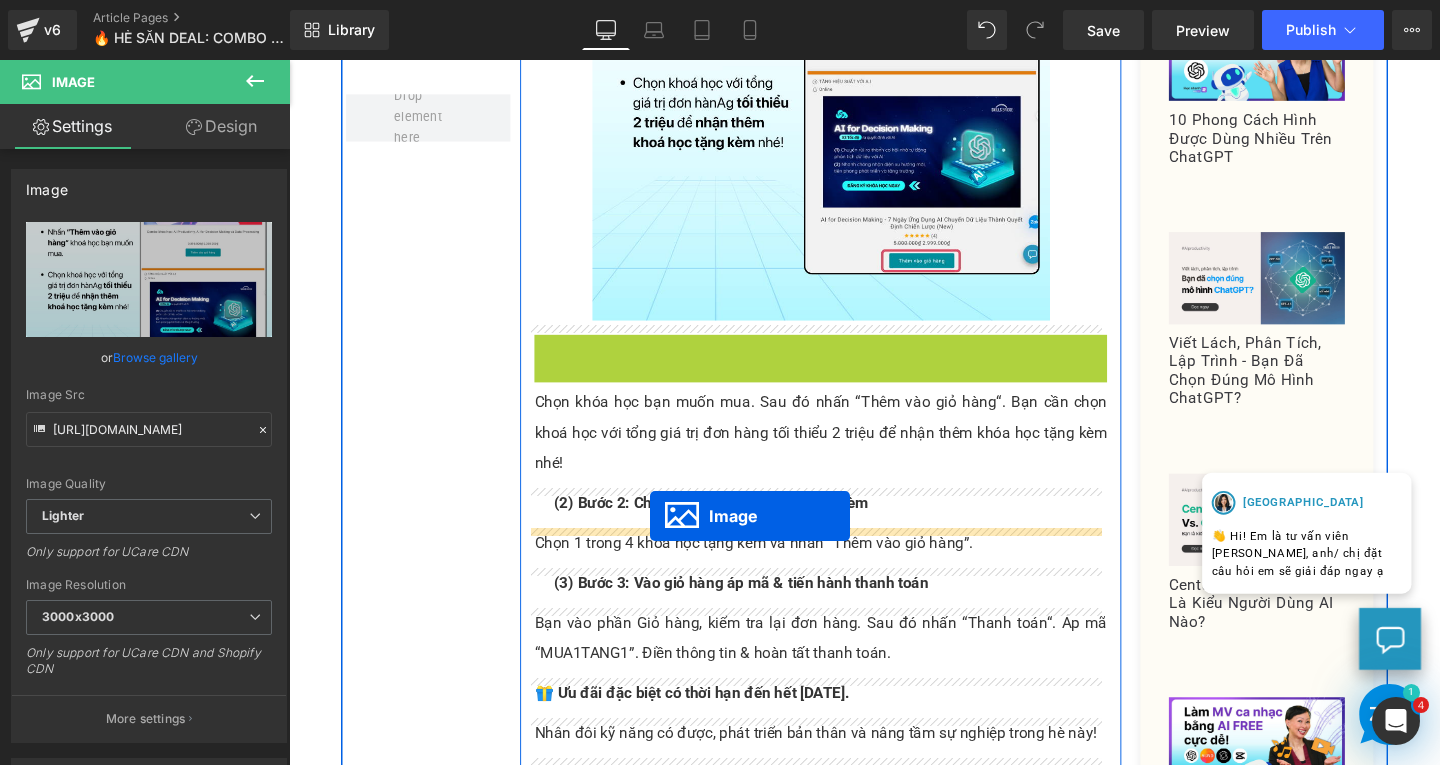 drag, startPoint x: 803, startPoint y: 119, endPoint x: 669, endPoint y: 539, distance: 440.85825 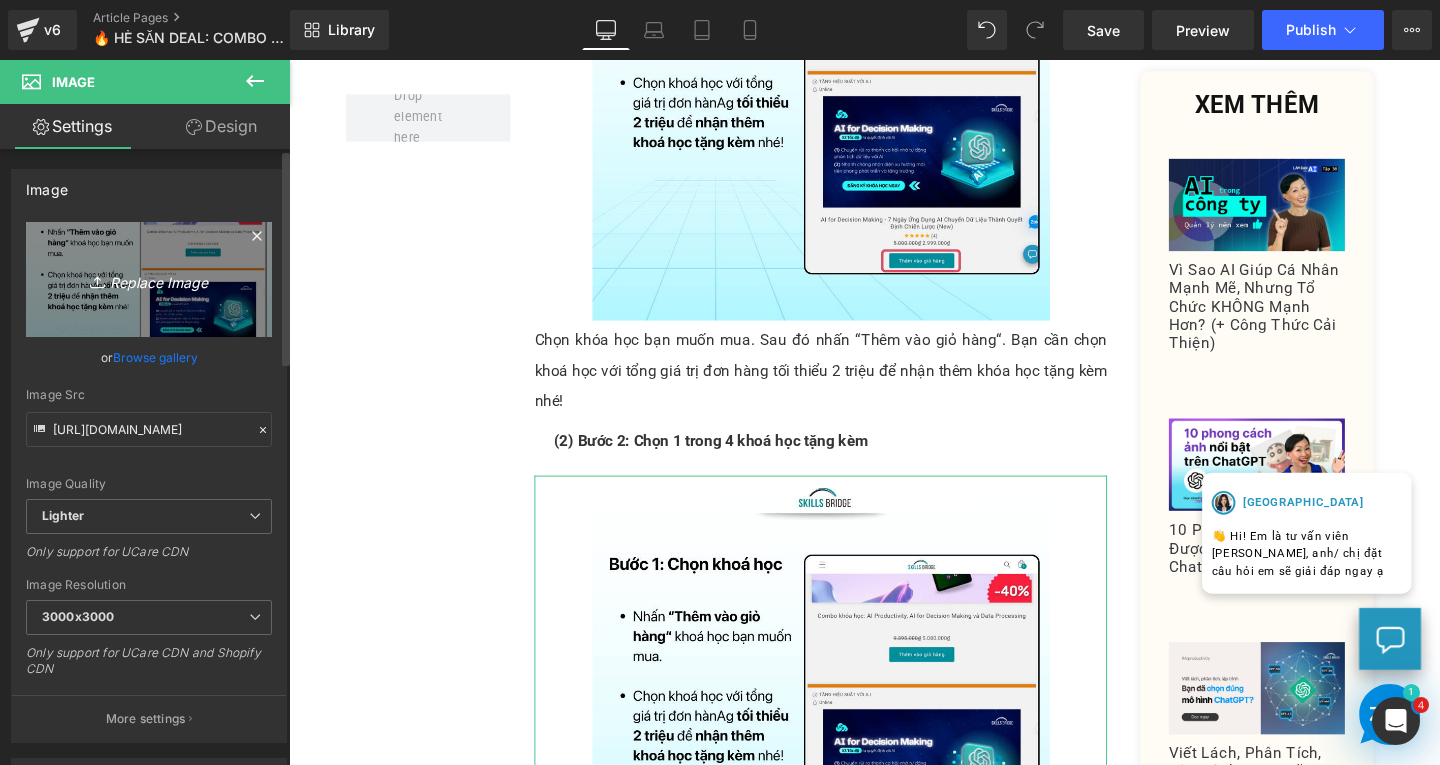 click on "Replace Image" at bounding box center (149, 279) 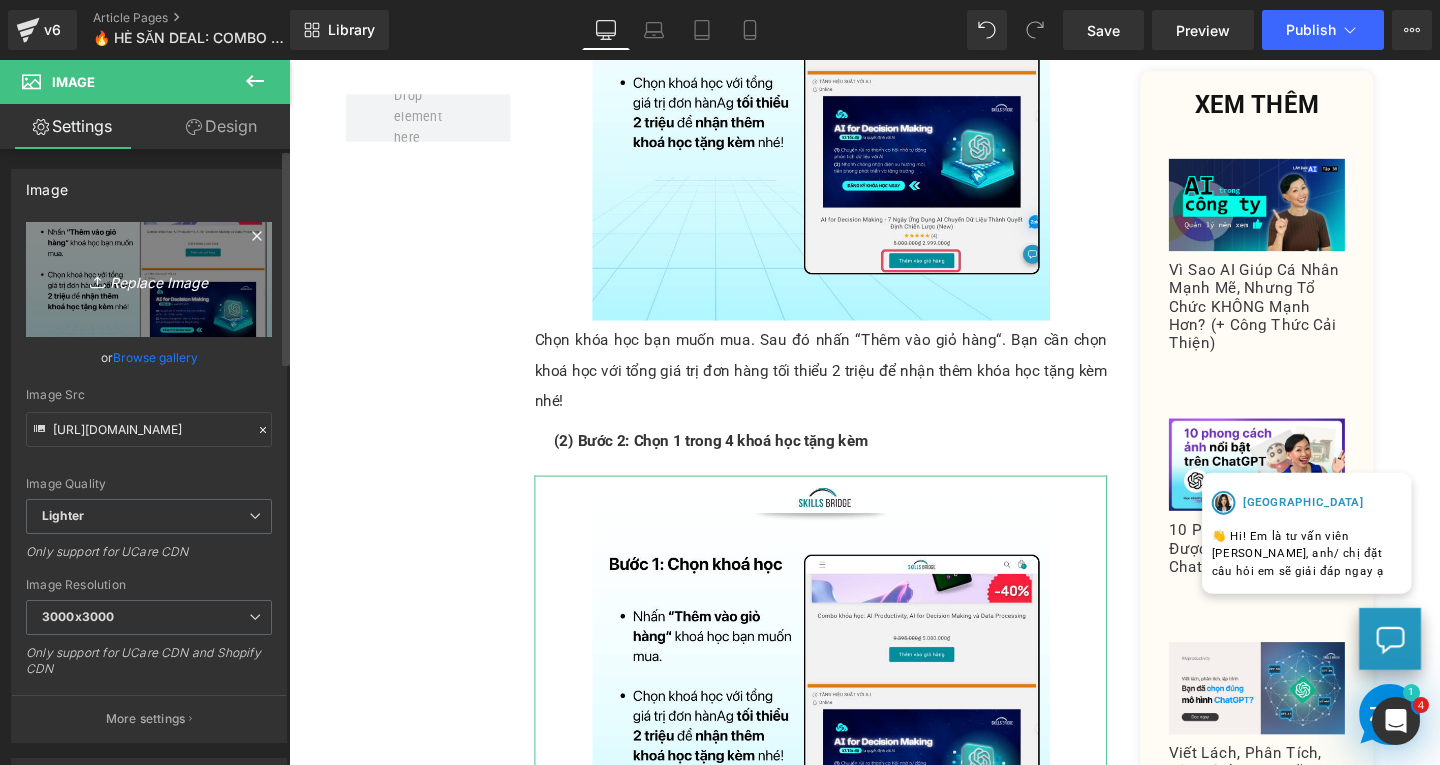 type on "C:\fakepath\15.png" 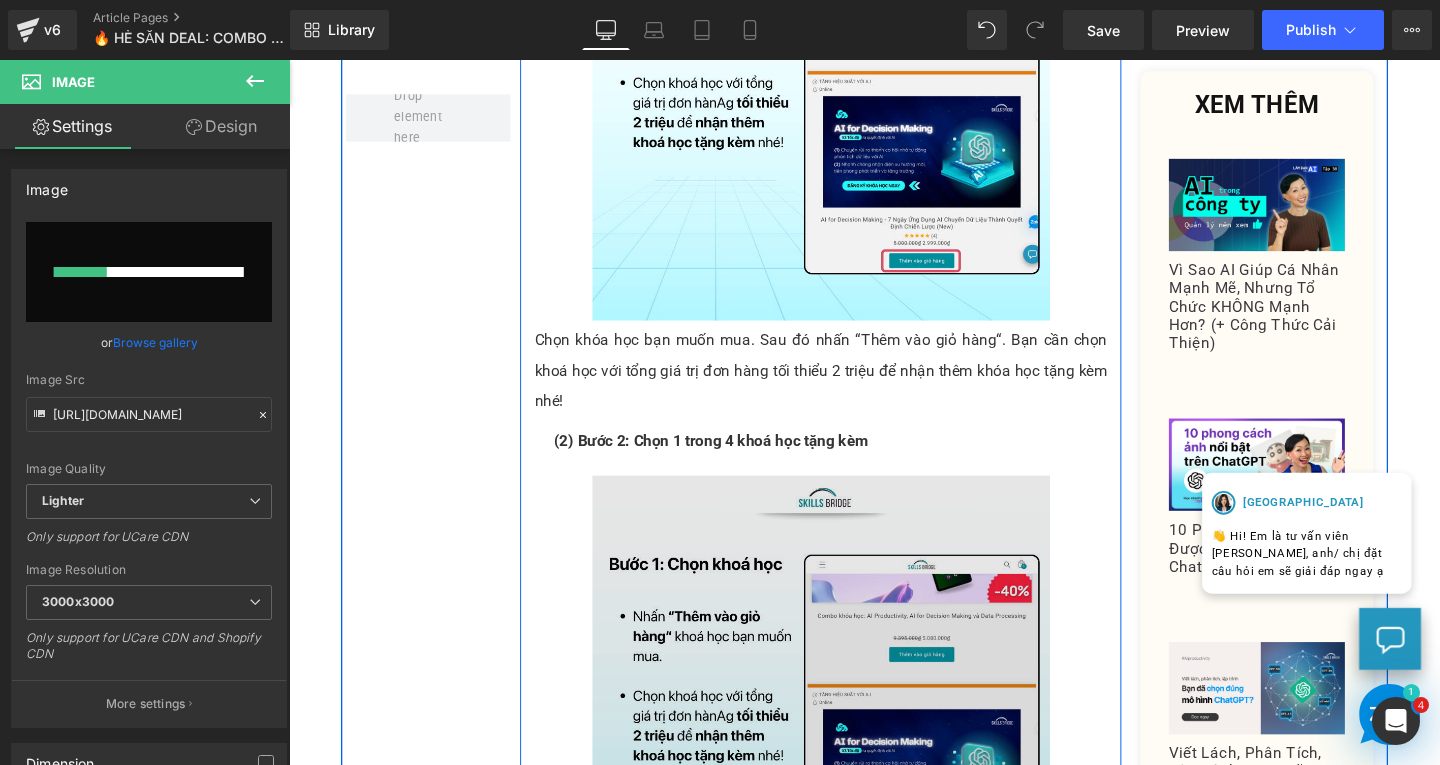 scroll, scrollTop: 2332, scrollLeft: 0, axis: vertical 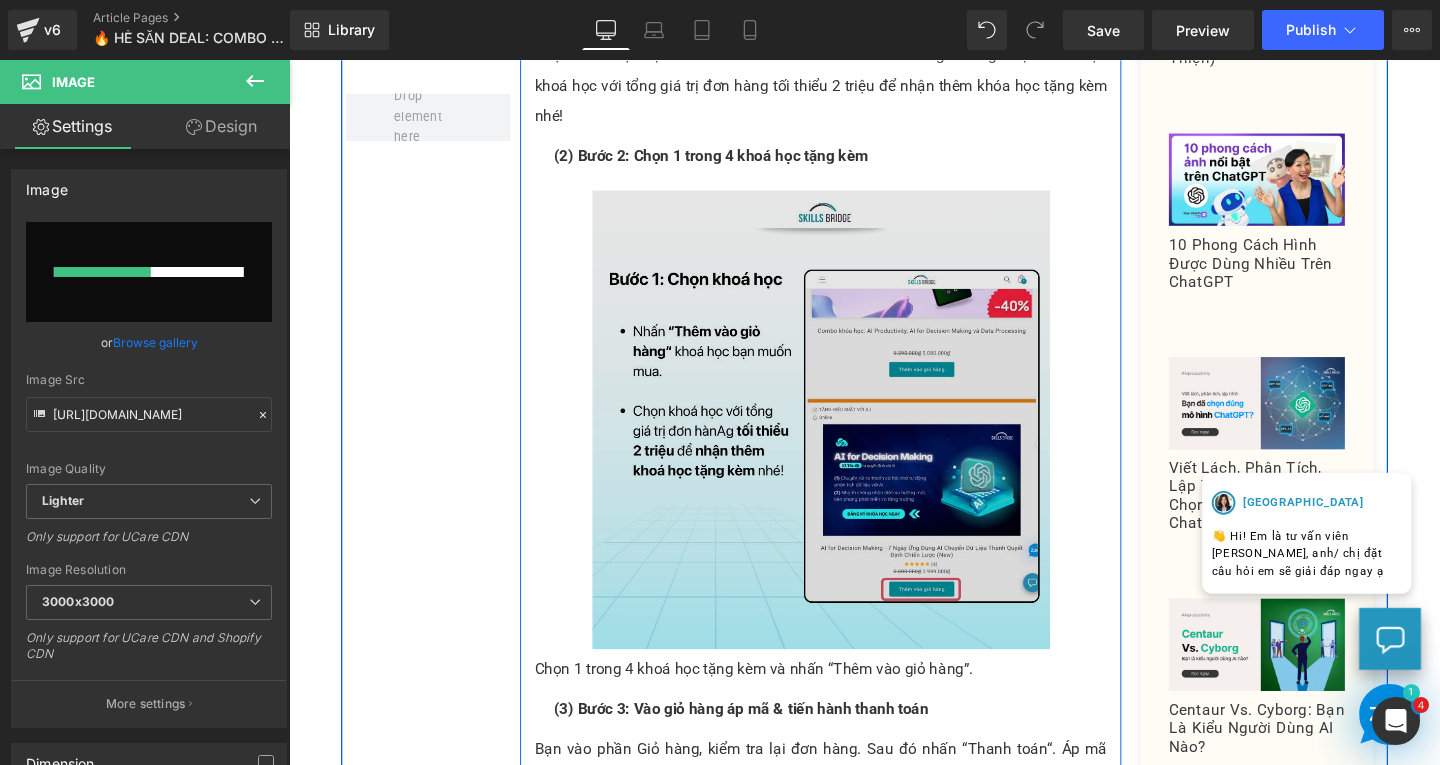 type 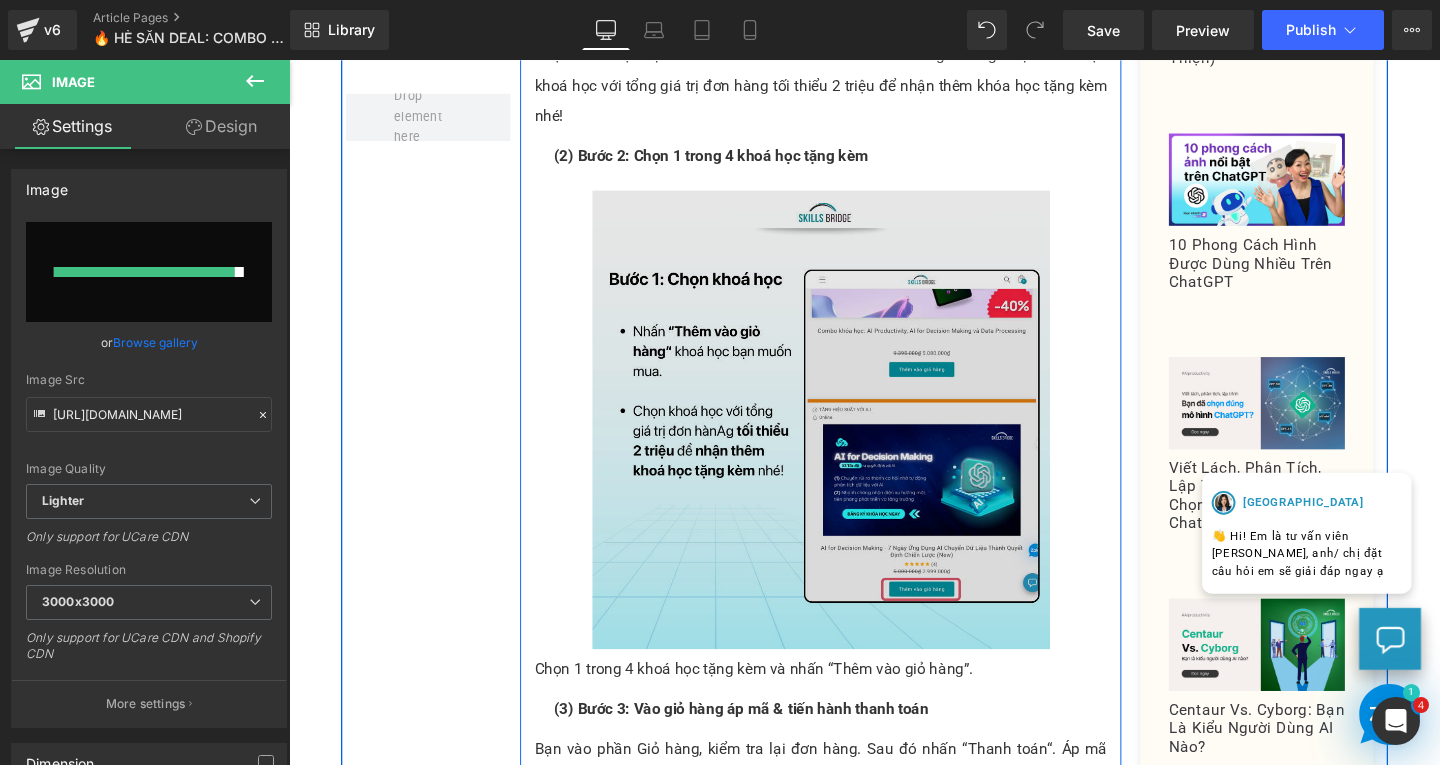 type on "[URL][DOMAIN_NAME]" 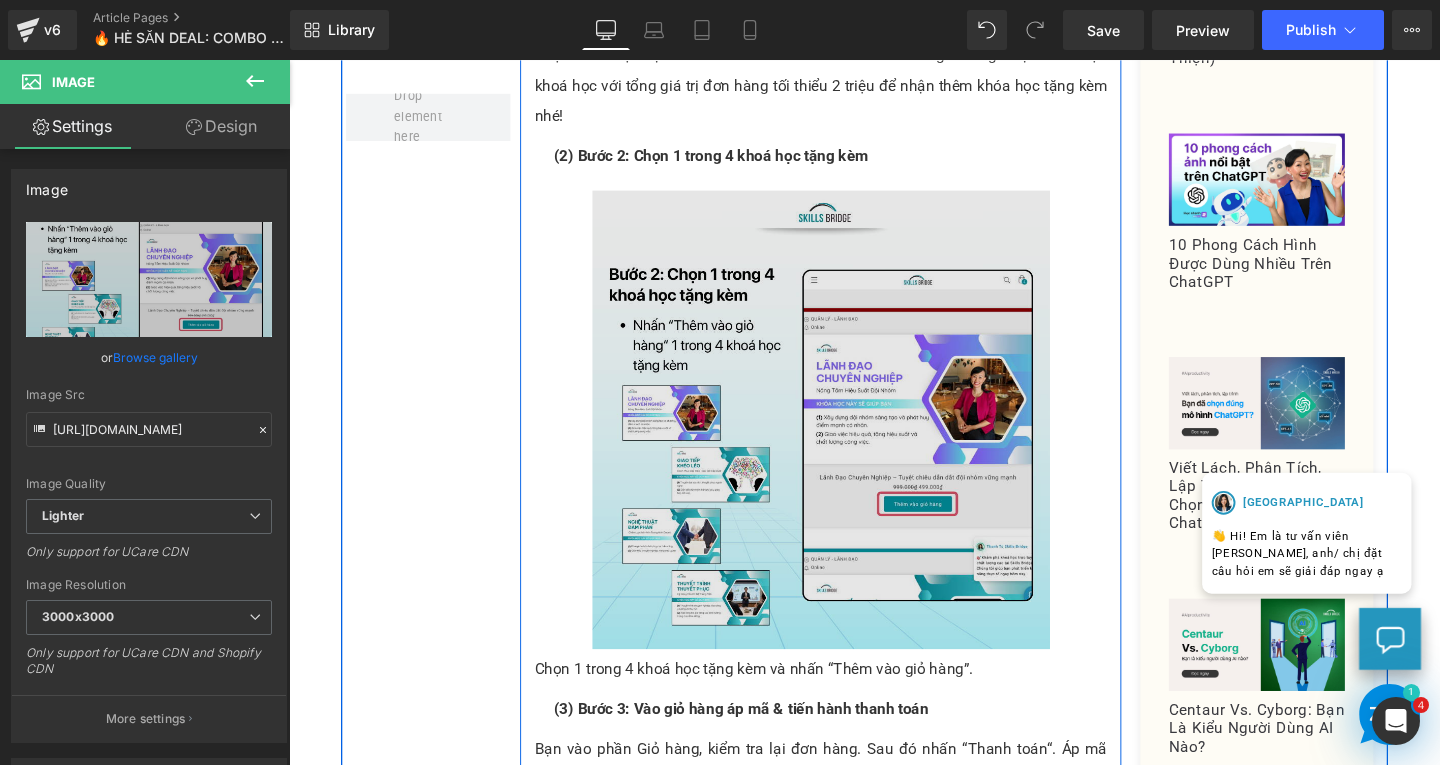 click on "Image" at bounding box center [848, 437] 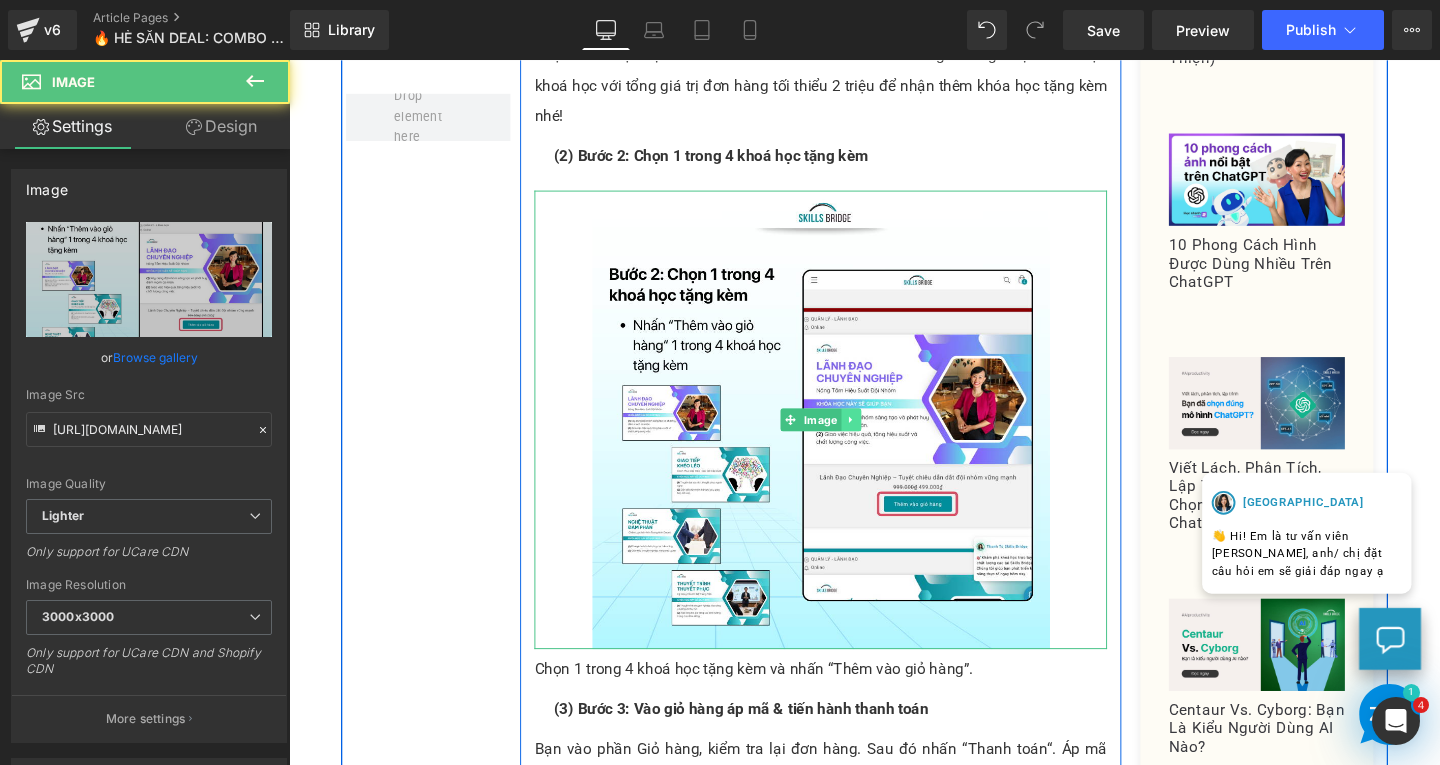 click 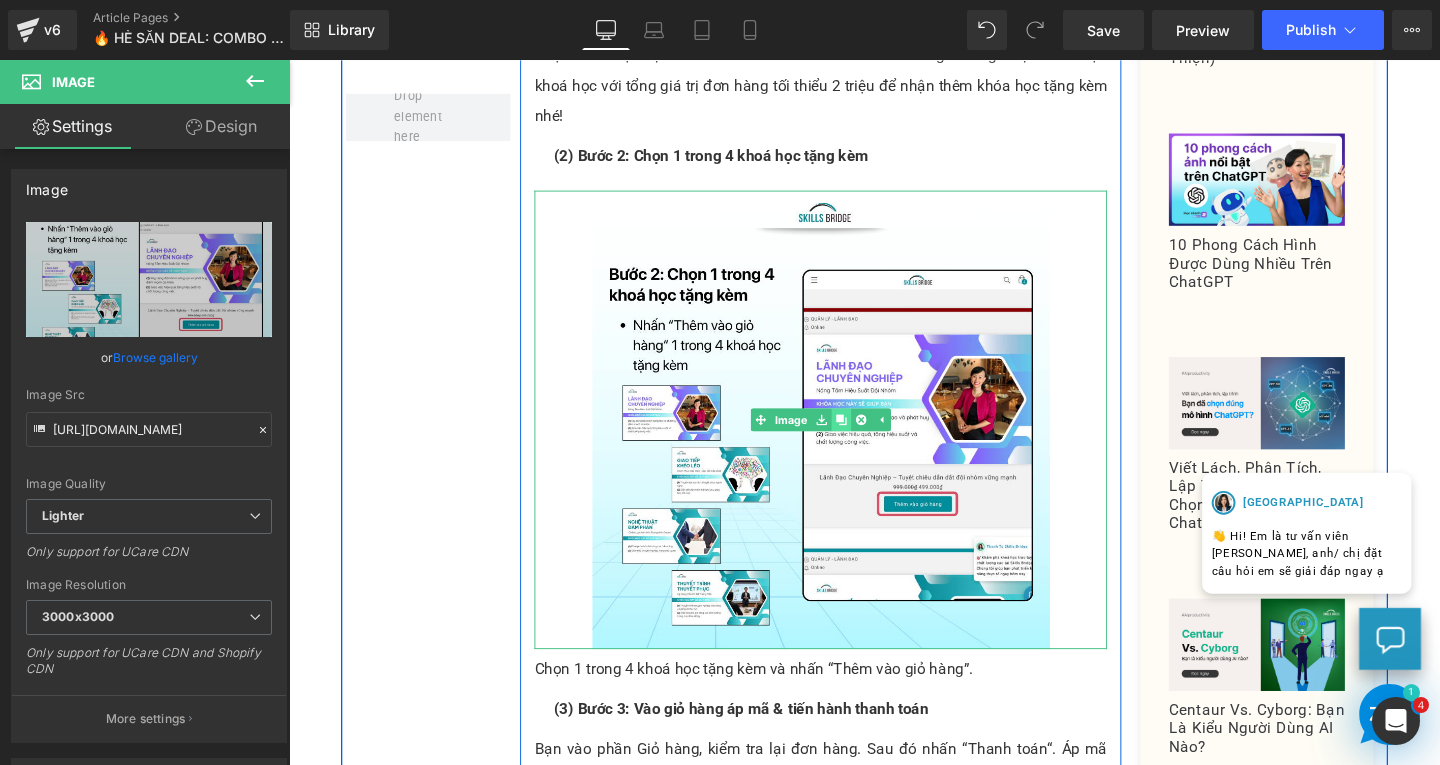click 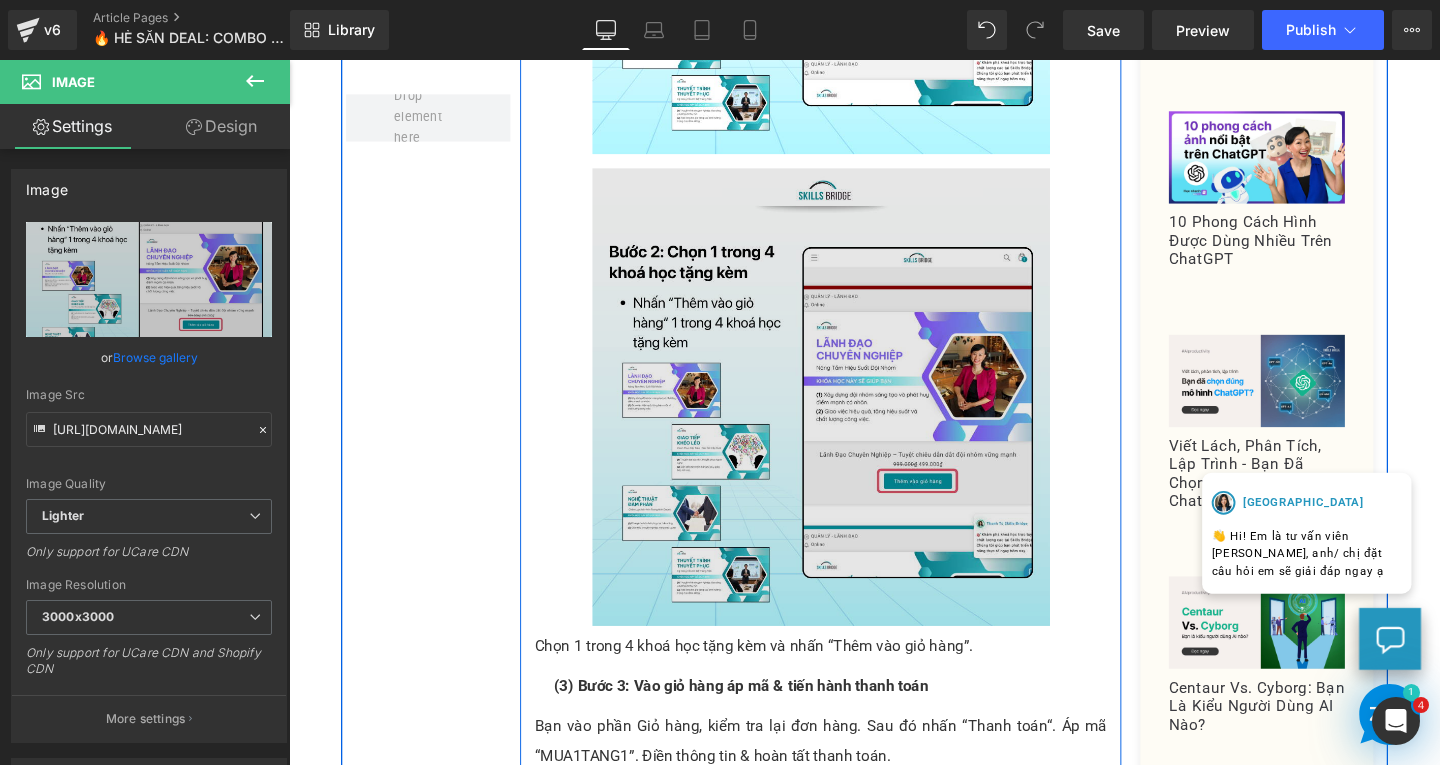 scroll, scrollTop: 2885, scrollLeft: 0, axis: vertical 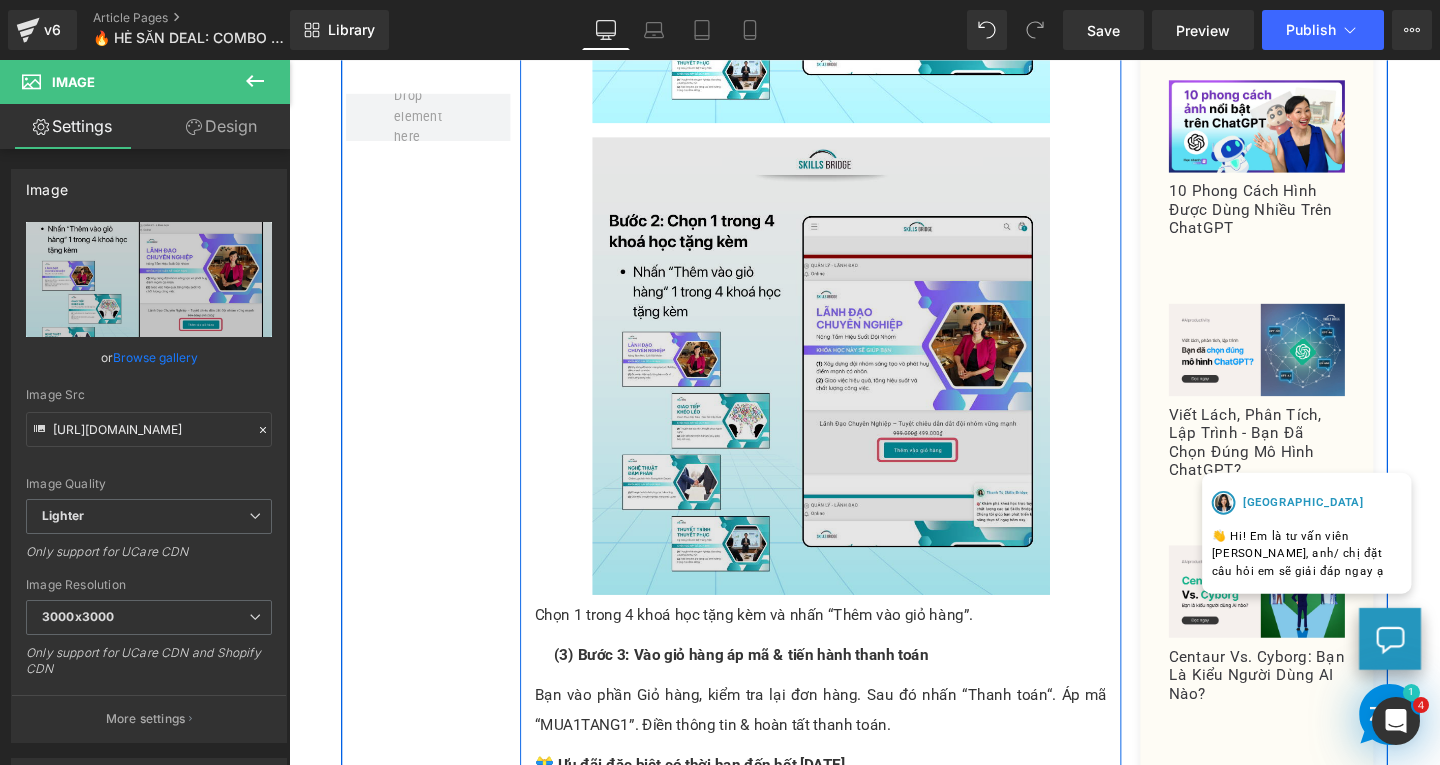 click at bounding box center [848, 381] 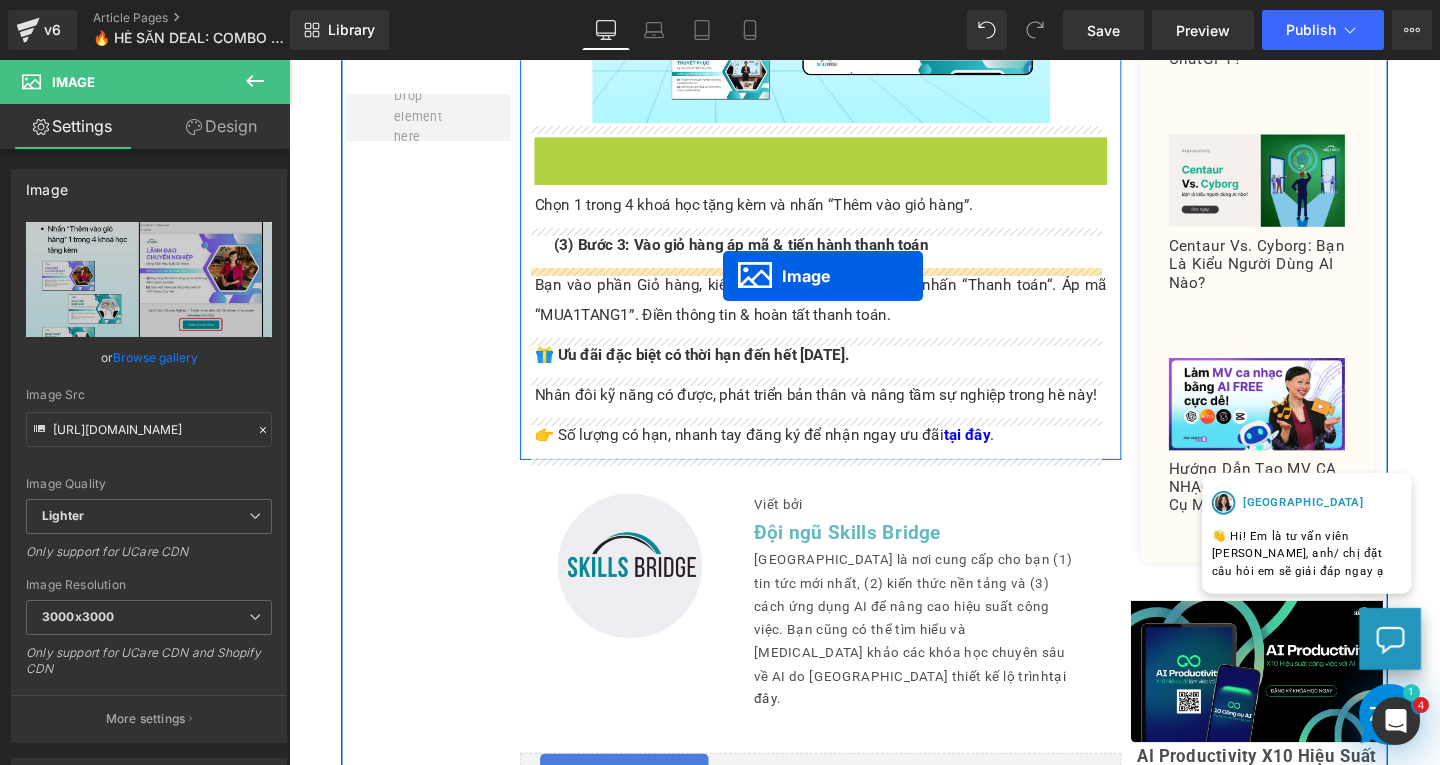 drag, startPoint x: 804, startPoint y: 384, endPoint x: 745, endPoint y: 287, distance: 113.534134 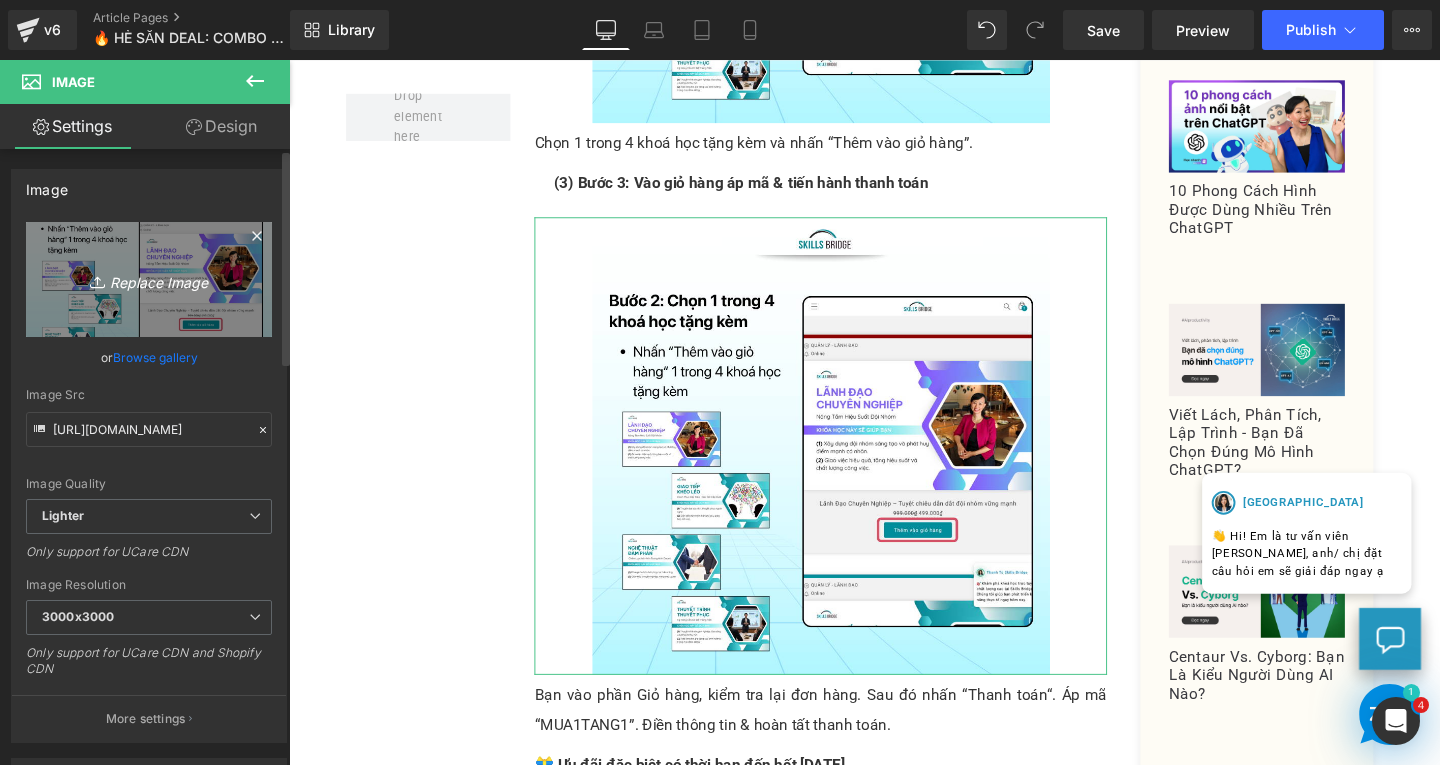 click on "Replace Image" at bounding box center [149, 279] 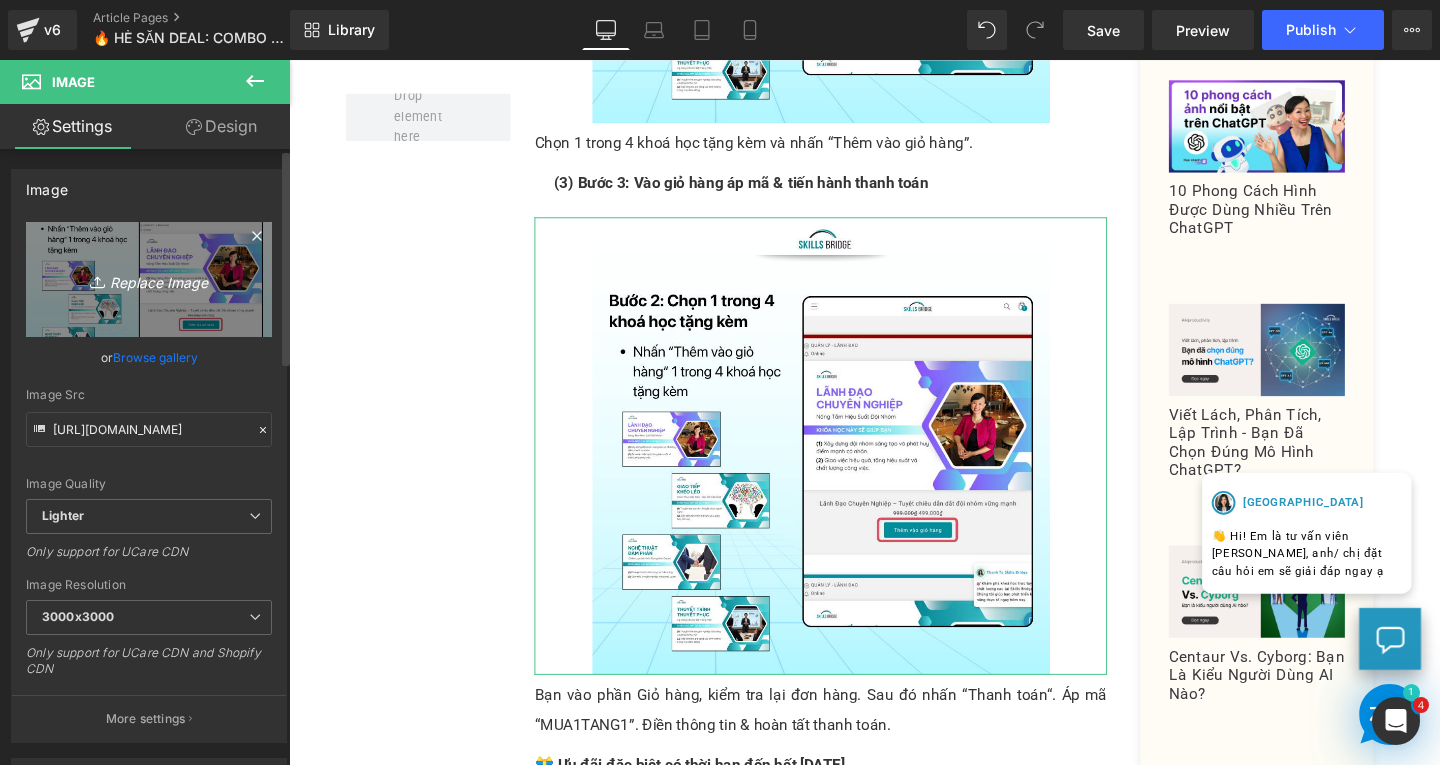 type on "C:\fakepath\16.png" 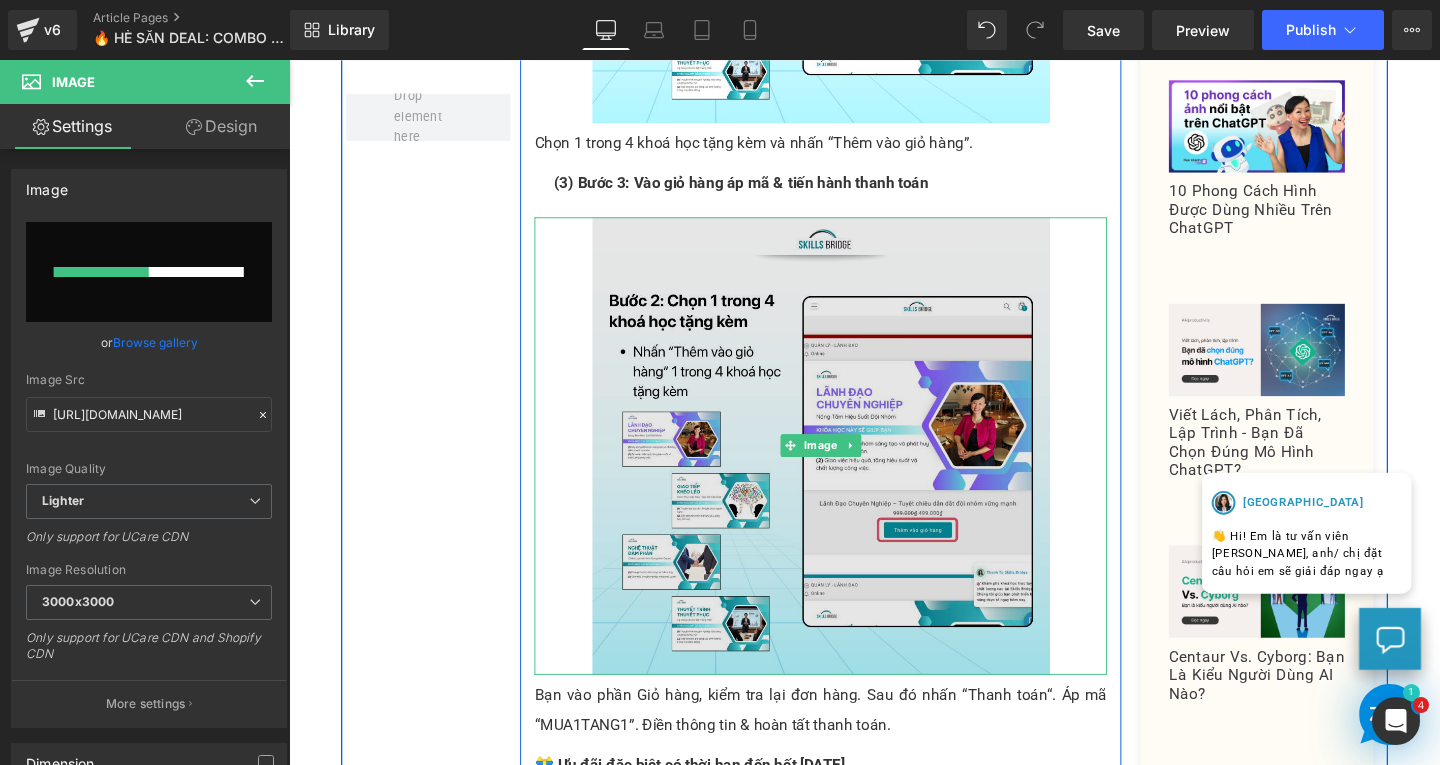type 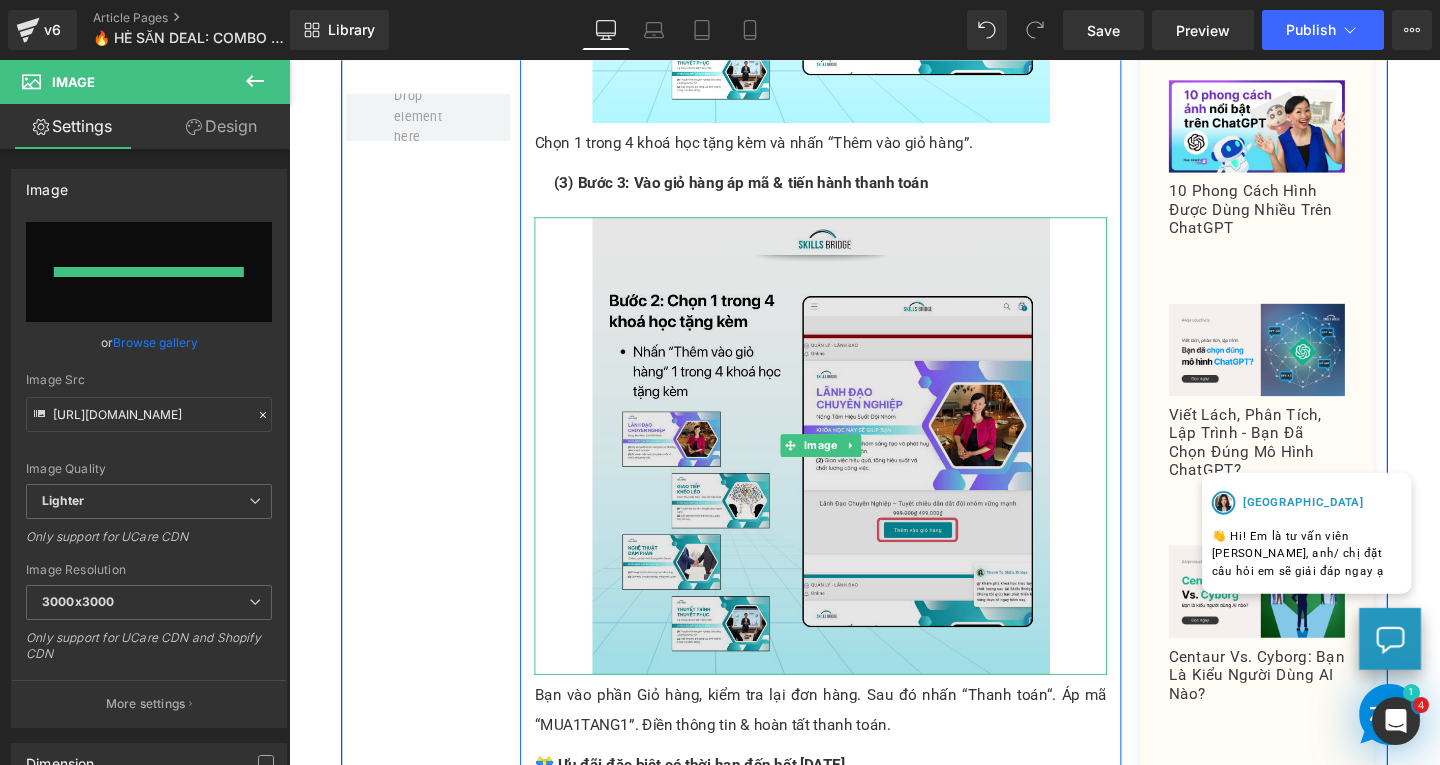 type on "[URL][DOMAIN_NAME]" 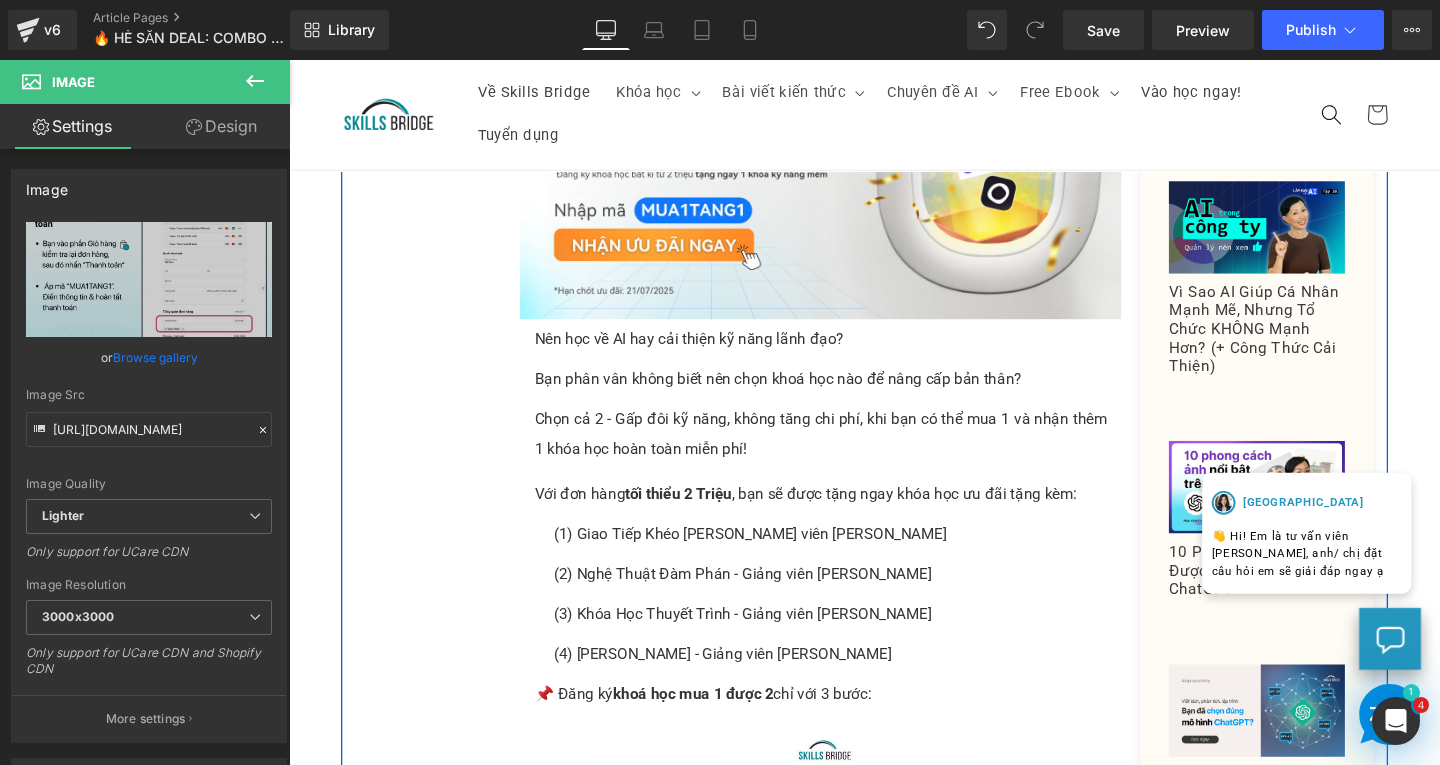 scroll, scrollTop: 185, scrollLeft: 0, axis: vertical 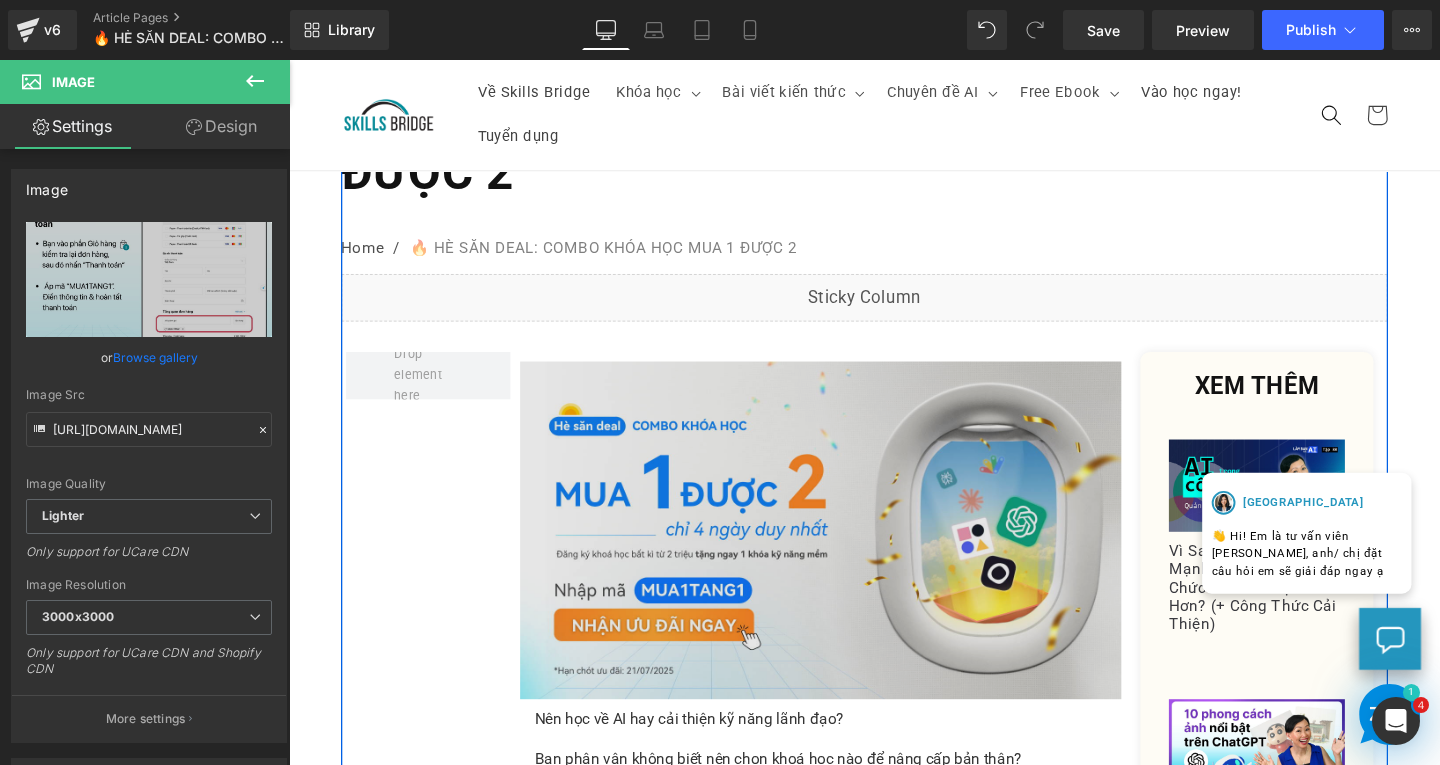 click at bounding box center [848, 554] 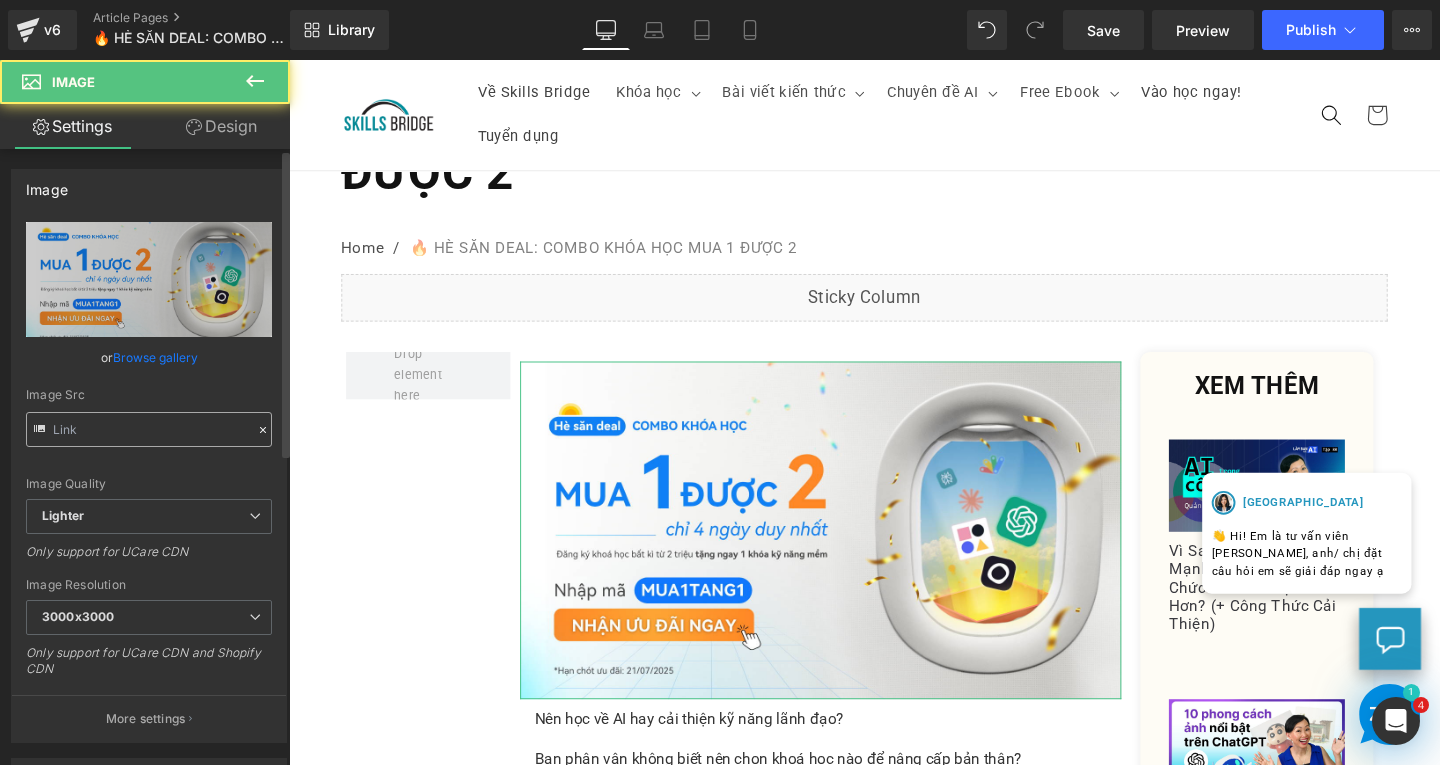type on "[URL][DOMAIN_NAME]" 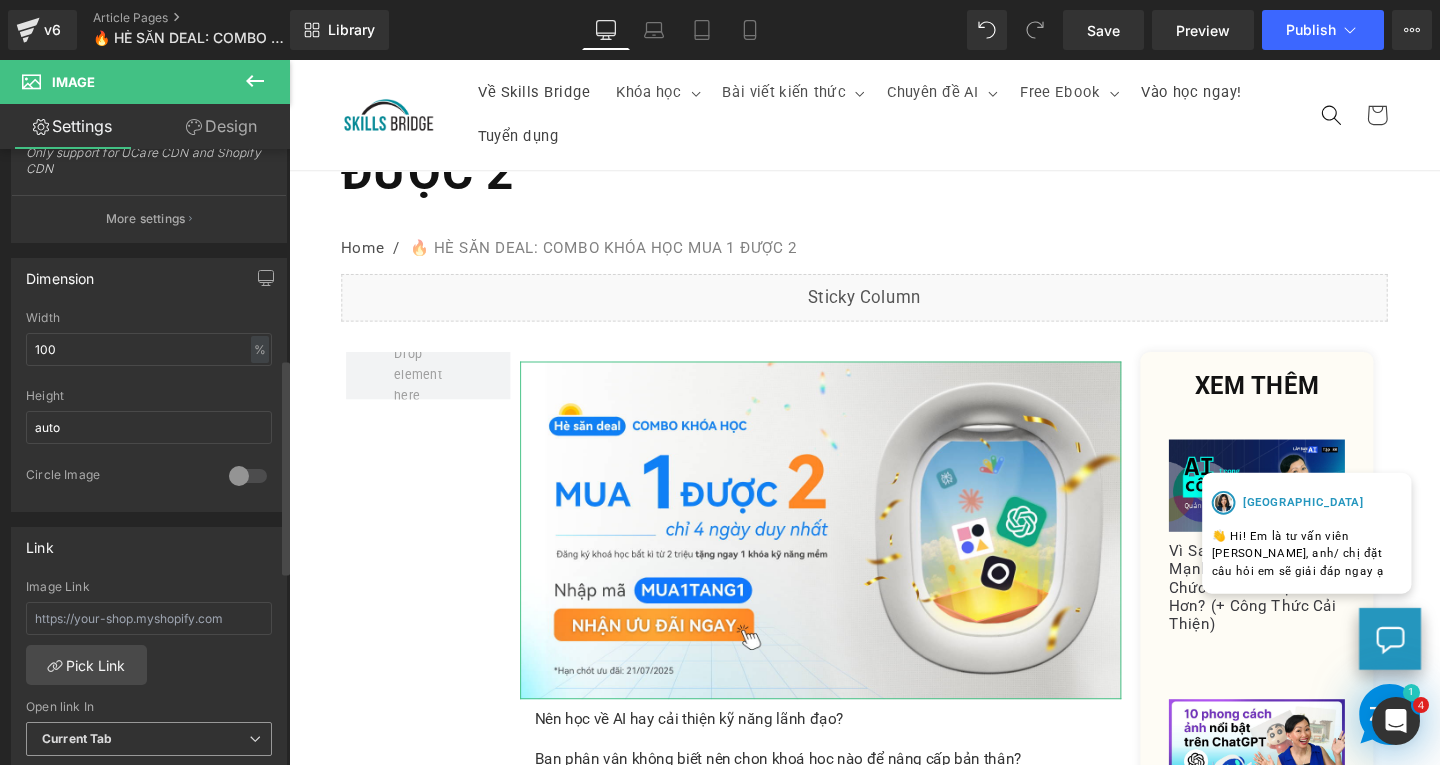 scroll, scrollTop: 700, scrollLeft: 0, axis: vertical 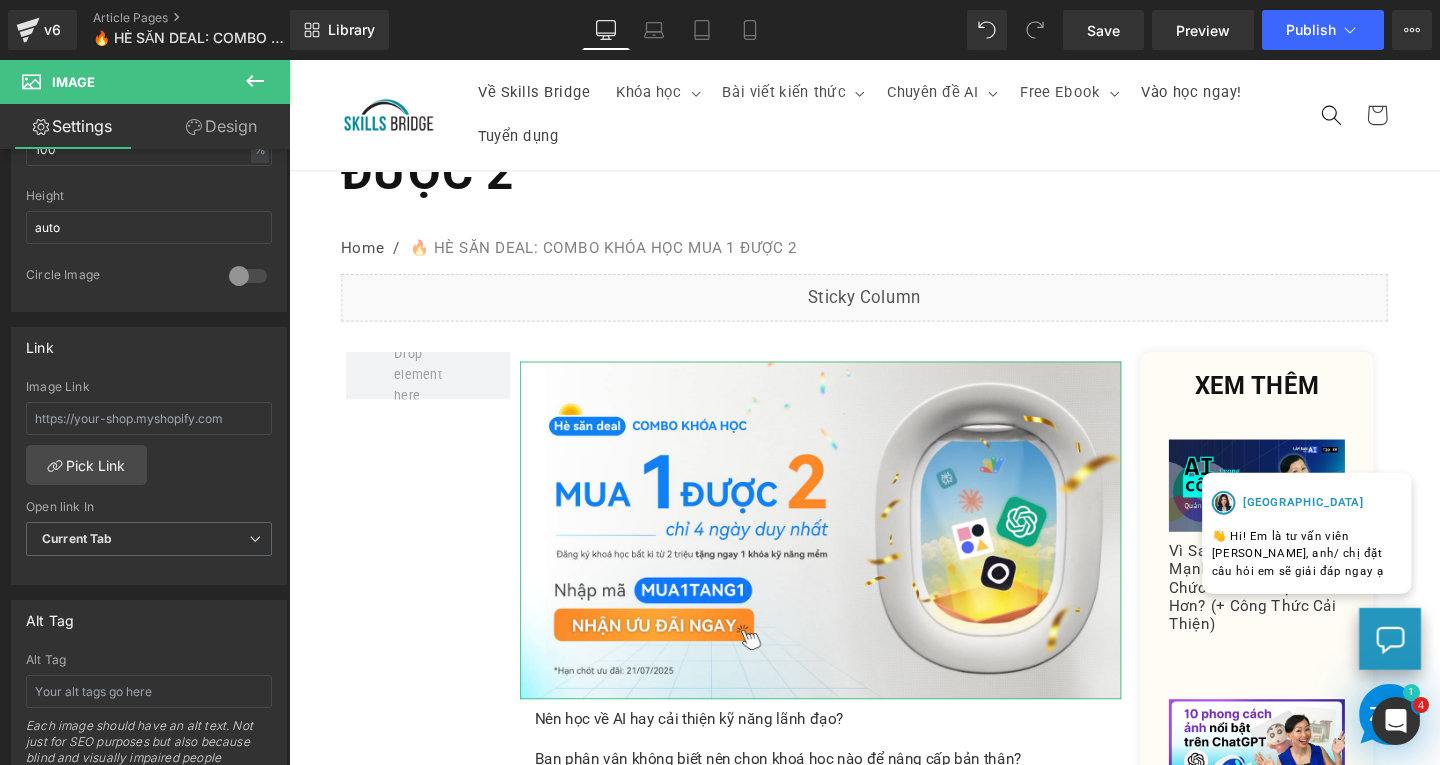 click on "Design" at bounding box center (221, 126) 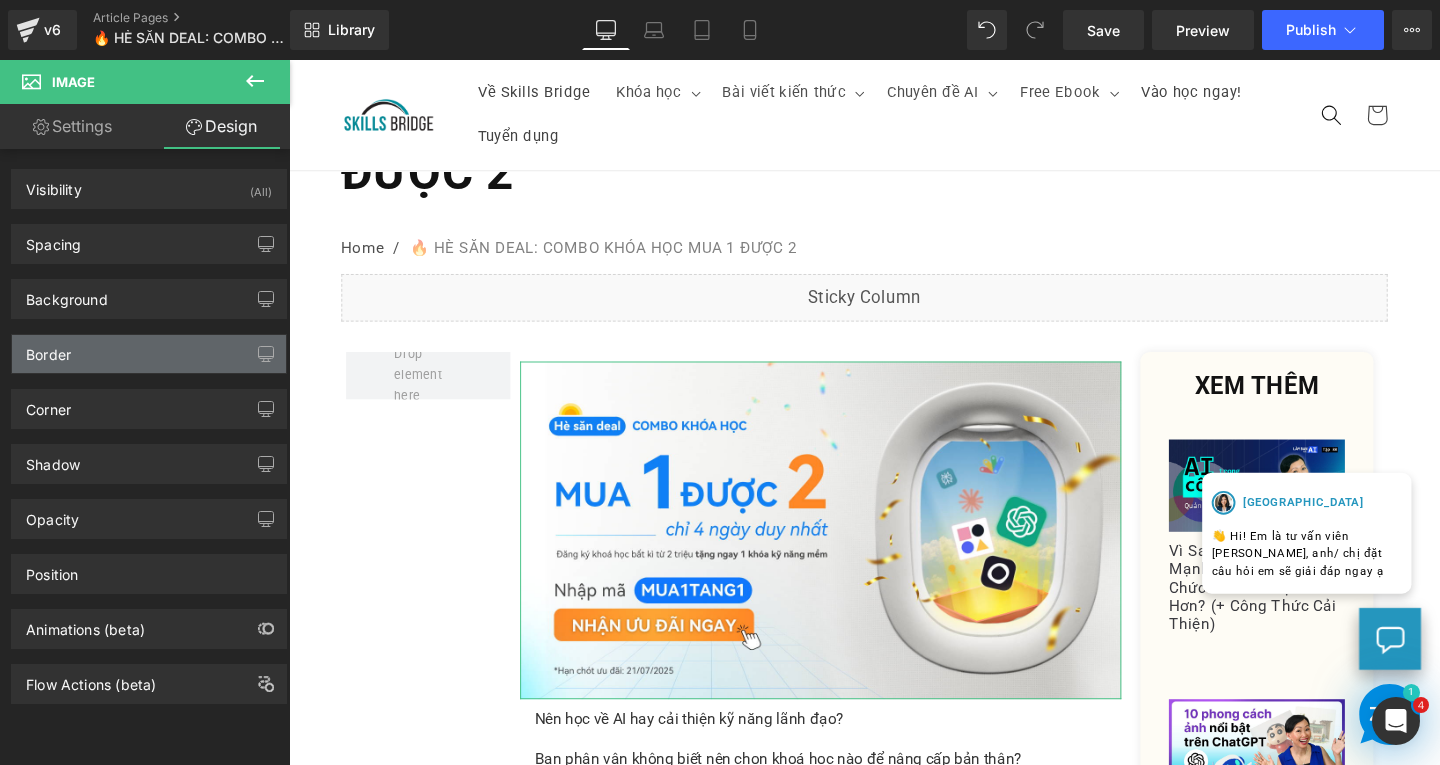type on "#121212" 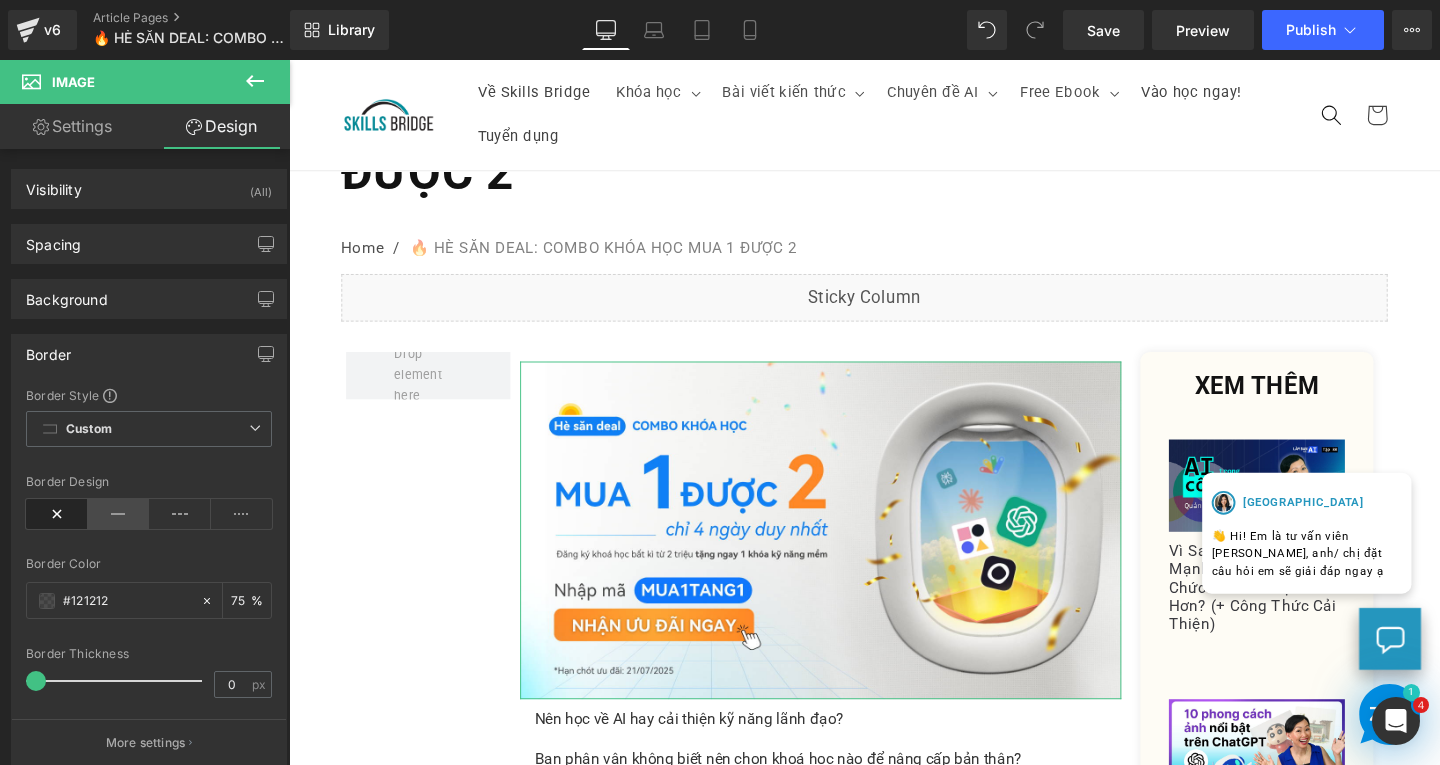 click at bounding box center (119, 514) 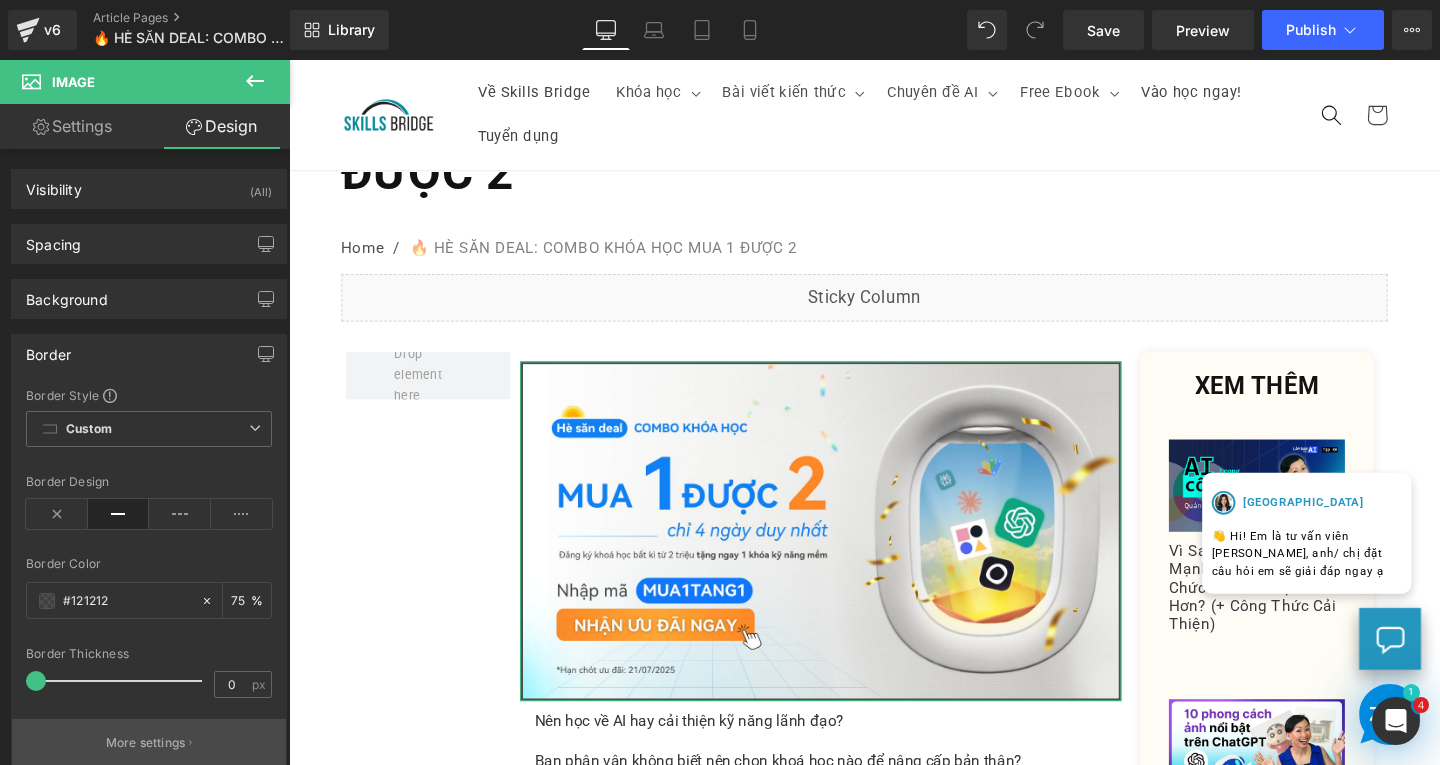 scroll, scrollTop: 300, scrollLeft: 0, axis: vertical 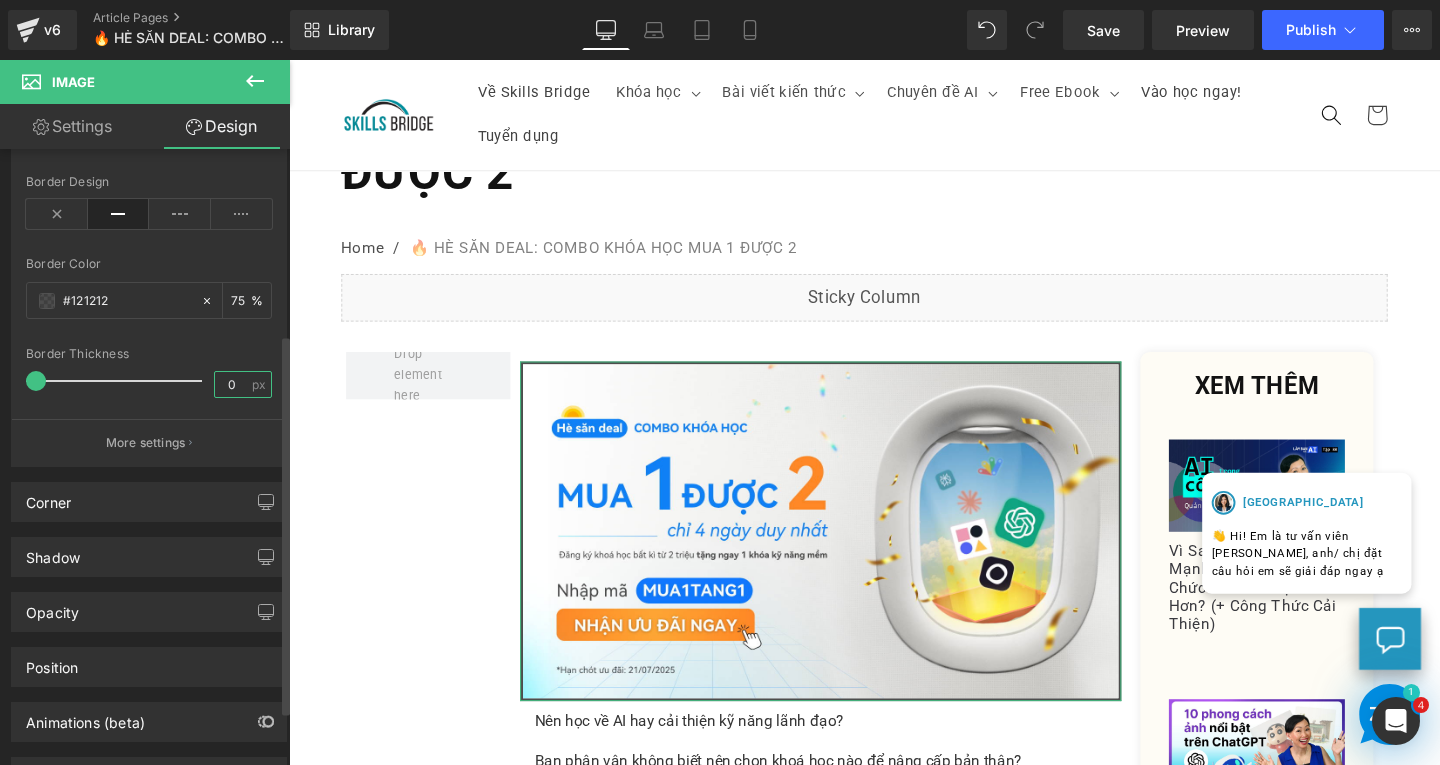 click on "0" at bounding box center (232, 384) 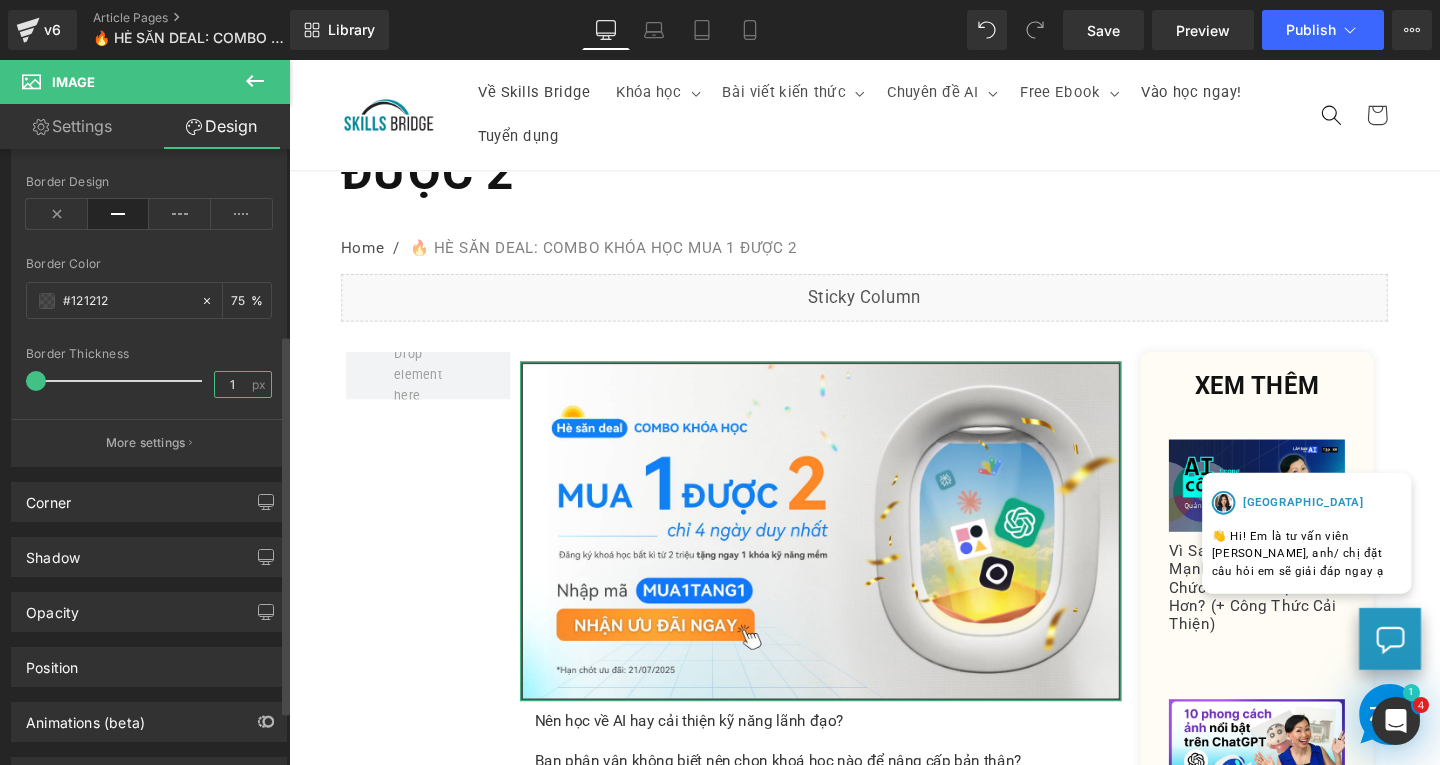 type on "1" 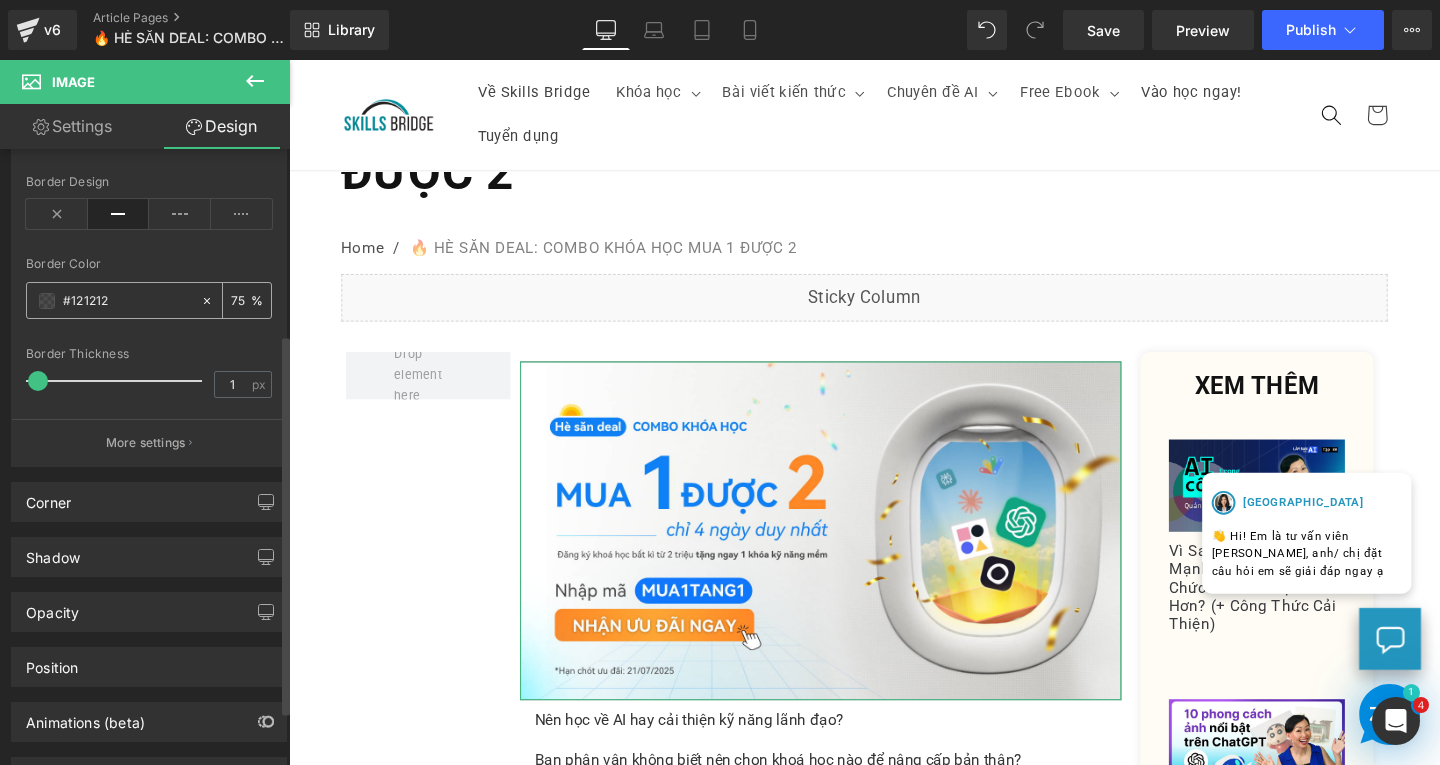 click on "75" at bounding box center [241, 300] 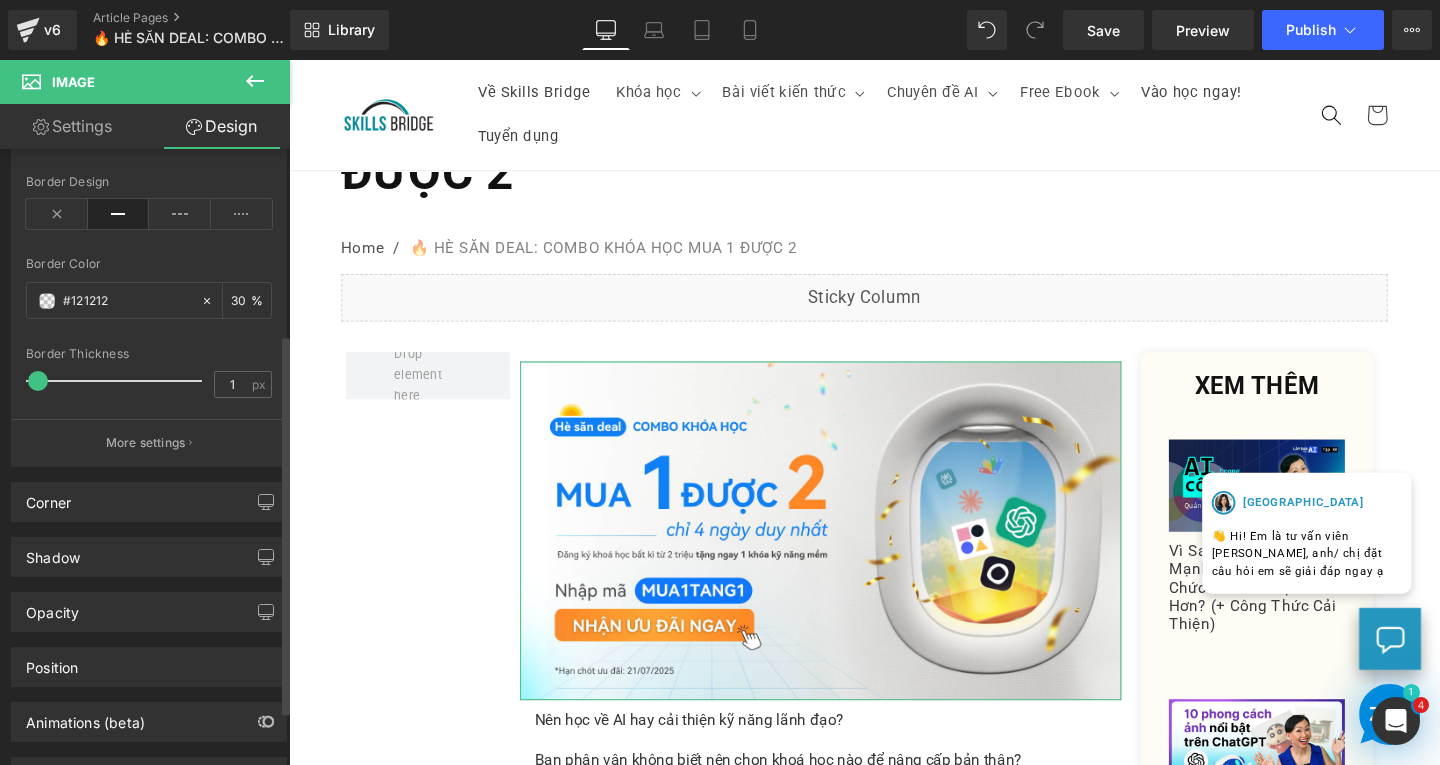 type on "30" 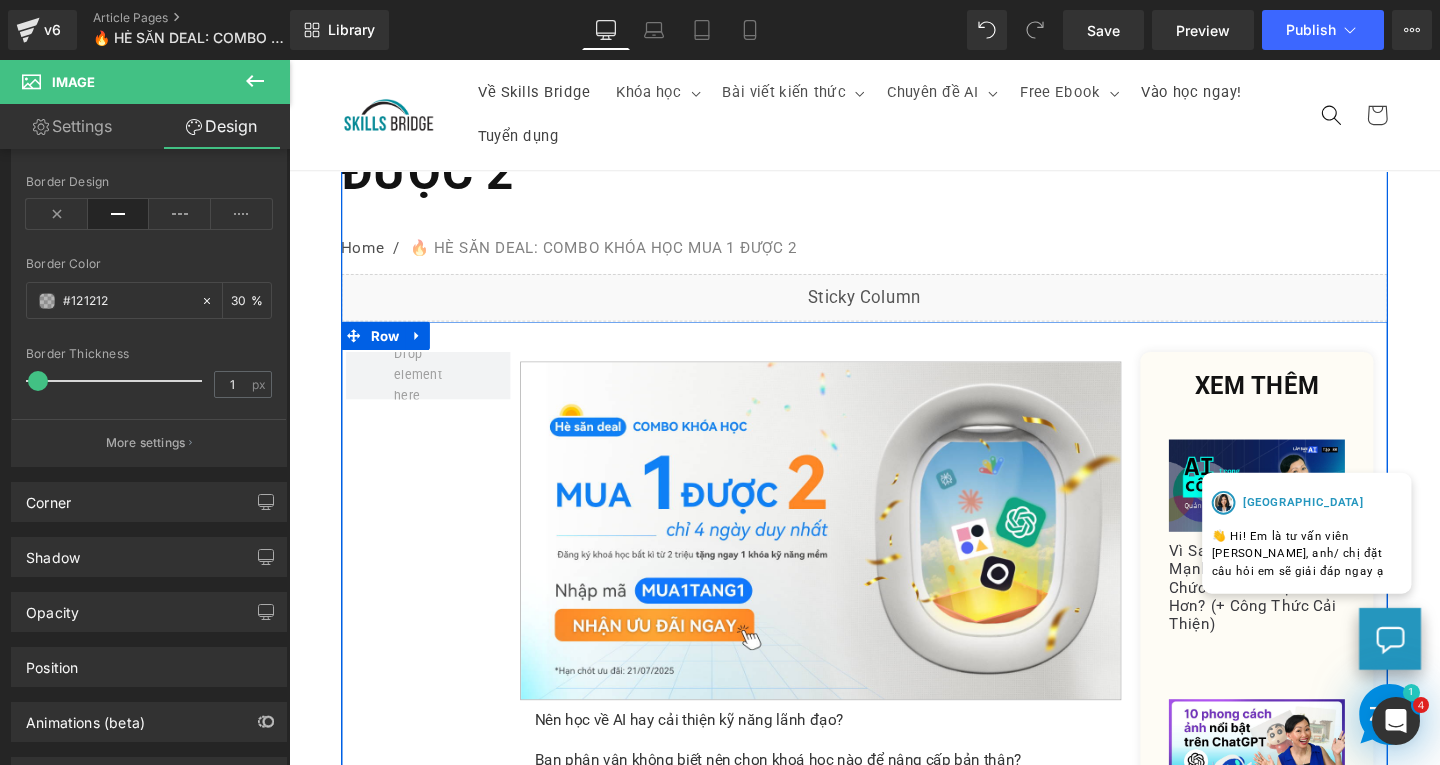 click on "Image         Nên học về AI hay cải thiện kỹ năng lãnh đạo? Text Block         Bạn phân vân không biết nên chọn khoá học nào để nâng cấp bản thân? Text Block         Chọn cả 2 - Gấp đôi kỹ năng, không tăng chi phí, khi bạn có thể mua 1 và nhận thêm 1 khóa học hoàn toàn miễn phí! Text Block         Row         Với đơn hàng  tối thiểu 2 Triệu , bạn sẽ được tặng ngay khóa học ưu đãi tặng kèm: Text Block         (1) Giao Tiếp Khéo [PERSON_NAME] viên Thái Vân Linh  Text Block         (2) Nghệ Thuật Đàm Phán - Giảng viên Thái Vân Linh Text Block         (3) Khóa Học Thuyết Trình - Giảng viên Thái Vân Linh Text Block         (4) [PERSON_NAME] - Giảng viên Thái Vân Linh Text Block         📌 Đăng ký  khoá học mua 1 được 2  chỉ với 3 bước: Text Block         Image         (1) Bước 1: Chọn khóa học Text Block         Image         Text Block" at bounding box center (894, 2153) 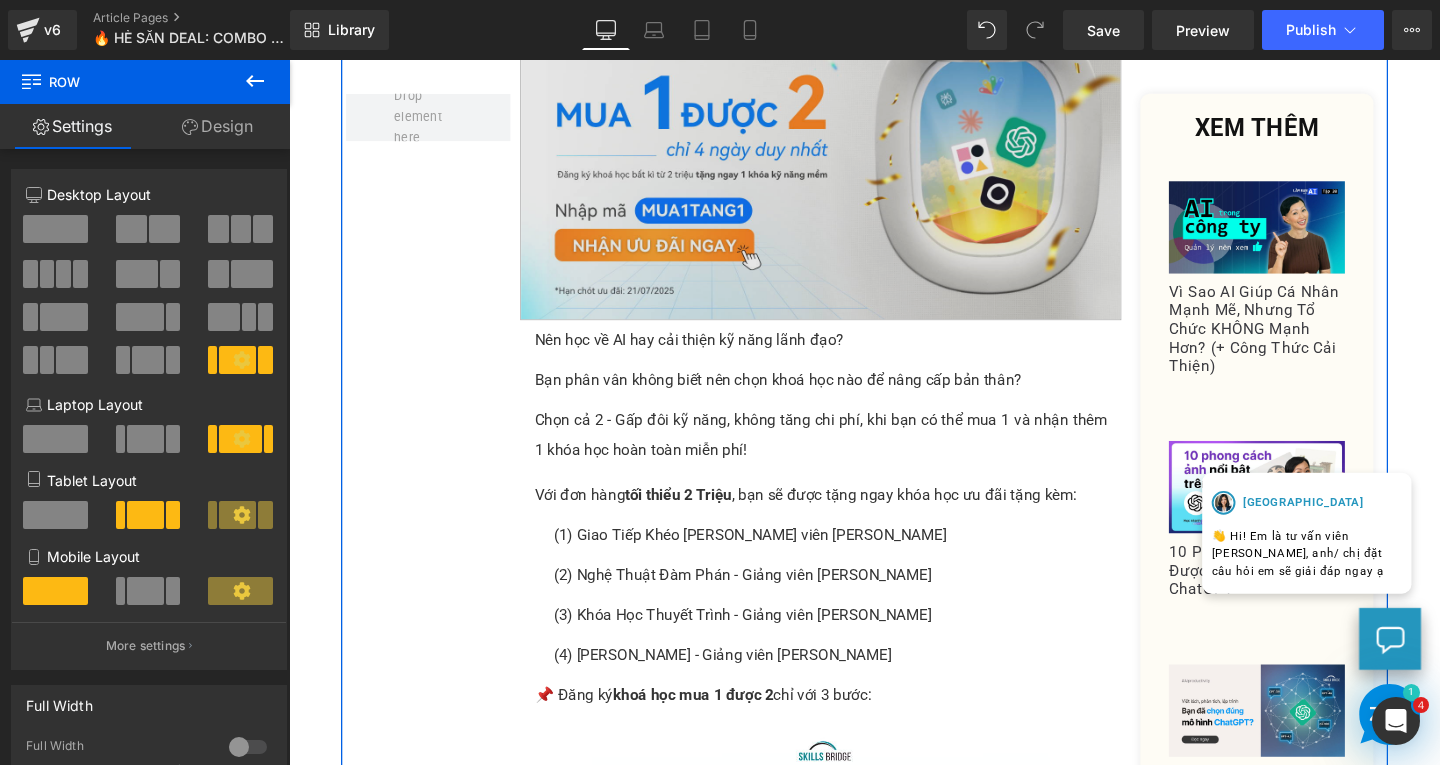 scroll, scrollTop: 885, scrollLeft: 0, axis: vertical 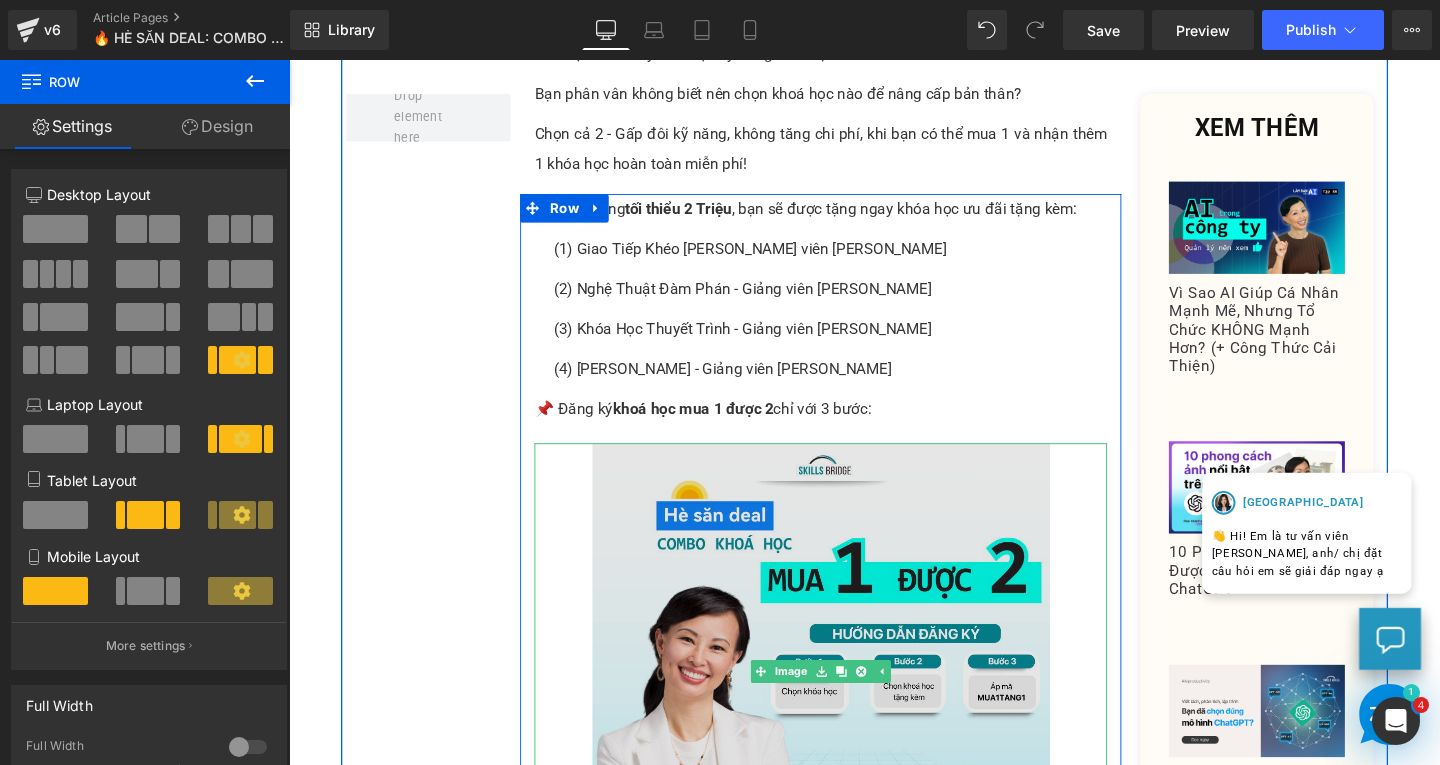 click at bounding box center (848, 703) 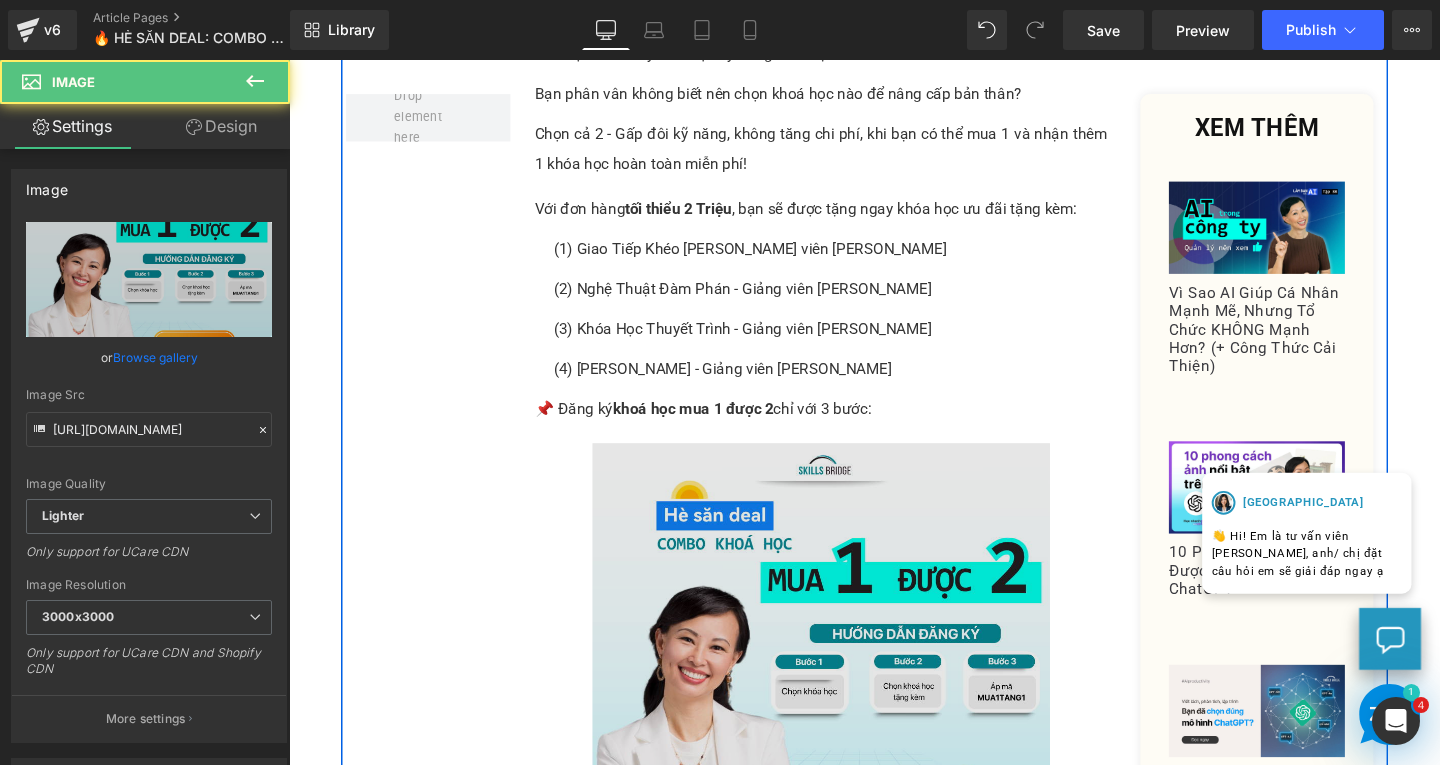 scroll, scrollTop: 1085, scrollLeft: 0, axis: vertical 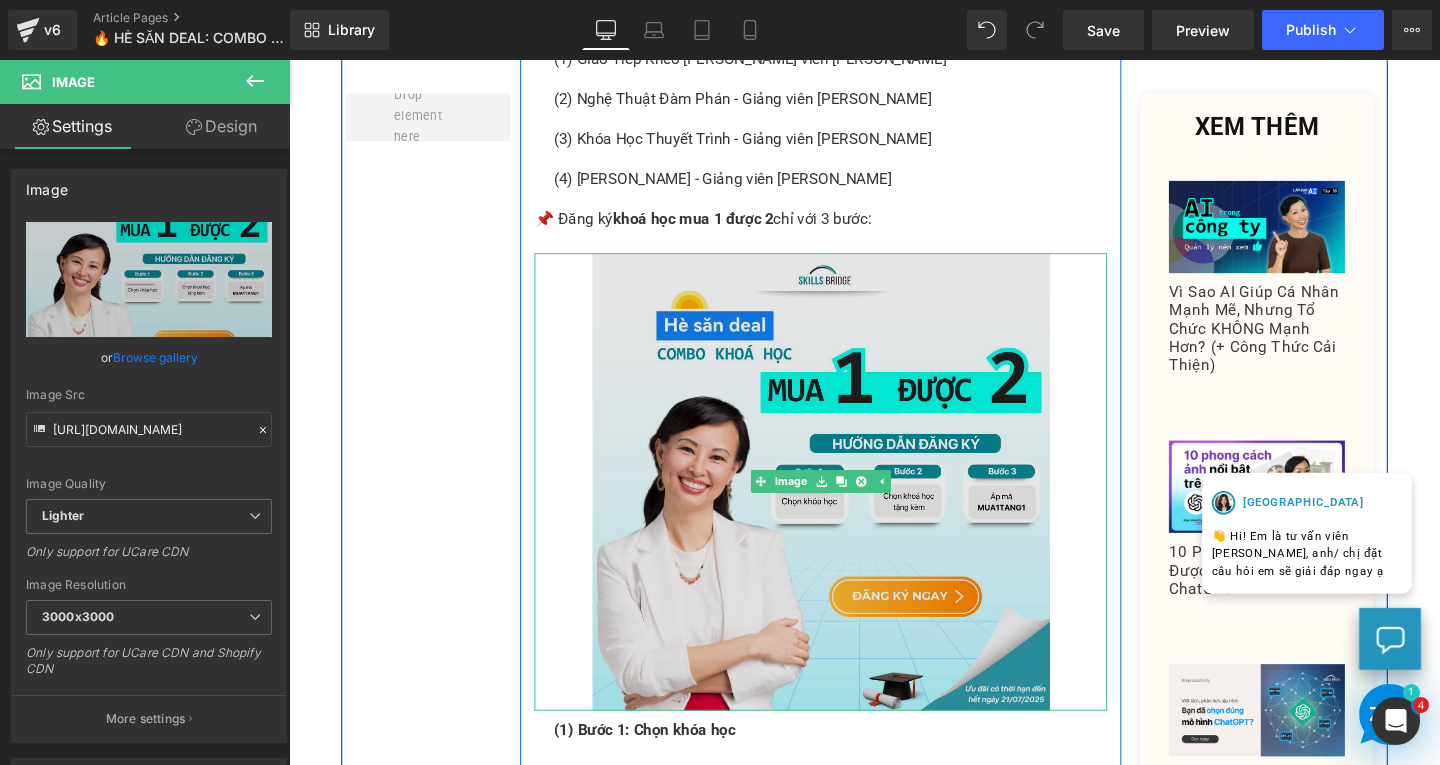 click at bounding box center (848, 503) 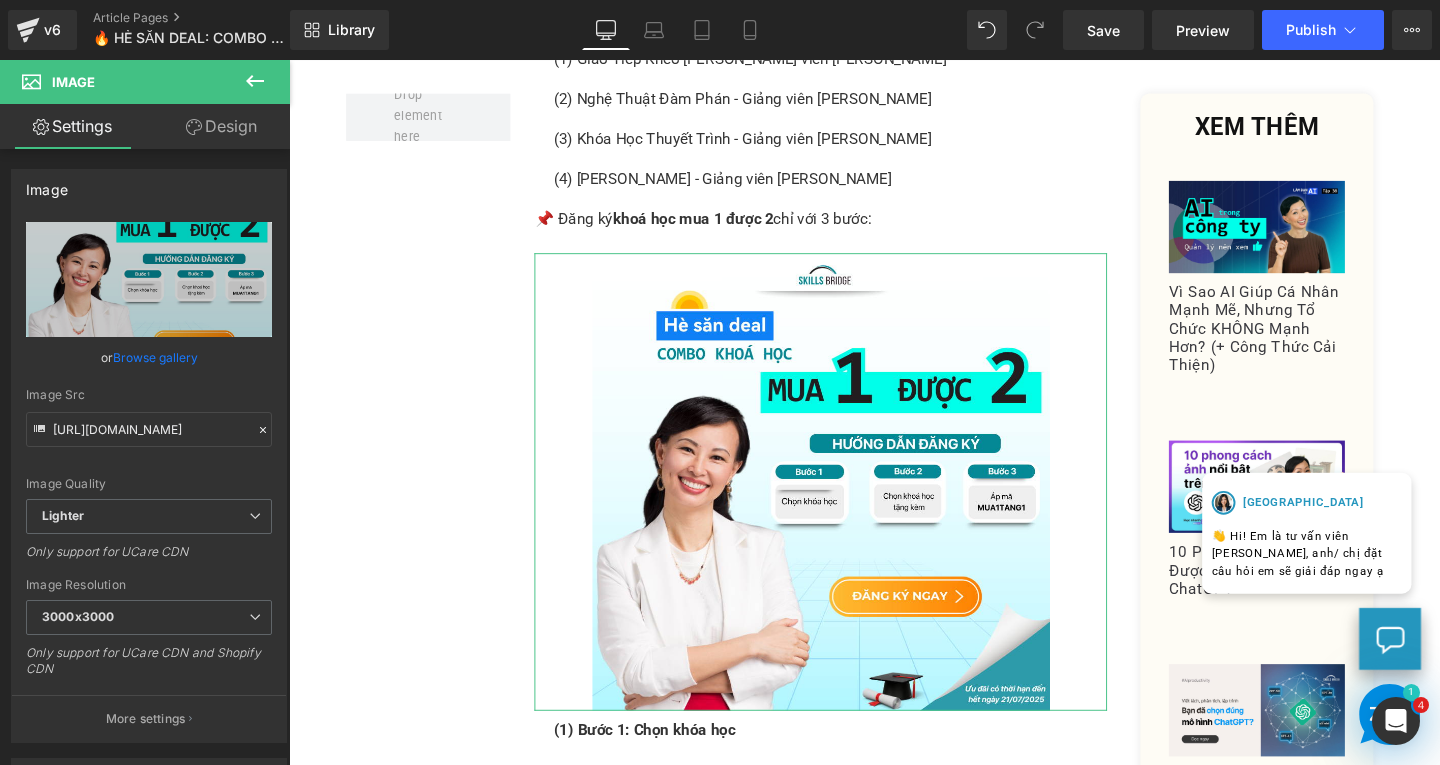 click on "Design" at bounding box center [221, 126] 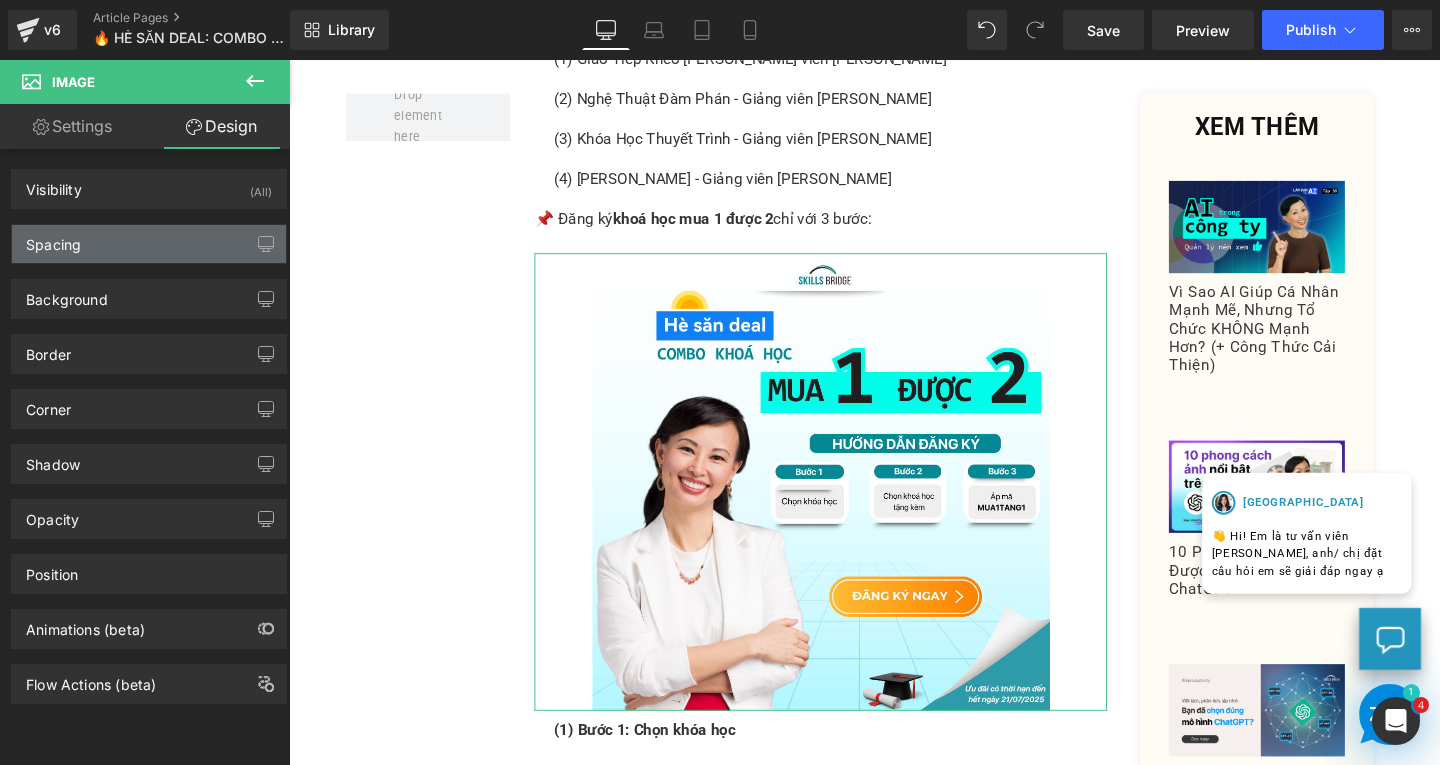 type on "#121212" 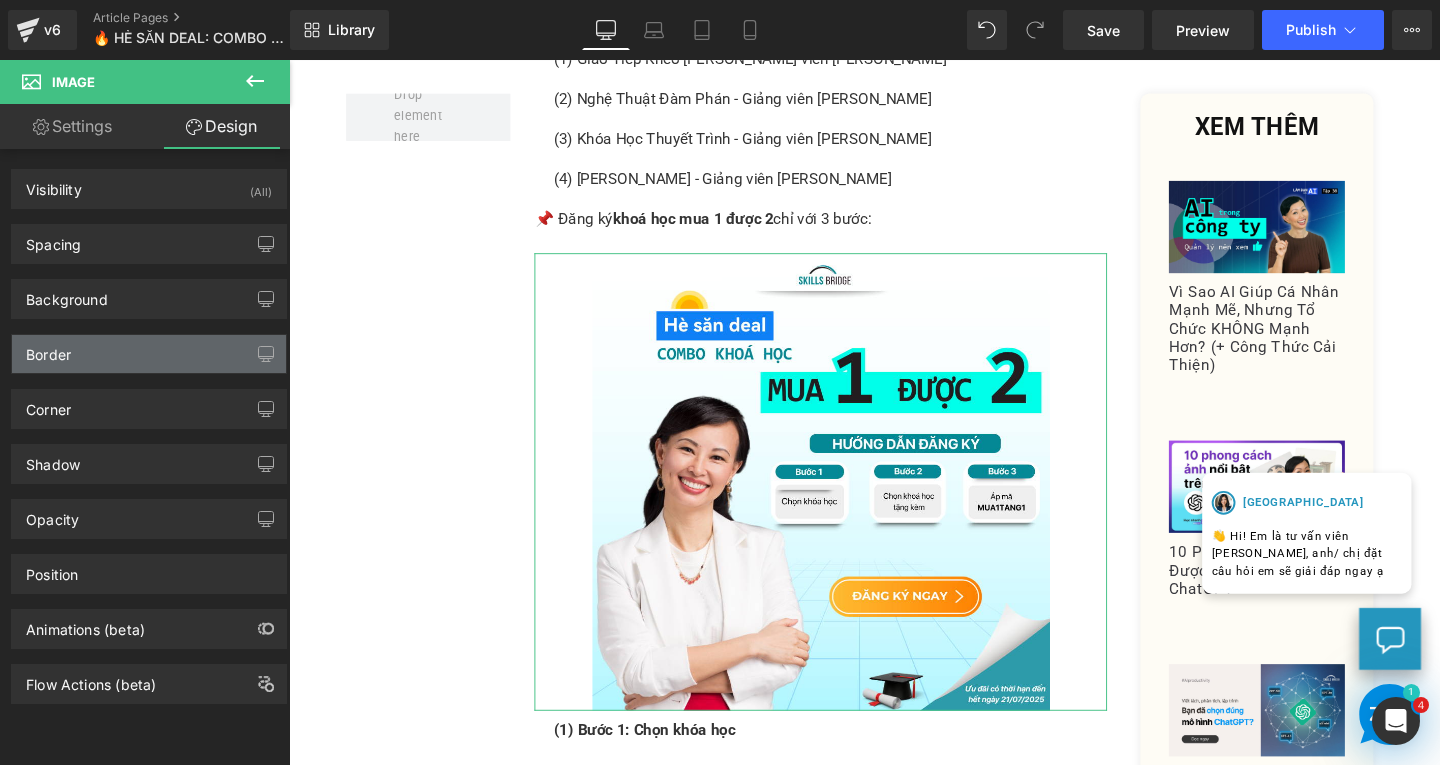 click on "Border" at bounding box center [149, 354] 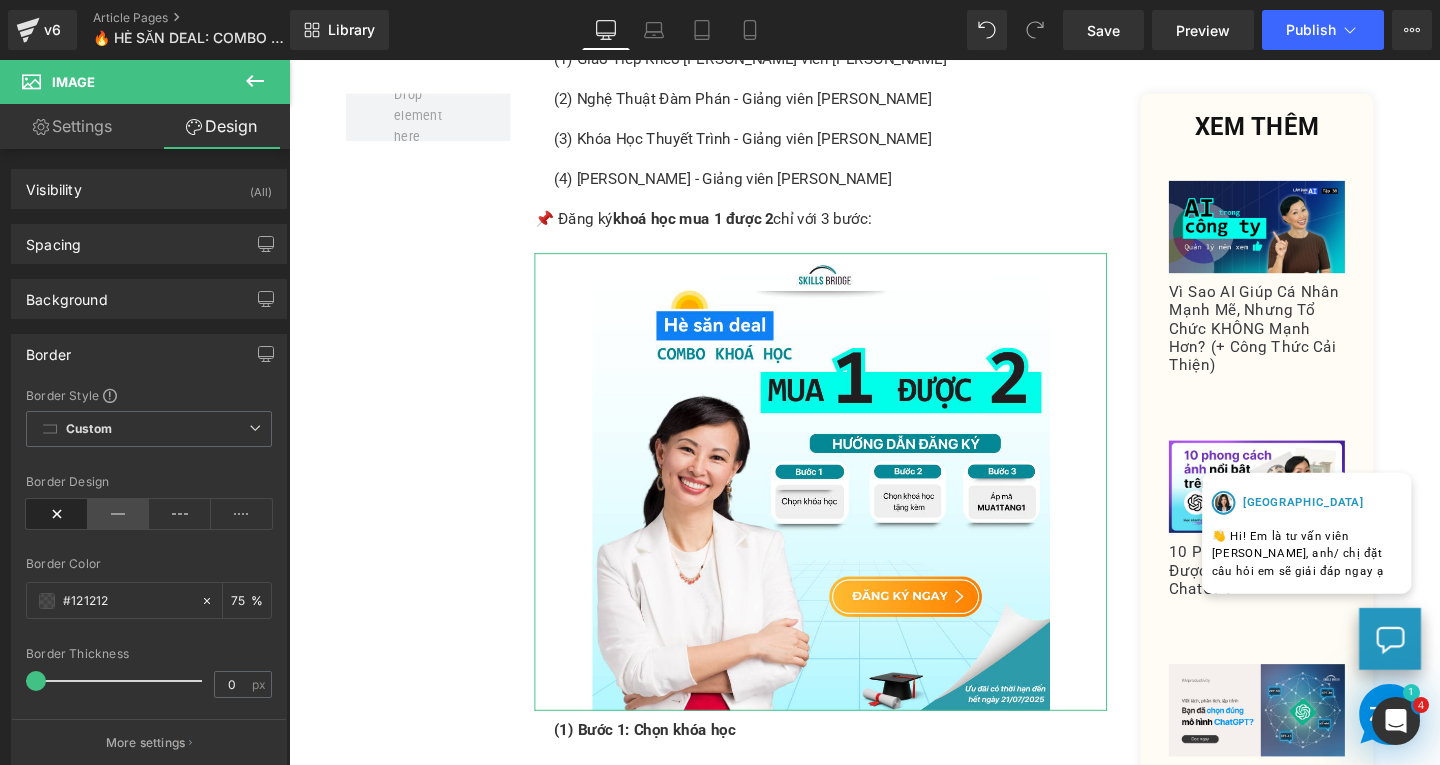 click at bounding box center [119, 514] 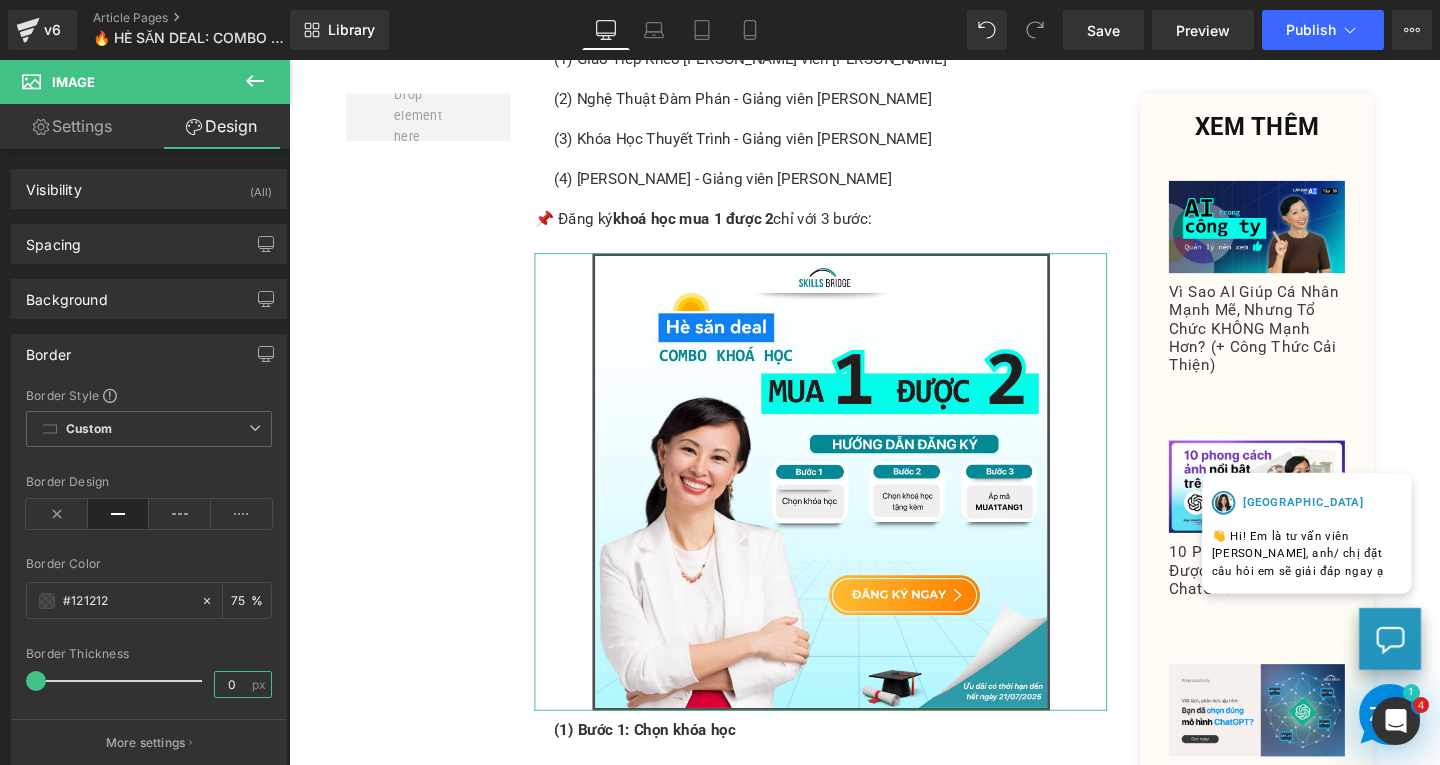 click on "0" at bounding box center [232, 684] 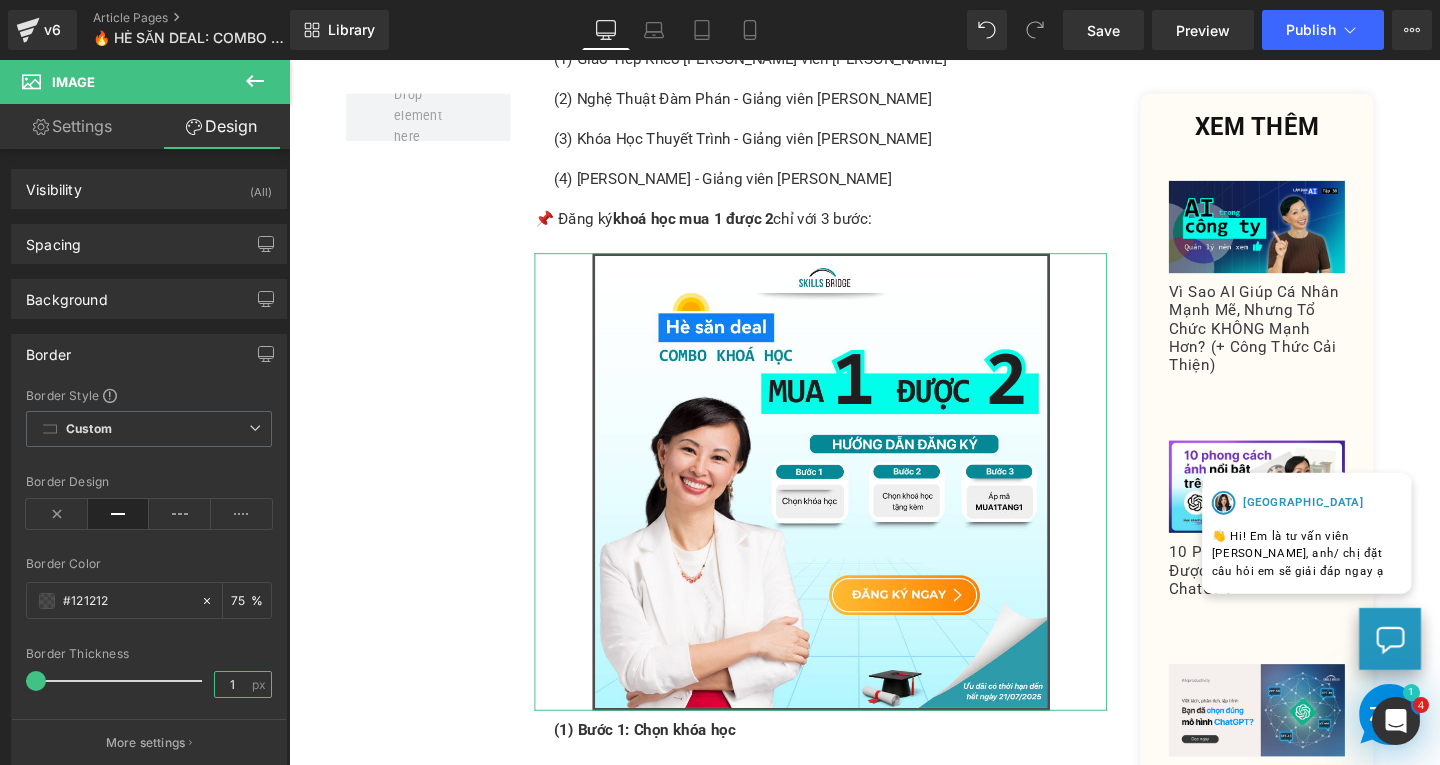 type on "1" 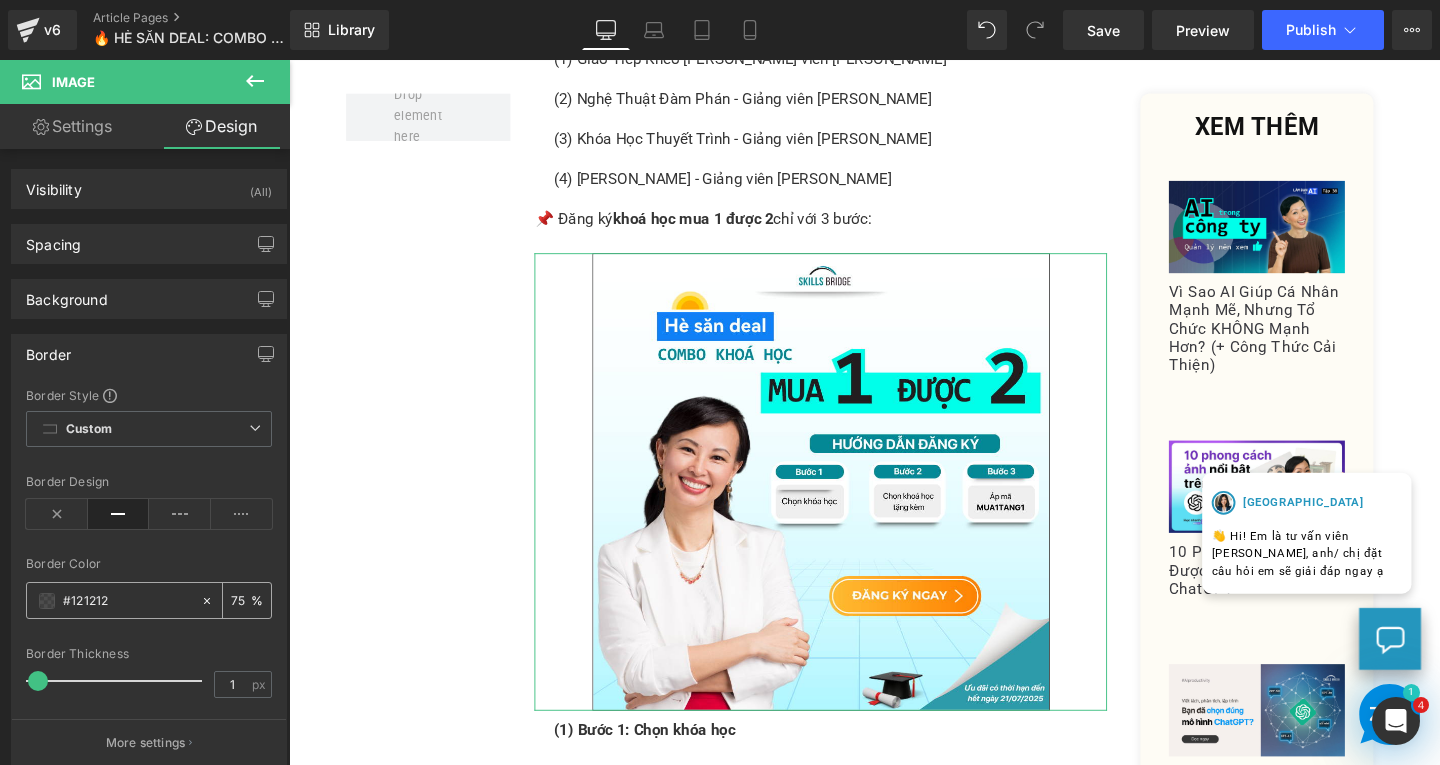 click on "75" at bounding box center (241, 600) 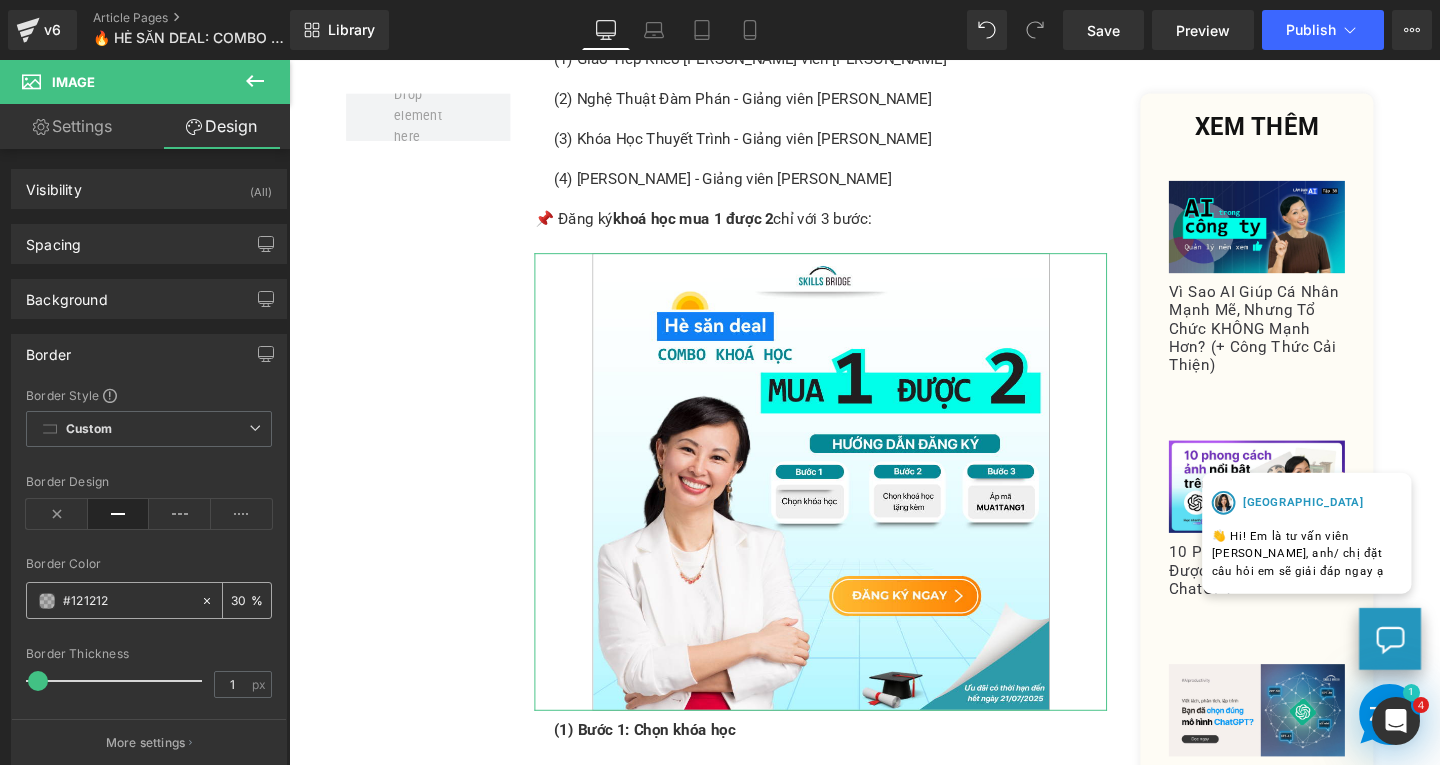 type on "30" 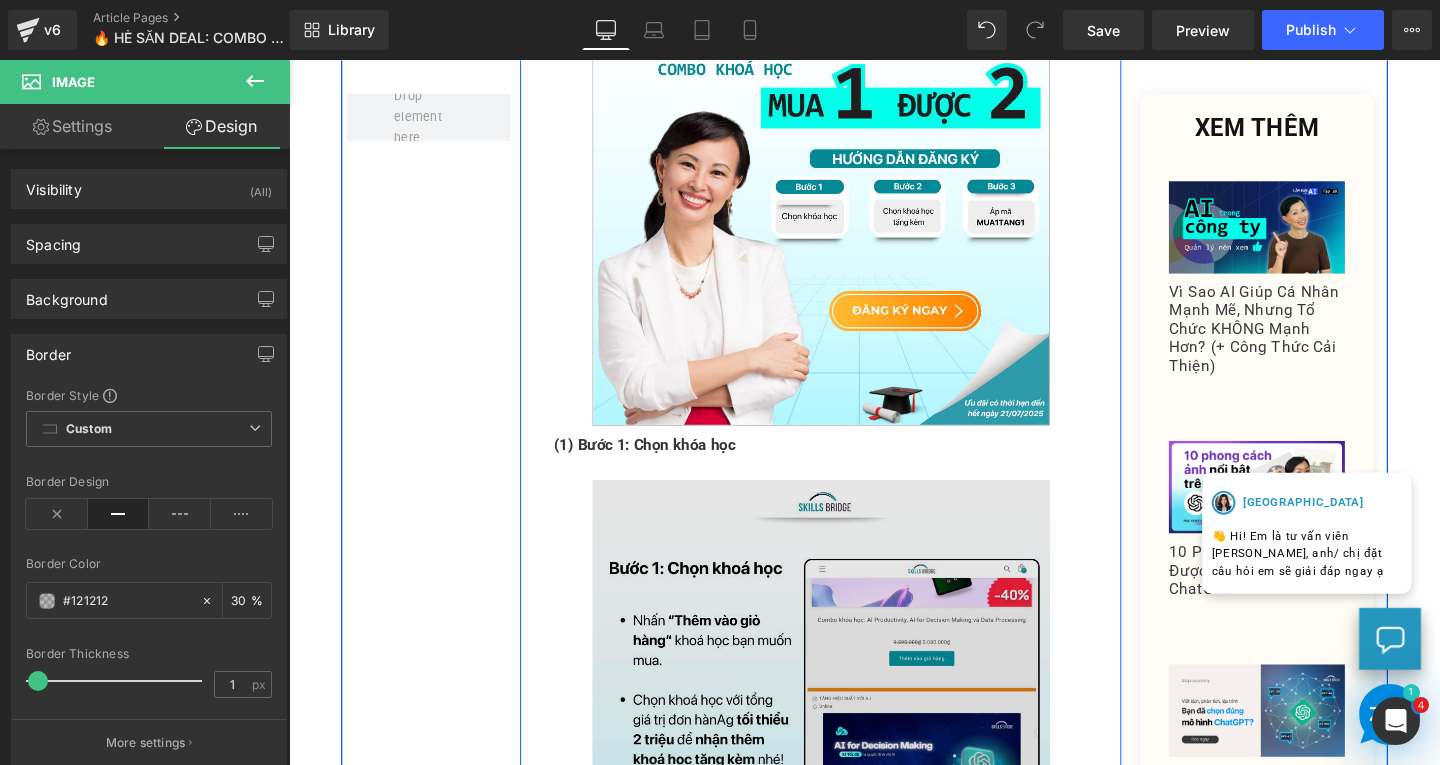 scroll, scrollTop: 1685, scrollLeft: 0, axis: vertical 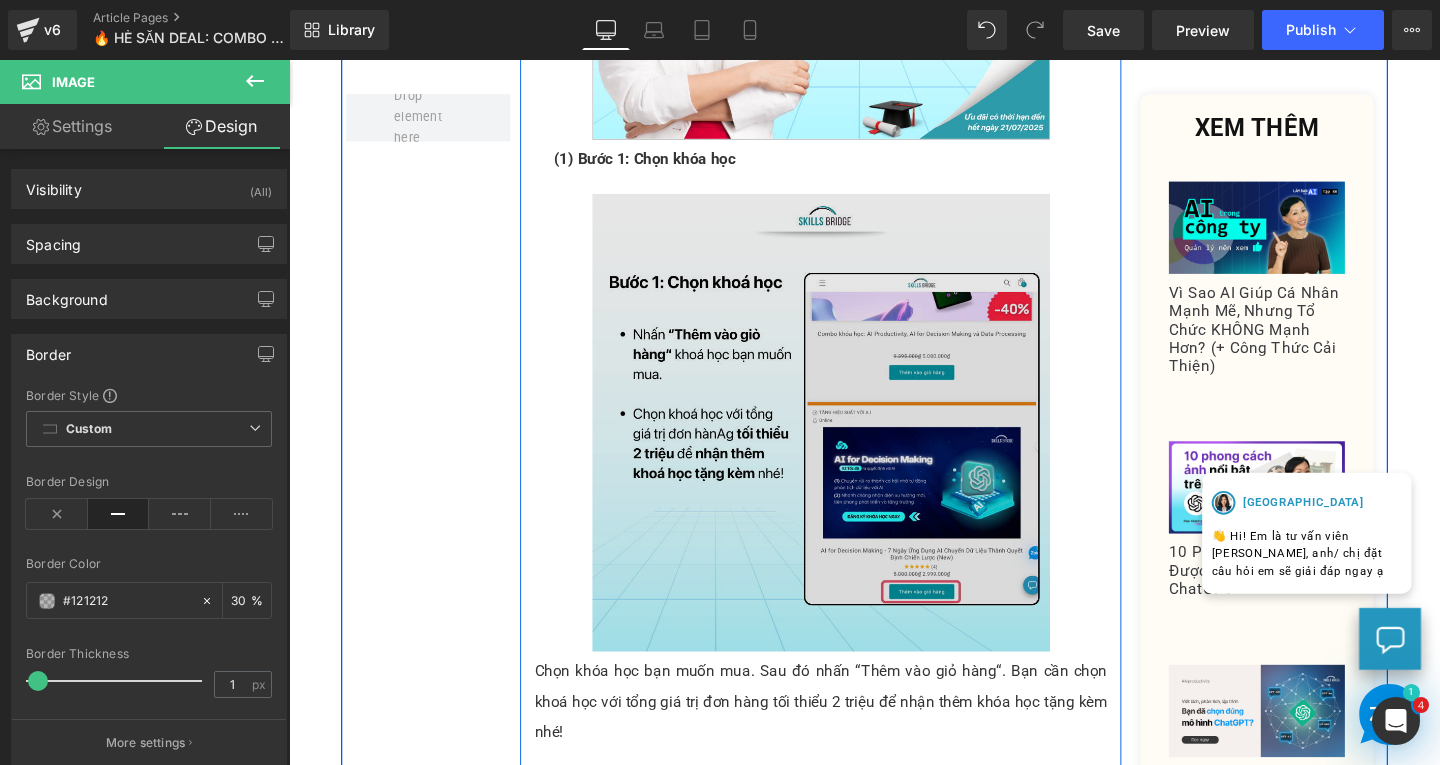 click at bounding box center [848, 441] 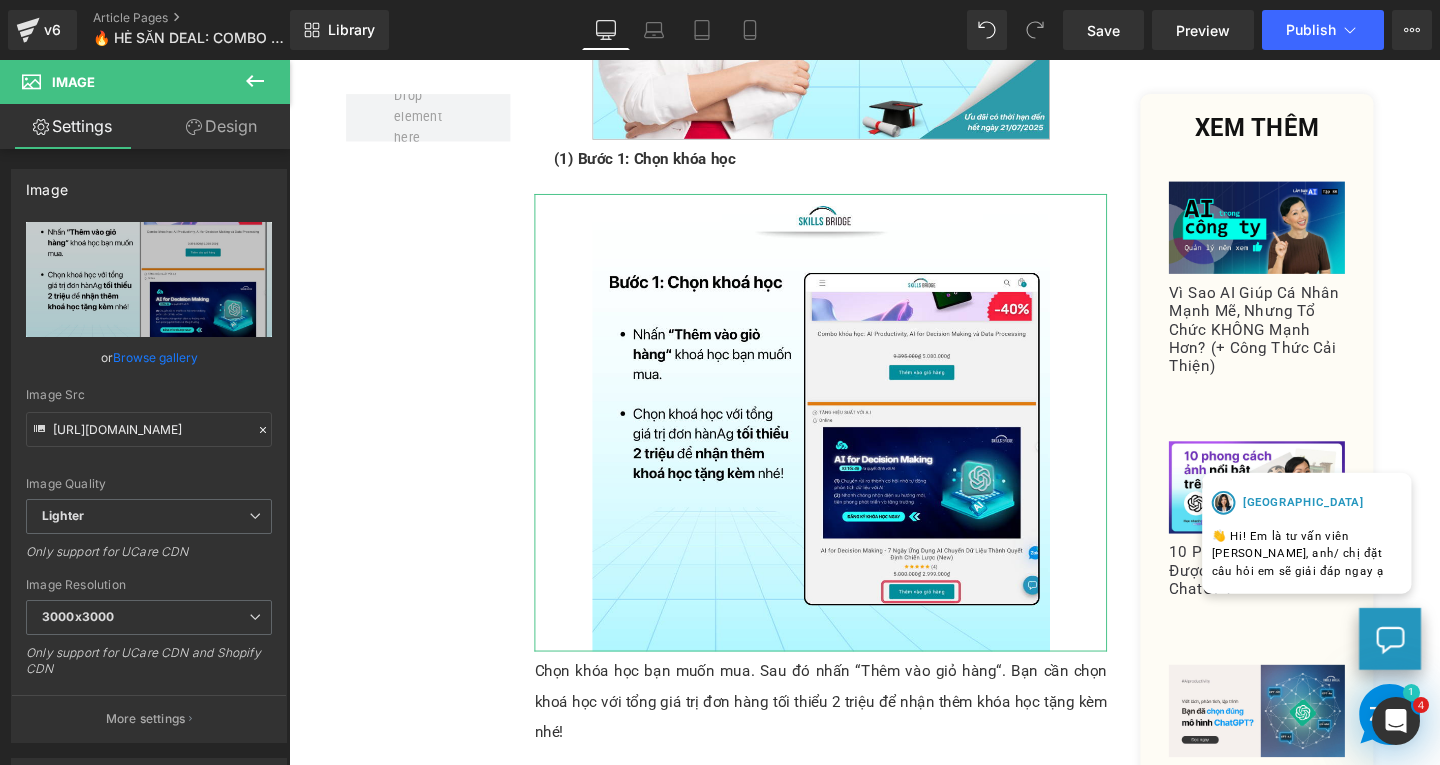 click on "Design" at bounding box center [221, 126] 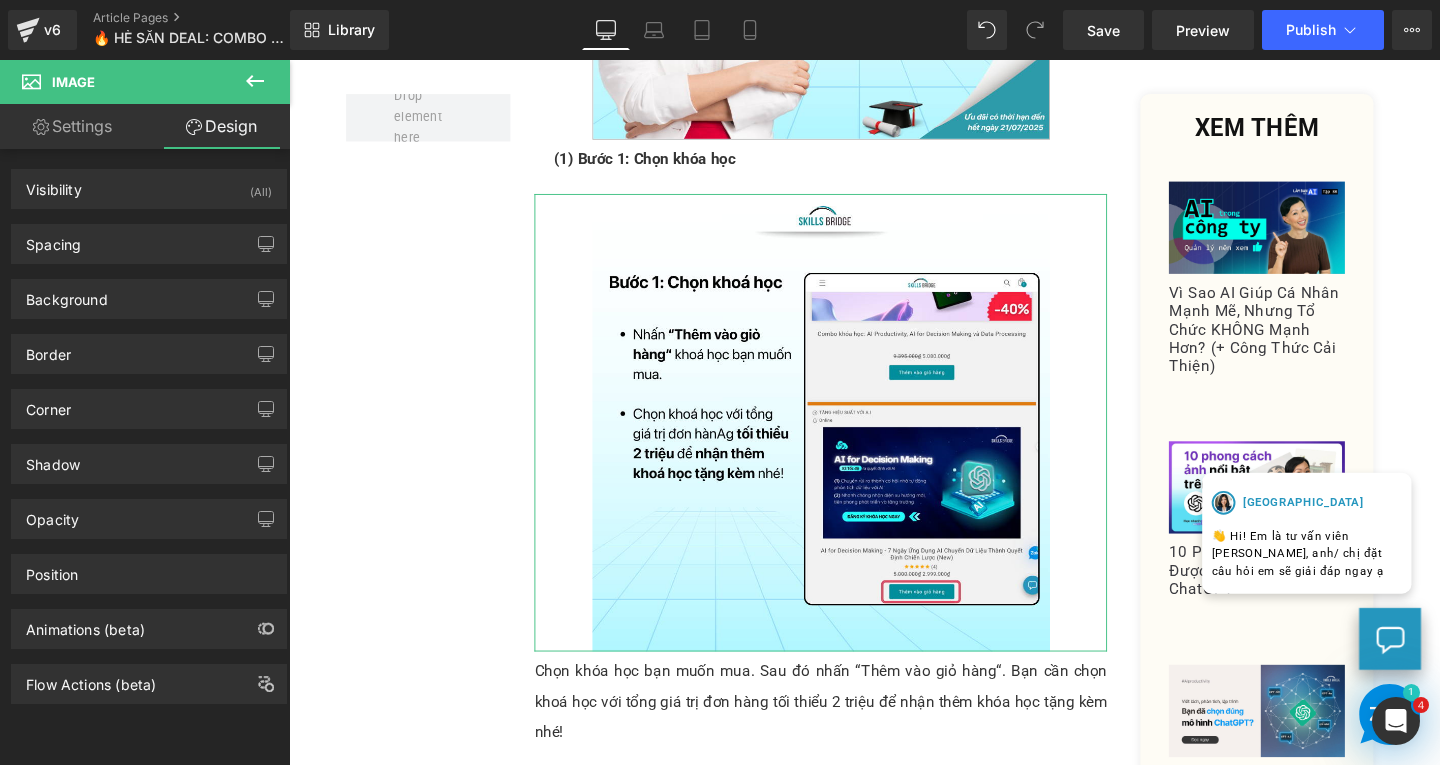 type on "#121212" 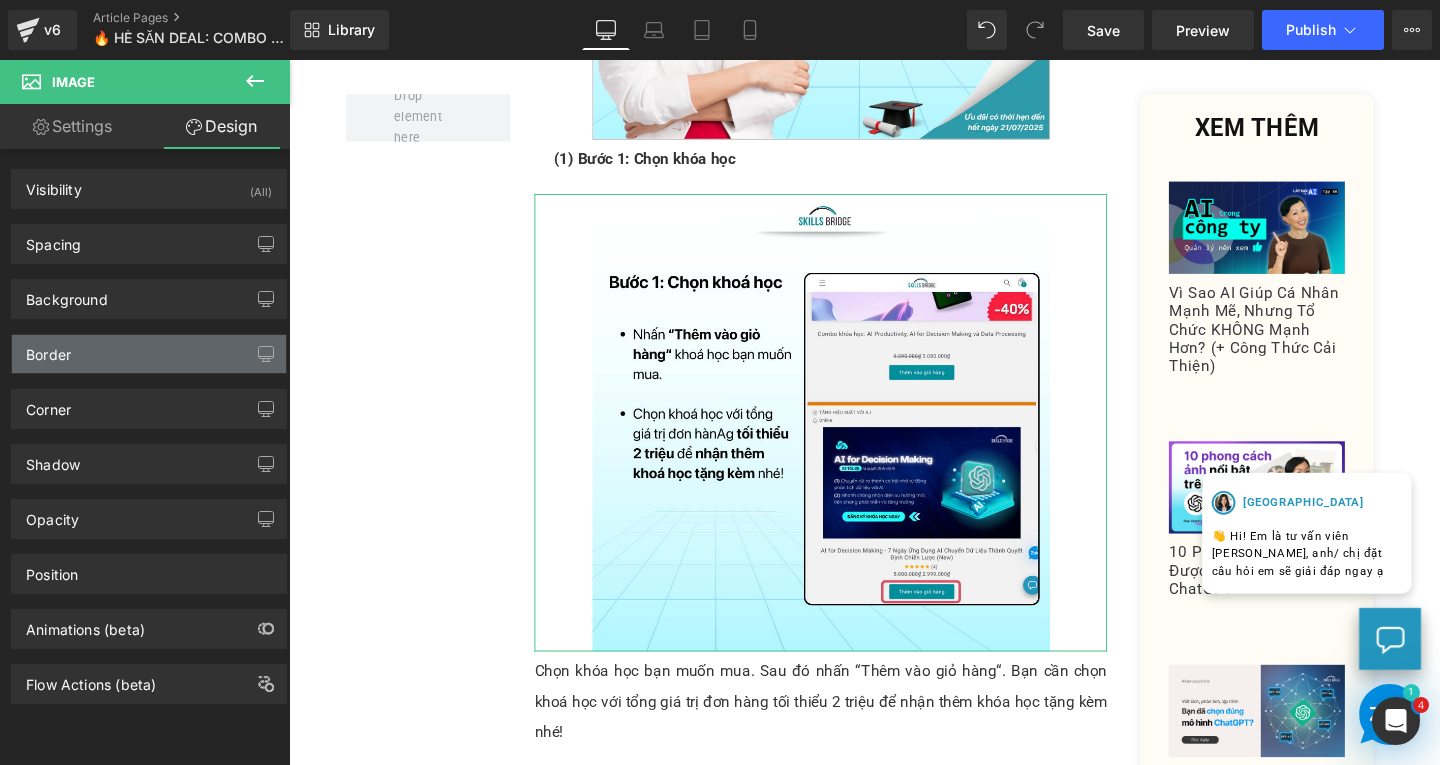 click on "Border" at bounding box center [149, 354] 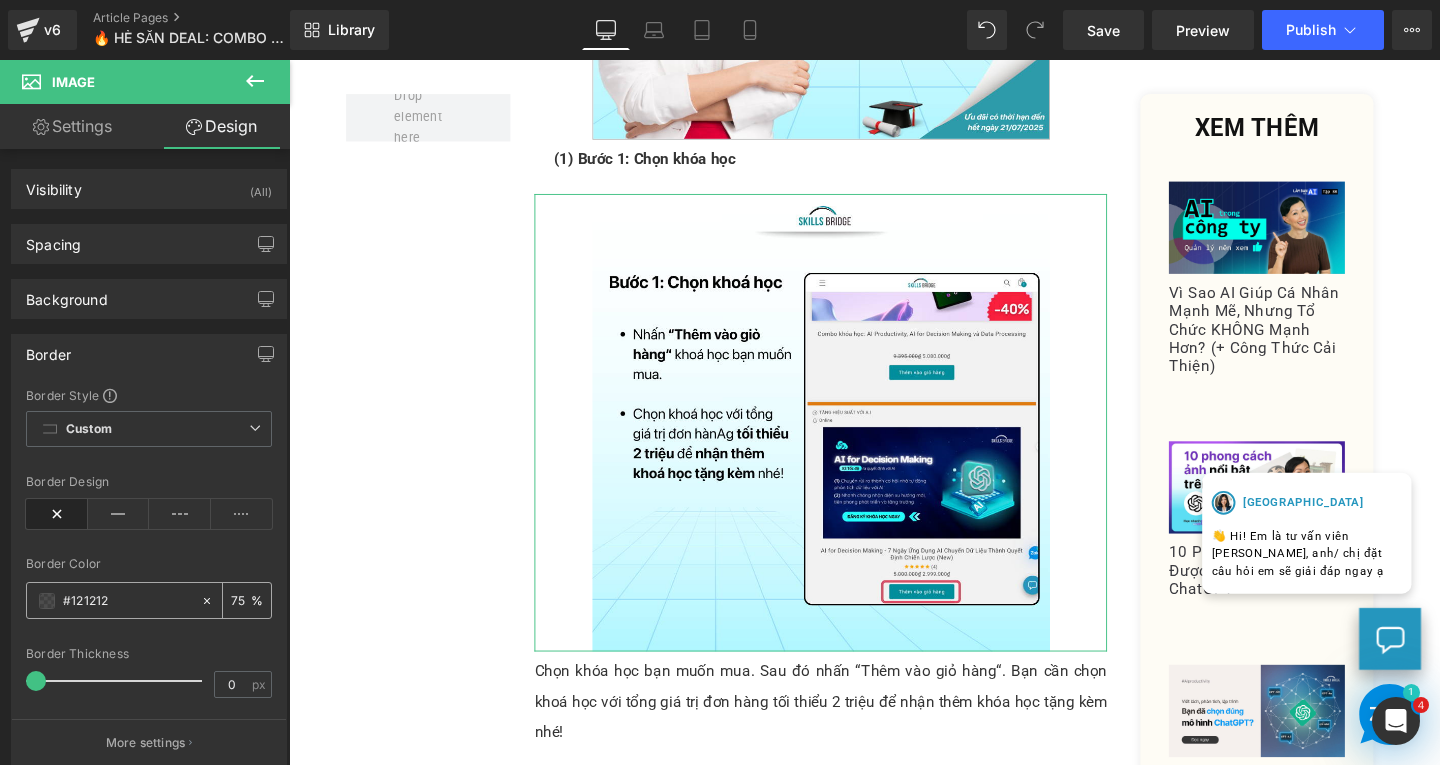 click on "75" at bounding box center [241, 600] 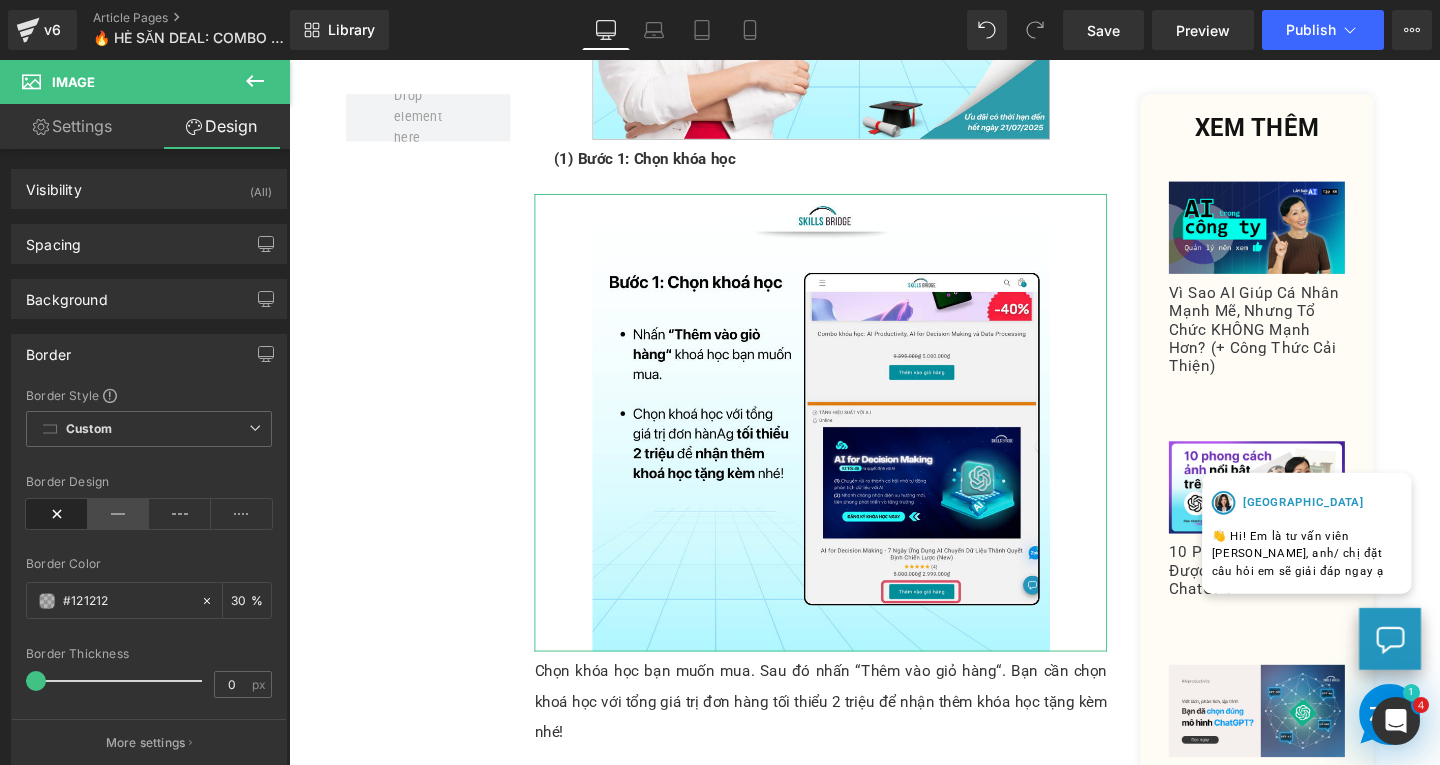 type on "30" 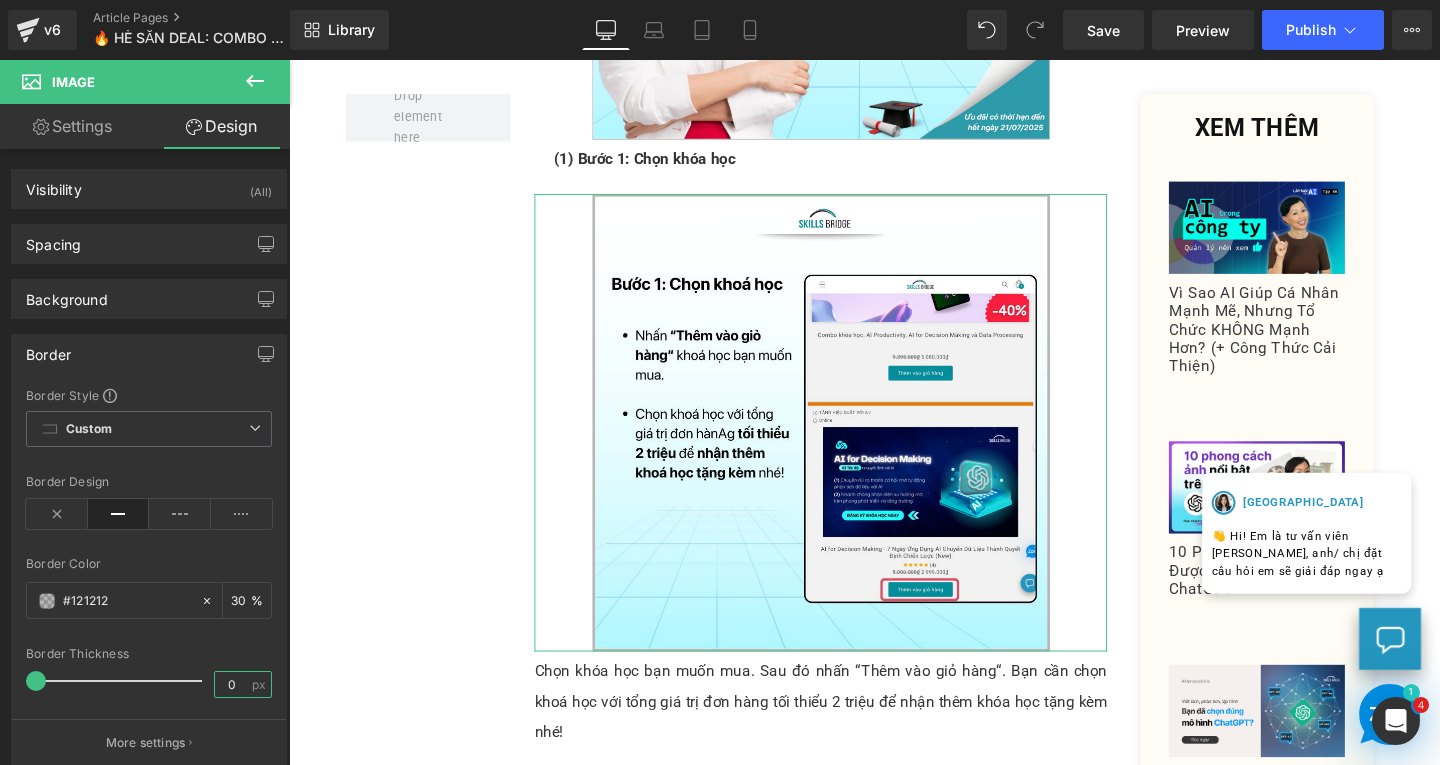 click on "0" at bounding box center [232, 684] 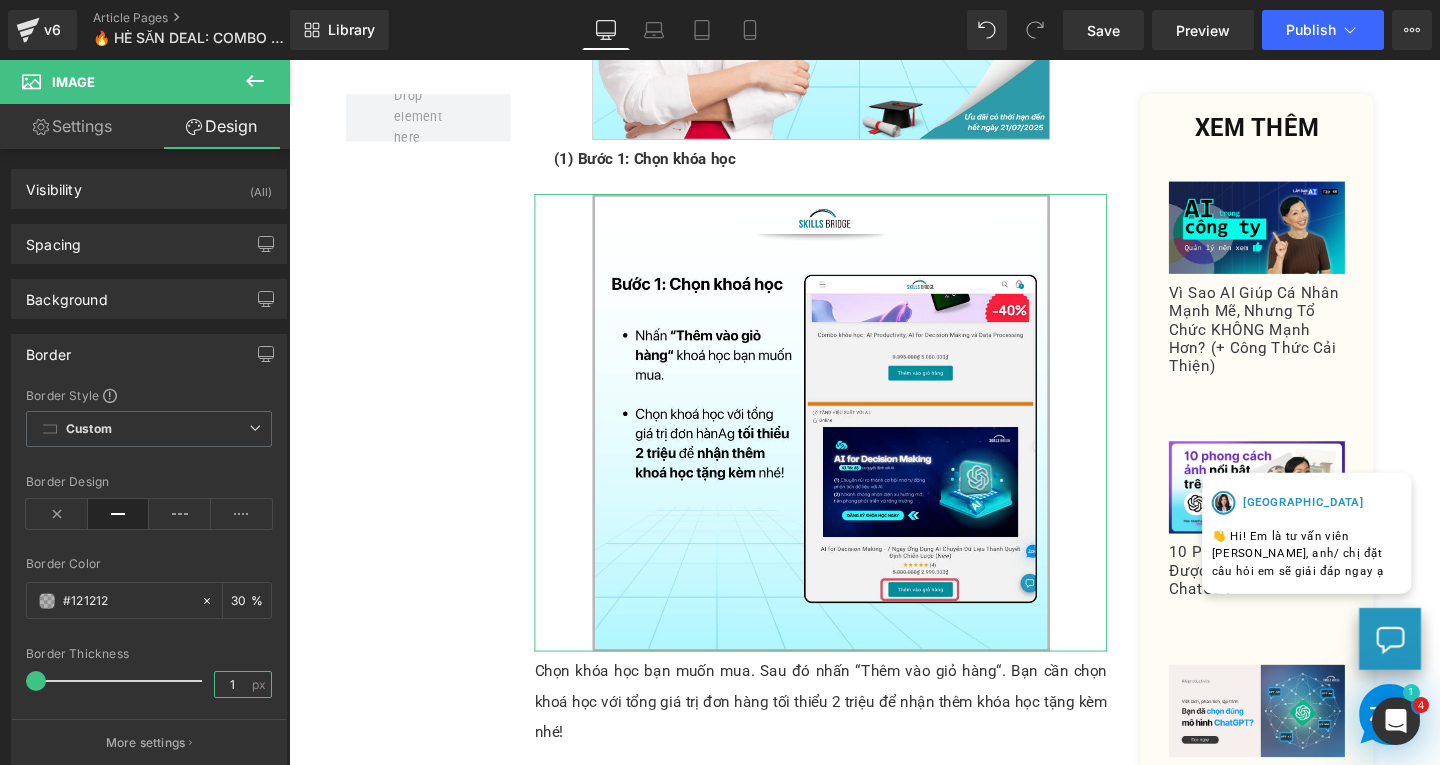 type on "1" 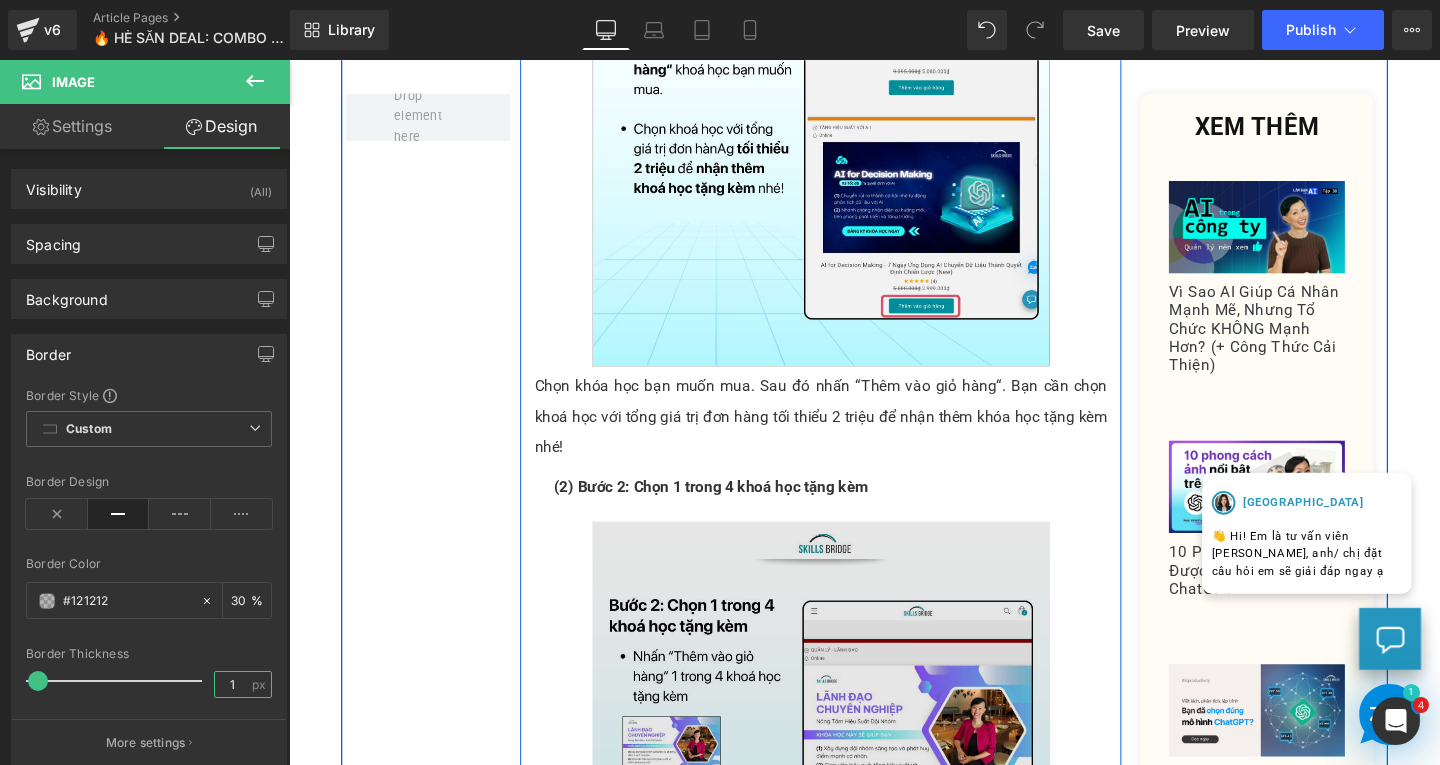 scroll, scrollTop: 2285, scrollLeft: 0, axis: vertical 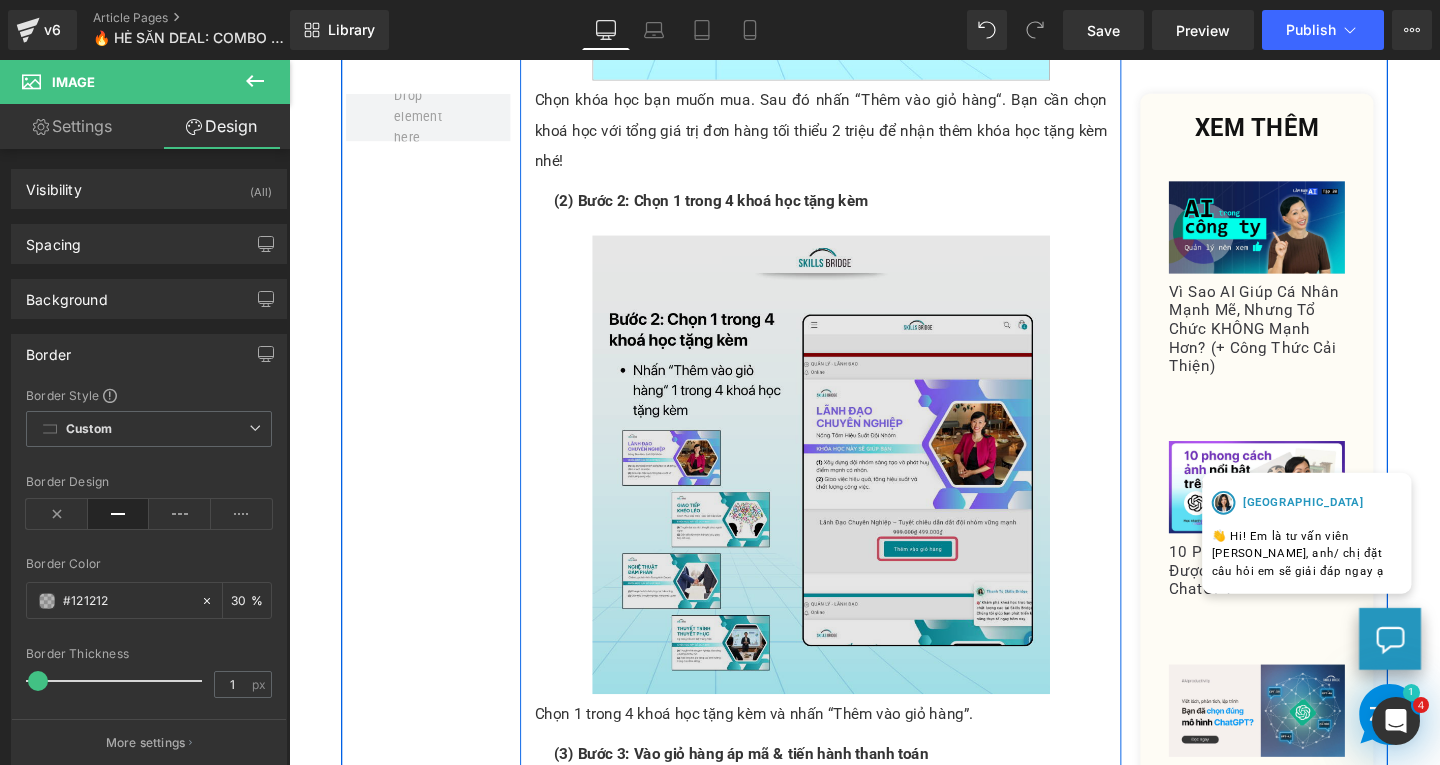 click at bounding box center (848, 485) 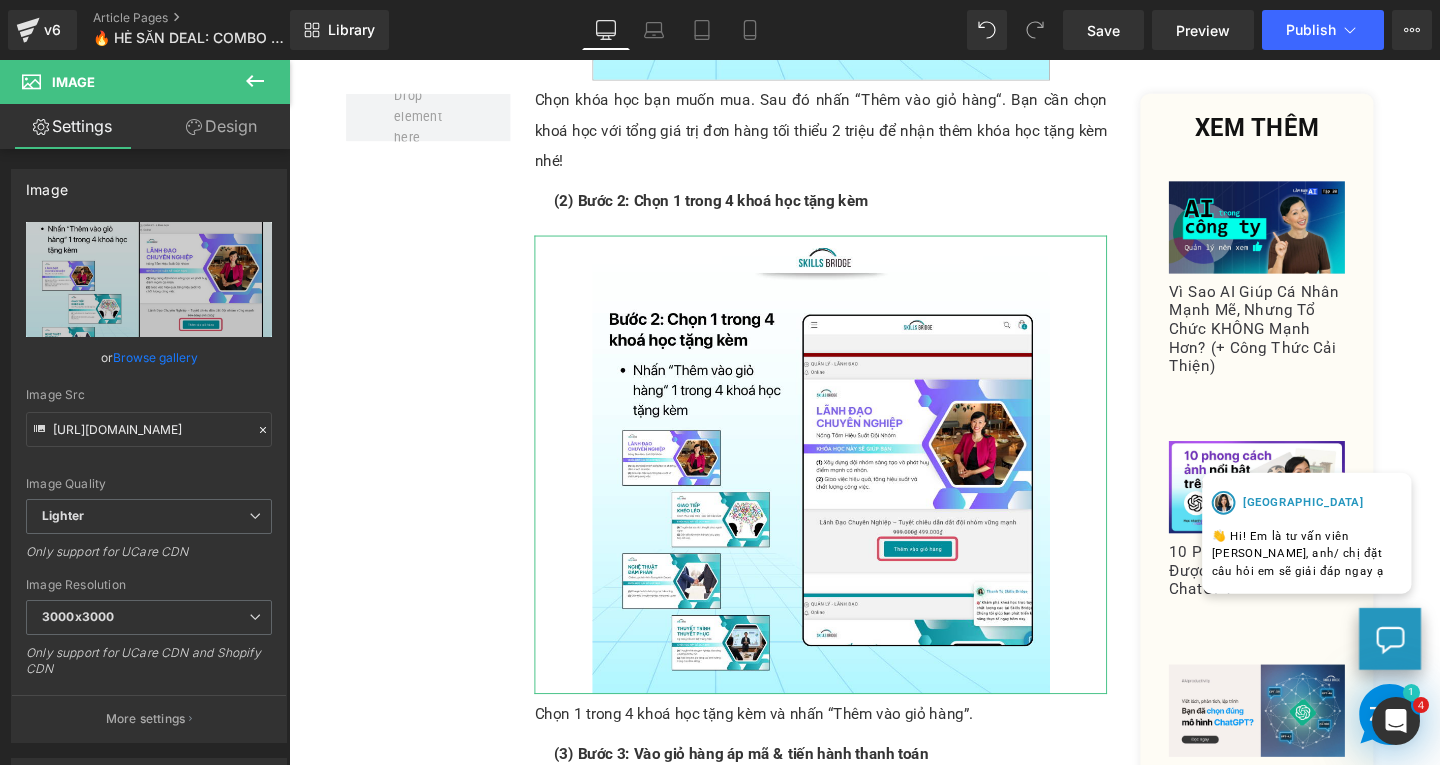 click on "Design" at bounding box center (221, 126) 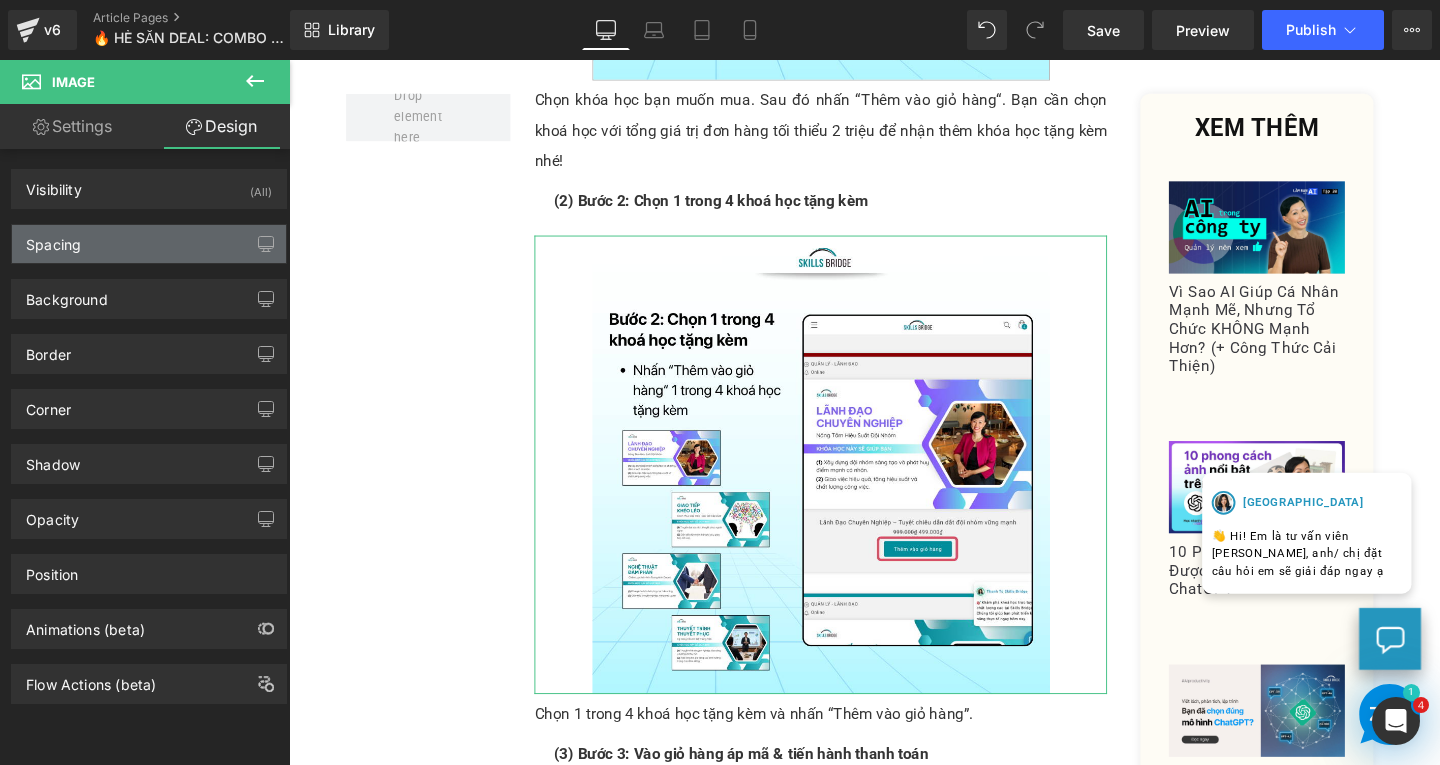 click on "Spacing" at bounding box center (149, 244) 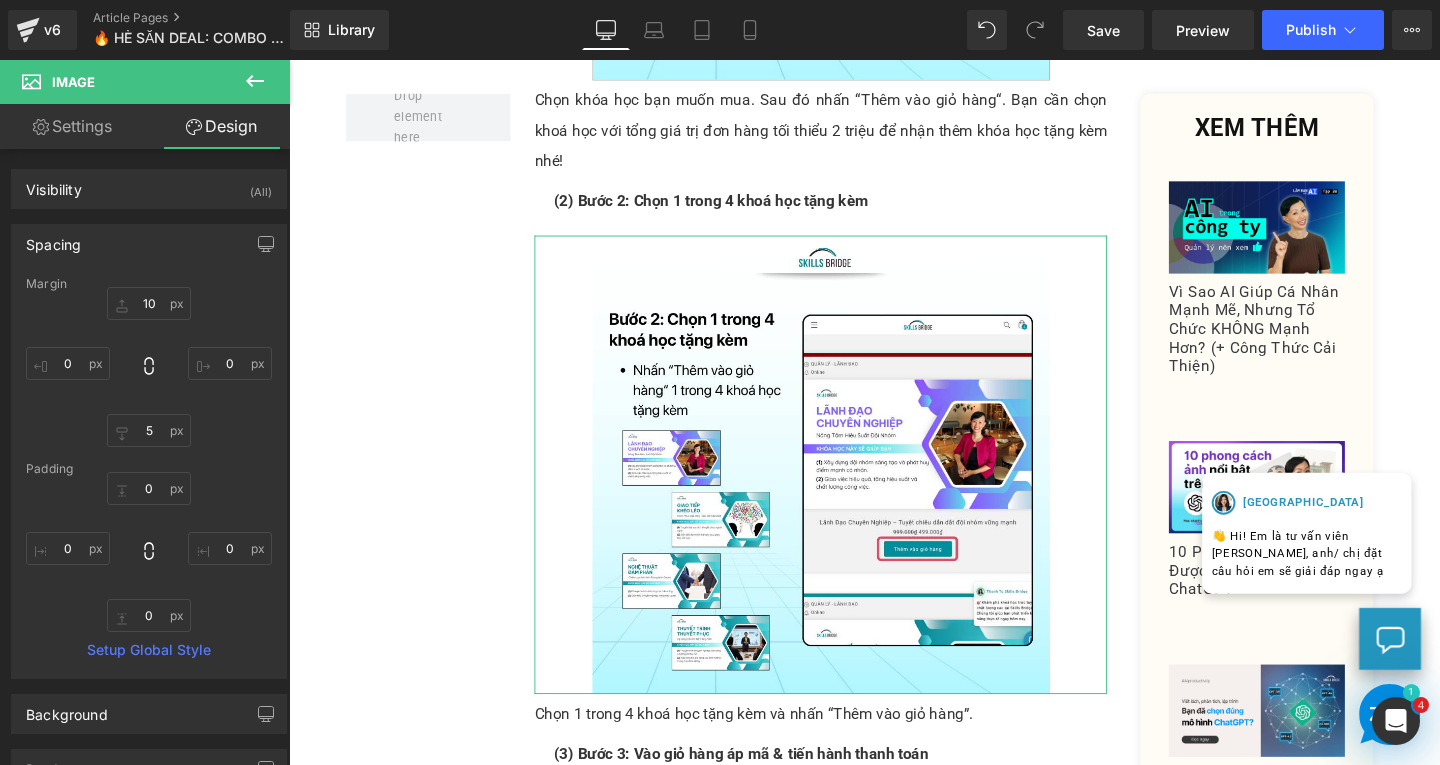 click on "Design" at bounding box center (221, 126) 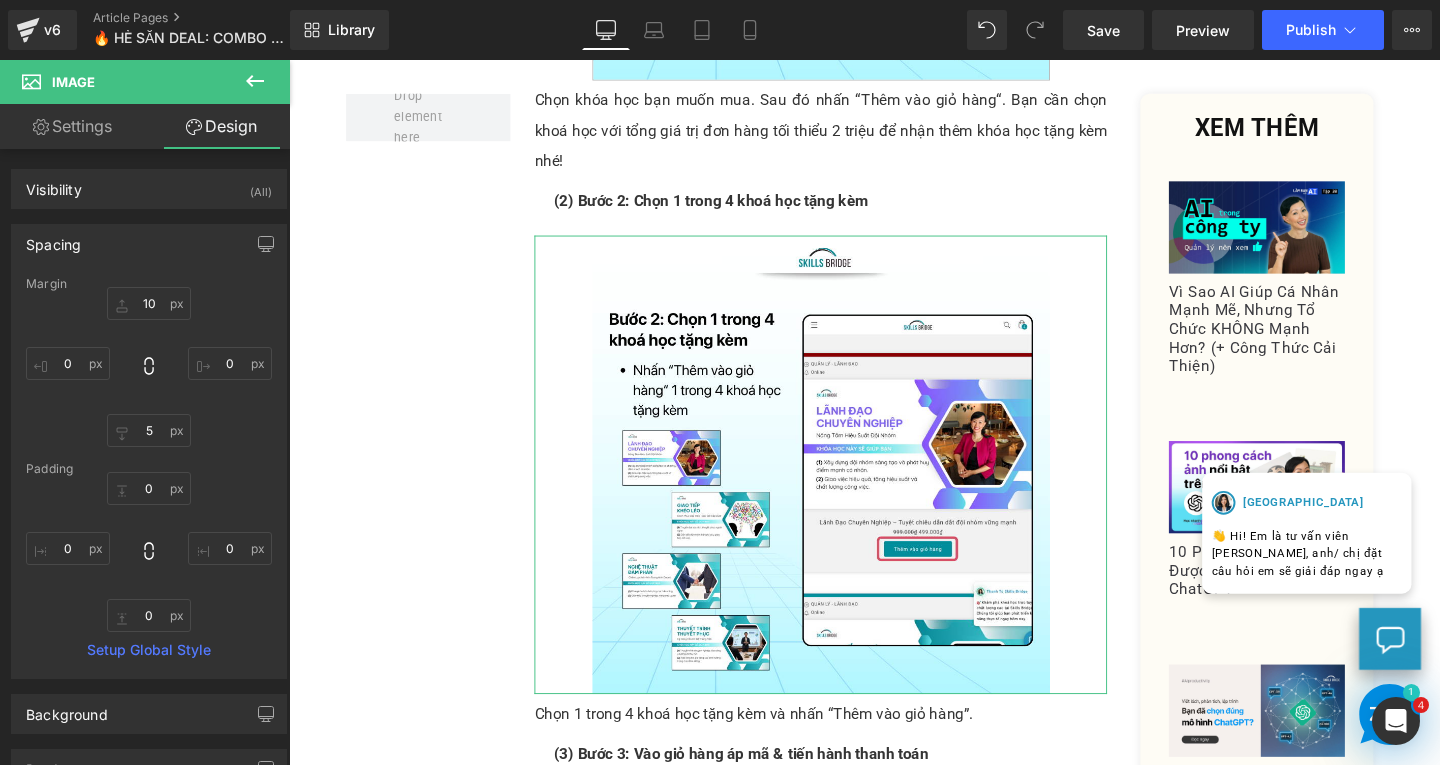 click on "Settings" at bounding box center [72, 126] 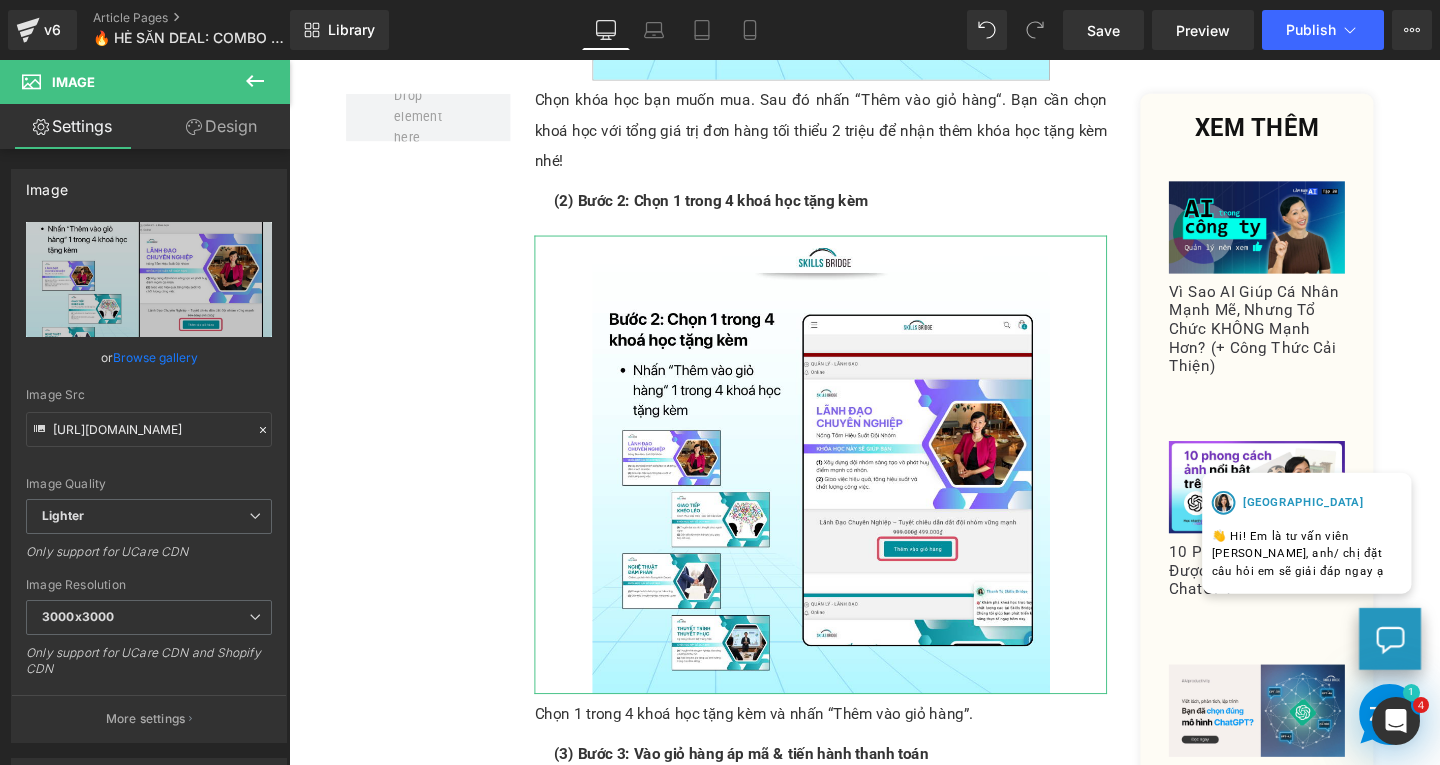 click on "Design" at bounding box center (221, 126) 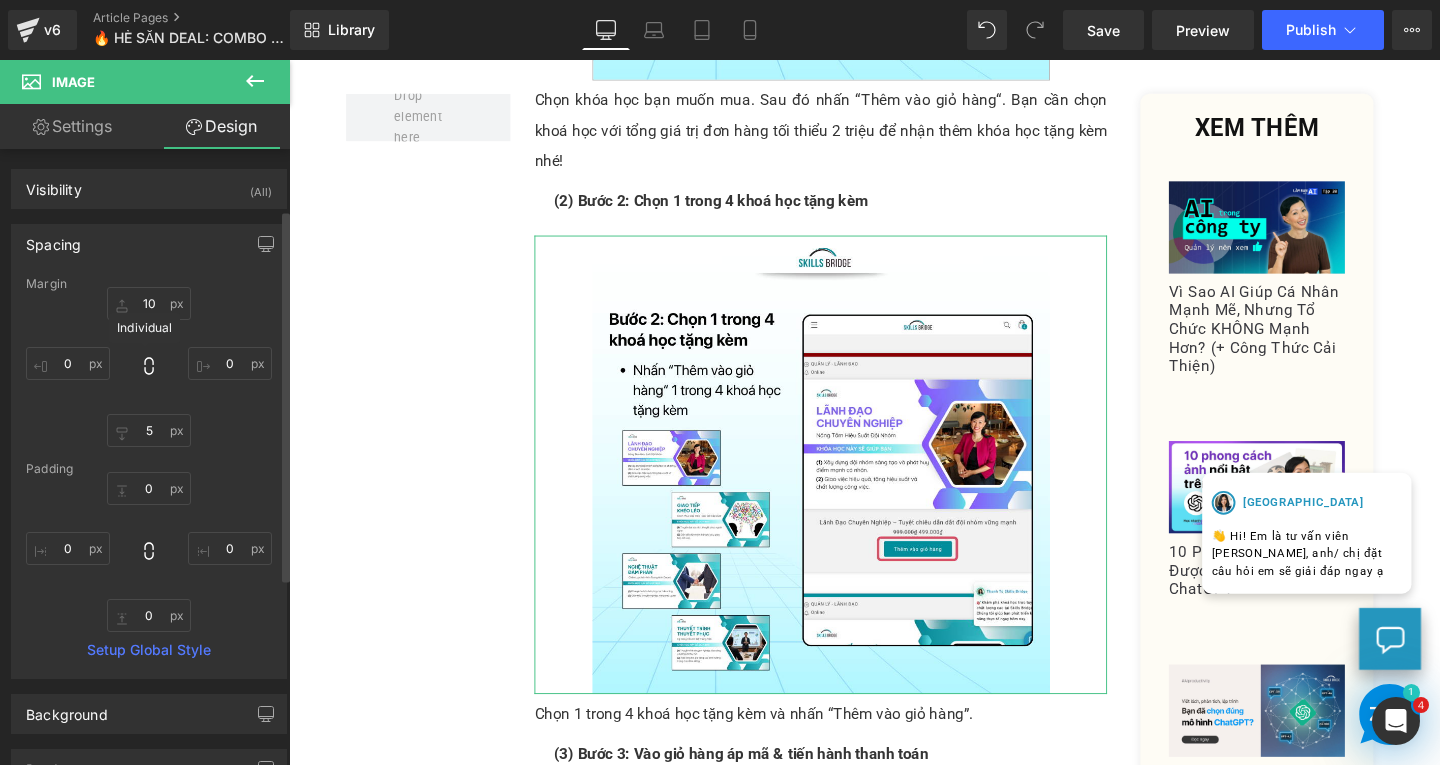 scroll, scrollTop: 200, scrollLeft: 0, axis: vertical 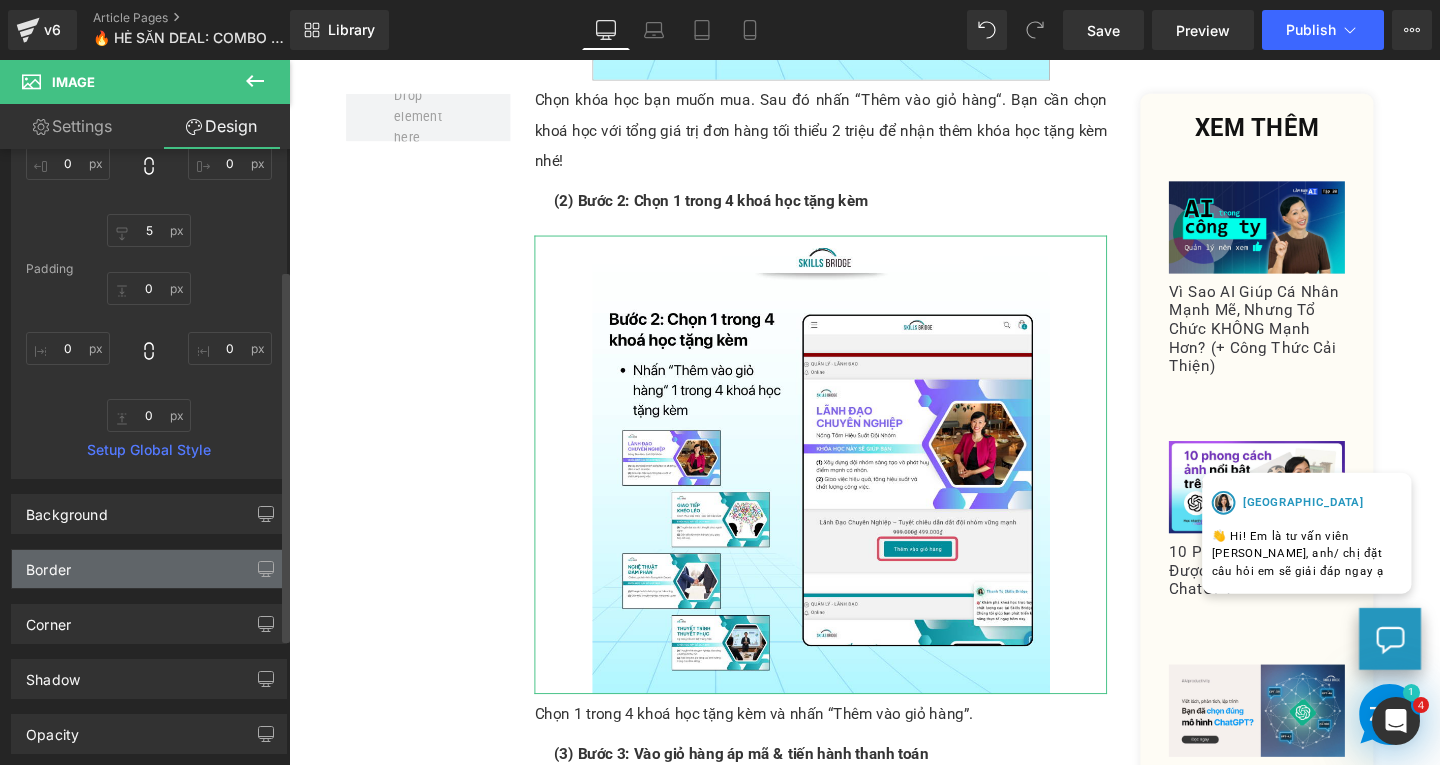 click on "Border" at bounding box center [149, 569] 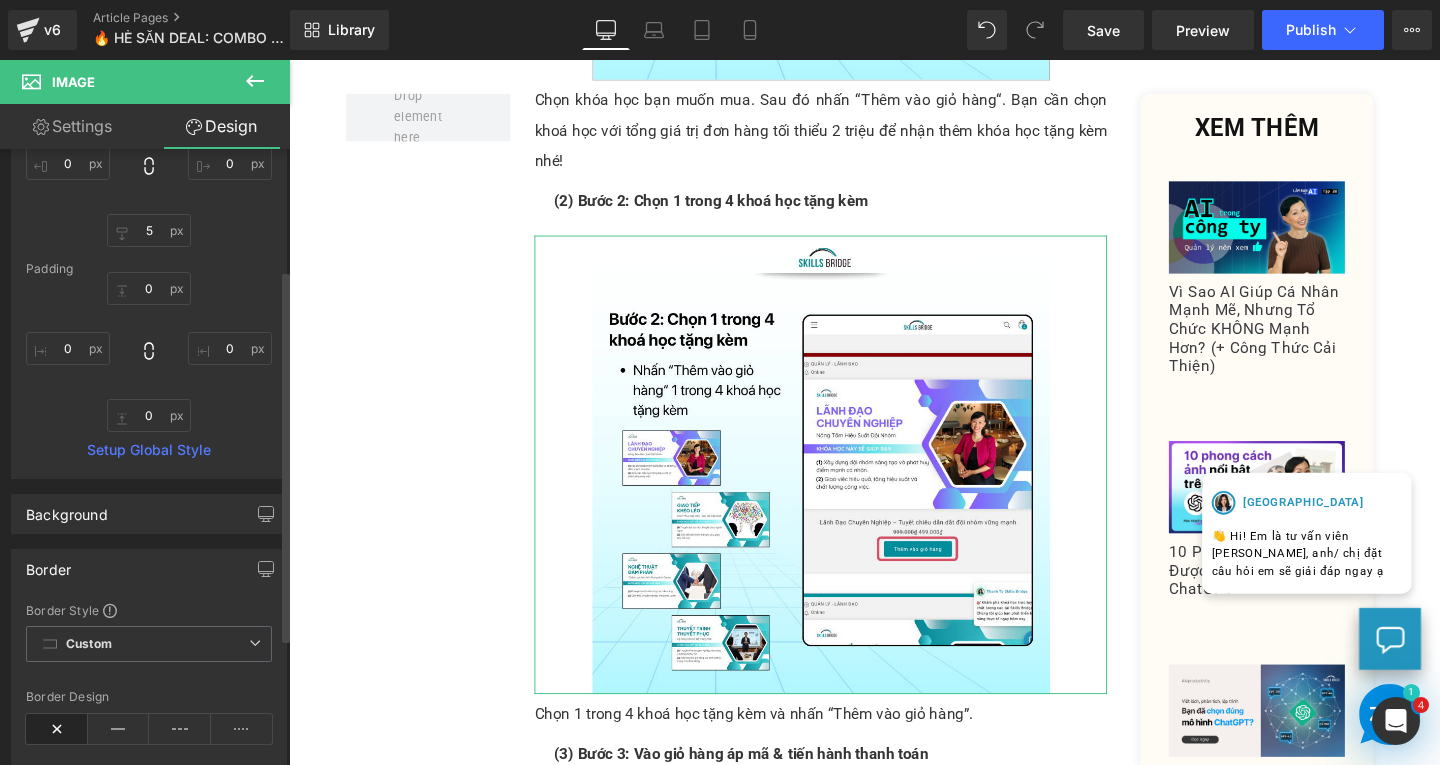 scroll, scrollTop: 600, scrollLeft: 0, axis: vertical 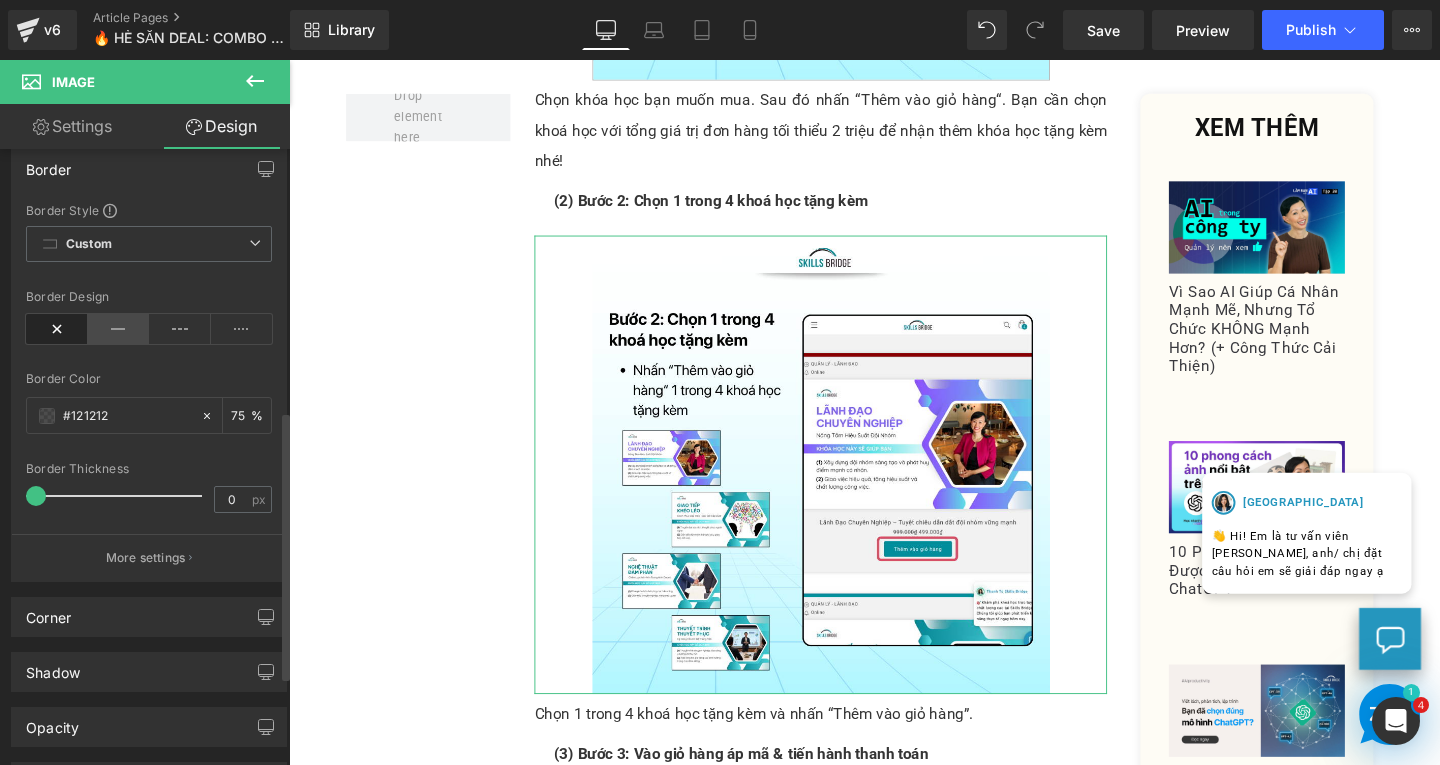 click at bounding box center (119, 329) 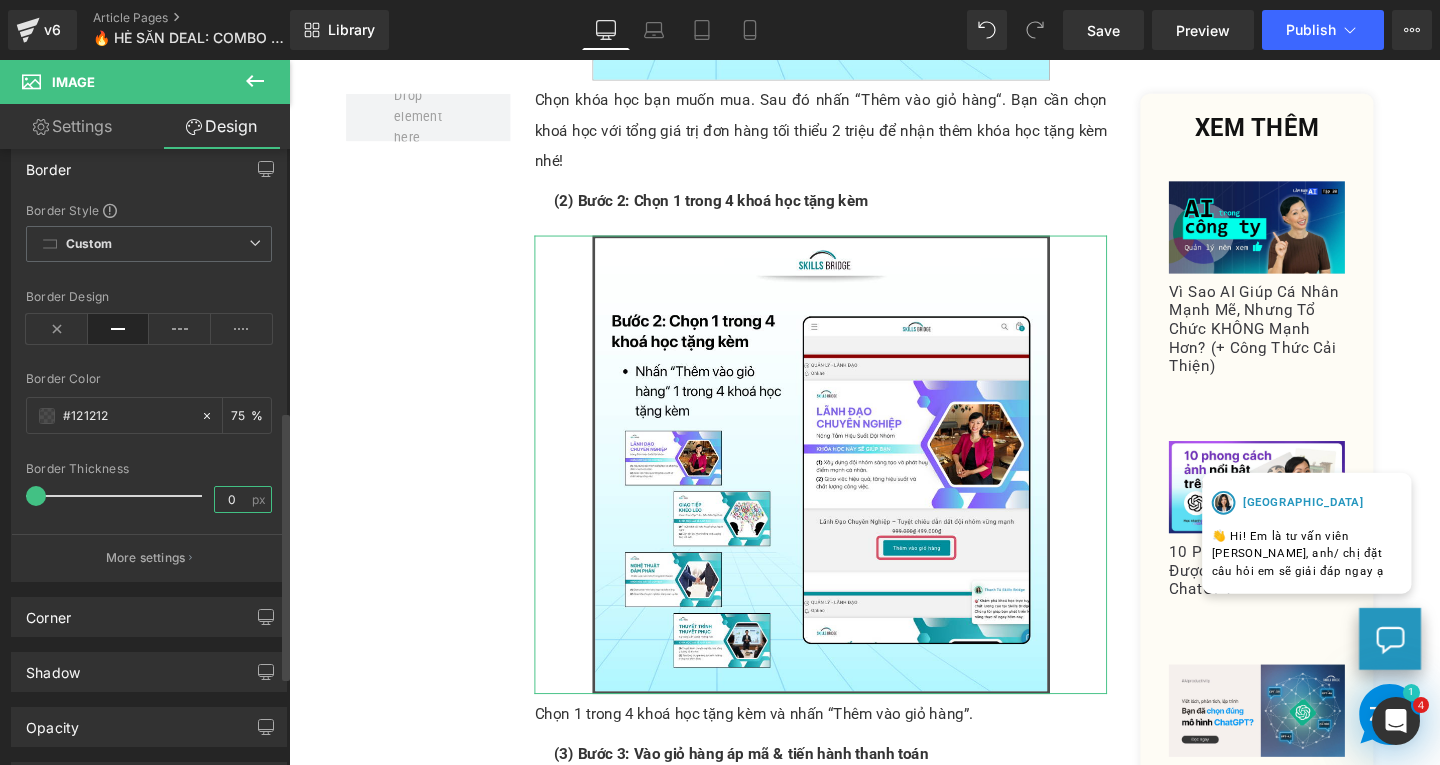 click on "0" at bounding box center [232, 499] 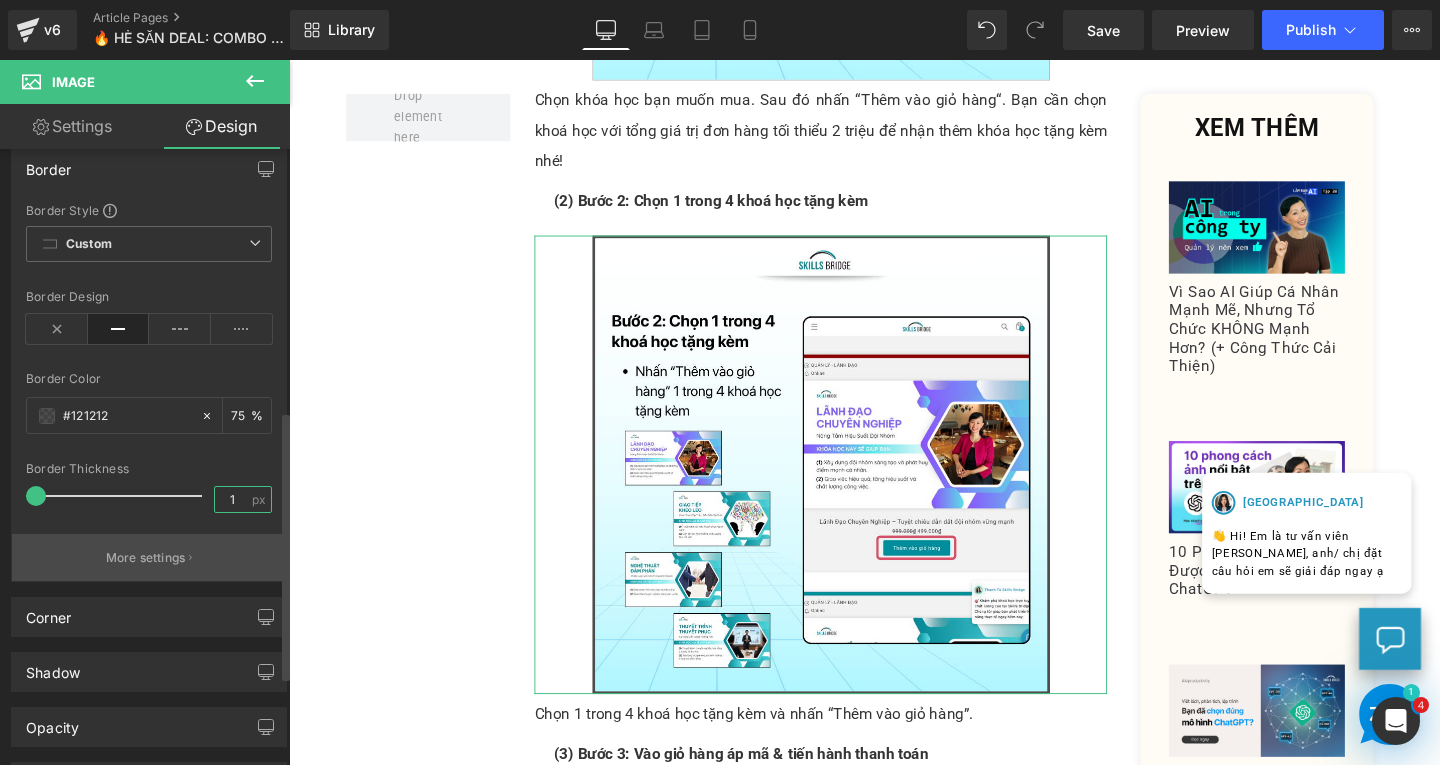 type on "1" 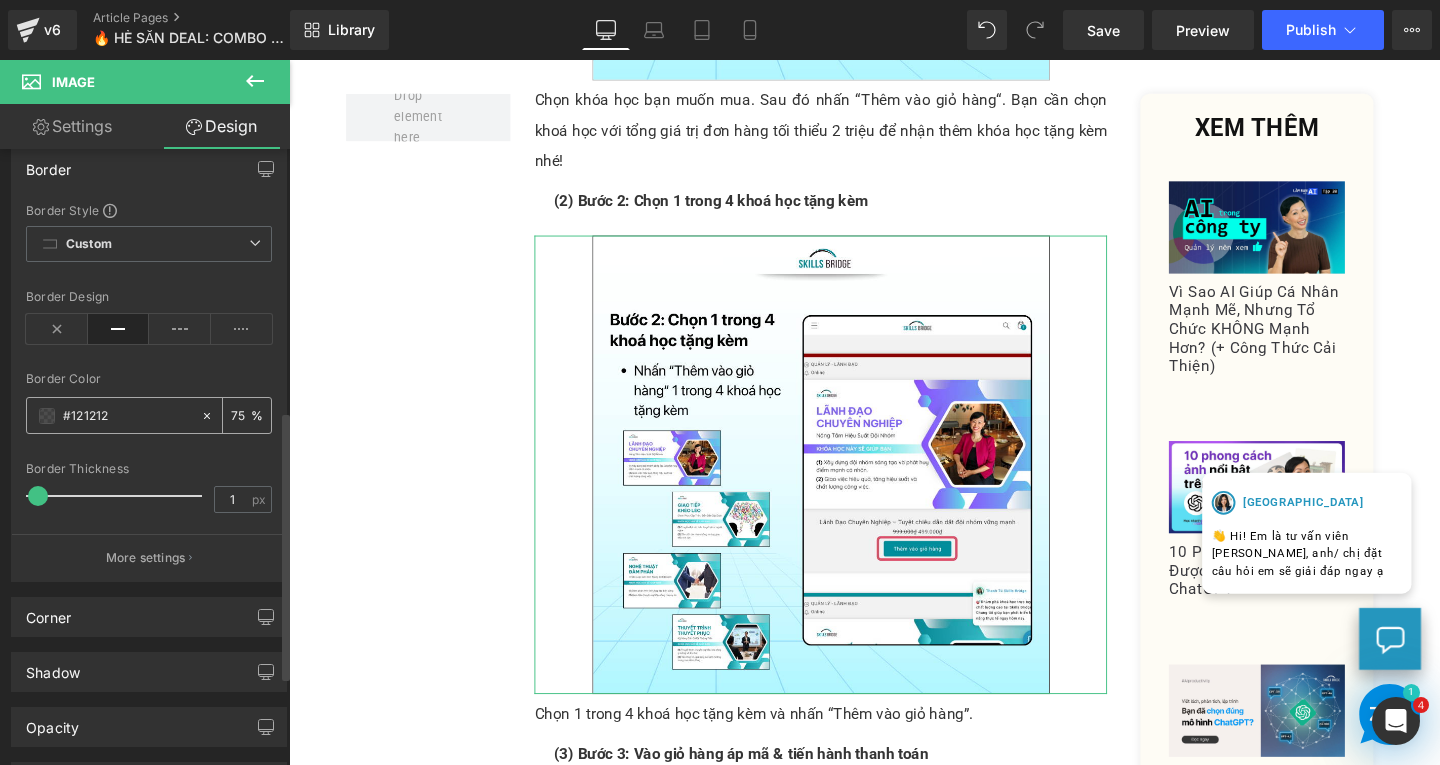 click on "75" at bounding box center [241, 415] 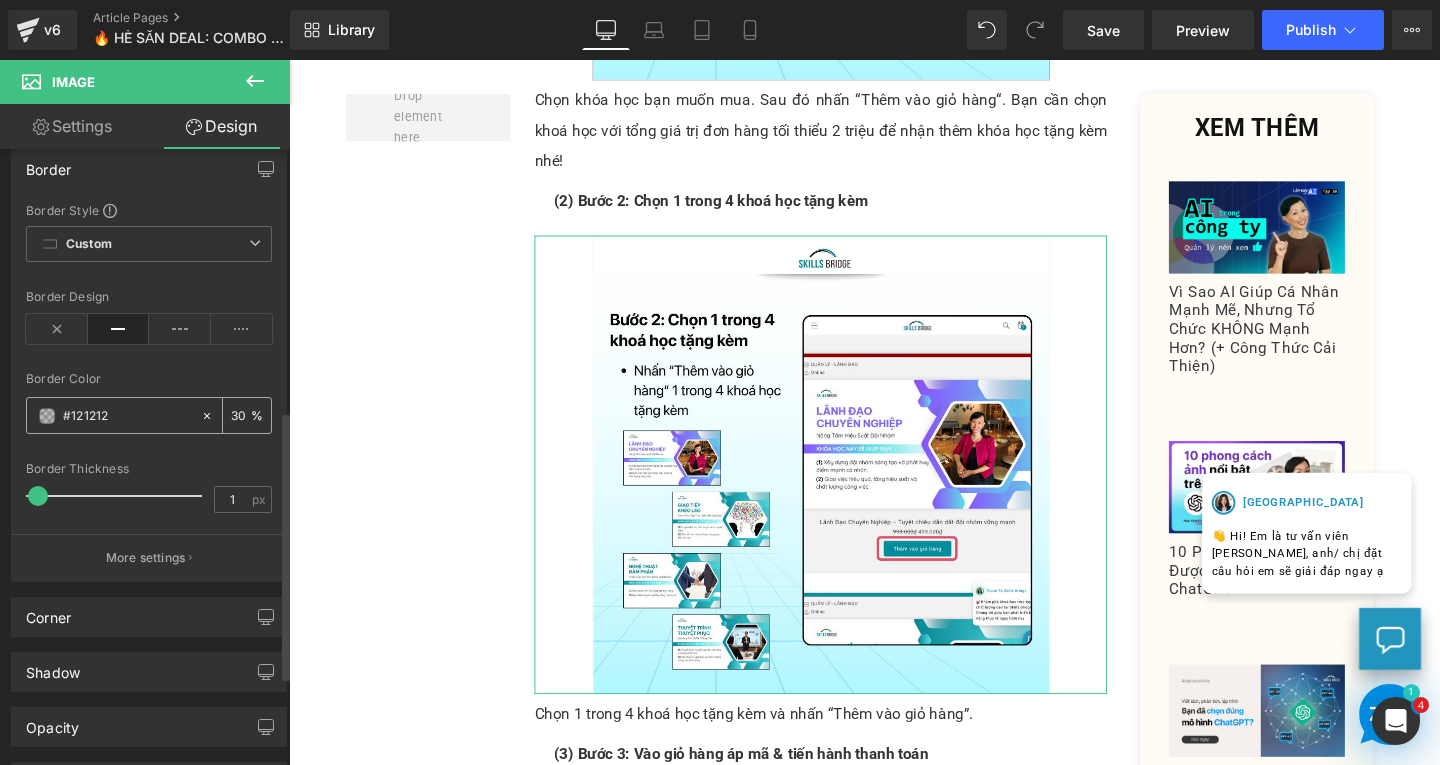 type on "30" 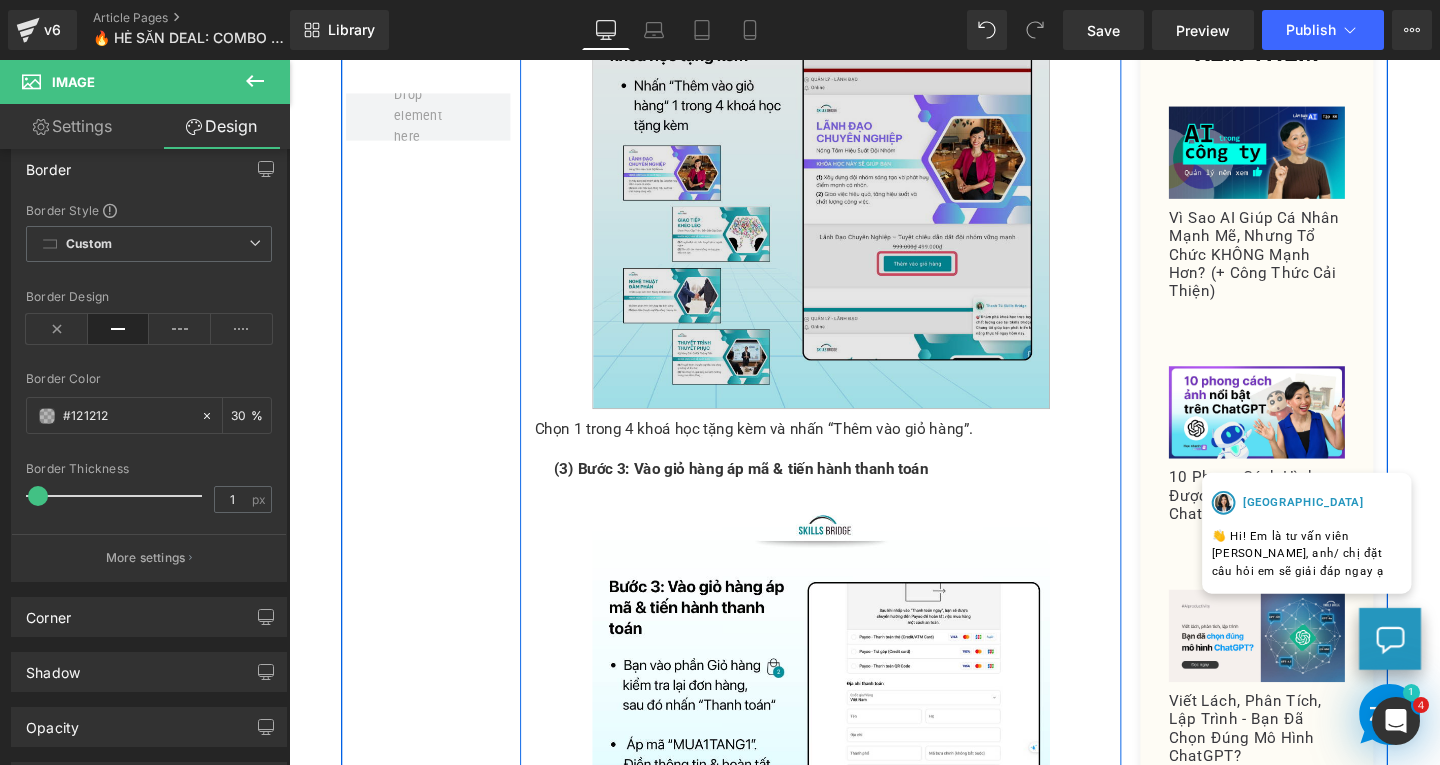 scroll, scrollTop: 2885, scrollLeft: 0, axis: vertical 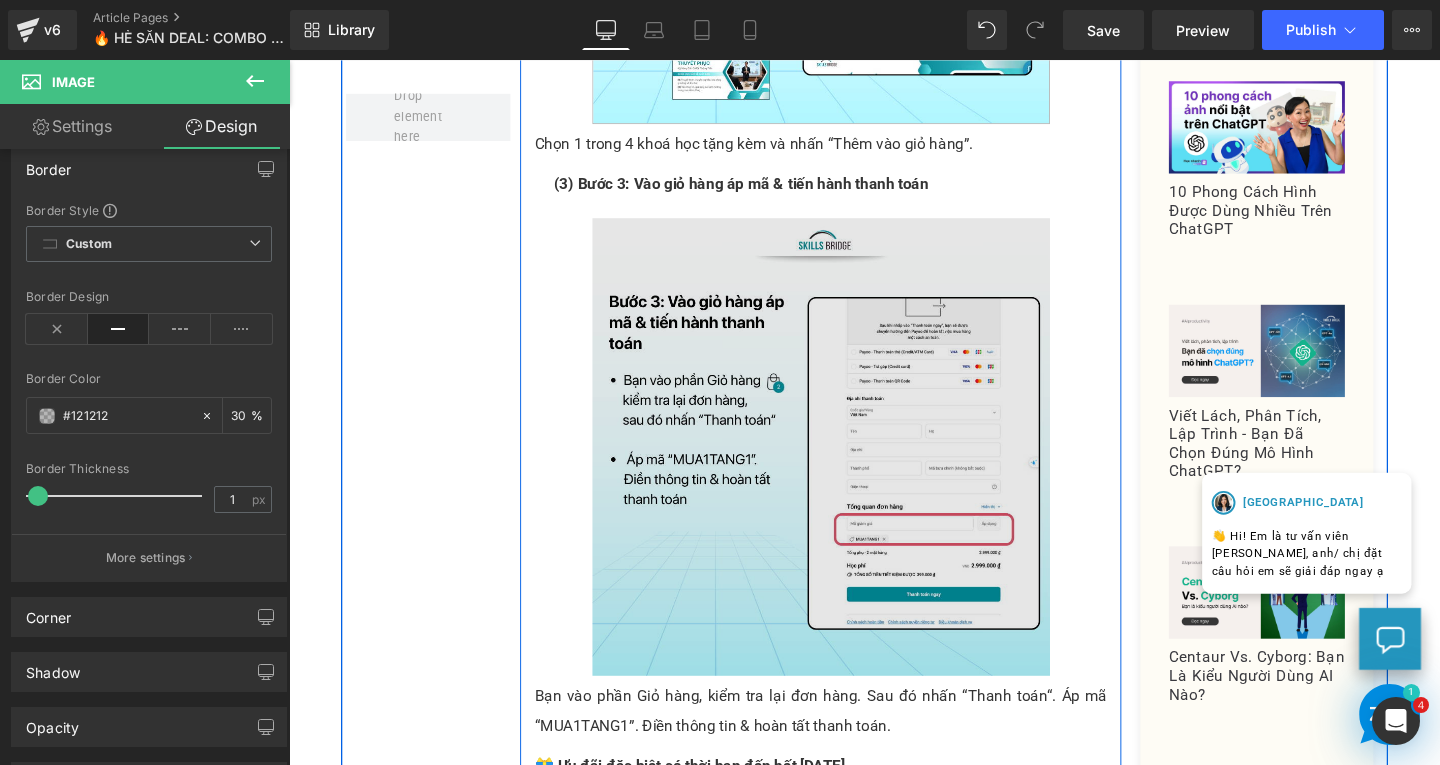 click at bounding box center [848, 466] 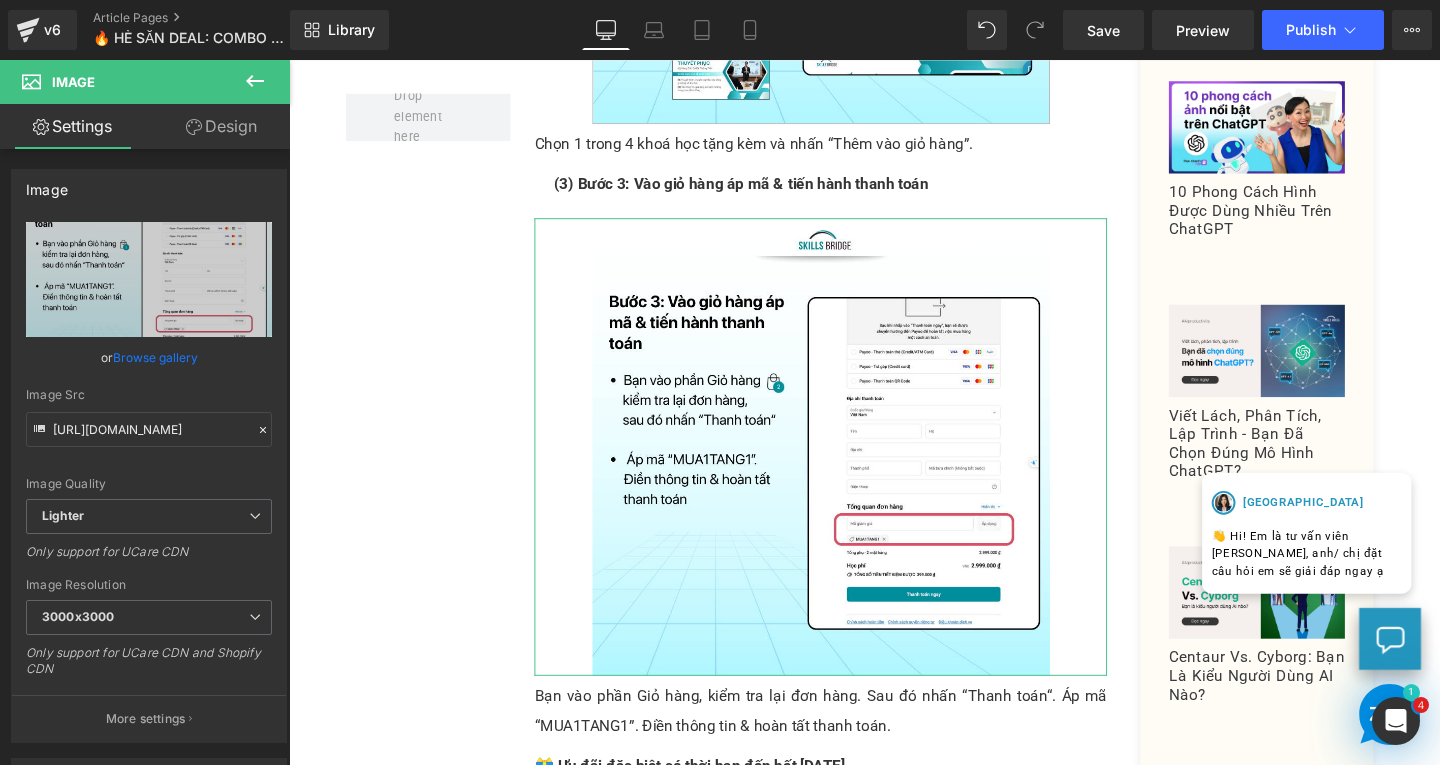 scroll, scrollTop: 100, scrollLeft: 0, axis: vertical 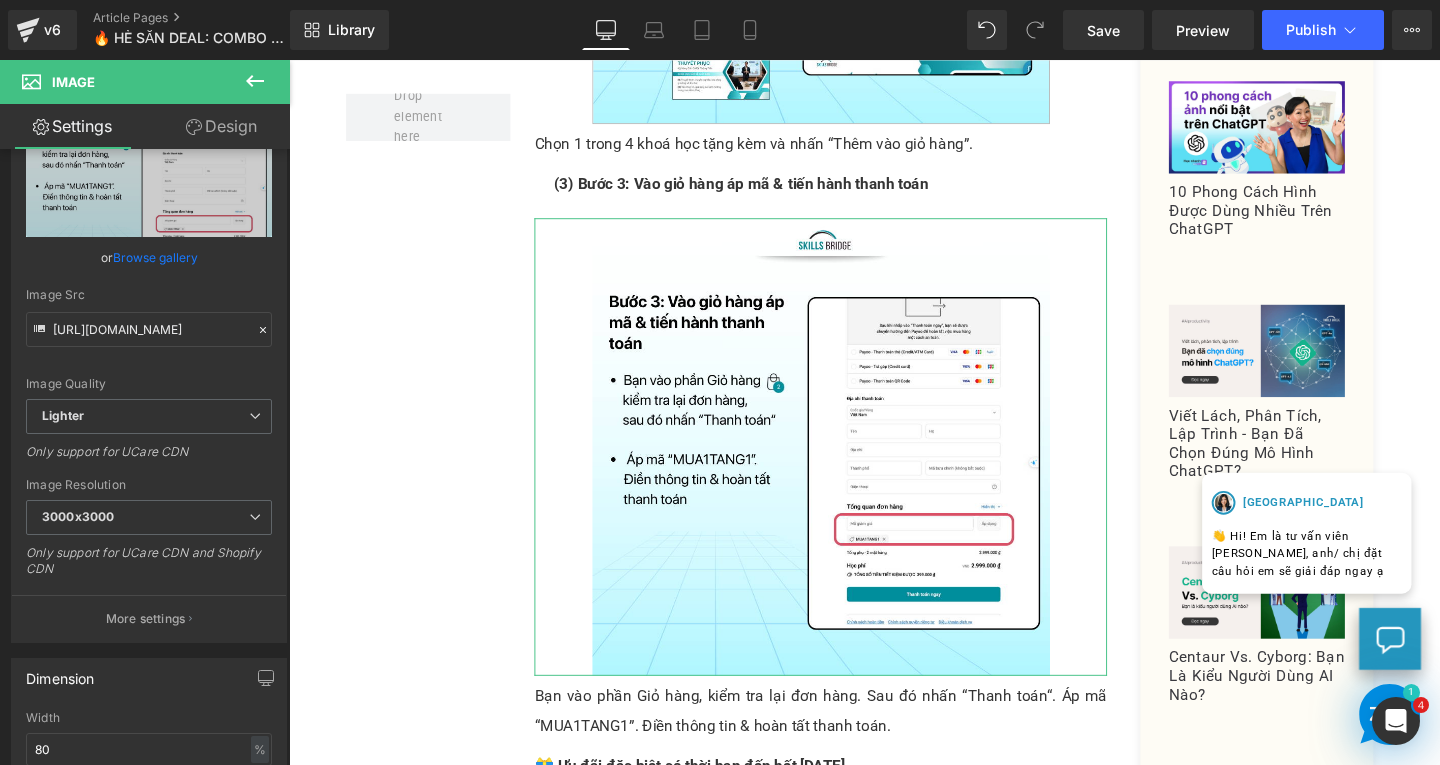 click on "Design" at bounding box center [221, 126] 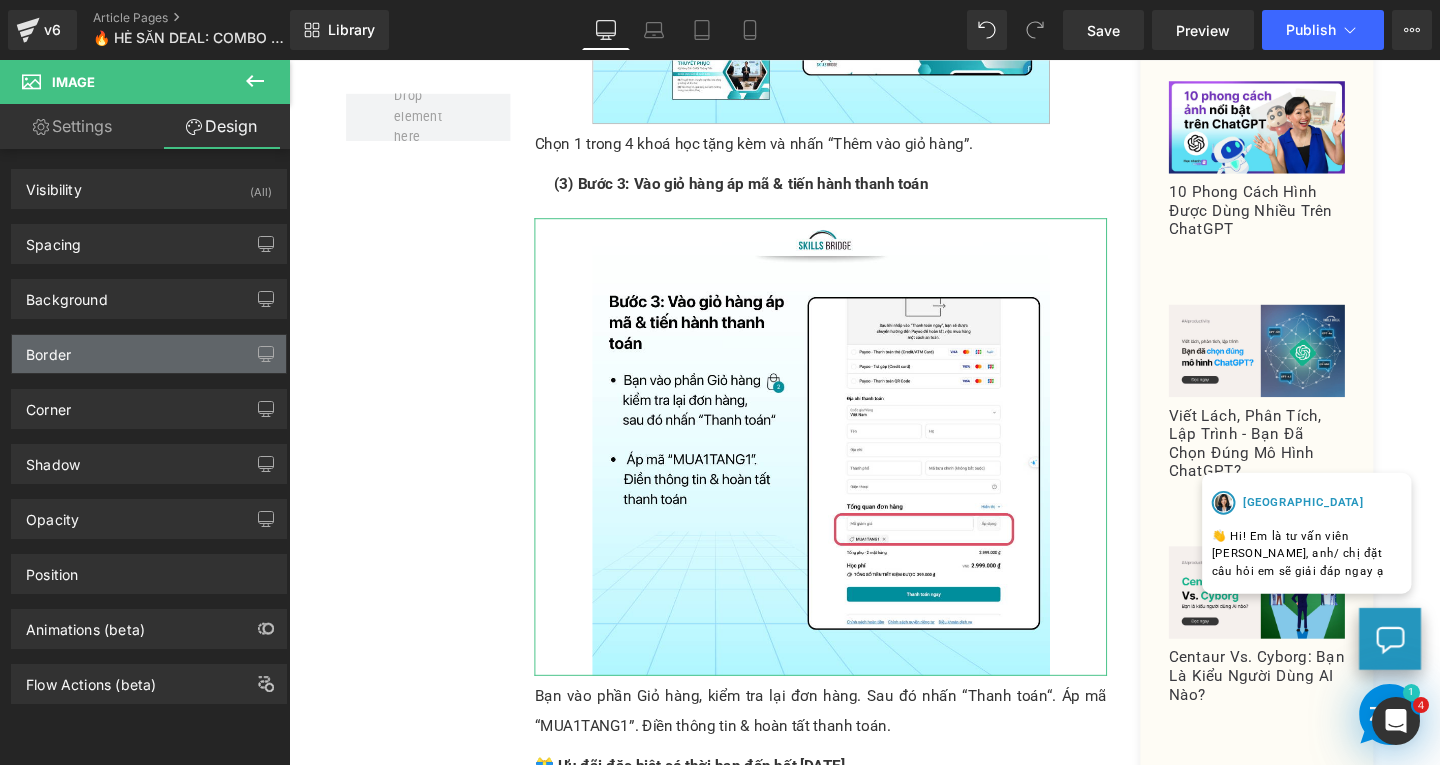 click on "Border" at bounding box center (149, 354) 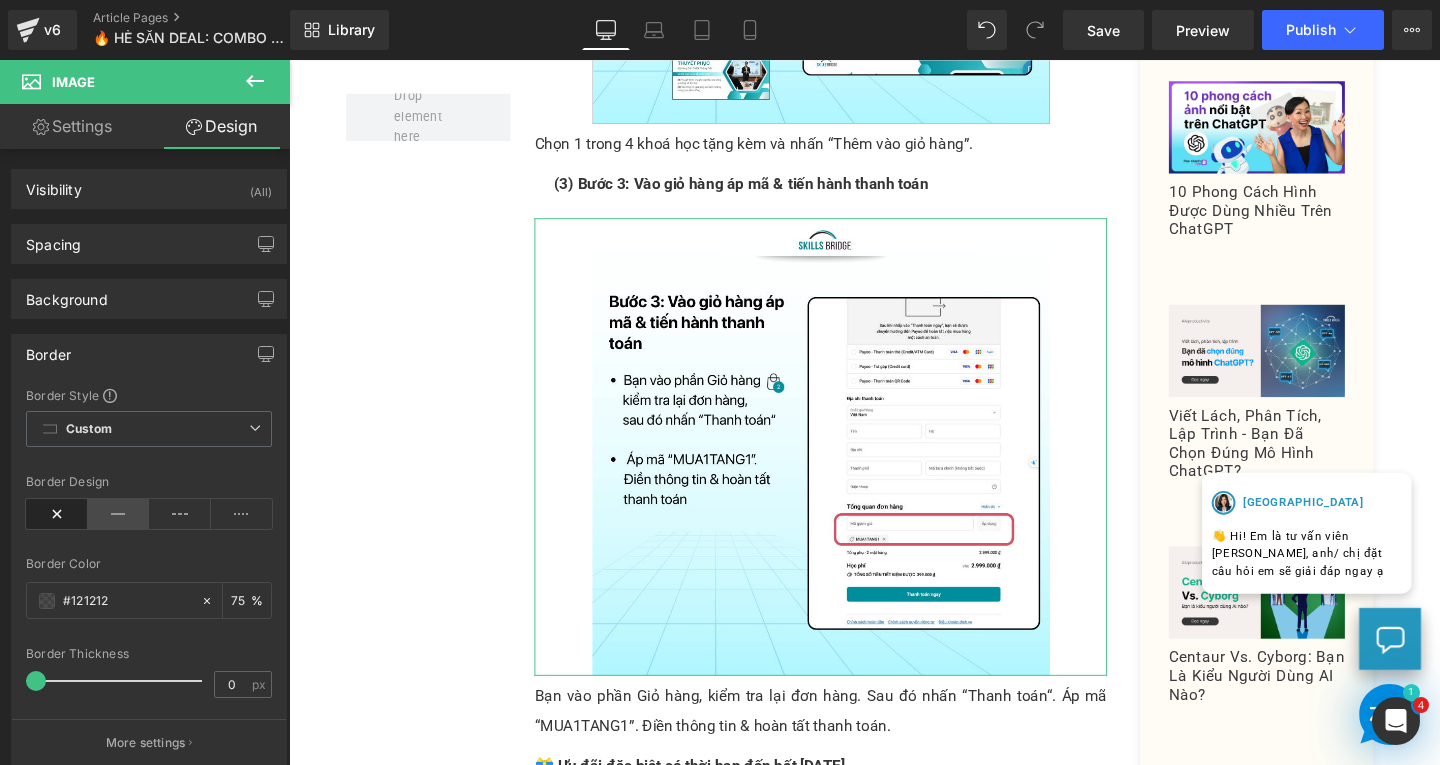 click at bounding box center (119, 514) 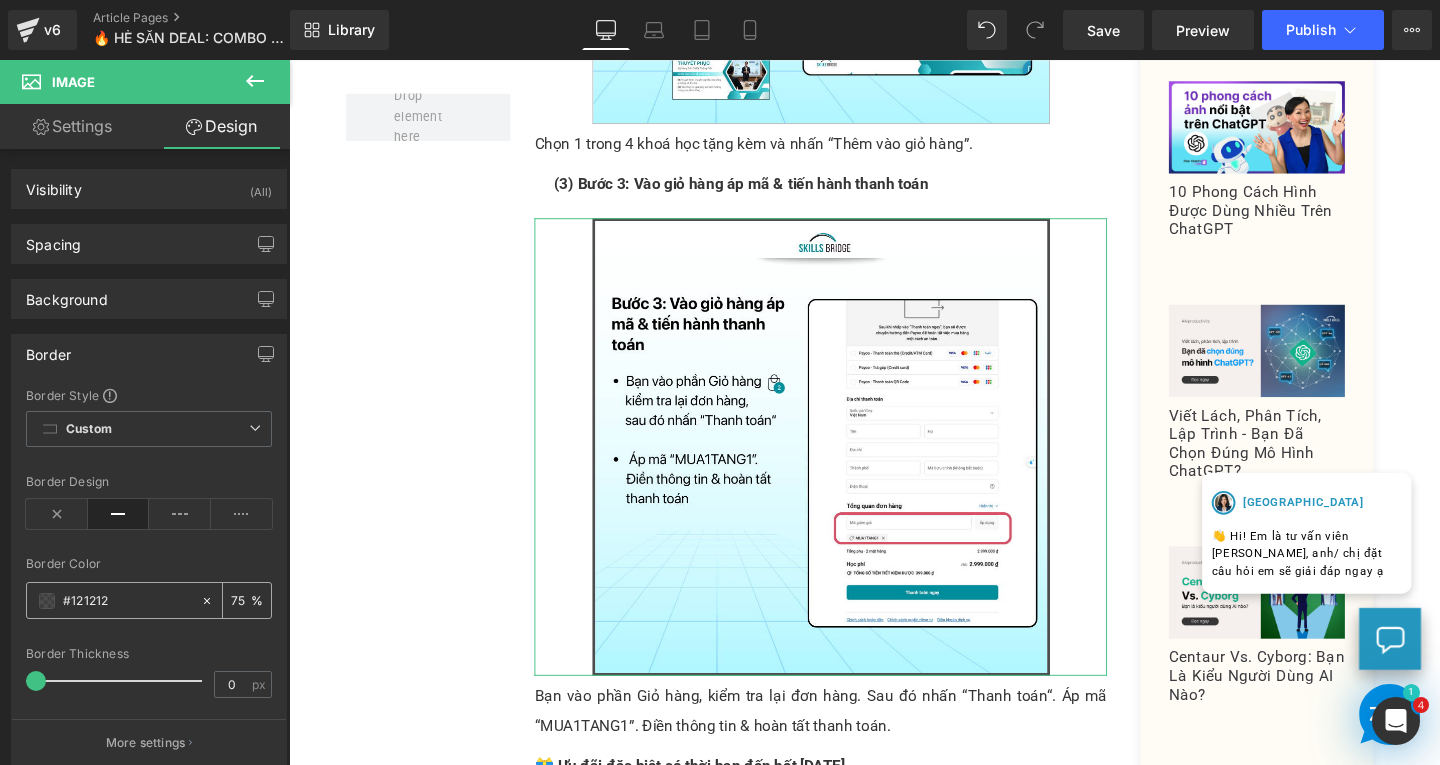 click on "75" at bounding box center [241, 600] 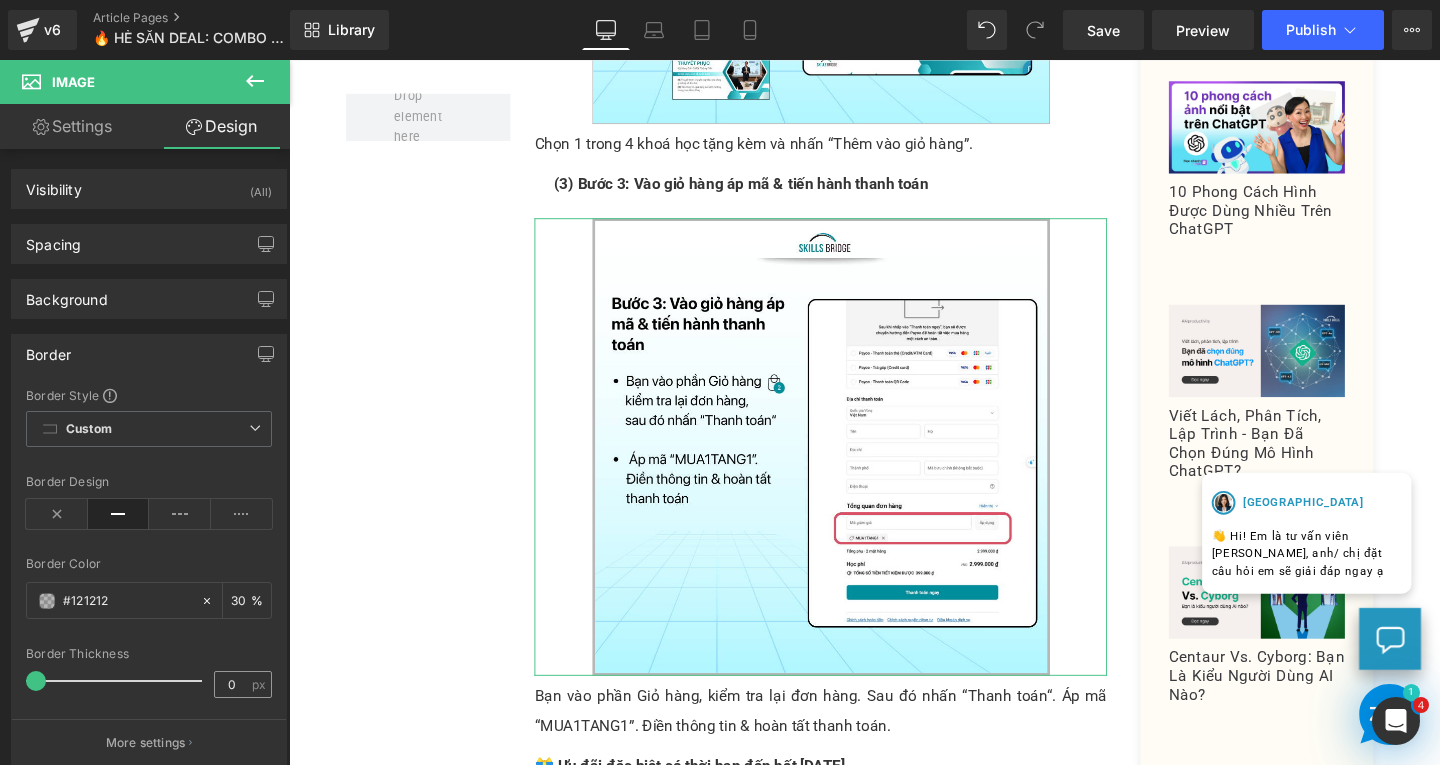 type on "30" 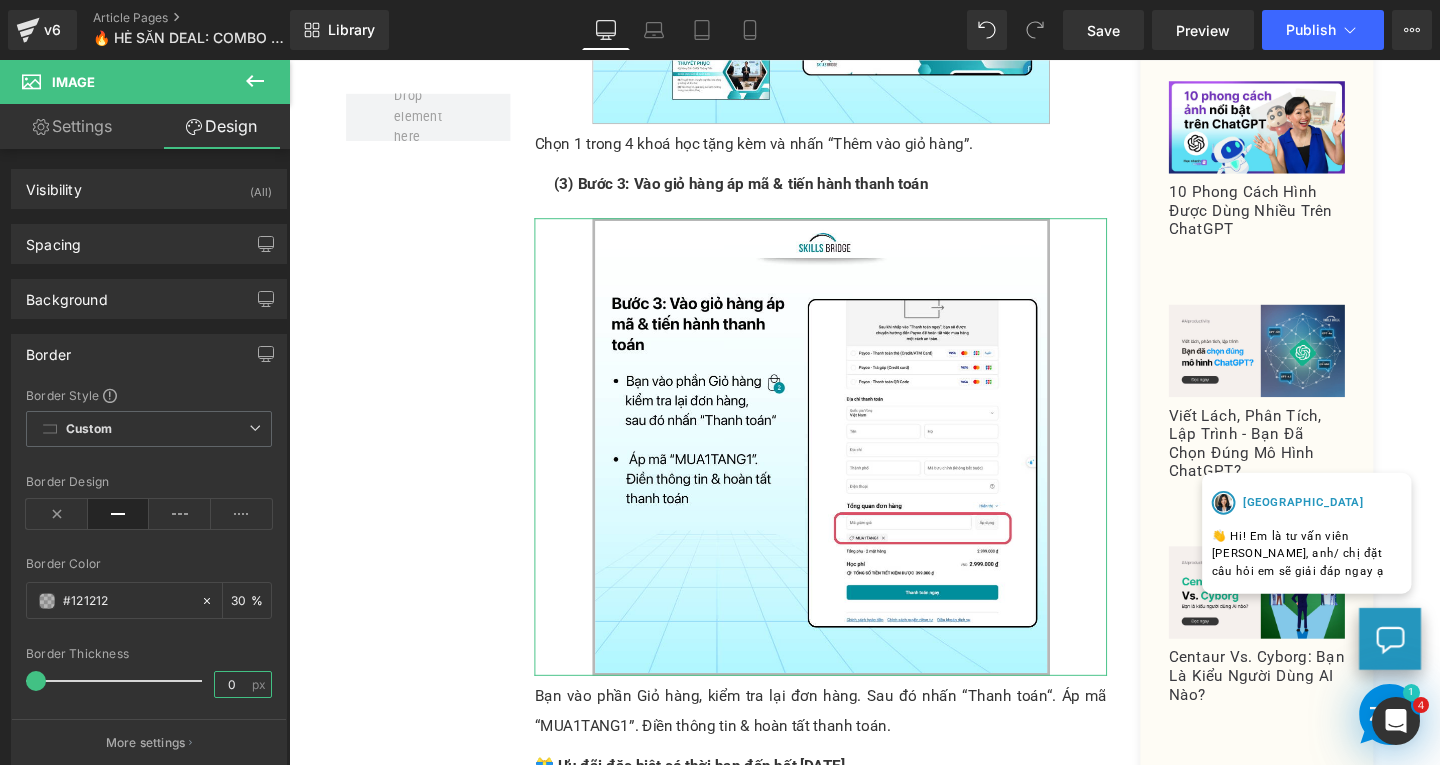 click on "0" at bounding box center [232, 684] 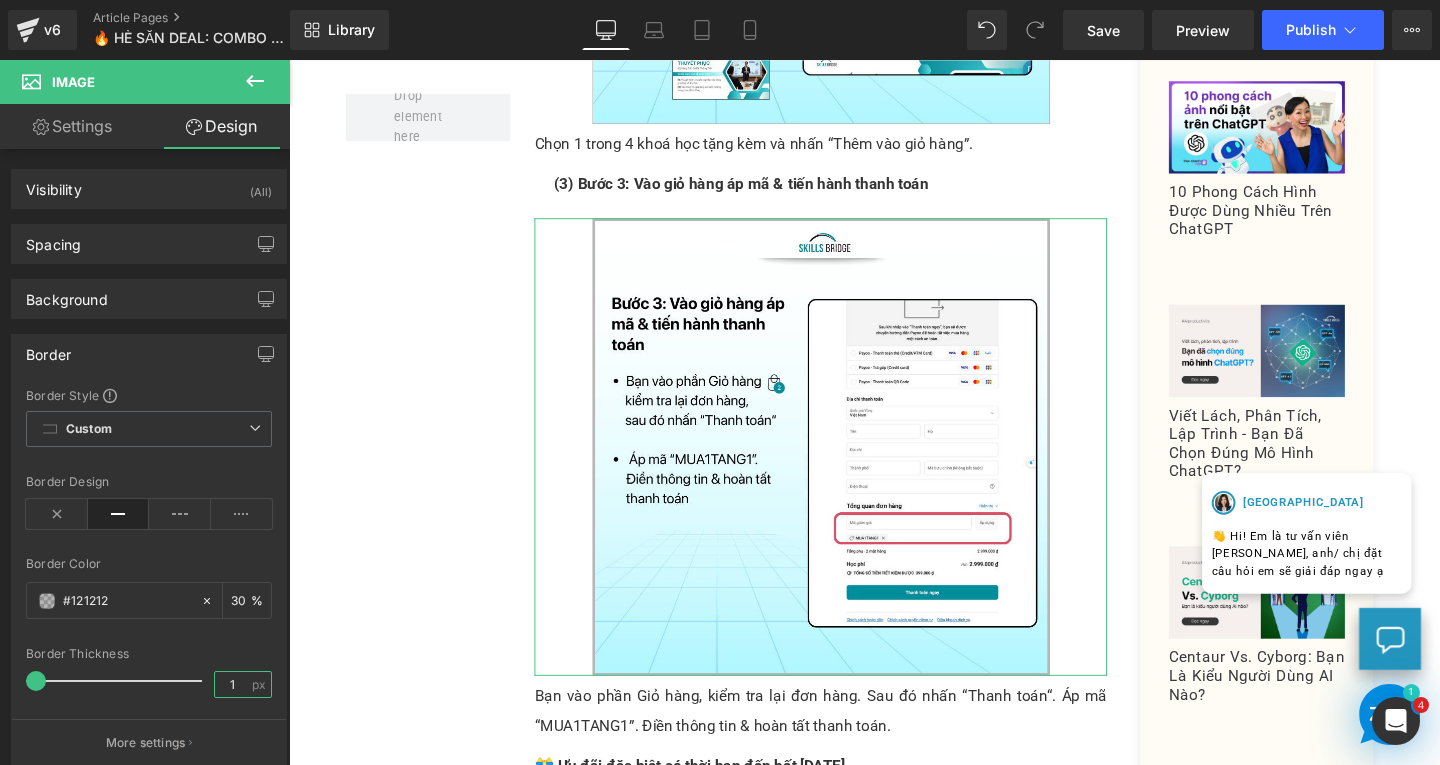type on "1" 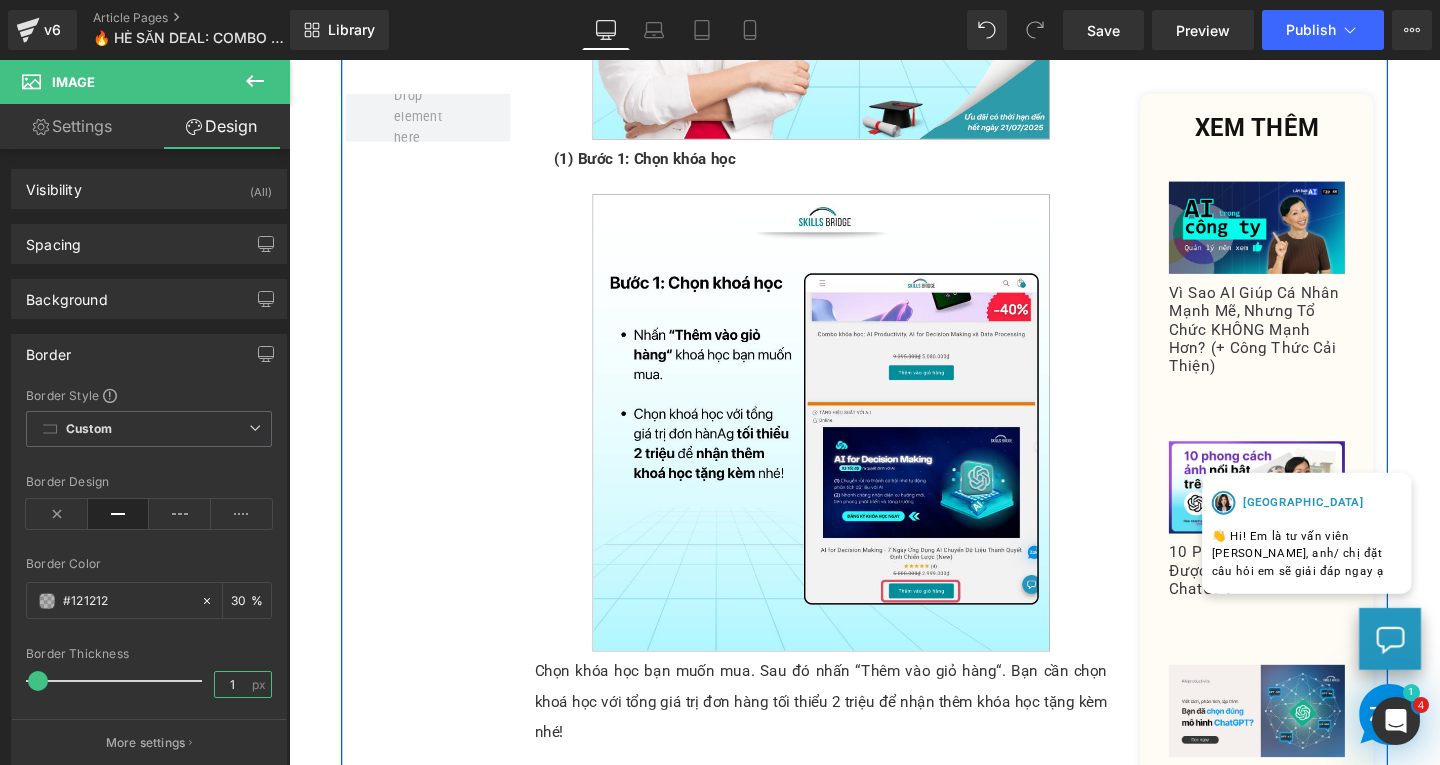 scroll, scrollTop: 1985, scrollLeft: 0, axis: vertical 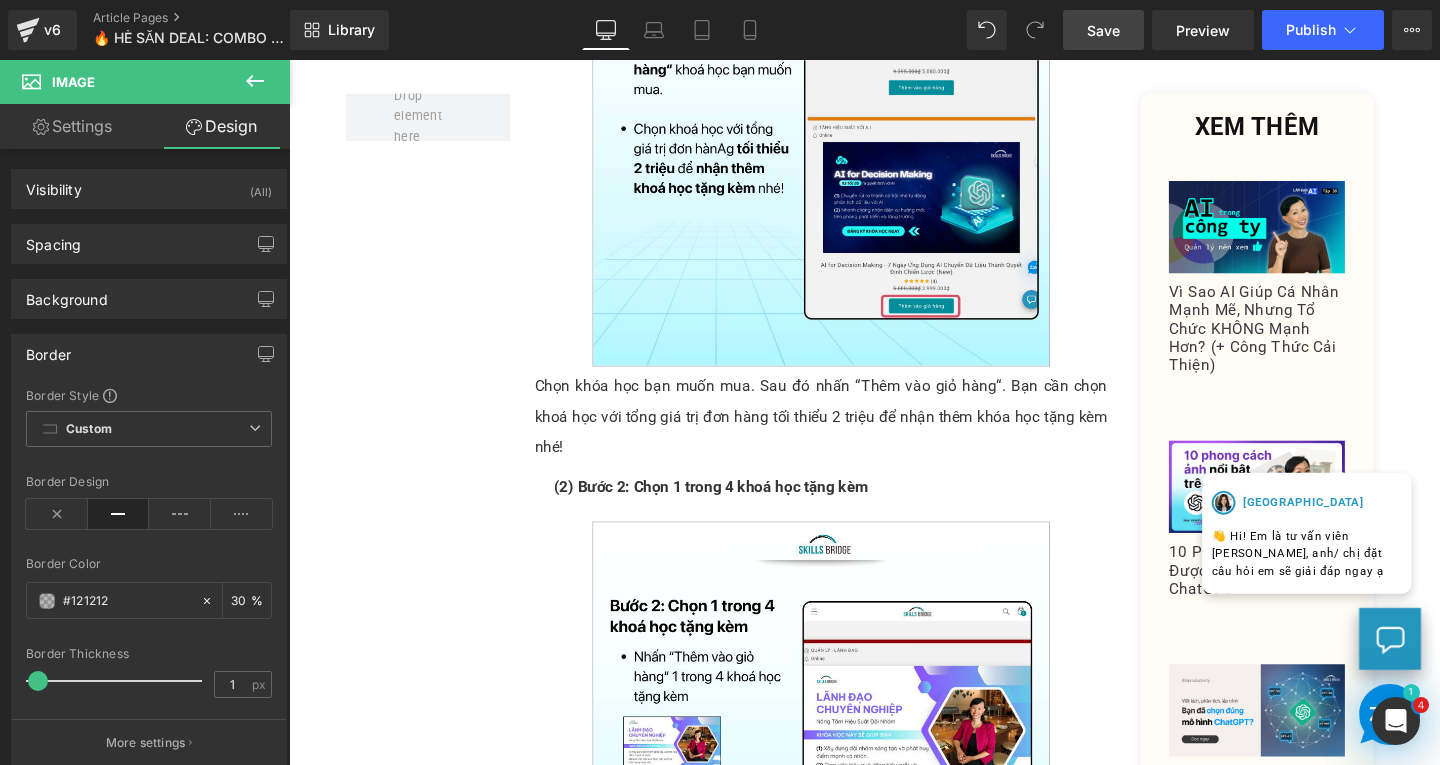 click on "Save" at bounding box center (1103, 30) 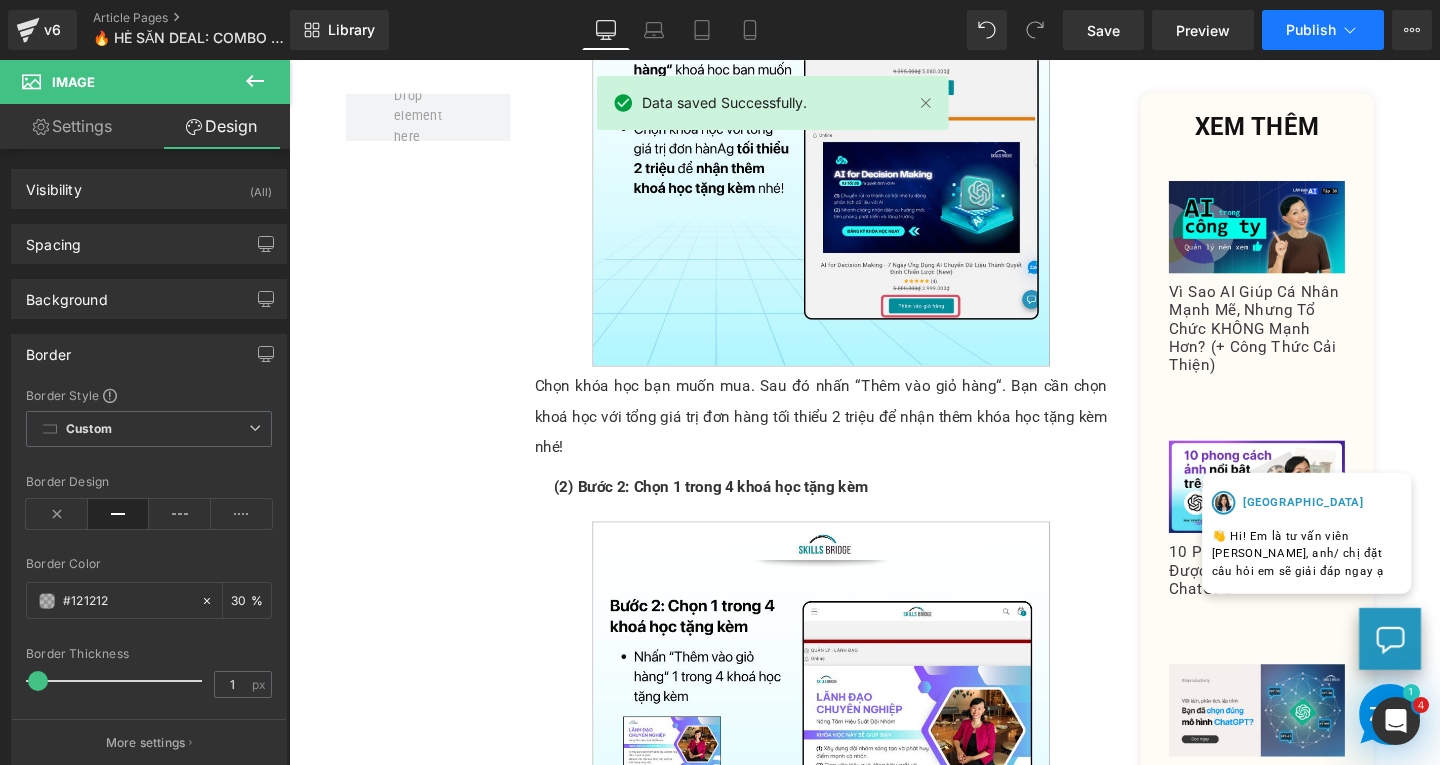 click on "Publish" at bounding box center (1311, 30) 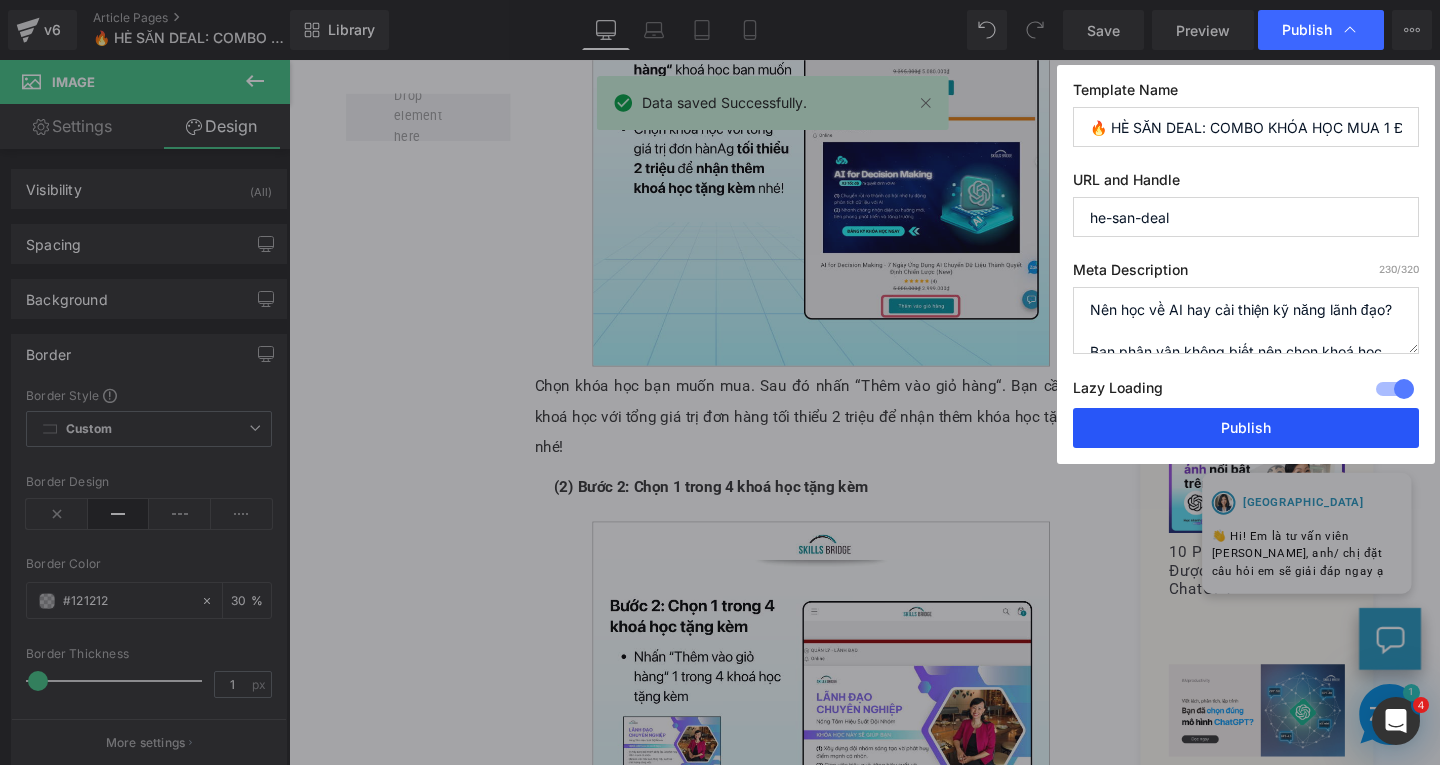 click on "Publish" at bounding box center (1246, 428) 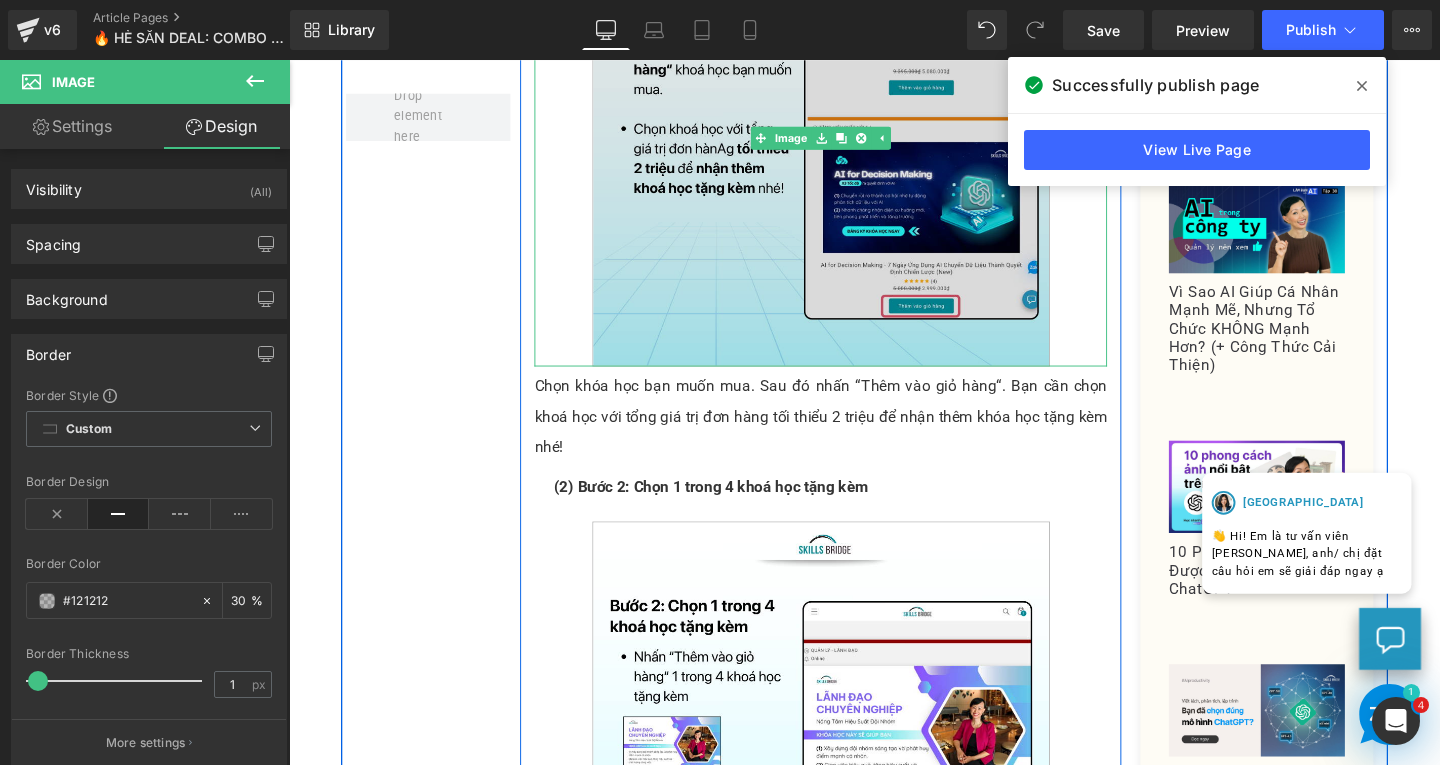 scroll, scrollTop: 1585, scrollLeft: 0, axis: vertical 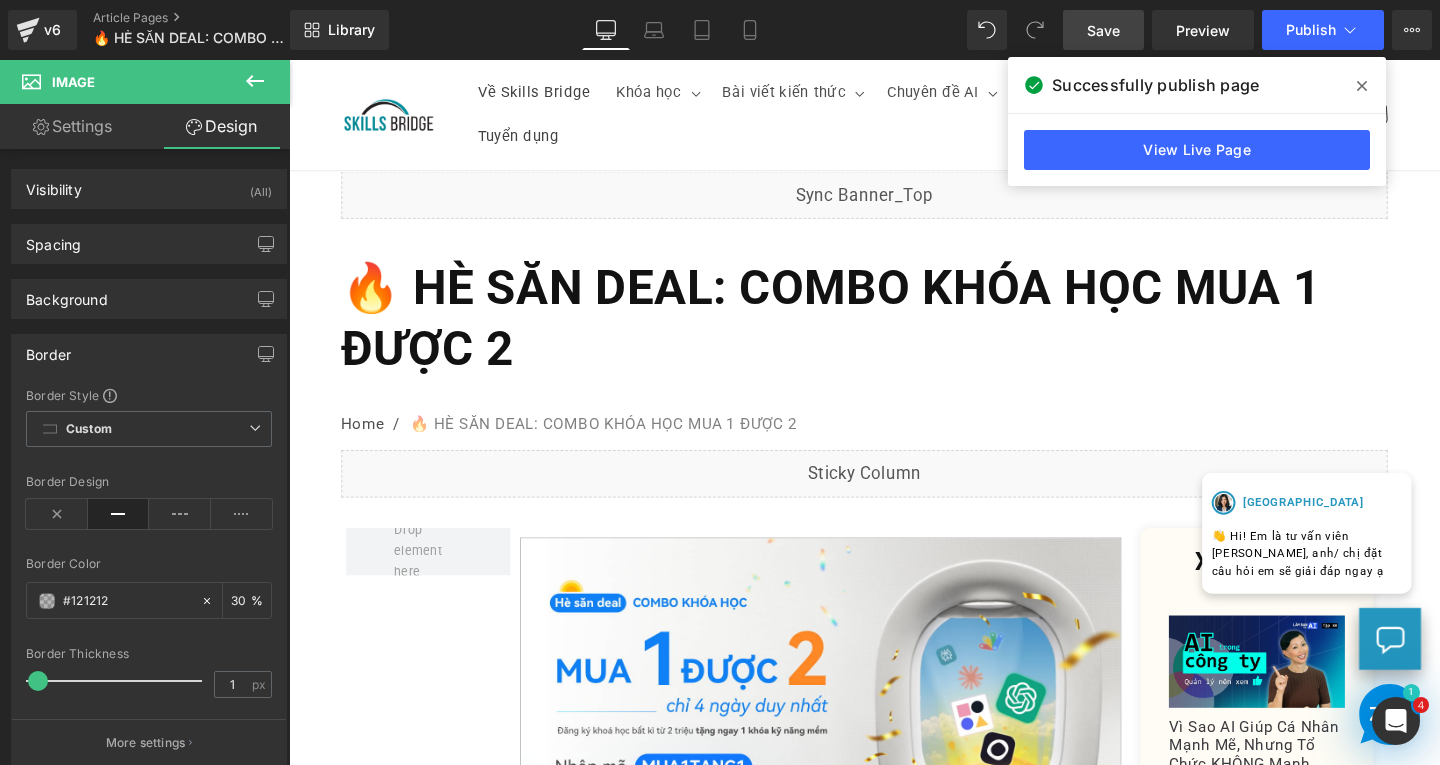 click on "Save" at bounding box center (1103, 30) 